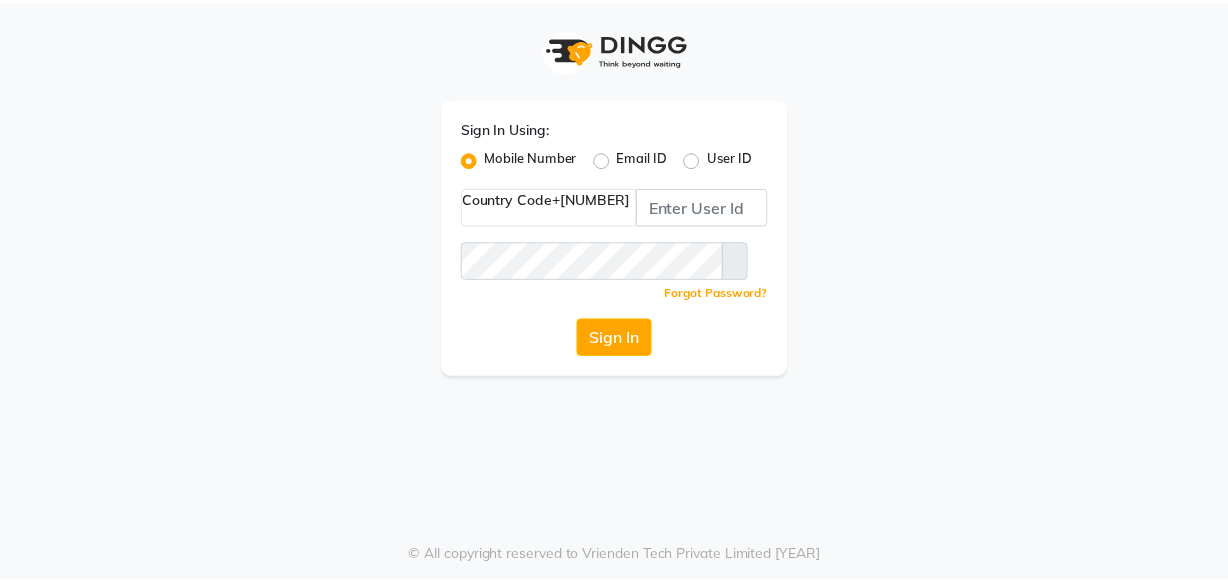 scroll, scrollTop: 0, scrollLeft: 0, axis: both 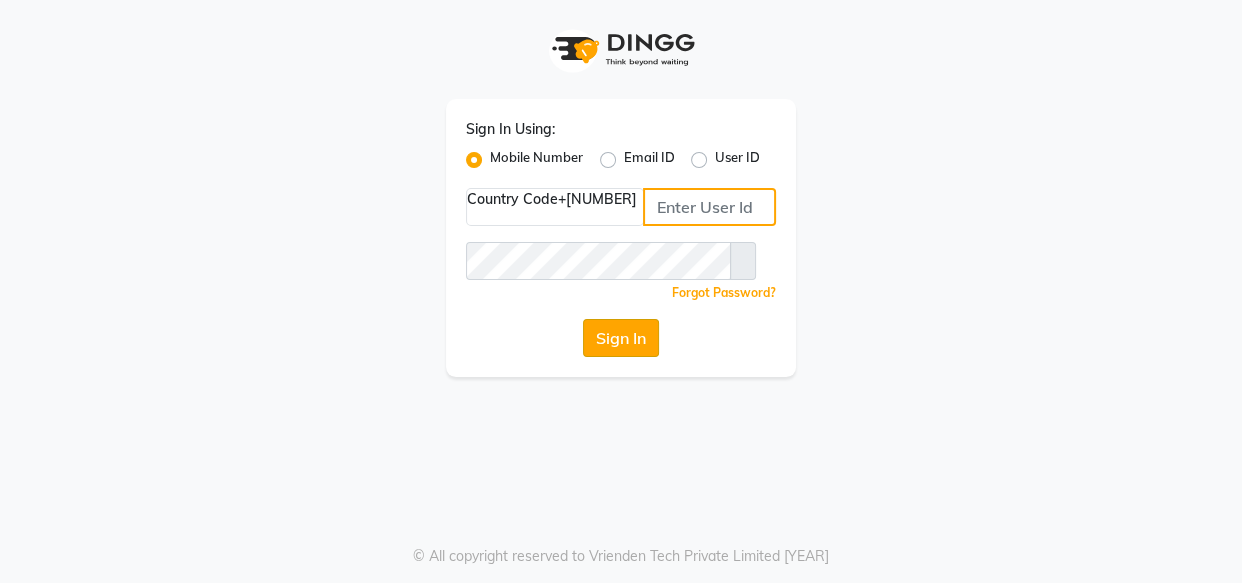 type on "[PHONE]" 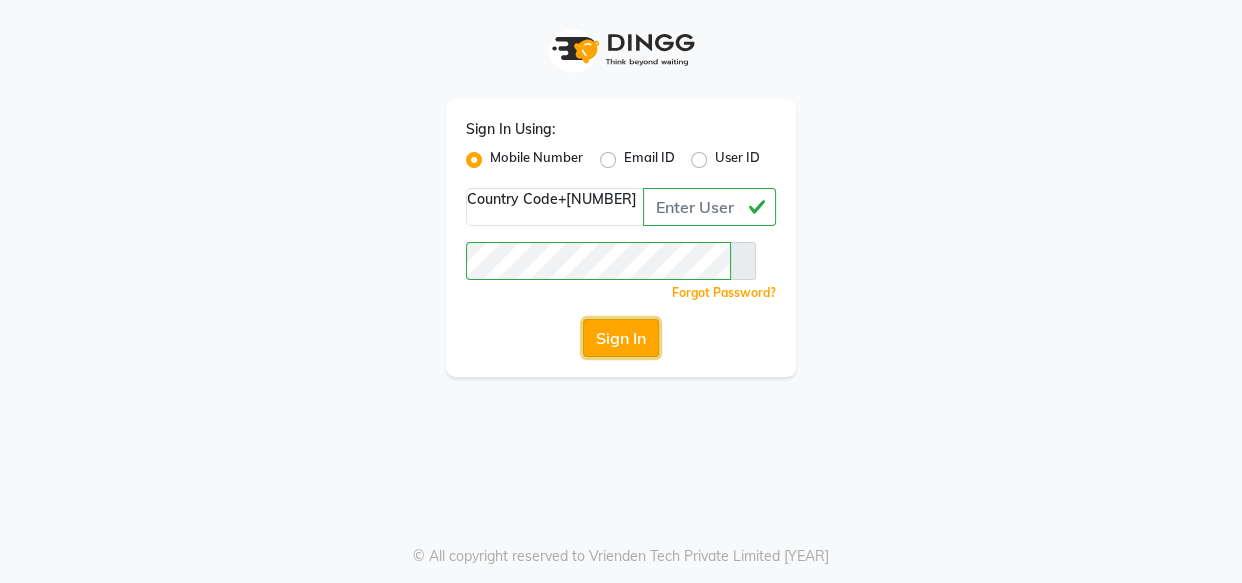 click on "Sign In" at bounding box center (621, 338) 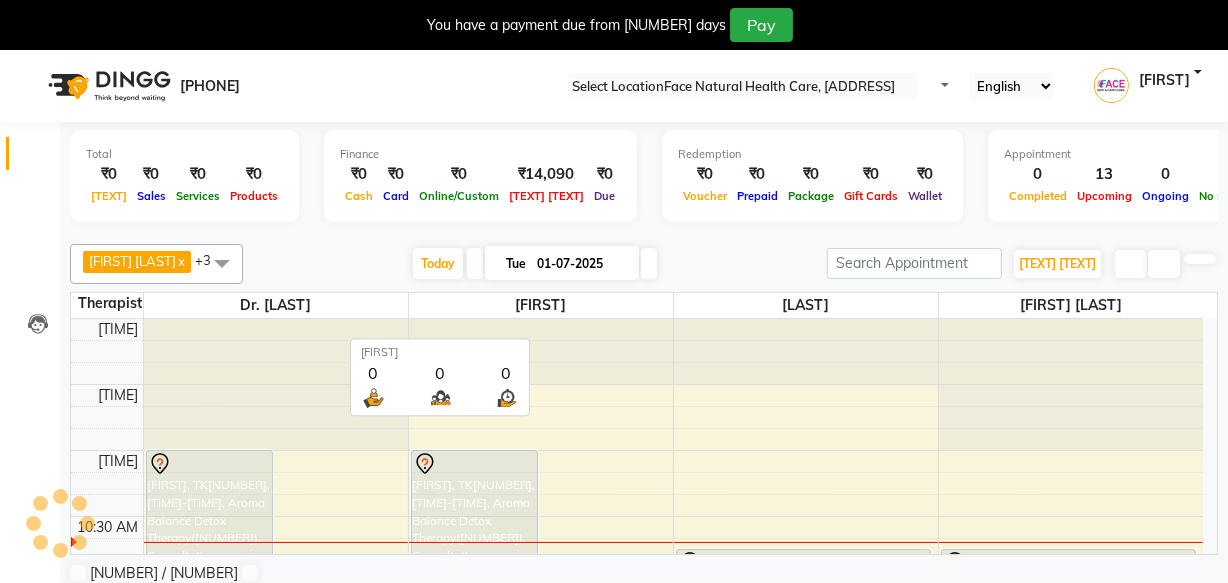 scroll, scrollTop: 0, scrollLeft: 0, axis: both 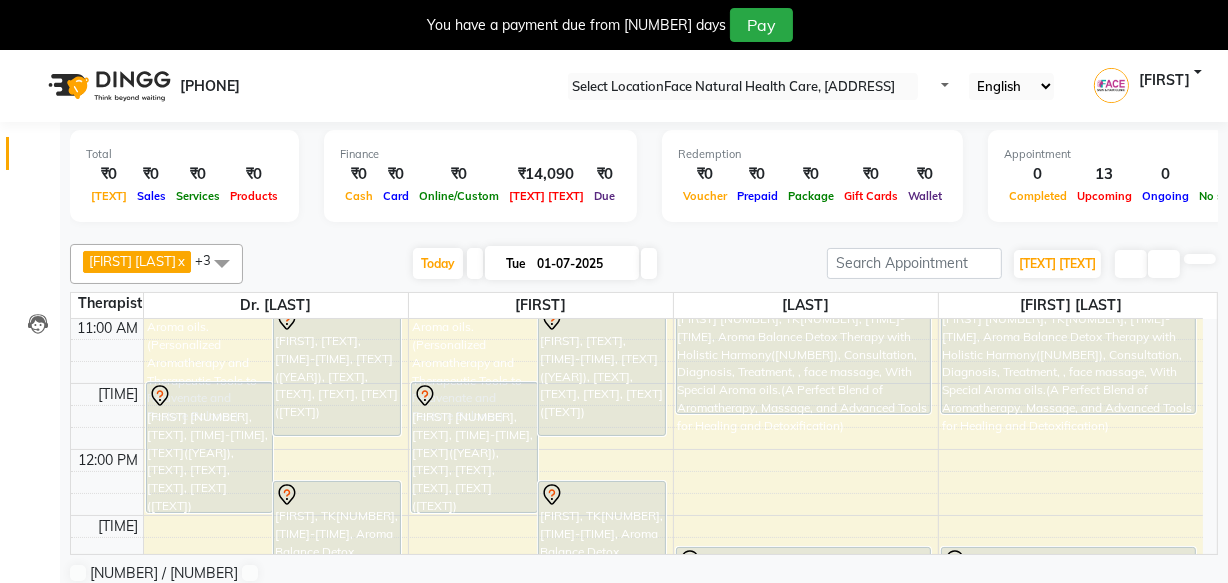 click on "[NAME] 1374, TK06, [TIME]-[TIME], Aroma Balance Detox Therapy(1530), Consultations, Diagnoses, Treatment, Aroma oils.(Personalized Aromatherapy and Therapeutic Tools to Rejuvenate and Restore Balance)             [NAME], TK12, [TIME]-[TIME], Aroma Balance Detox Therapy(1530), Consultations, Diagnoses, Treatment, Aroma oils.(Personalized Aromatherapy and Therapeutic Tools to Rejuvenate and Restore Balance)             [NAME] 1374, TK06, [TIME]-[TIME], Aroma Balance Detox Therapy(1530), Consultations, Diagnoses, Treatment, Aroma oils.(Personalized Aromatherapy and Therapeutic Tools to Rejuvenate and Restore Balance)" at bounding box center [637, 713] 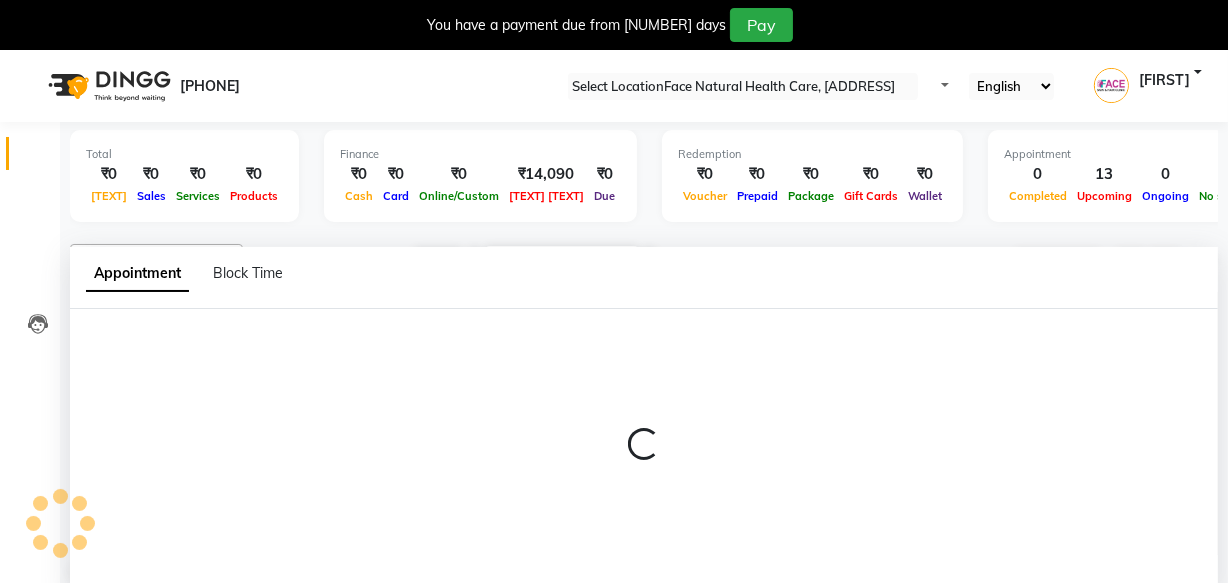 scroll, scrollTop: 50, scrollLeft: 0, axis: vertical 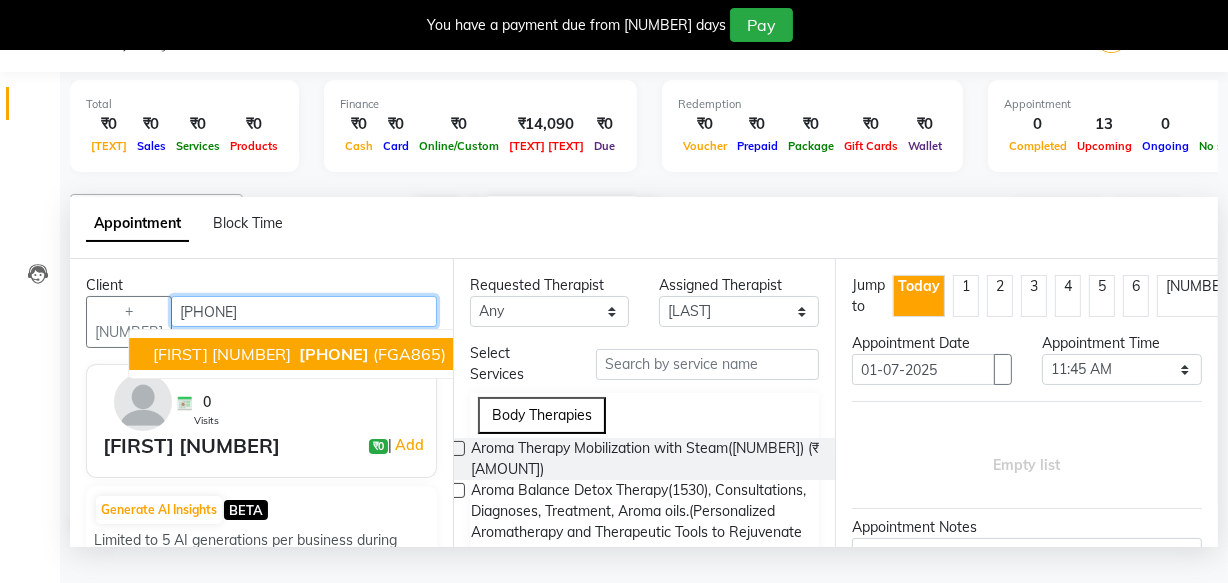 click on "[FIRST] [NUMBER]" at bounding box center [222, 354] 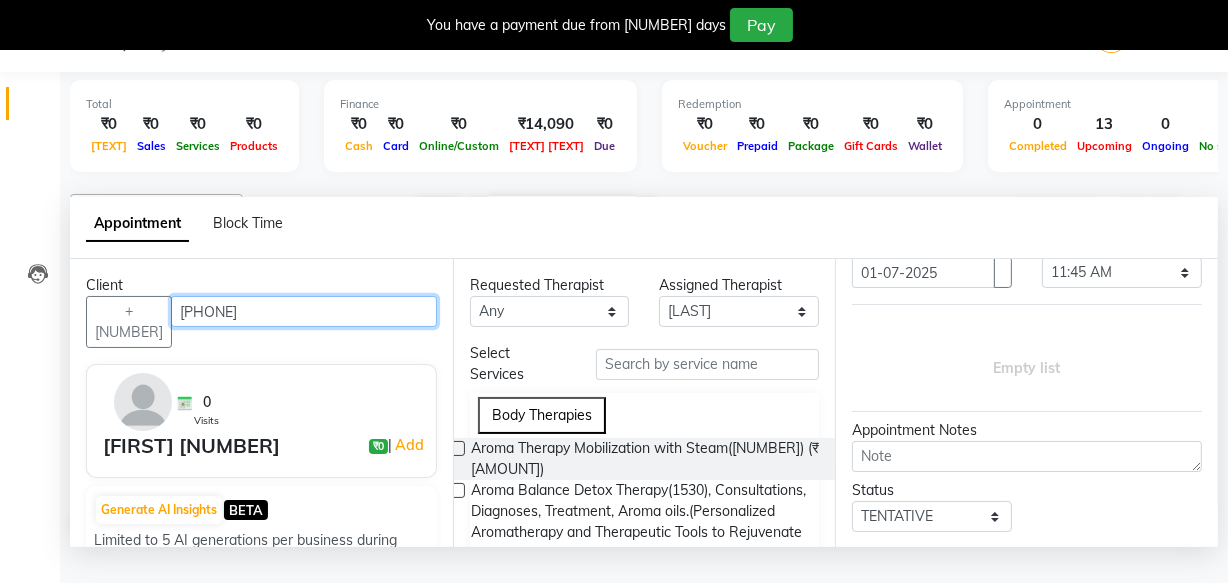 scroll, scrollTop: 100, scrollLeft: 0, axis: vertical 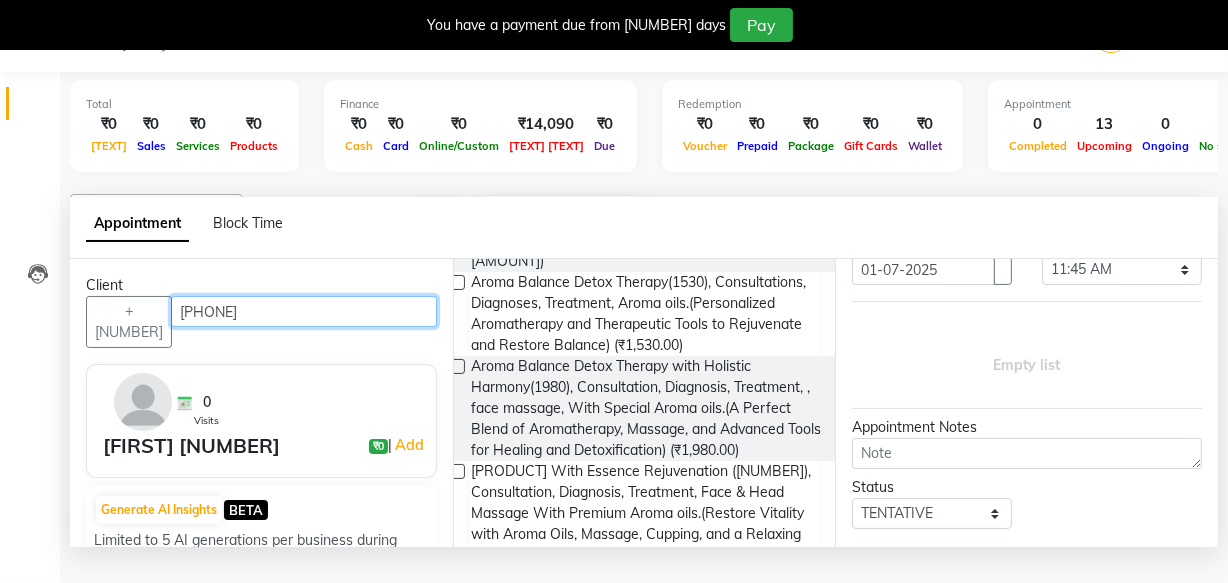 type on "[PHONE]" 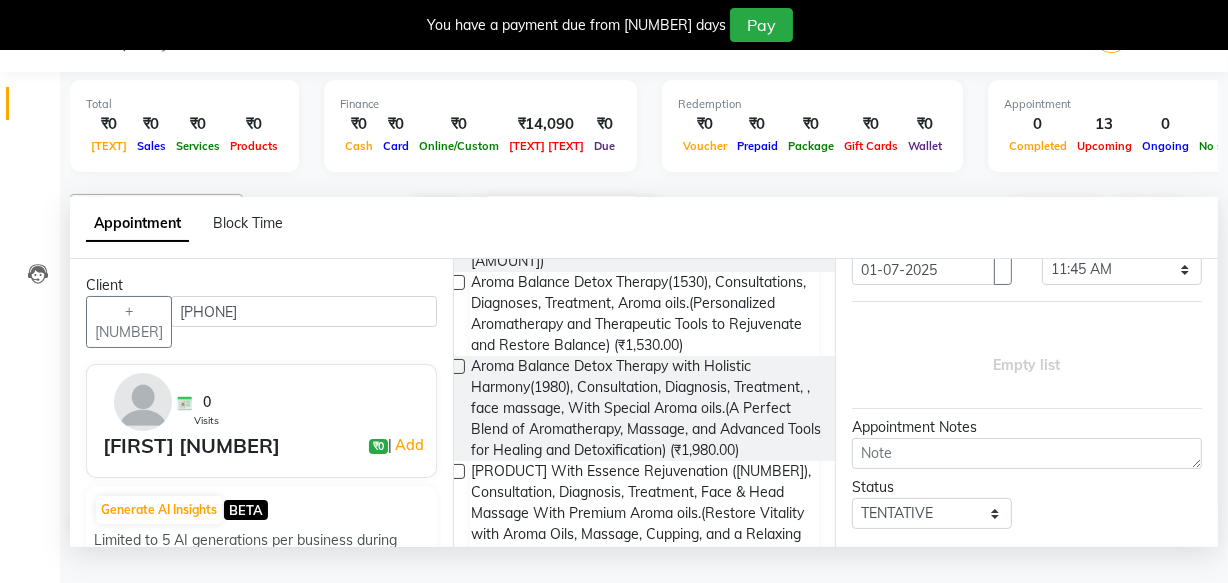click at bounding box center [457, 366] 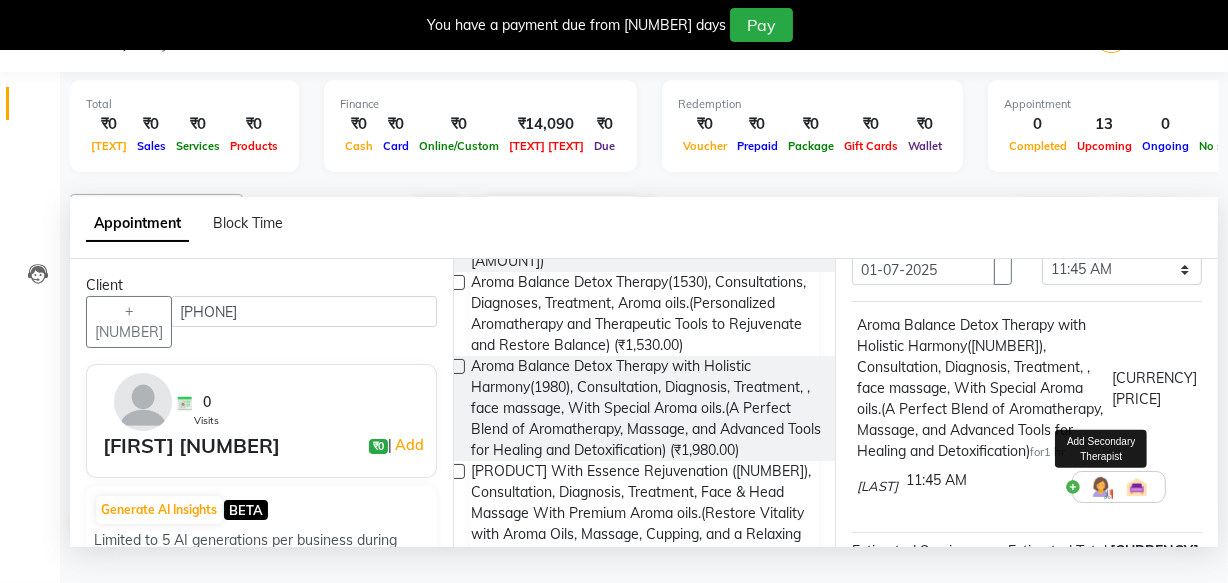 click at bounding box center (1101, 487) 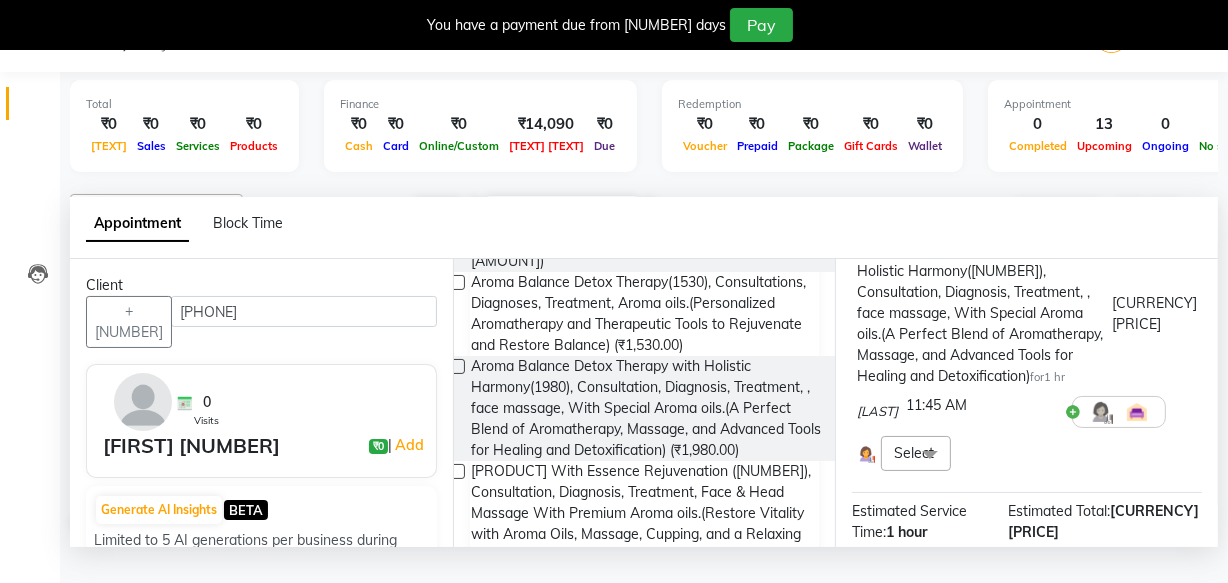 scroll, scrollTop: 174, scrollLeft: 0, axis: vertical 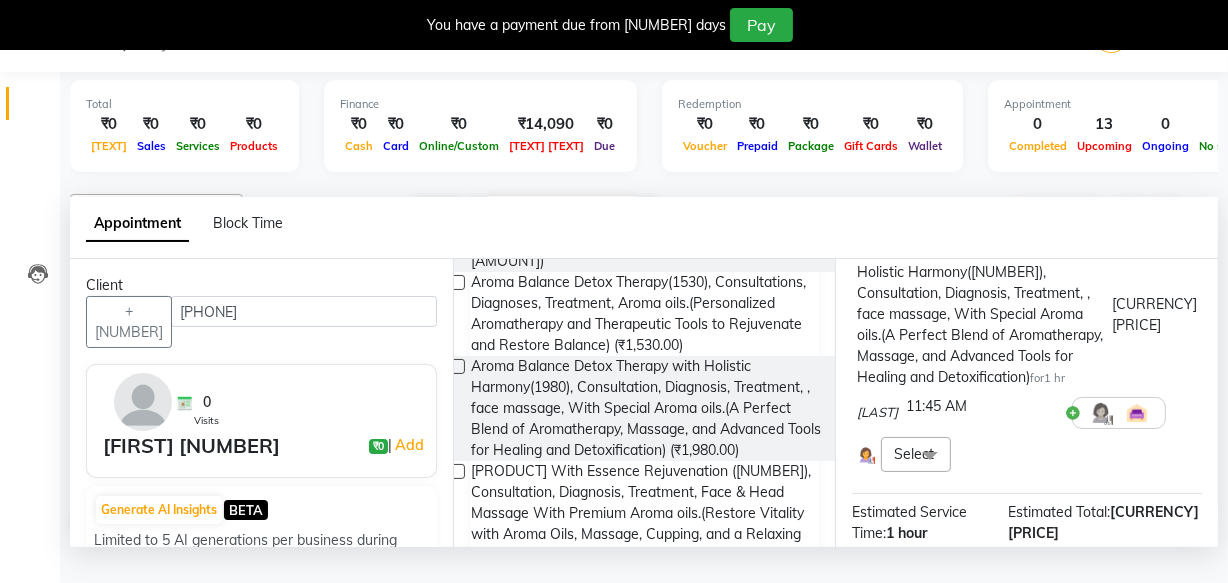 click at bounding box center (930, 456) 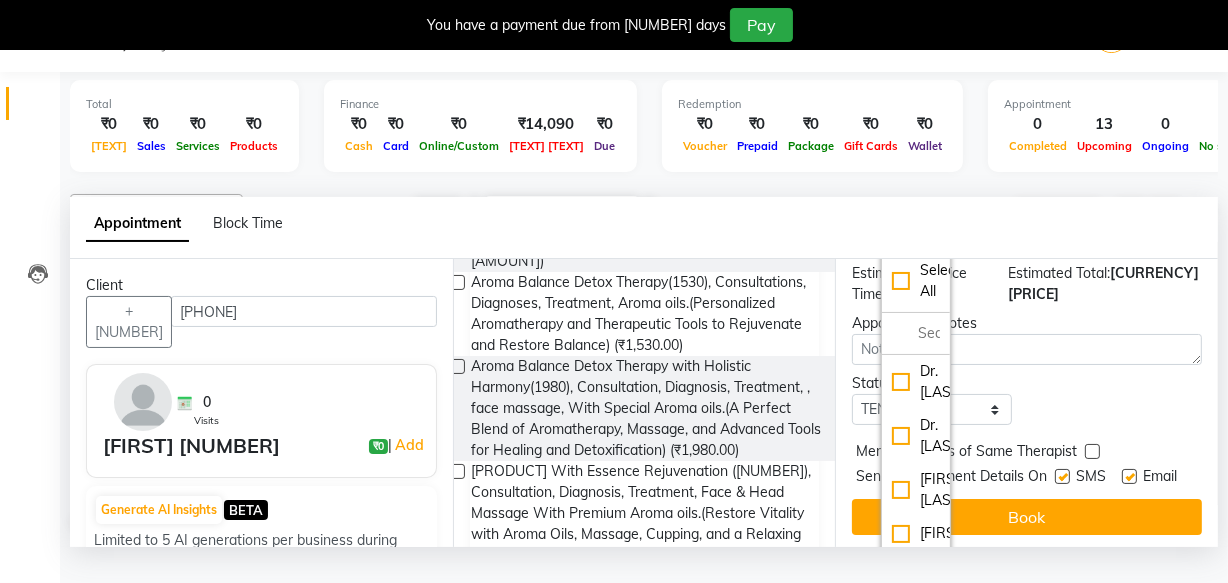 scroll, scrollTop: 430, scrollLeft: 0, axis: vertical 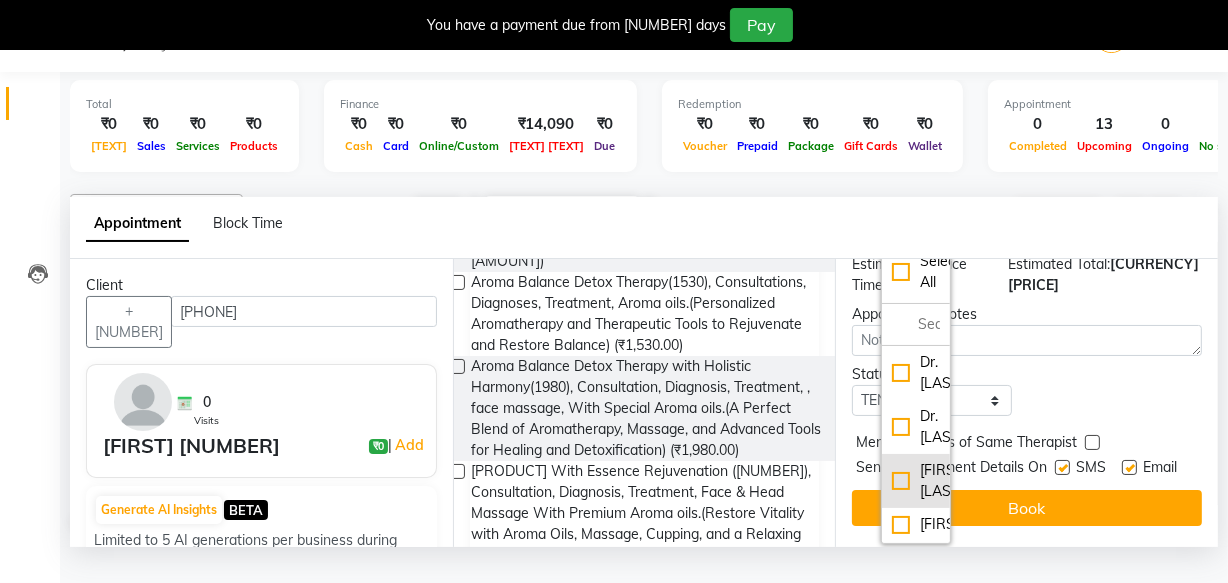 click on "[FIRST] [LAST]" at bounding box center [916, 373] 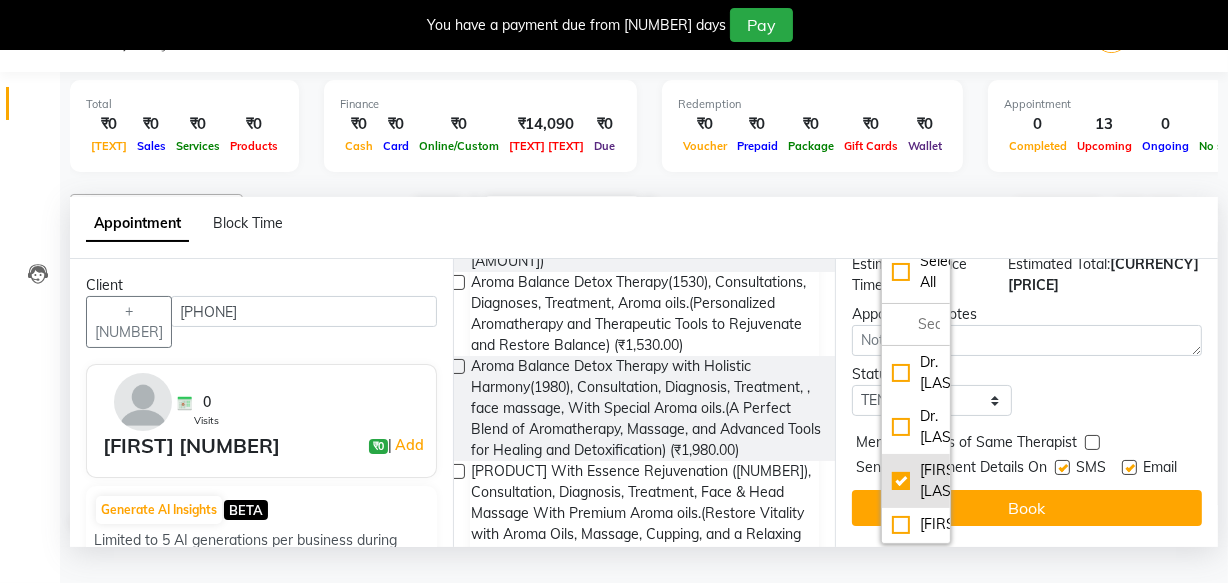 scroll, scrollTop: 447, scrollLeft: 0, axis: vertical 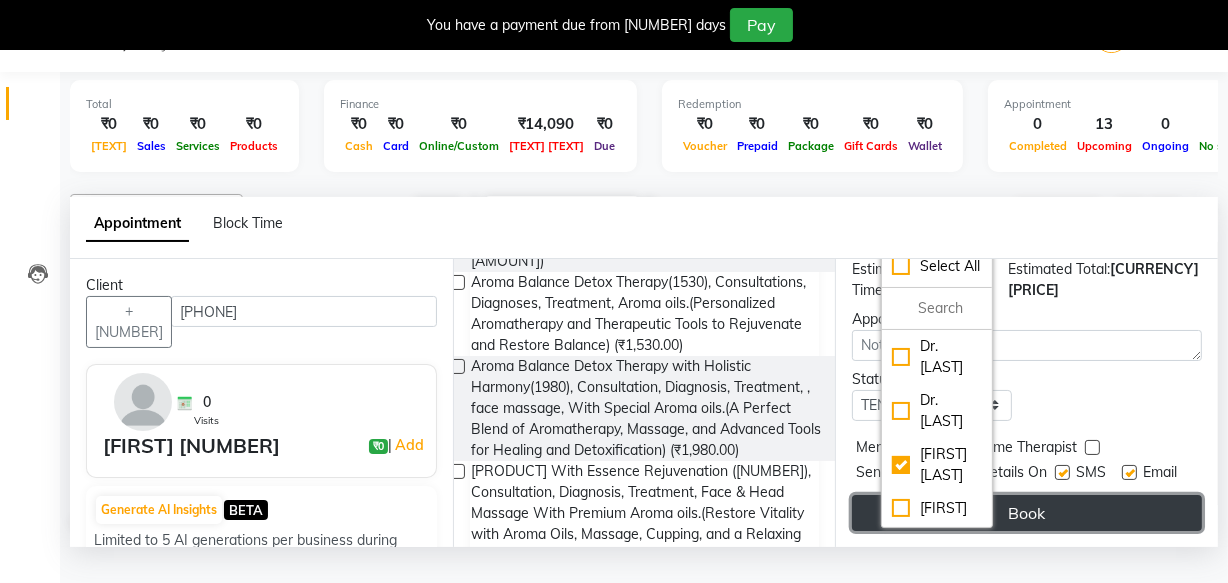 click on "Book" at bounding box center [1027, 513] 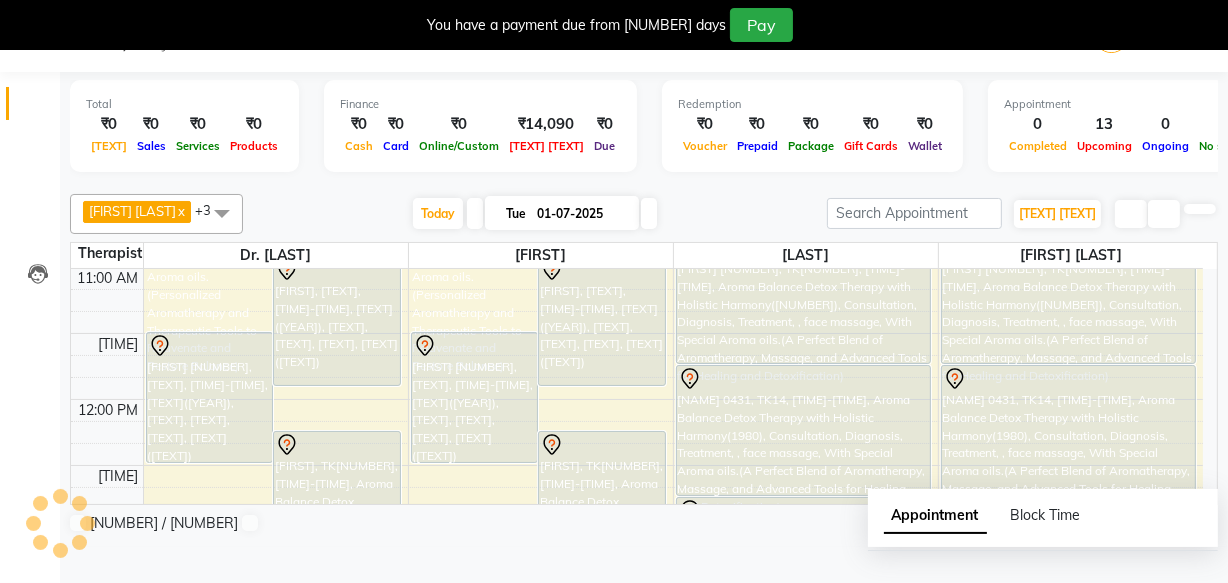 scroll, scrollTop: 0, scrollLeft: 0, axis: both 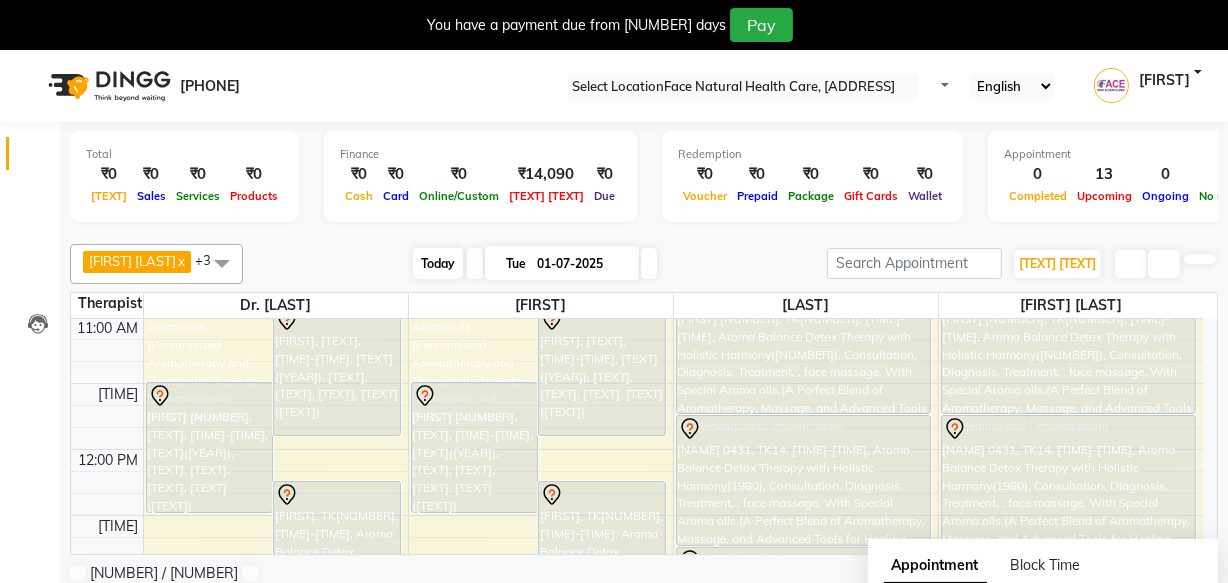 click on "Today" at bounding box center [438, 263] 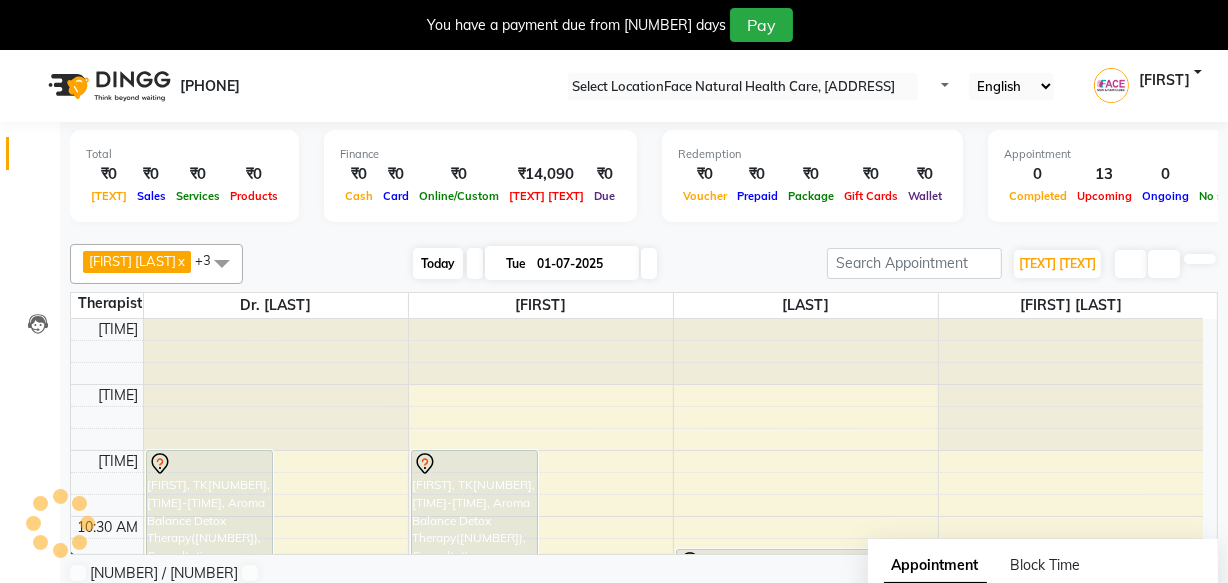 scroll, scrollTop: 132, scrollLeft: 0, axis: vertical 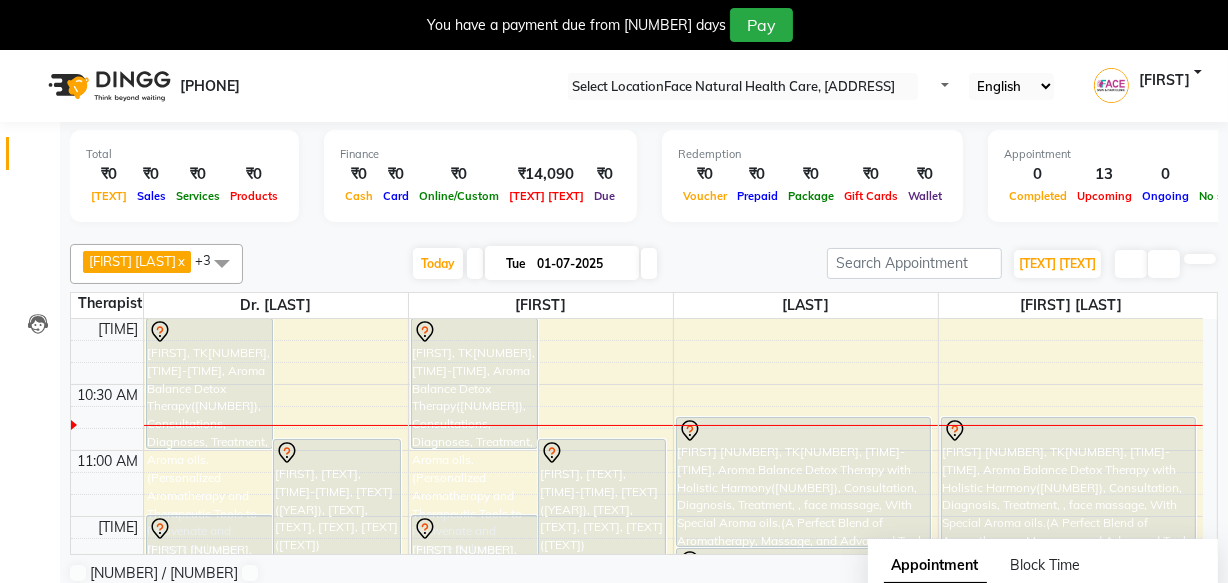 click at bounding box center [475, 263] 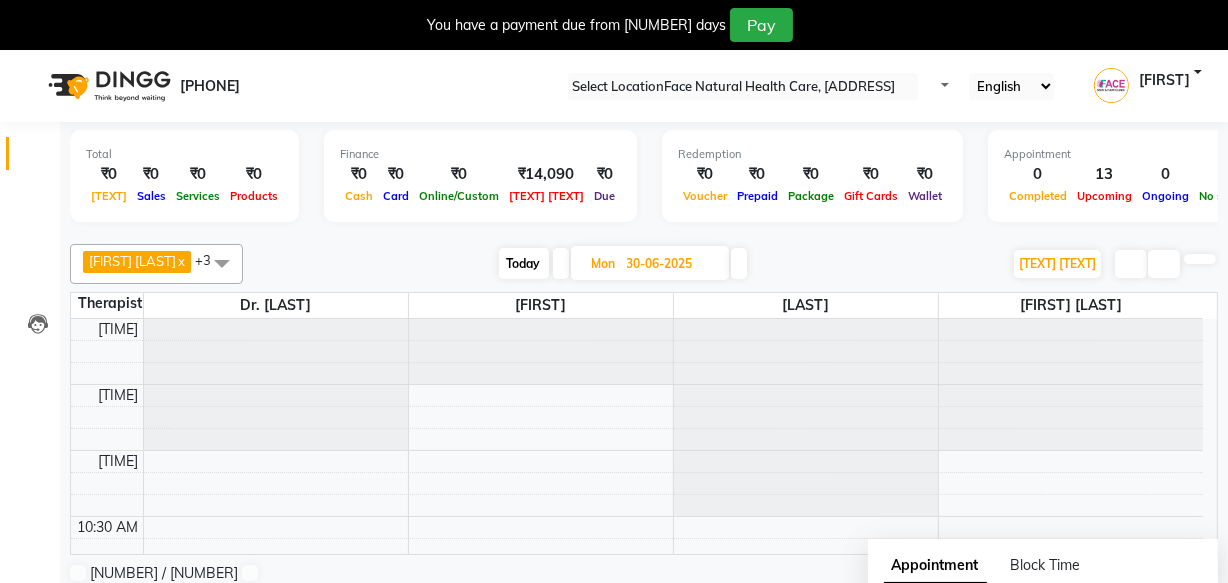 scroll, scrollTop: 132, scrollLeft: 0, axis: vertical 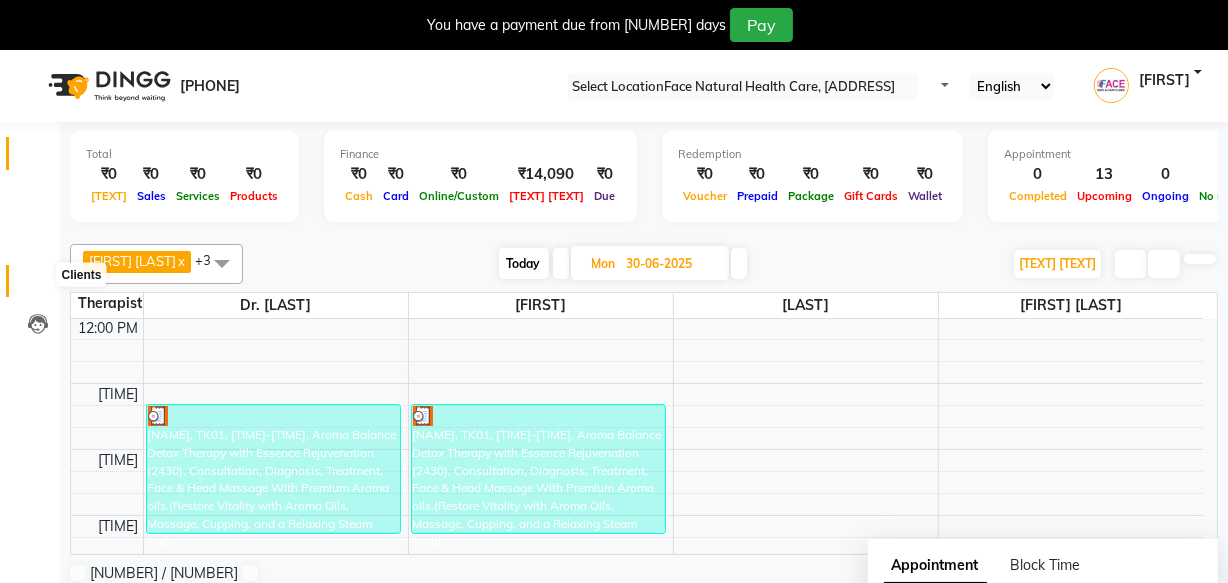 click at bounding box center [38, 286] 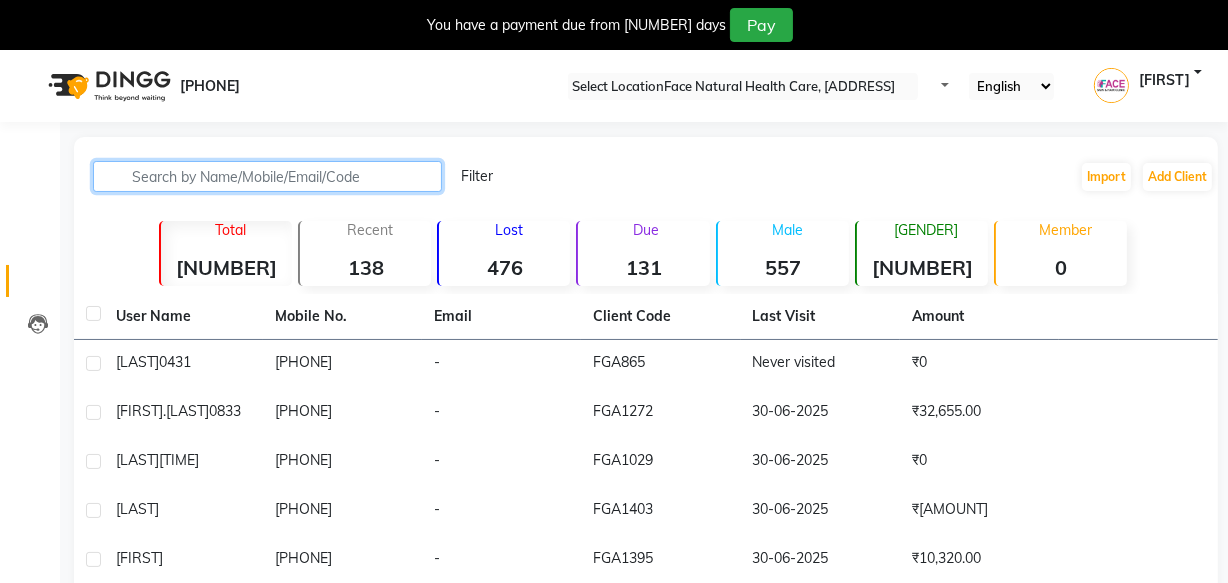 click at bounding box center [267, 176] 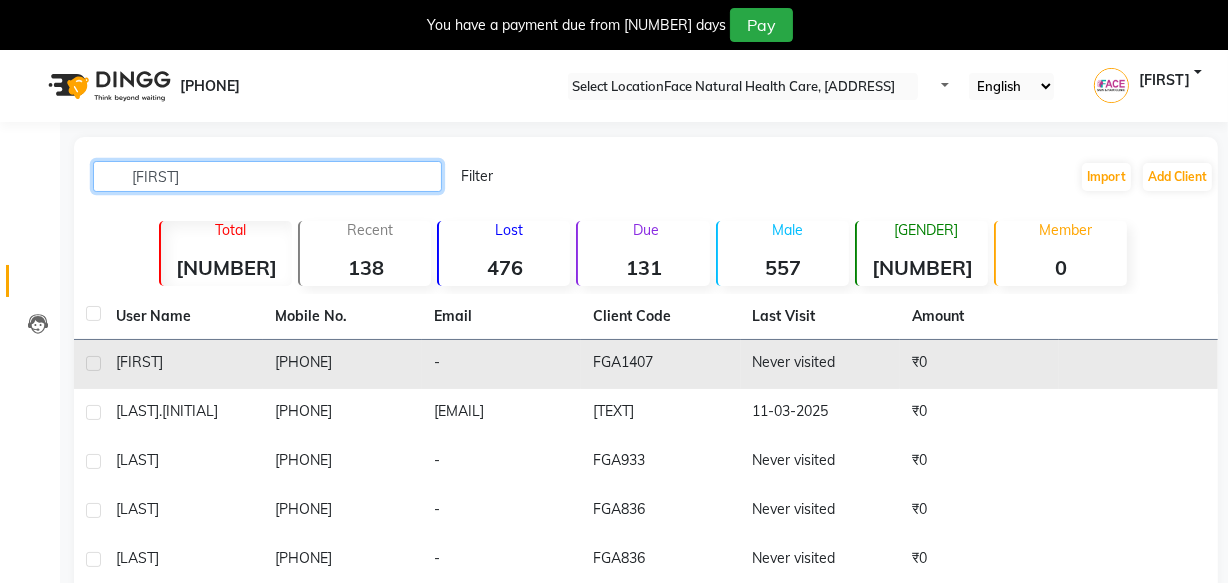 type on "[FIRST]" 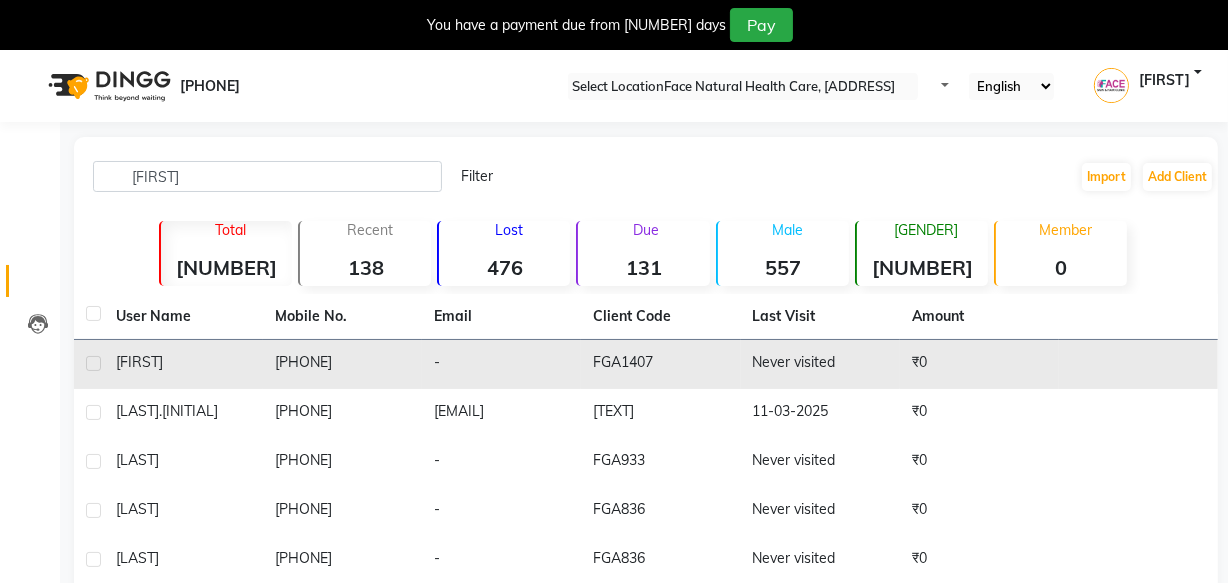 click on "[PHONE]" at bounding box center (342, 364) 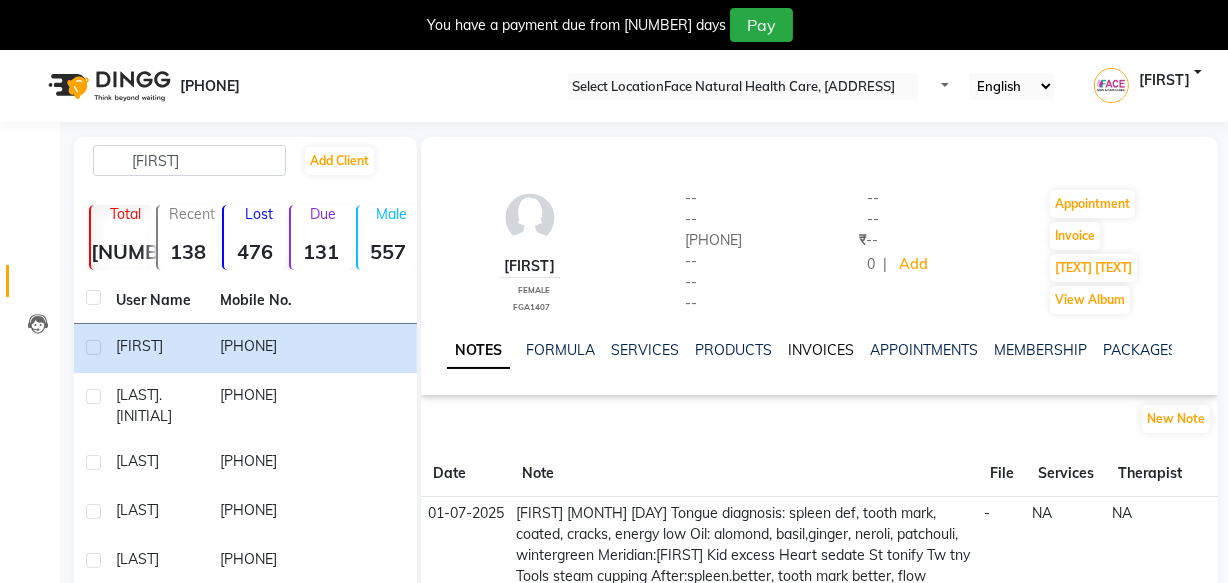 click on "INVOICES" at bounding box center (821, 350) 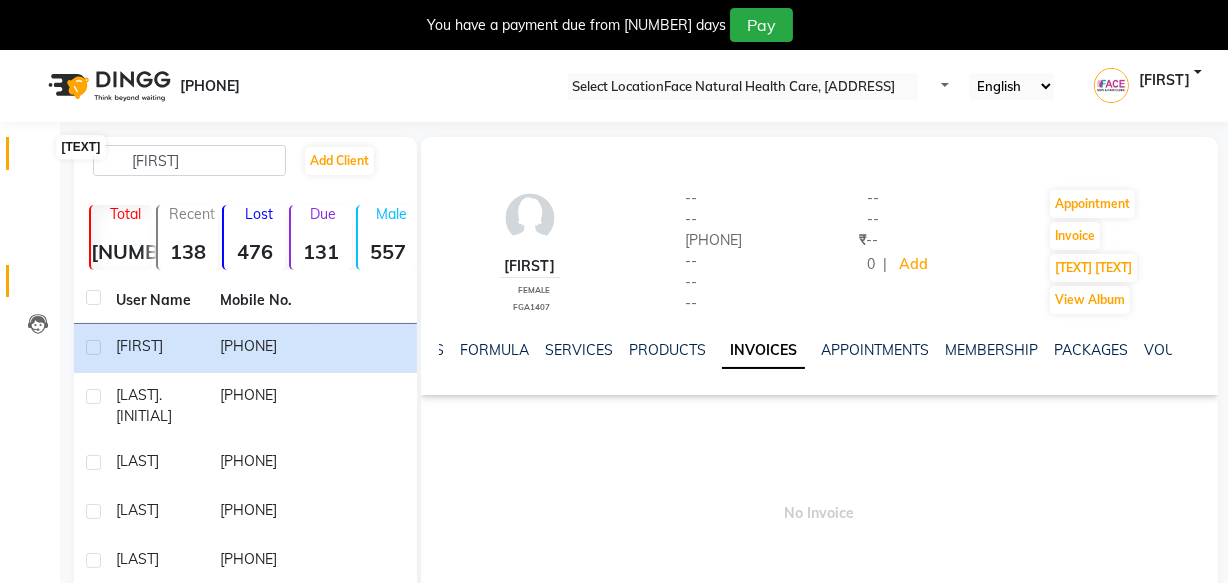 click at bounding box center [38, 158] 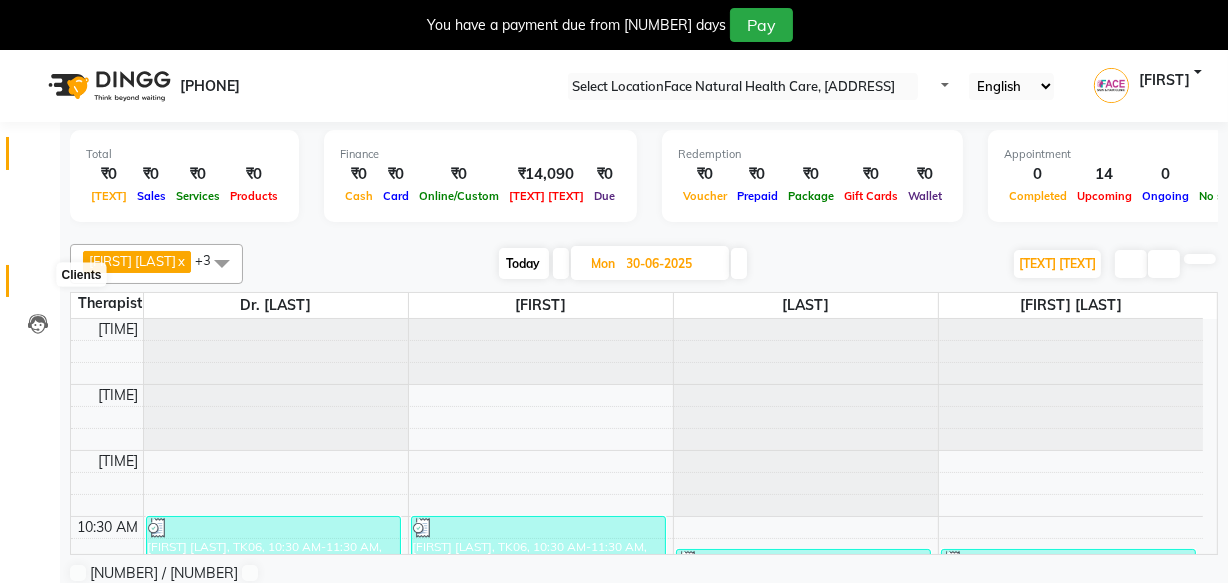 click at bounding box center [38, 286] 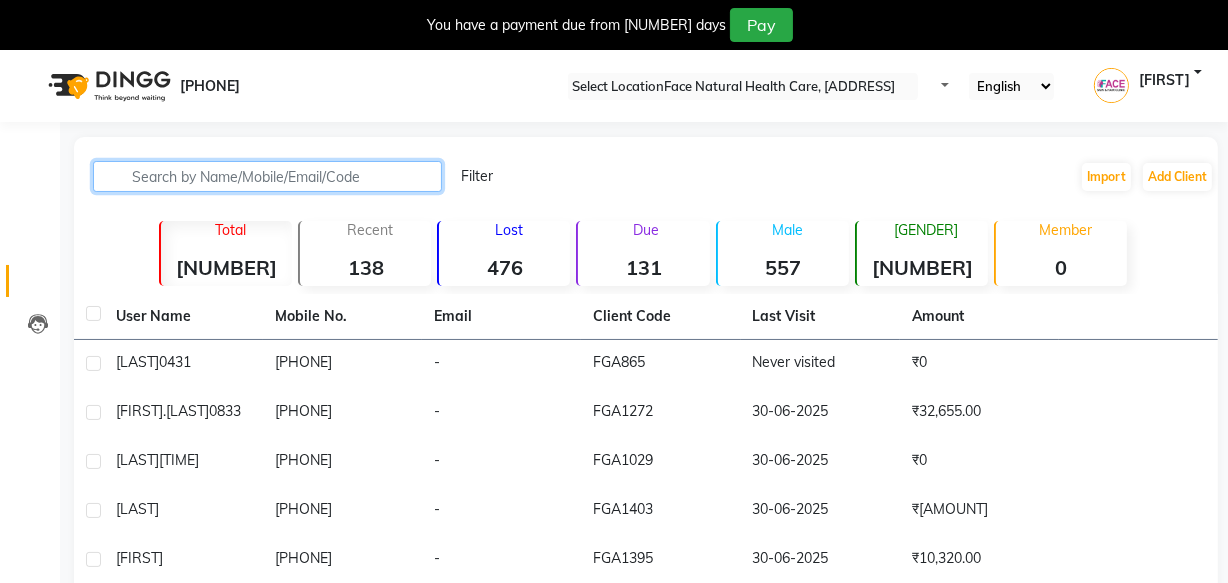 click at bounding box center (267, 176) 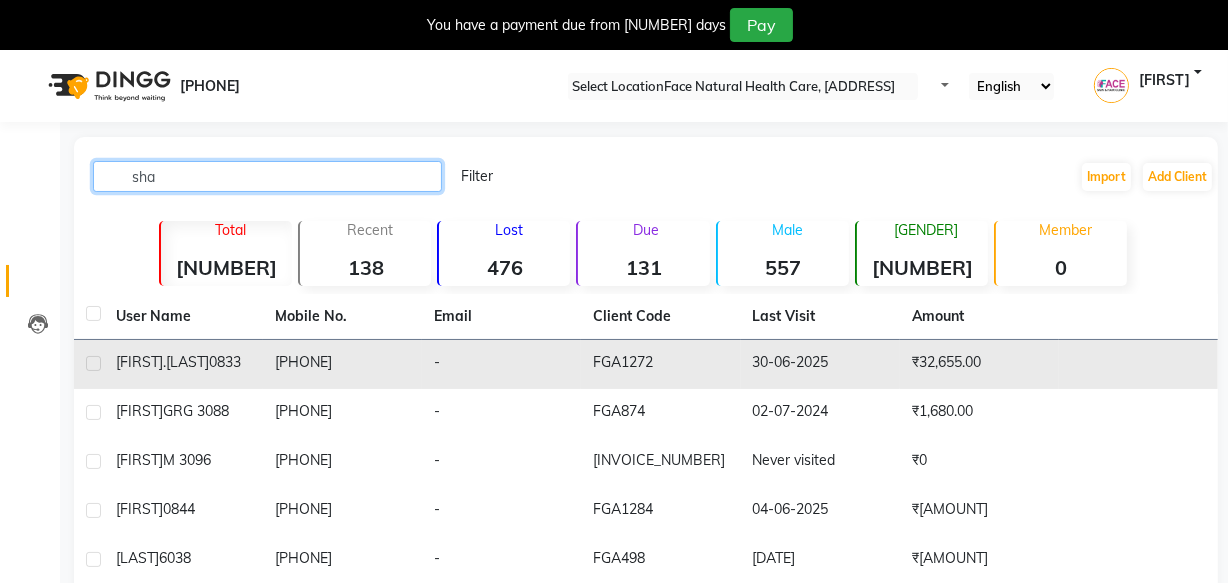 type on "sha" 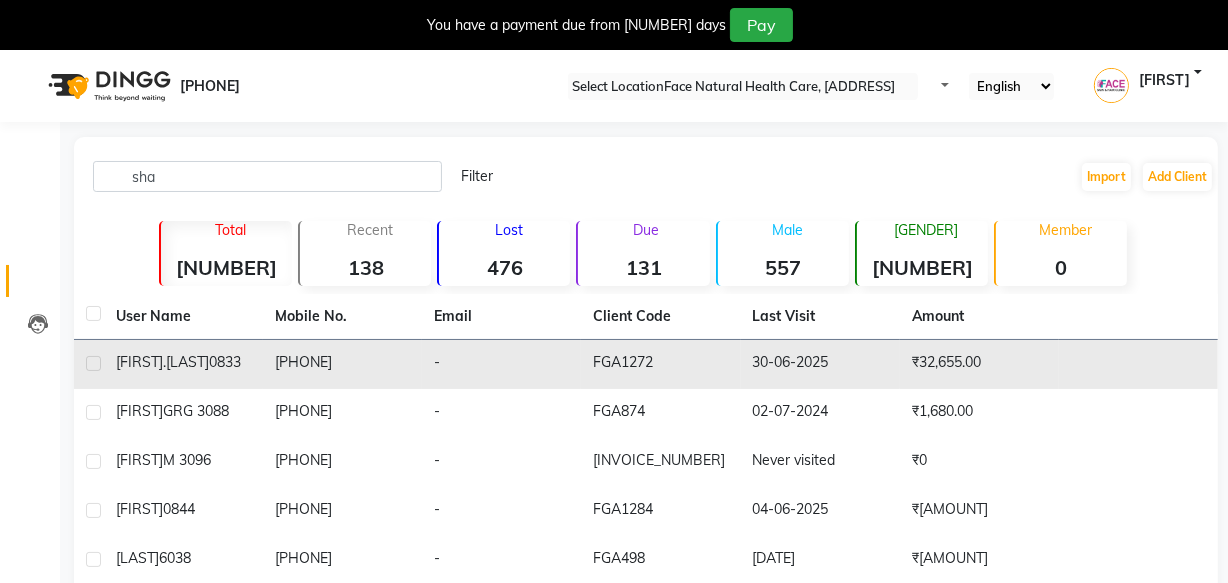 click on "0833" at bounding box center (225, 362) 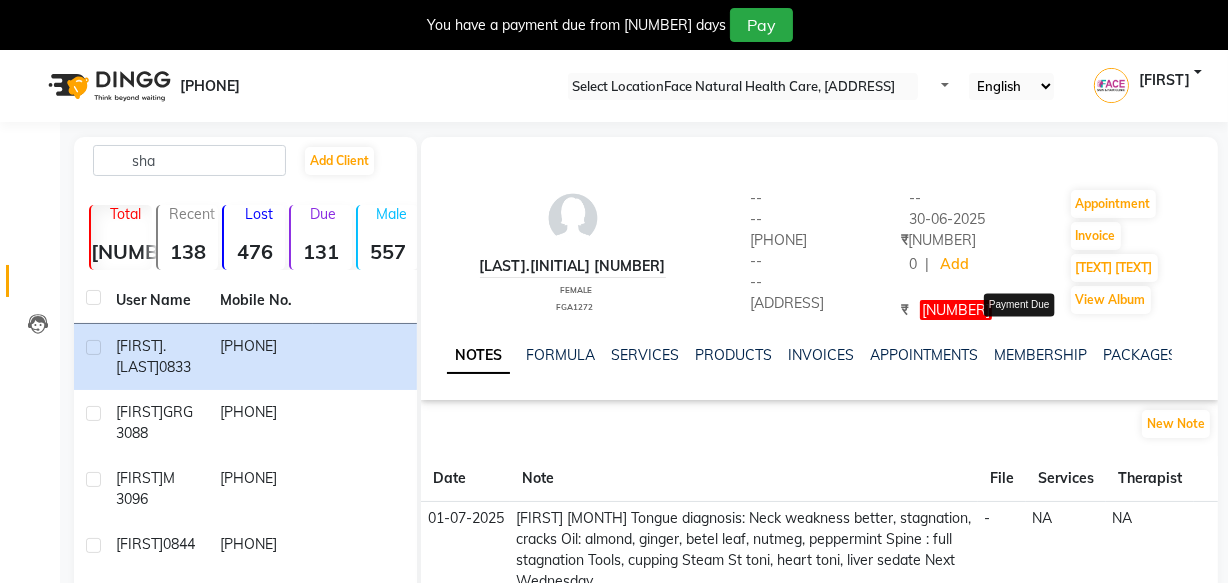 click on "[NUMBER]" at bounding box center [956, 310] 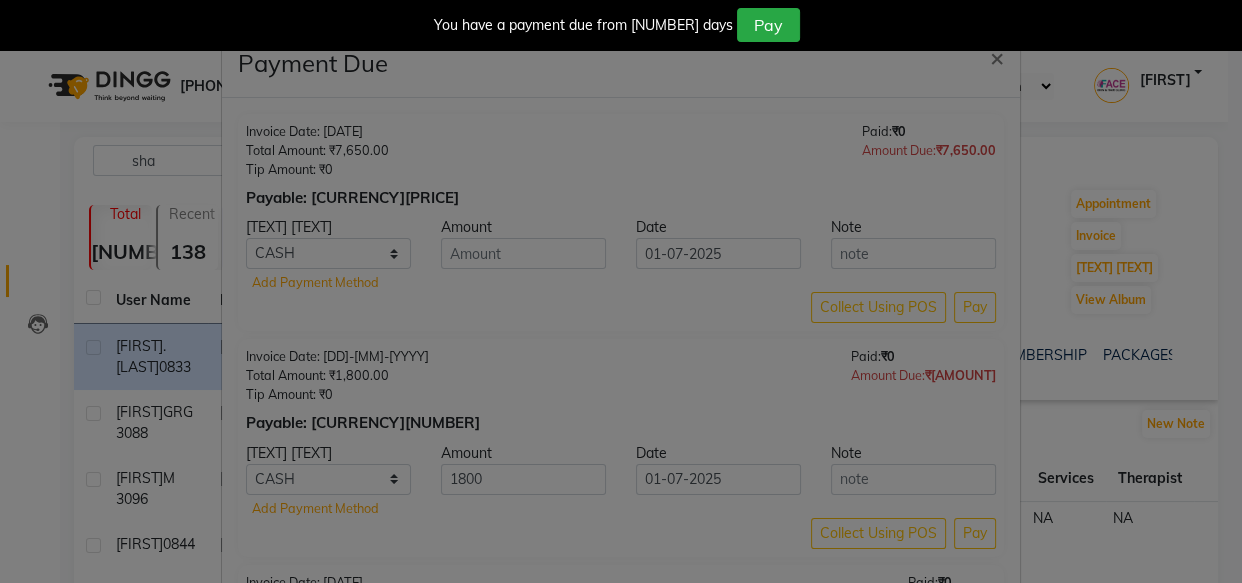 click at bounding box center (795, 254) 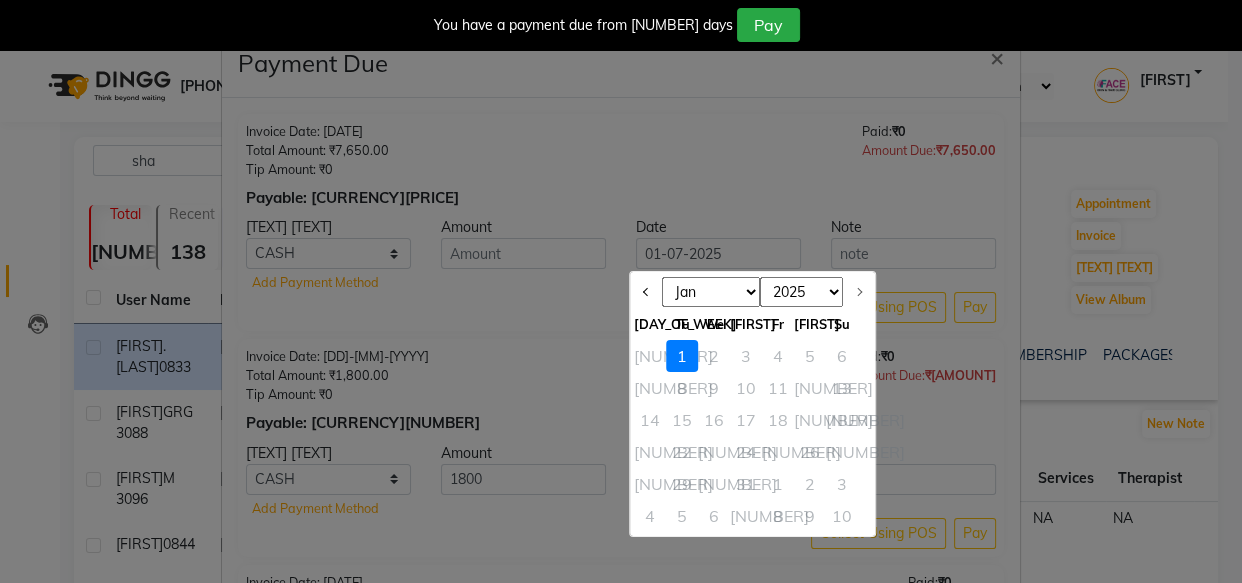 click on "Jan Feb Mar Apr May Jun Jul" at bounding box center (711, 292) 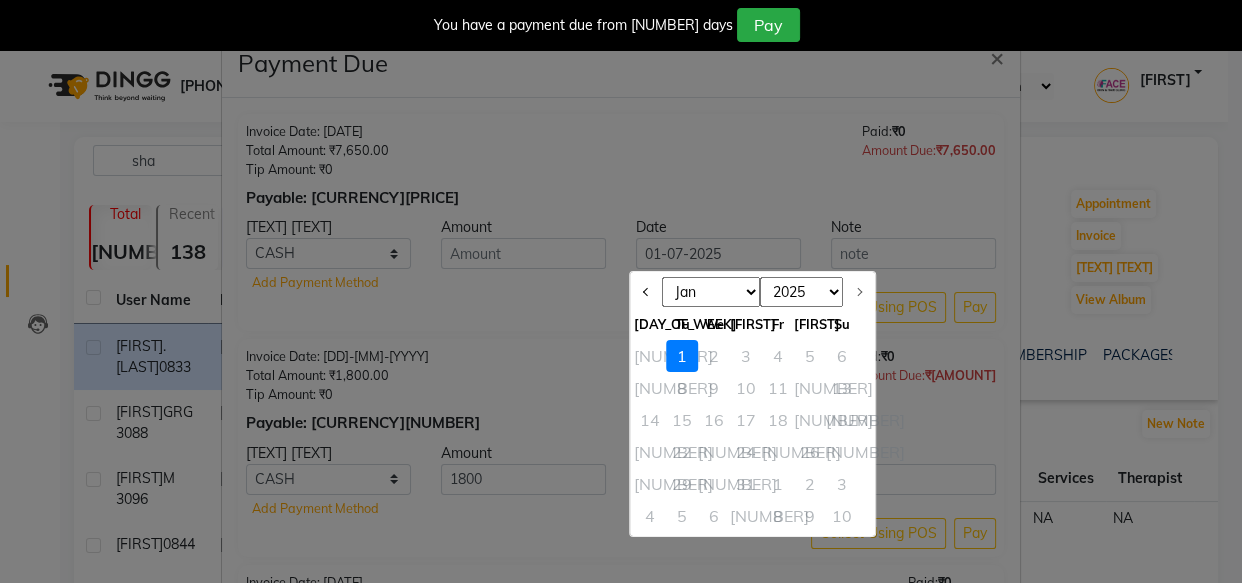 select on "6" 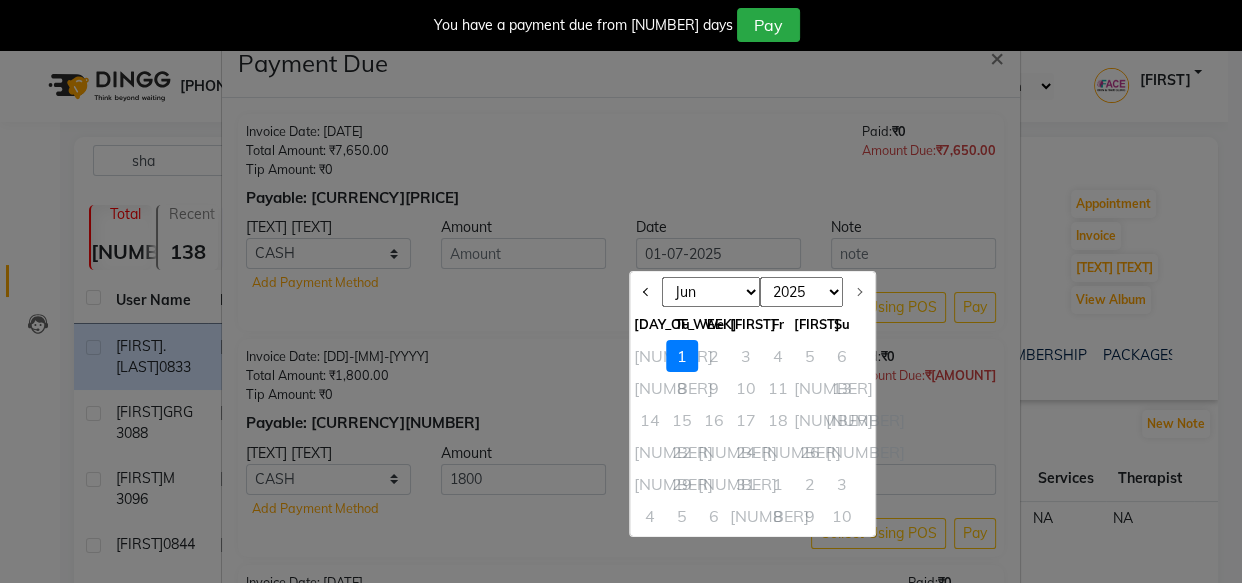 click on "Jan Feb Mar Apr May Jun Jul" at bounding box center (711, 292) 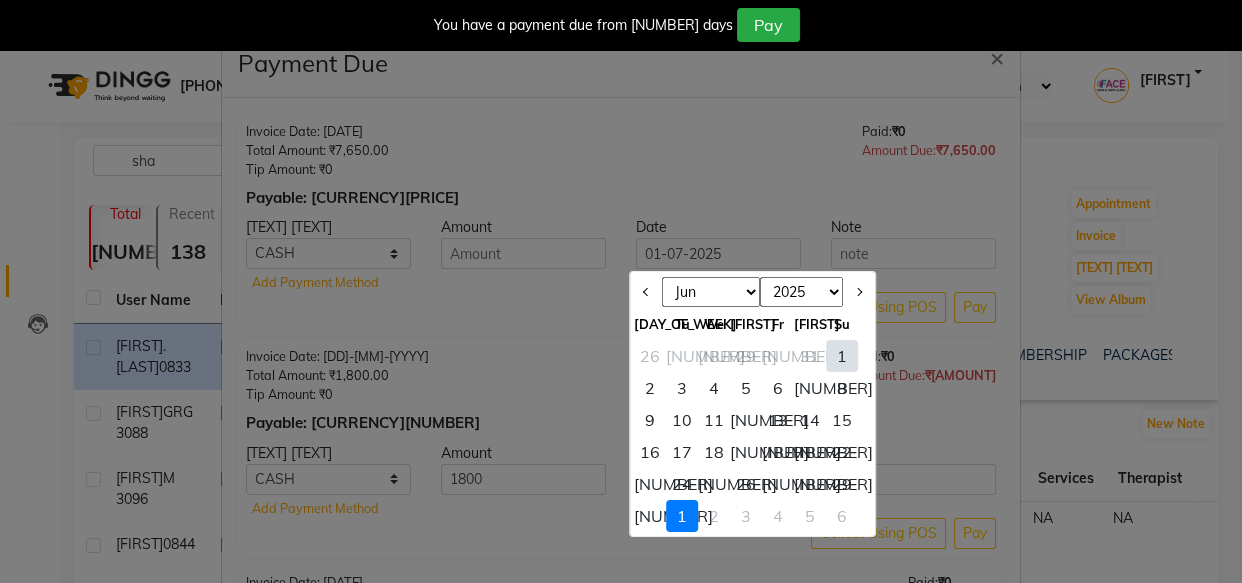 click on "[NUMBER]" at bounding box center [650, 516] 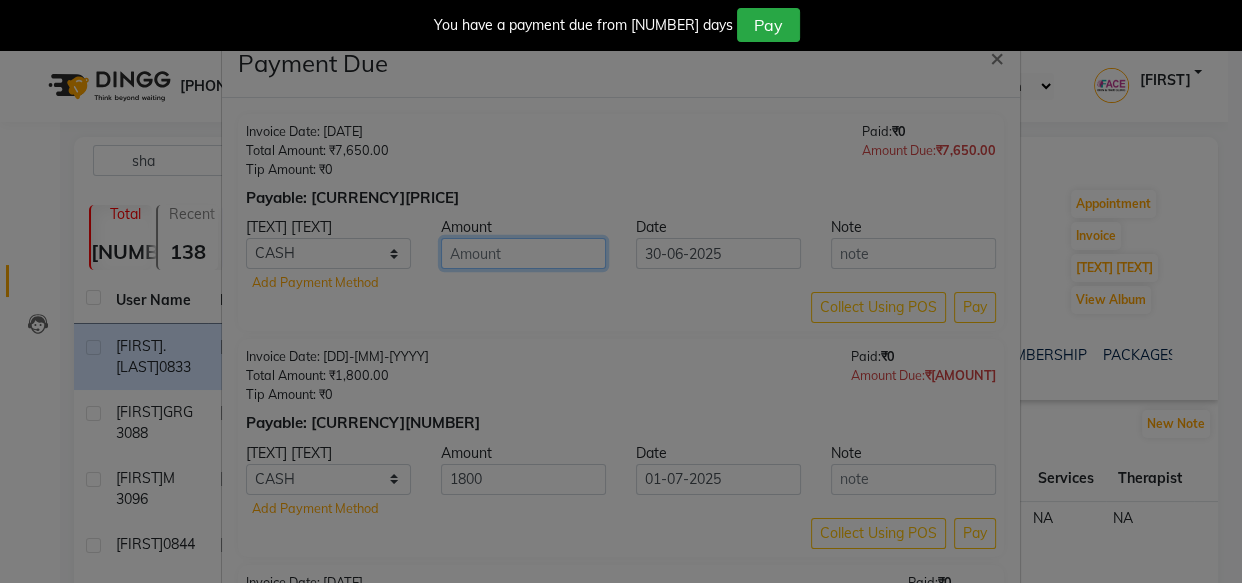 click on "[NUMBER]" at bounding box center [523, 253] 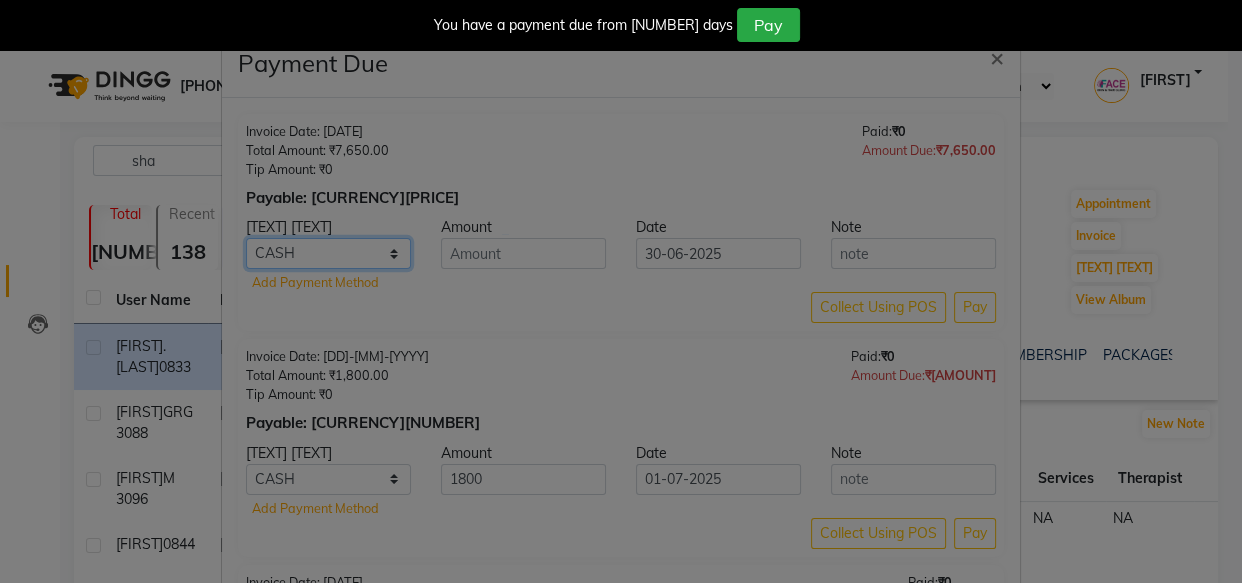 click on "Debit Card PhonePe UPI GPay ONLINE CASH Cheque Credit Card CARD" at bounding box center (328, 253) 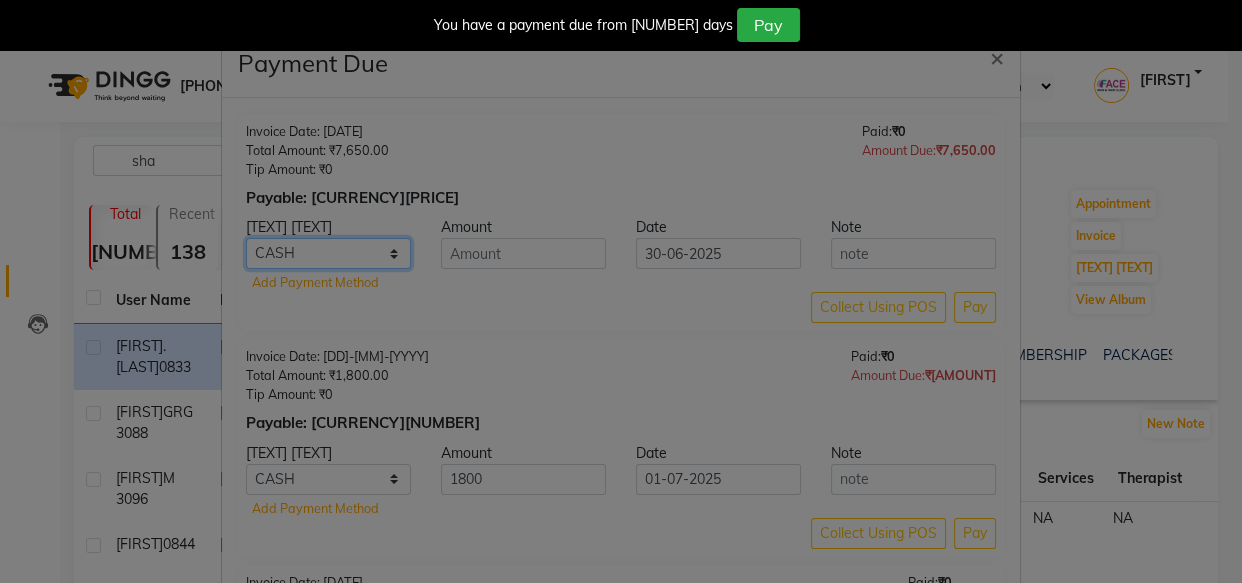 select on "5" 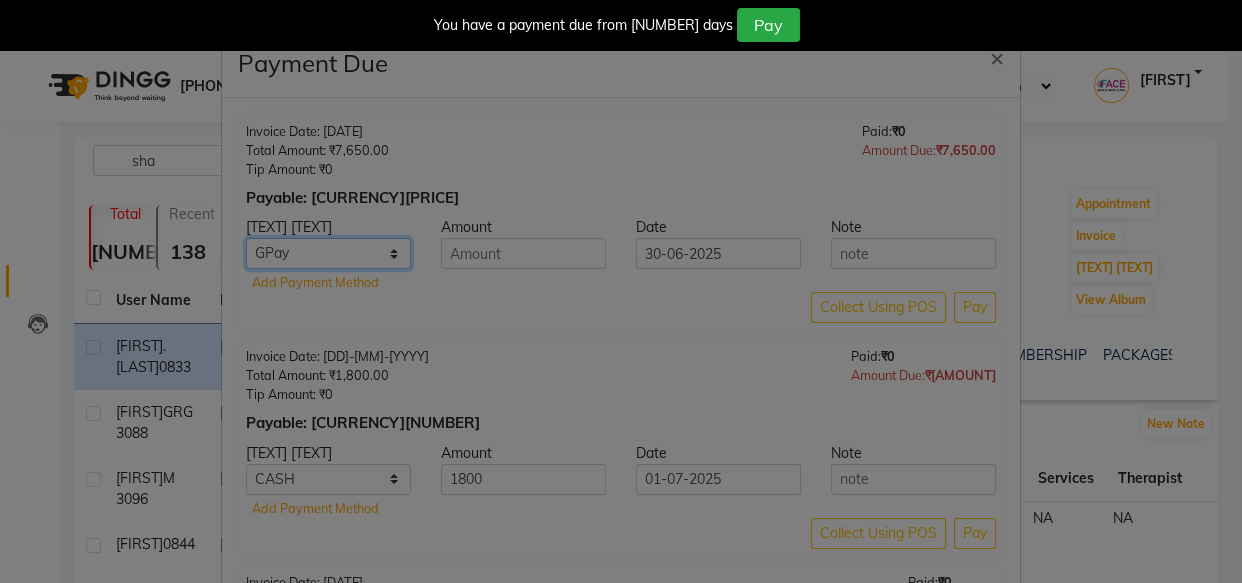 click on "Debit Card PhonePe UPI GPay ONLINE CASH Cheque Credit Card CARD" at bounding box center (328, 253) 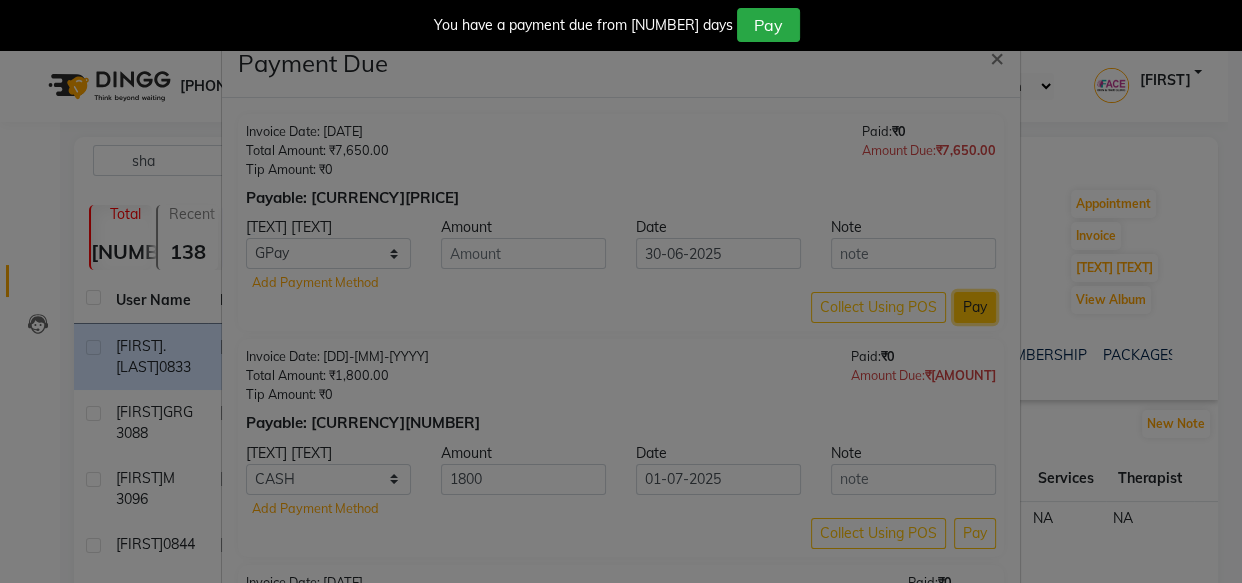 click on "Pay" at bounding box center (975, 307) 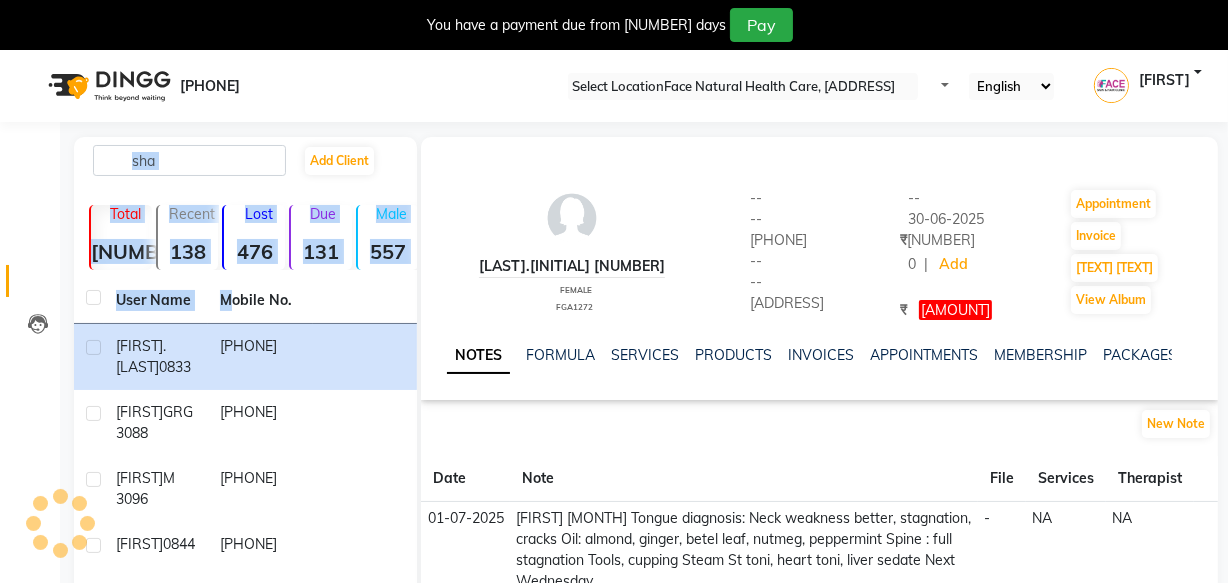 drag, startPoint x: 230, startPoint y: 308, endPoint x: 178, endPoint y: 162, distance: 154.98387 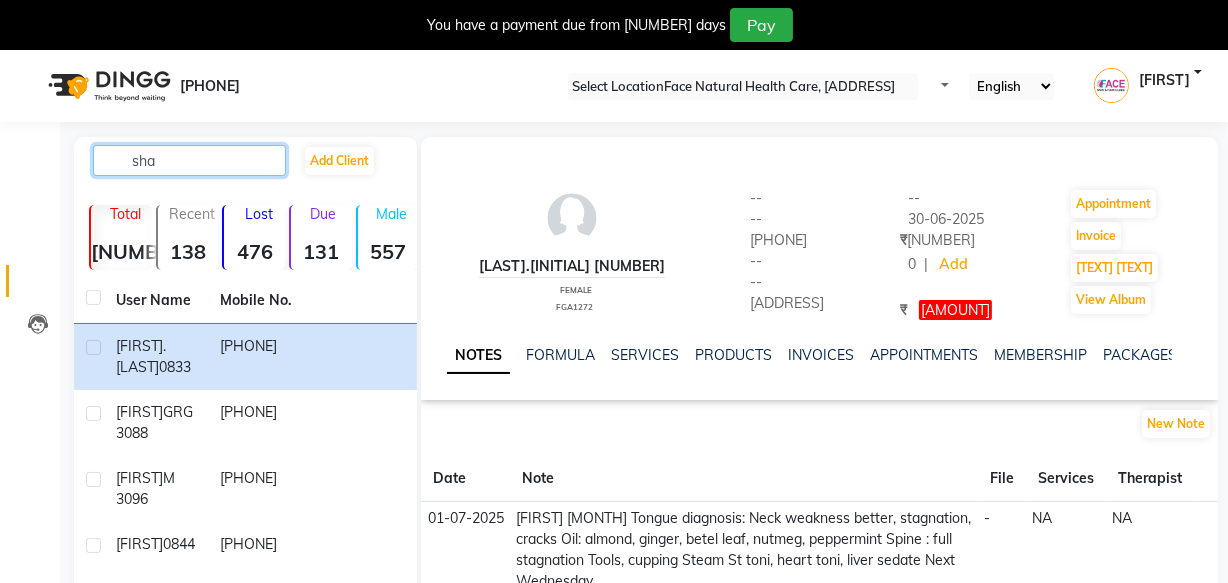click on "sha" at bounding box center (189, 160) 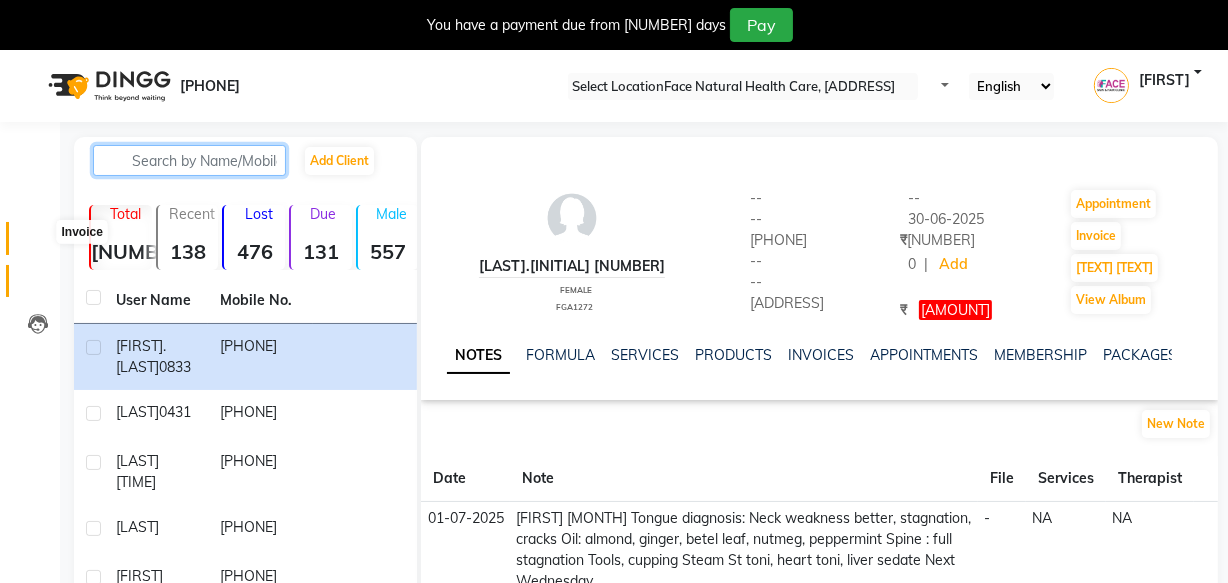 type 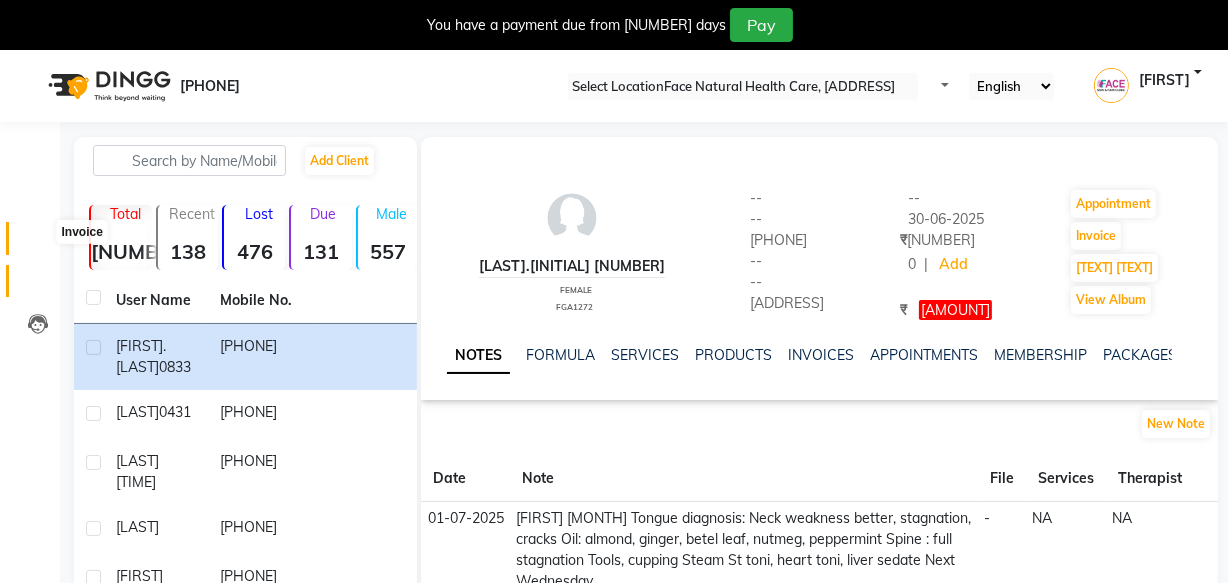 click at bounding box center [38, 243] 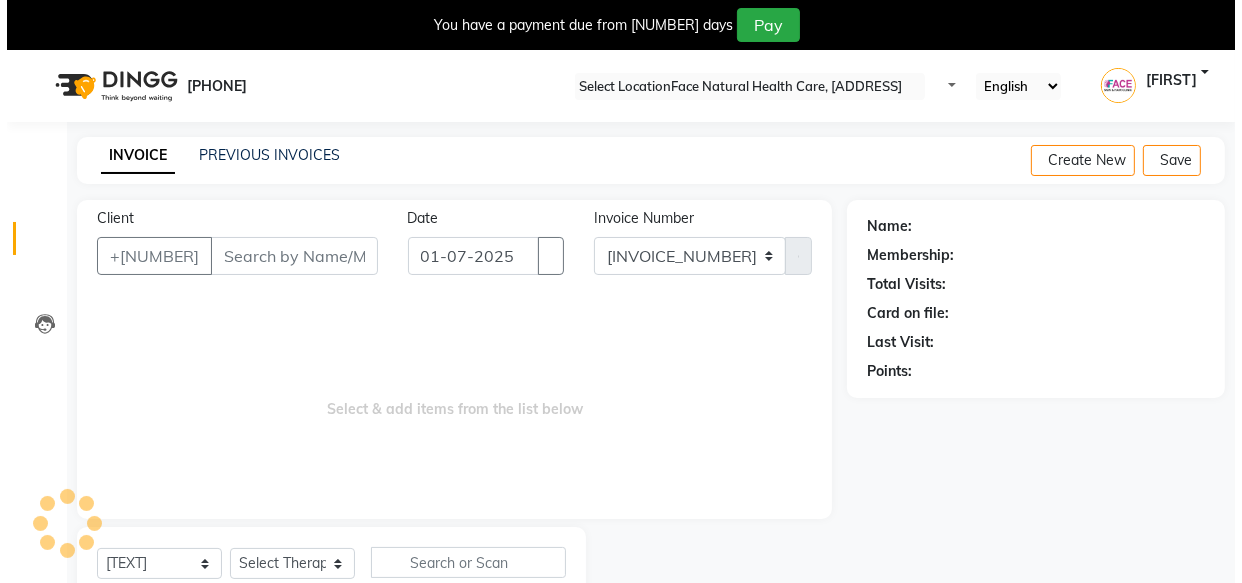 scroll, scrollTop: 69, scrollLeft: 0, axis: vertical 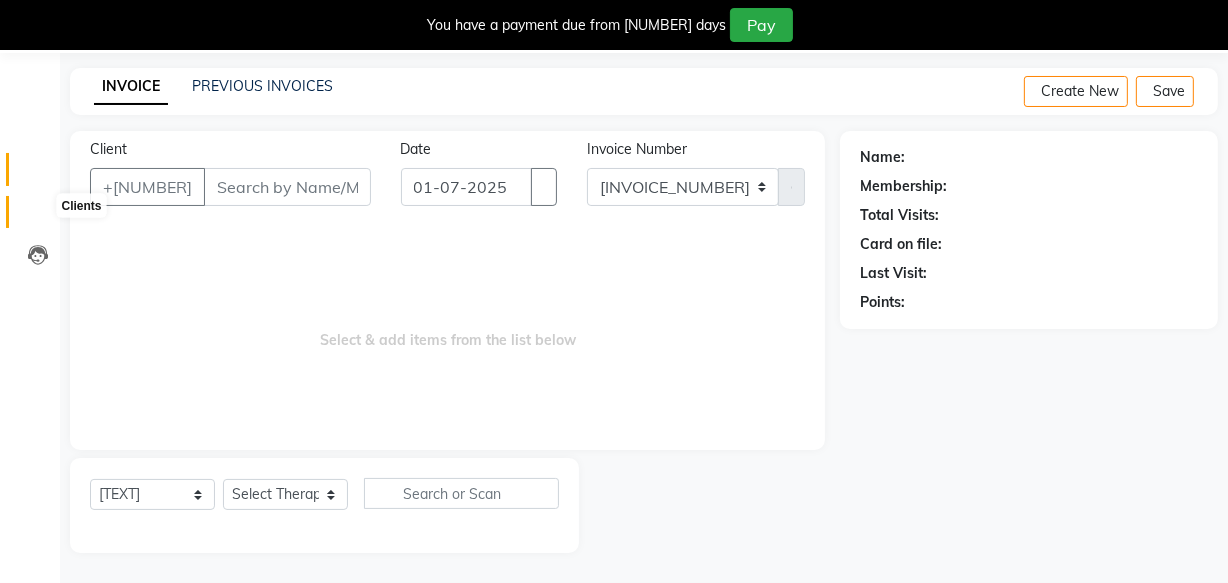 click at bounding box center [38, 217] 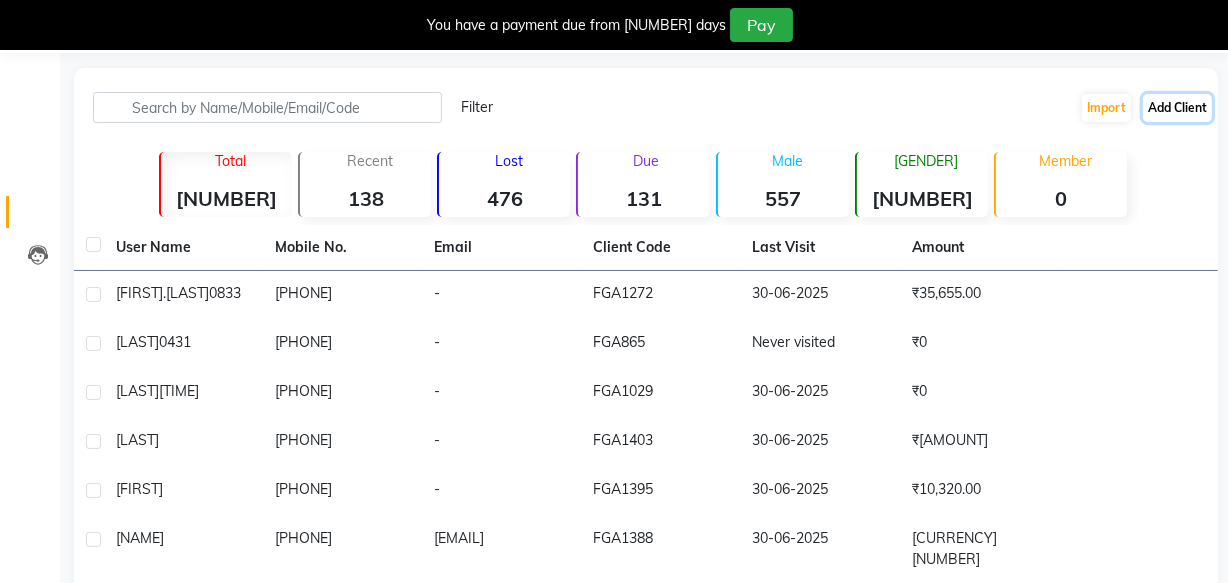 click on "Add Client" at bounding box center (1177, 108) 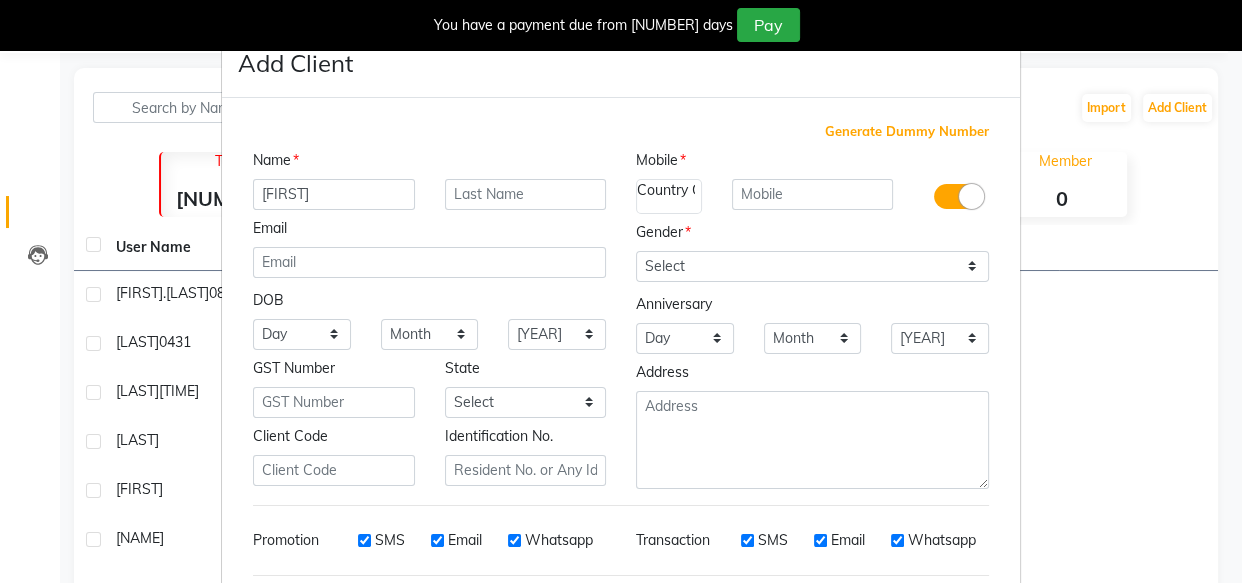 type on "[FIRST]" 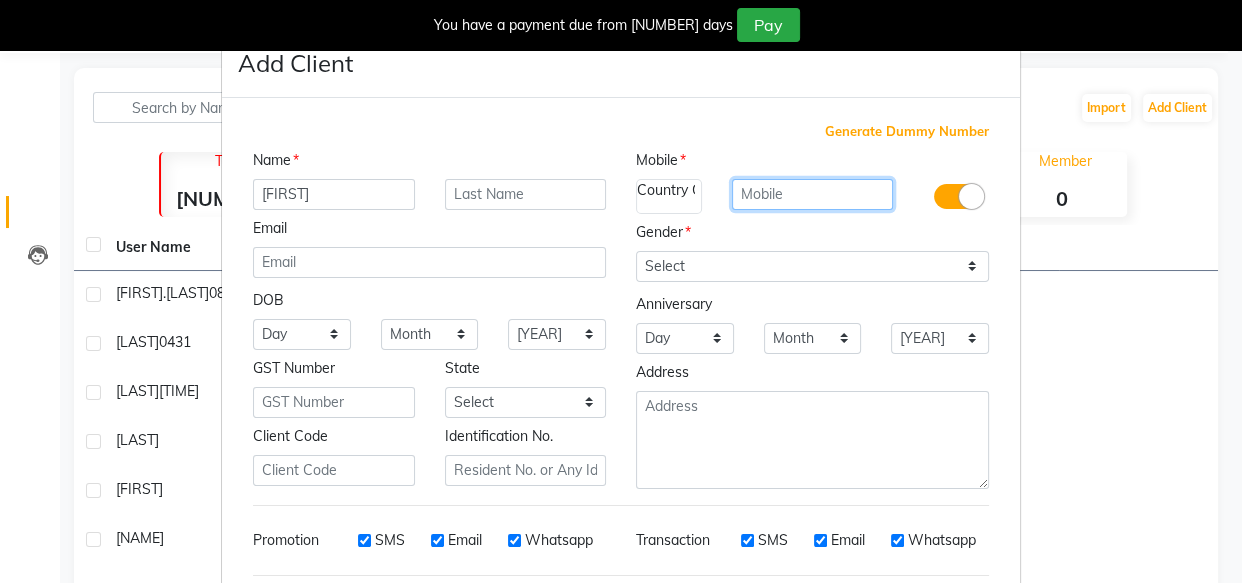click at bounding box center (813, 194) 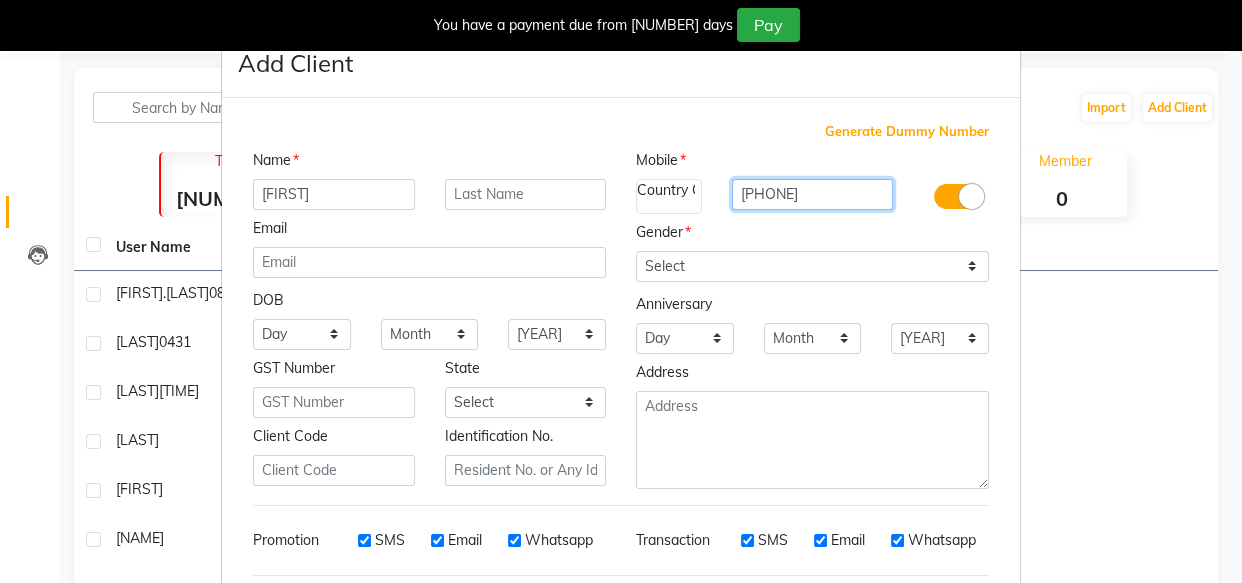 type on "[PHONE]" 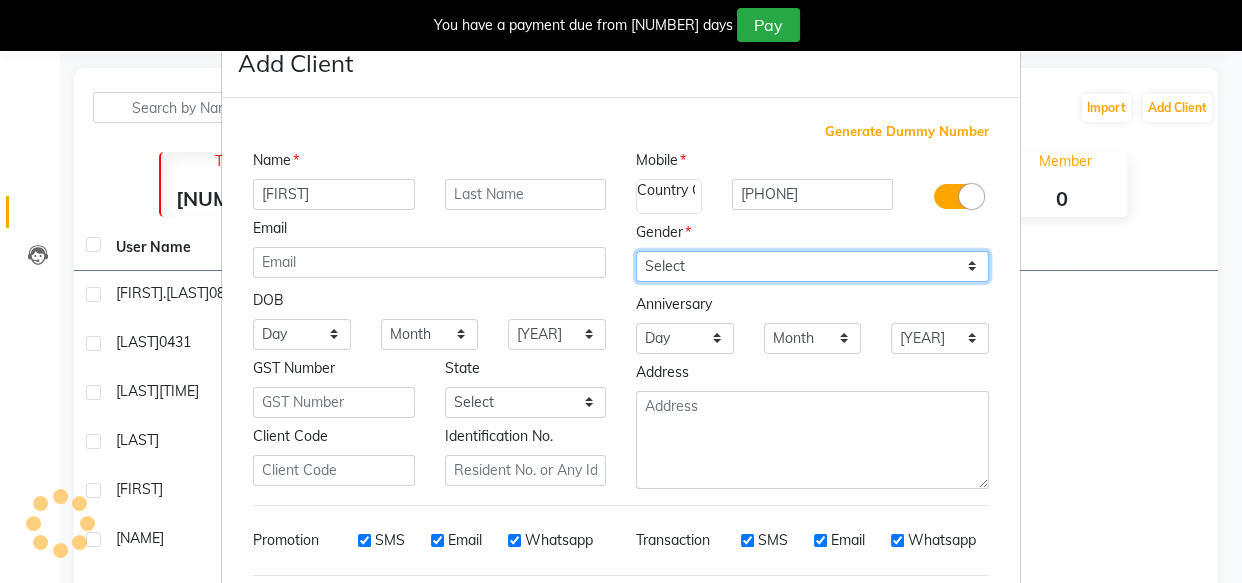 click on "Select Male Female Other Prefer Not To Say" at bounding box center (812, 266) 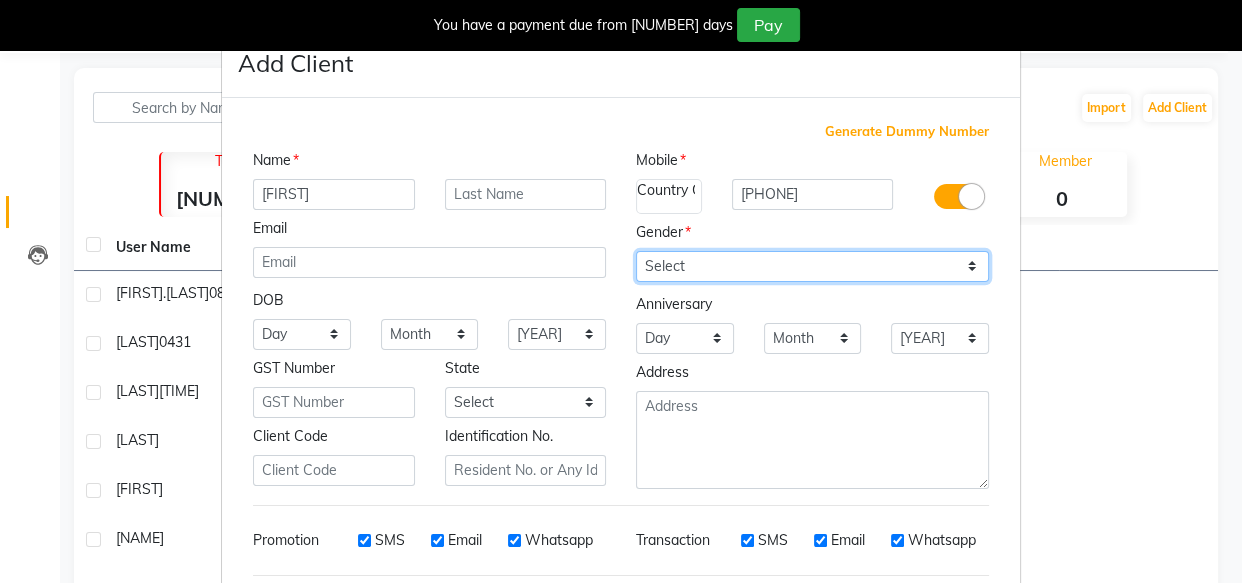 select on "female" 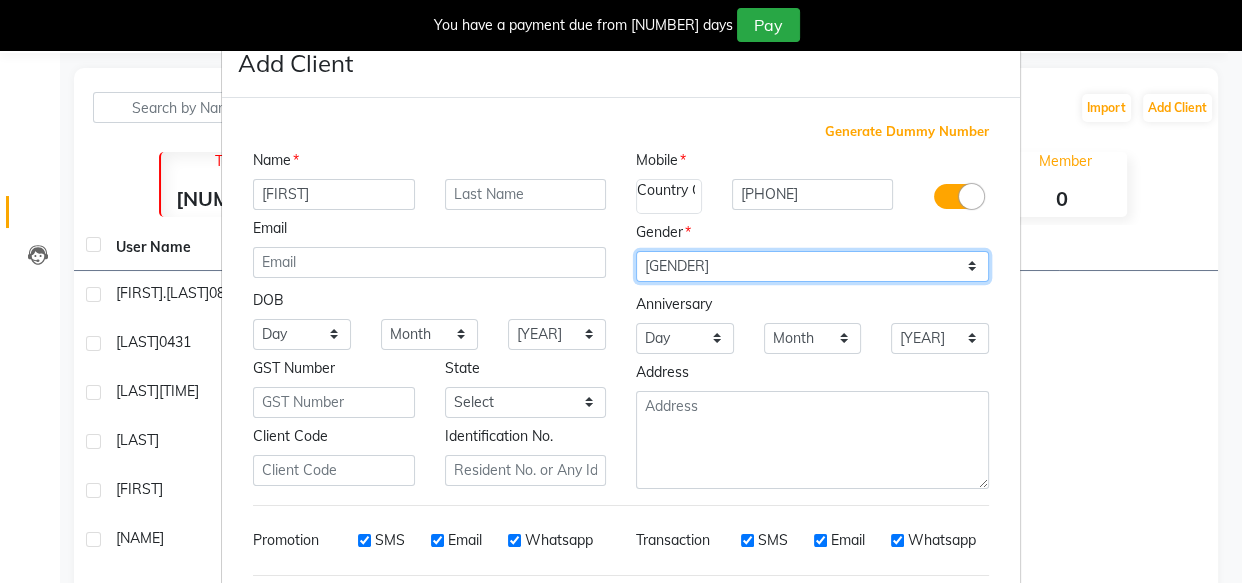 click on "Select Male Female Other Prefer Not To Say" at bounding box center (812, 266) 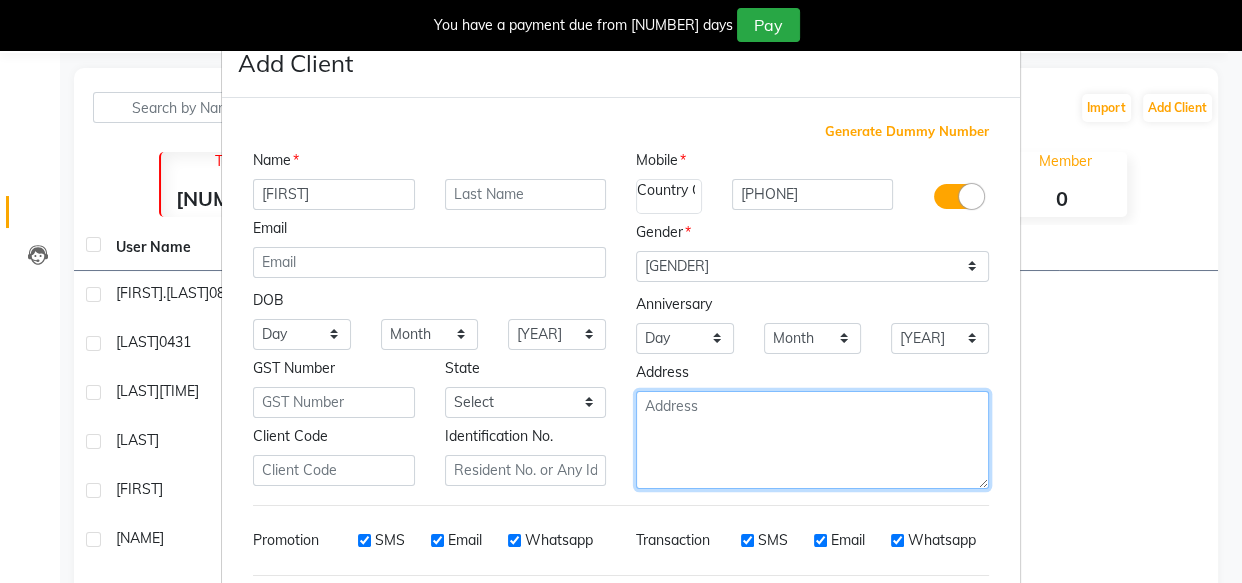 click at bounding box center (812, 440) 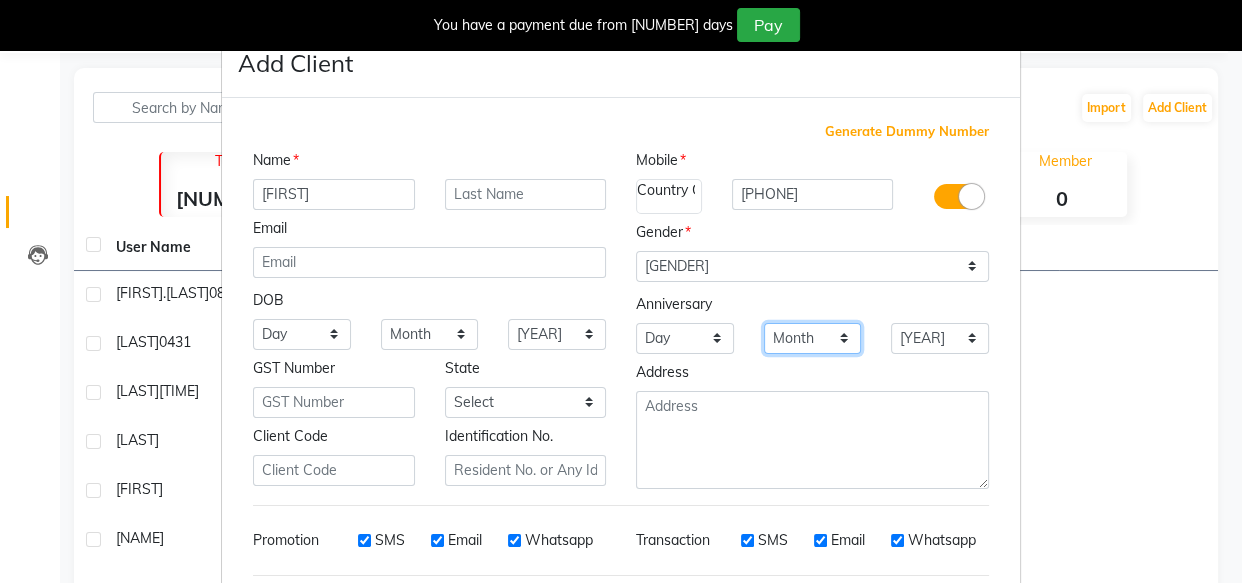 click on "Month January February March April May June July August September October November December" at bounding box center [302, 334] 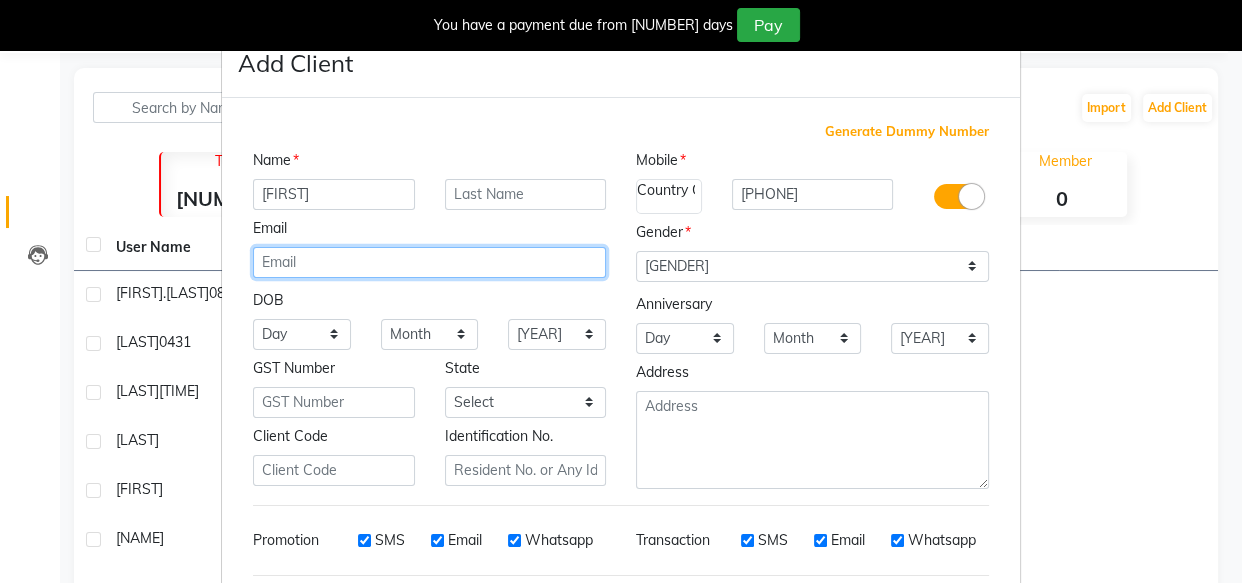 click at bounding box center (429, 262) 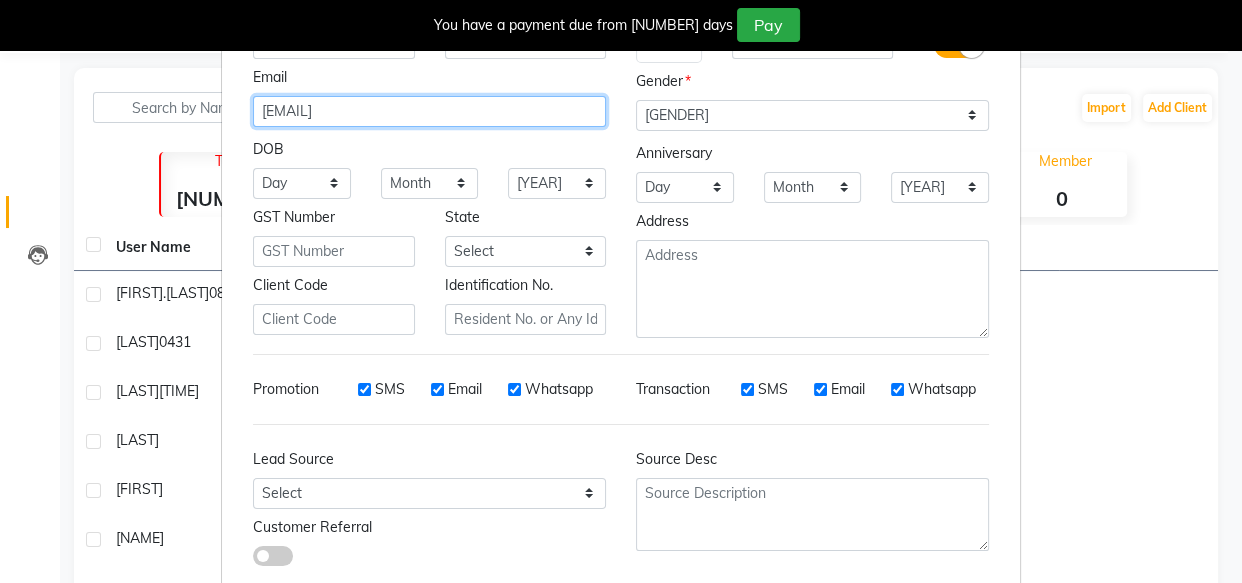 scroll, scrollTop: 270, scrollLeft: 0, axis: vertical 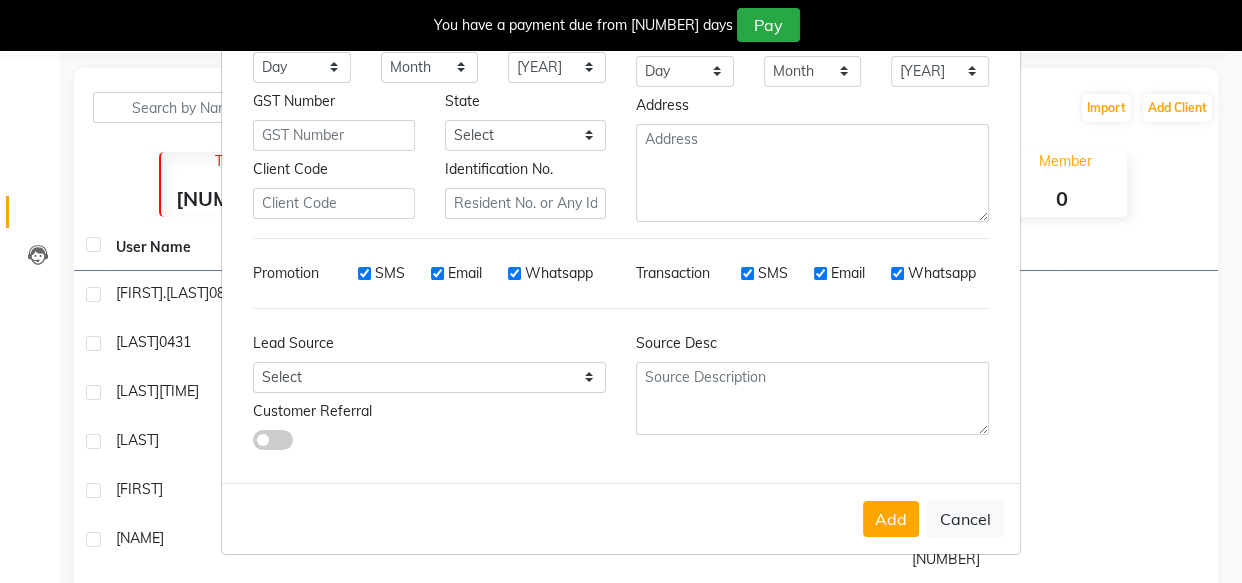 type on "[EMAIL]" 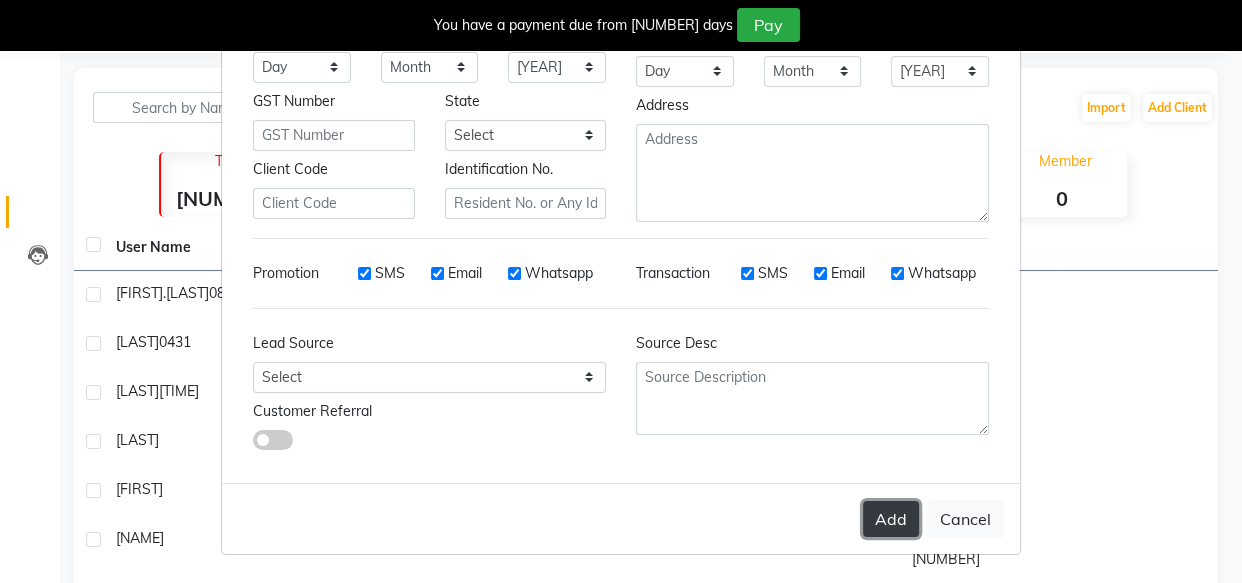 click on "Add" at bounding box center (891, 519) 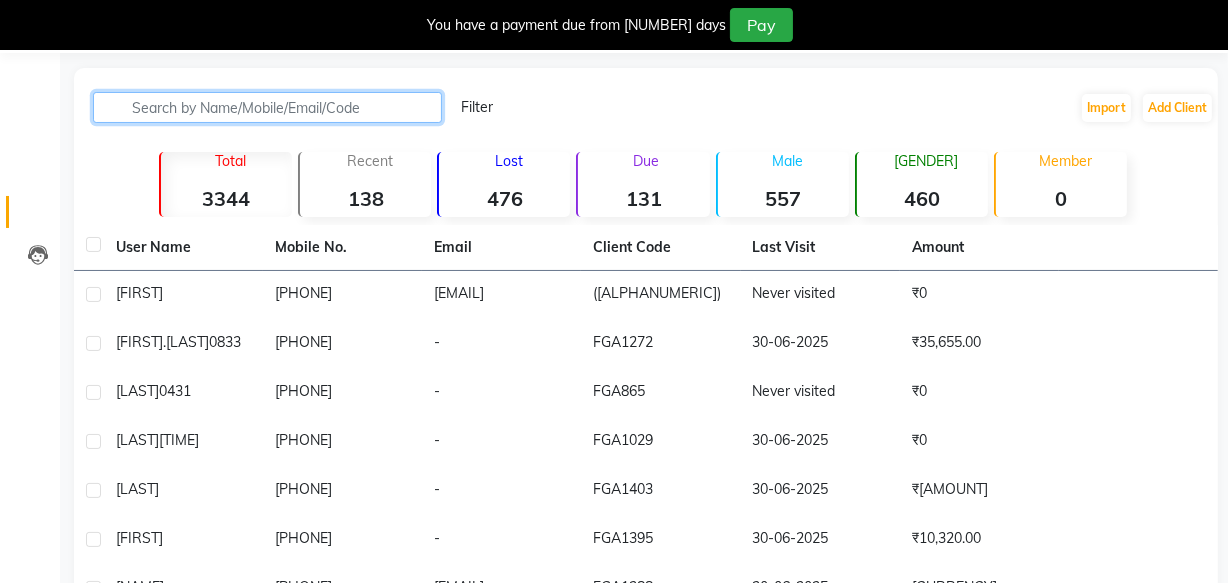 click at bounding box center (267, 107) 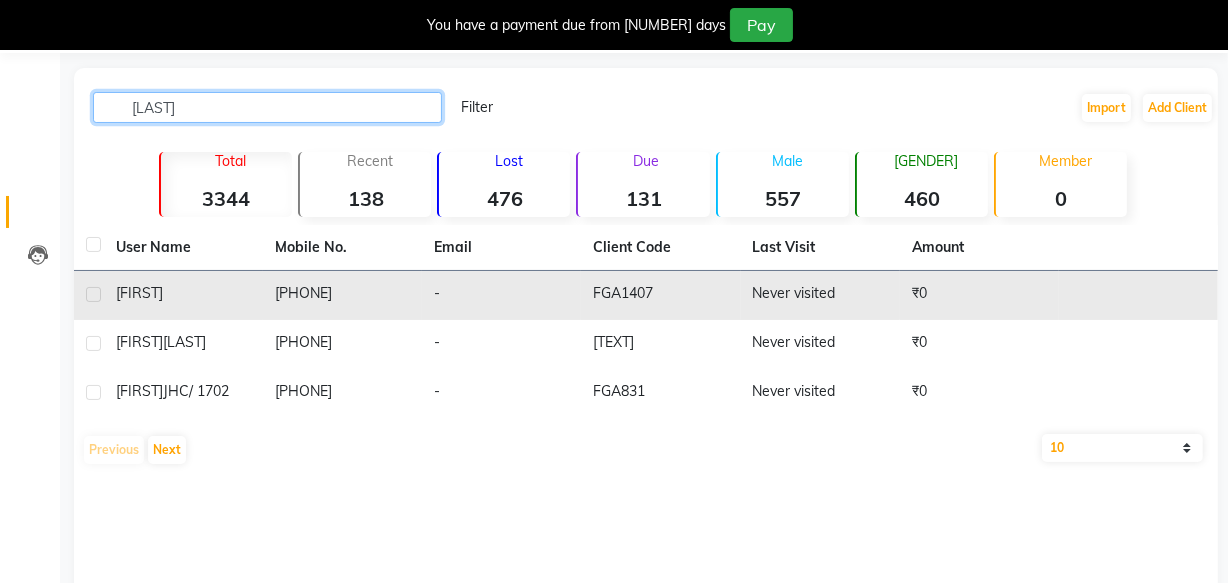 type on "[LAST]" 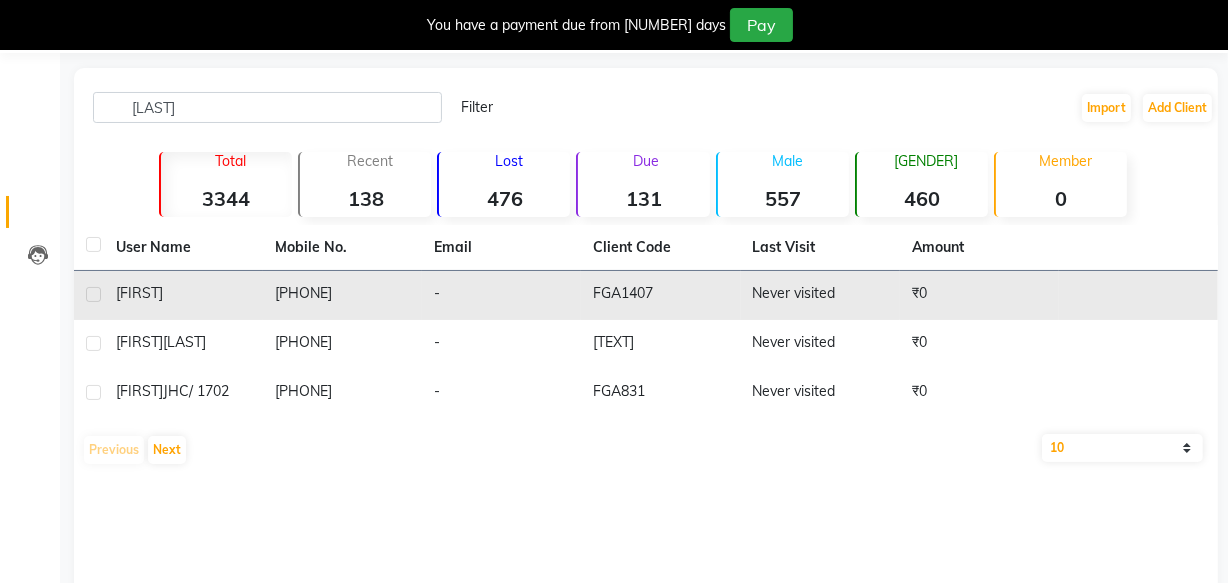click on "[PHONE]" at bounding box center [342, 295] 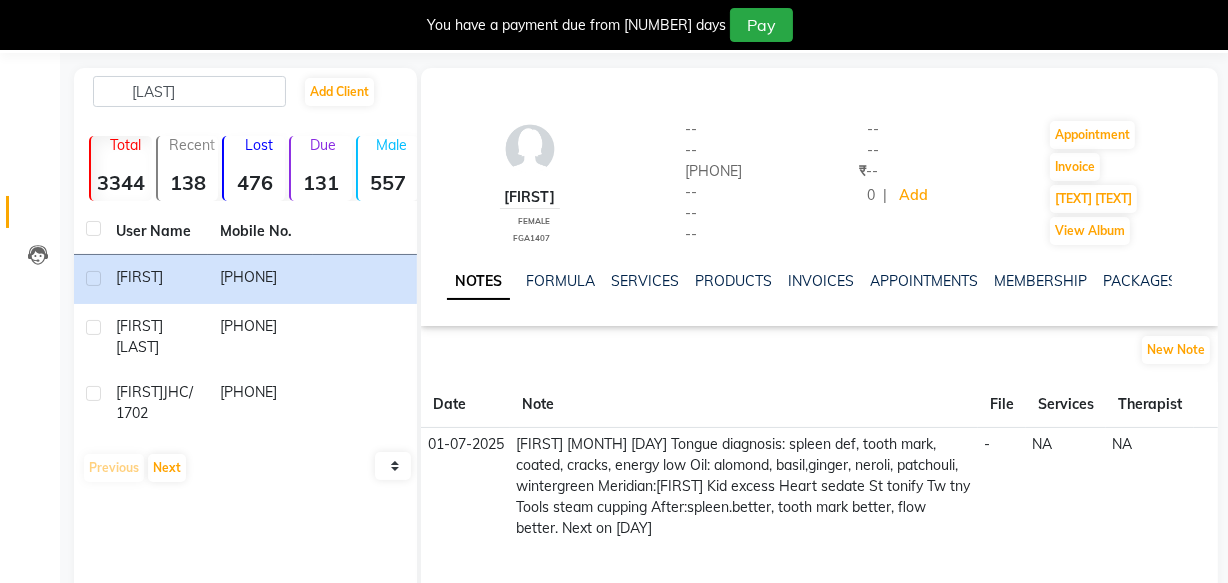 click at bounding box center [1210, 88] 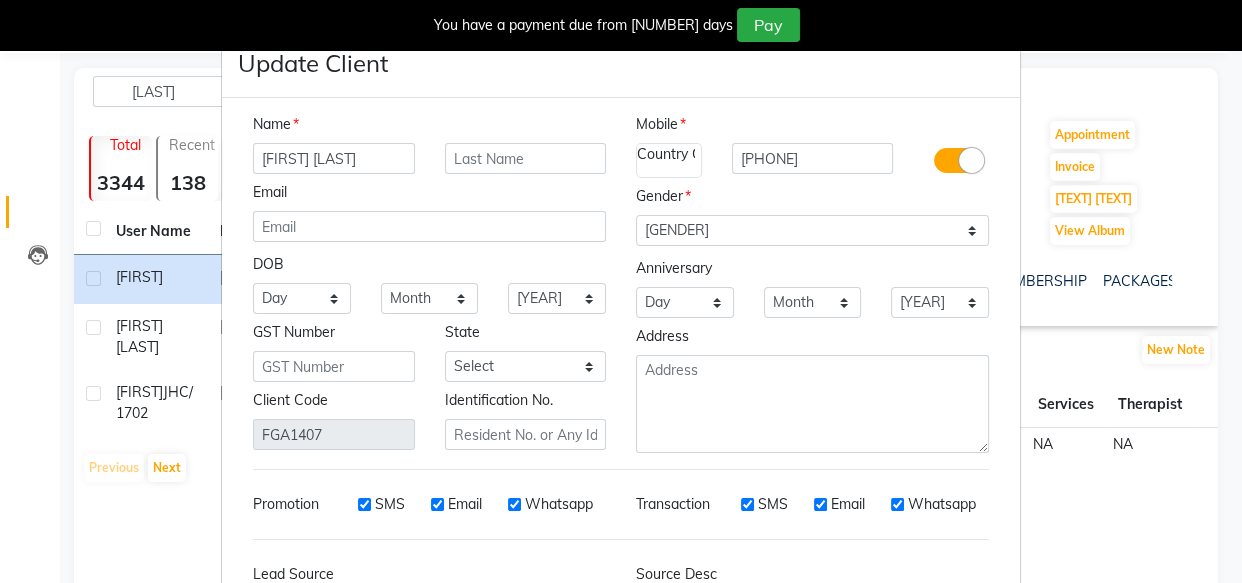 type on "[FIRST] [LAST]" 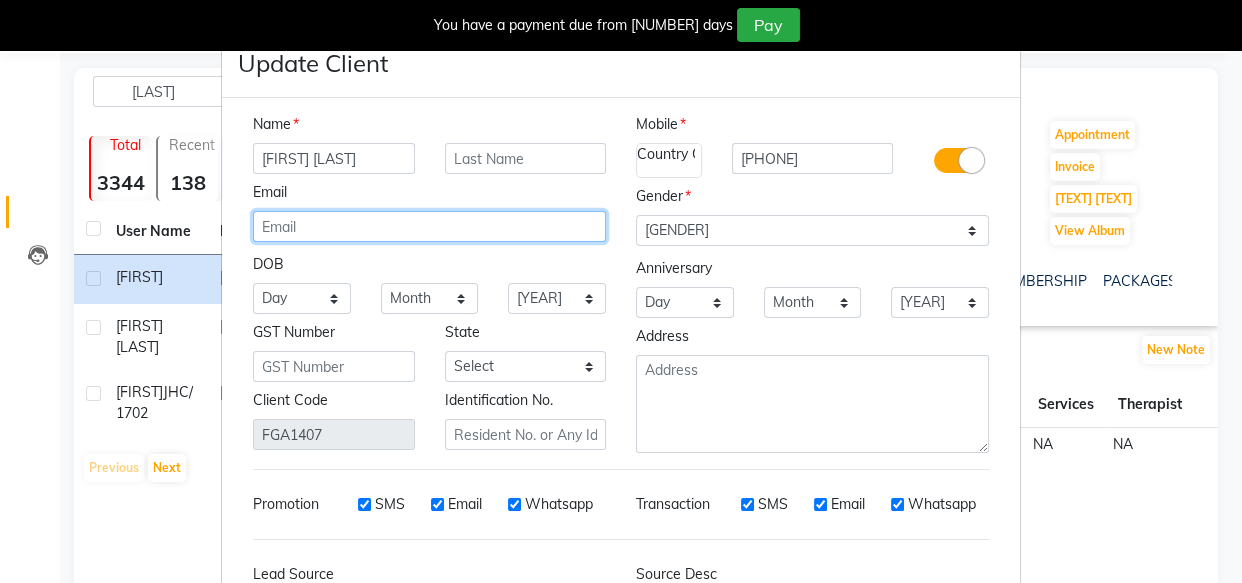 click at bounding box center [429, 226] 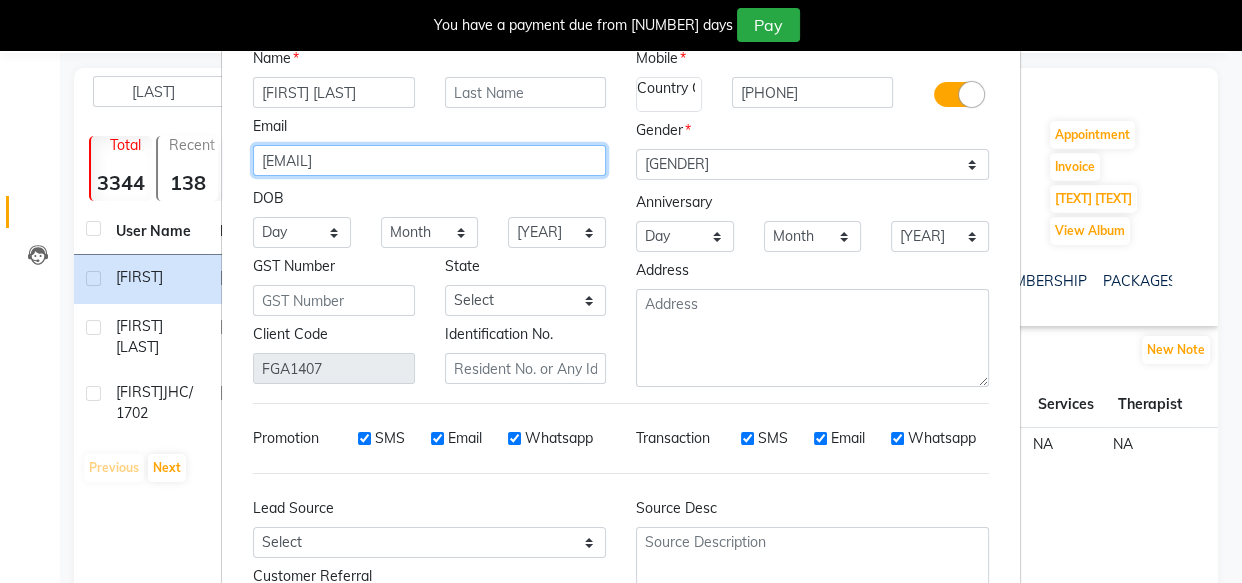 scroll, scrollTop: 101, scrollLeft: 0, axis: vertical 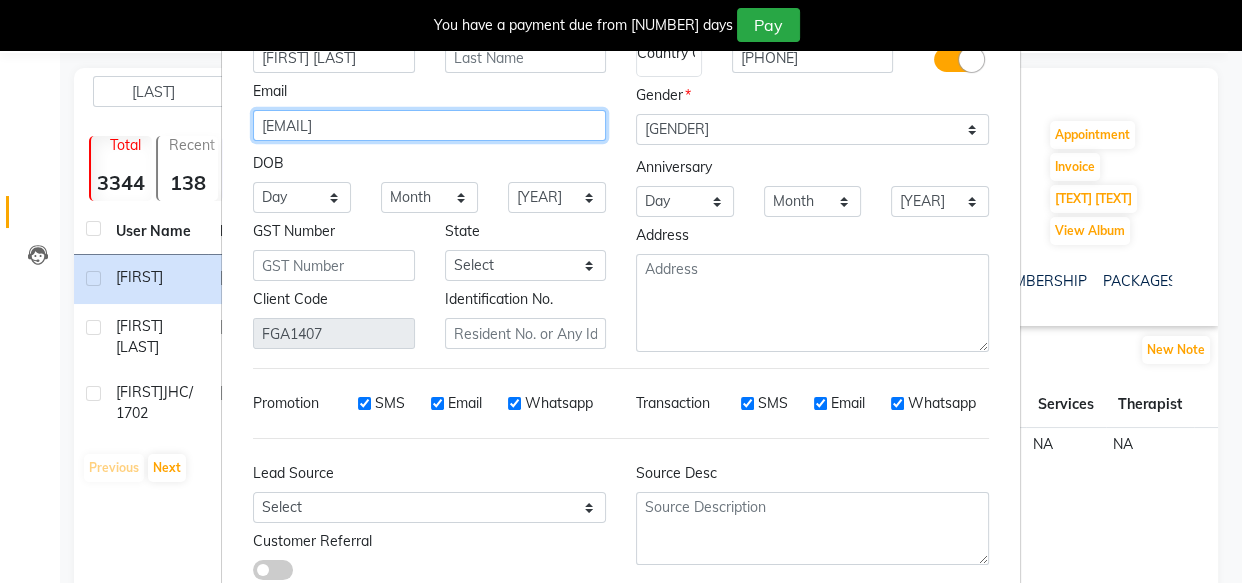 type on "[EMAIL]" 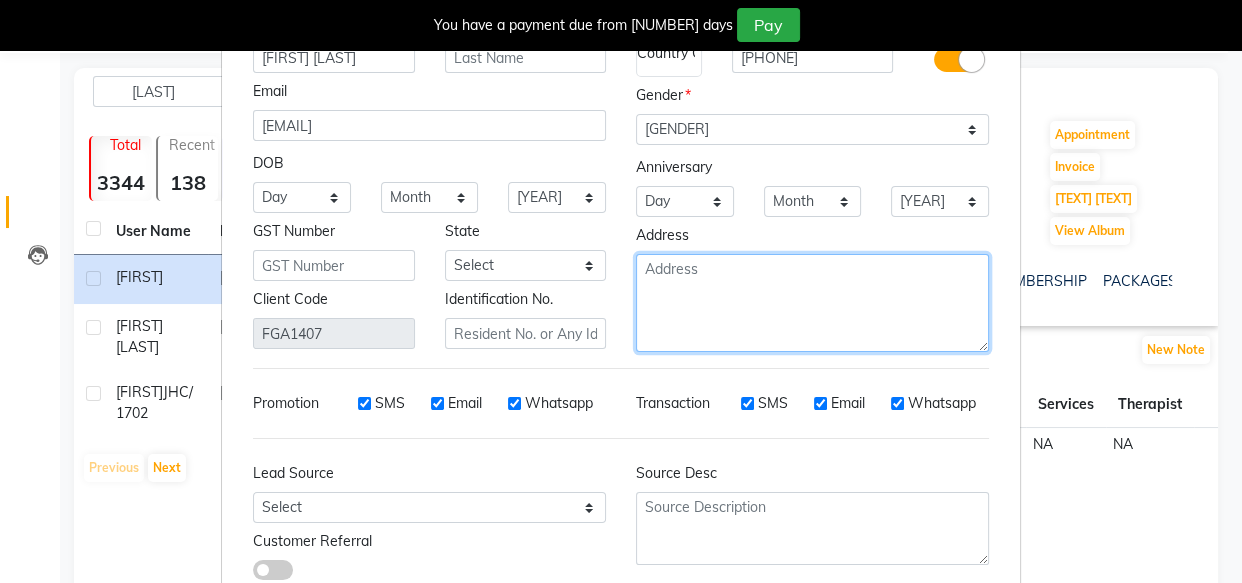 click at bounding box center [812, 303] 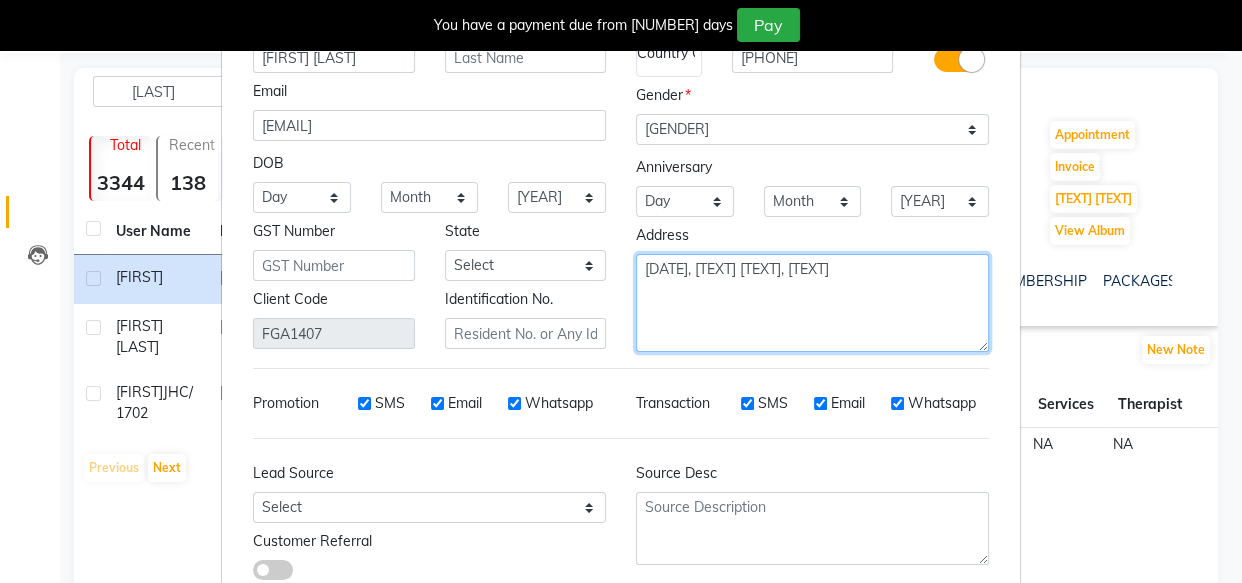 type on "[DATE], [TEXT] [TEXT], [TEXT]" 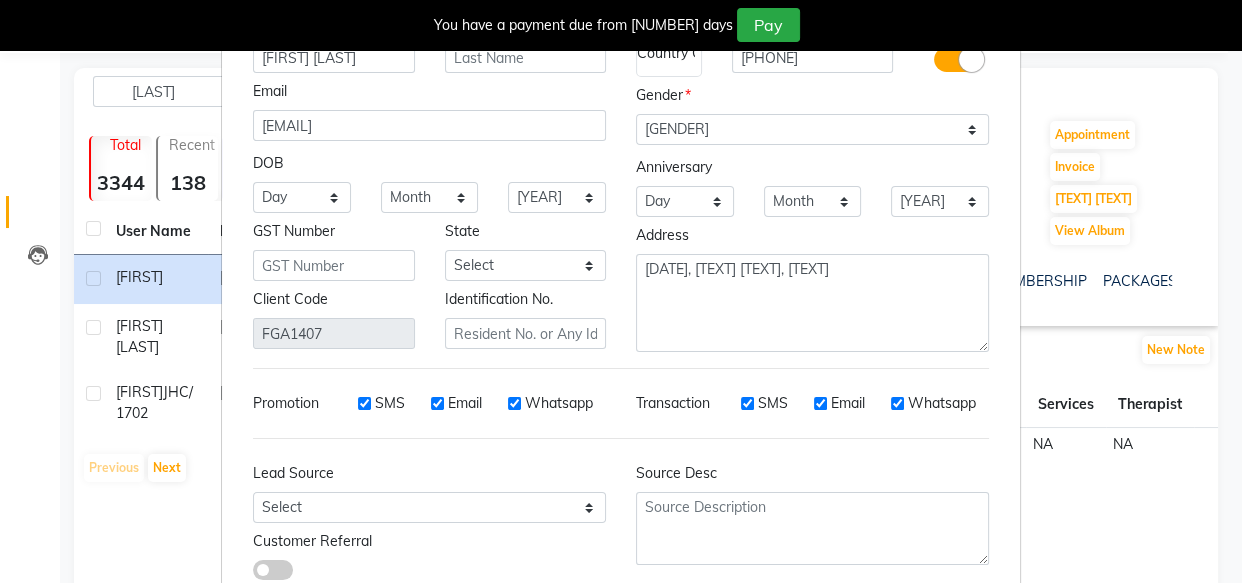 click on "Name [LAST] [LAST] Email [EMAIL] DOB Day 01 02 03 04 05 06 07 08 09 10 11 12 13 14 15 16 17 18 19 20 21 22 23 24 25 26 27 28 29 30 31 Month January February March April May June July August September October November December 1940 1941 1942 1943 1944 1945 1946 1947 1948 1949 1950 1951 1952 1953 1954 1955 1956 1957 1958 1959 1960 1961 1962 1963 1964 1965 1966 1967 1968 1969 1970 1971 1972 1973 1974 1975 1976 1977 1978 1979 1980 1981 1982 1983 1984 1985 1986 1987 1988 1989 1990 1991 1992 1993 1994 1995 1996 1997 1998 1999 2000 2001 2002 2003 2004 2005 2006 2007 2008 2009 2010 2011 2012 2013 2014 2015 2016 2017 2018 2019 2020 2021 2022 2023 2024 GST Number State Select Andaman and Nicobar Islands Andhra Pradesh Arunachal Pradesh Assam Bihar Chandigarh Chhattisgarh Dadra and Nagar Haveli Daman and Diu Delhi Goa Gujarat Haryana Himachal Pradesh Jammu and Kashmir Jharkhand Karnataka Kerala Lakshadweep Madhya Pradesh Maharashtra Manipur Meghalaya Mizoram Nagaland Odisha Pondicherry Punjab Rajasthan" at bounding box center (621, 305) 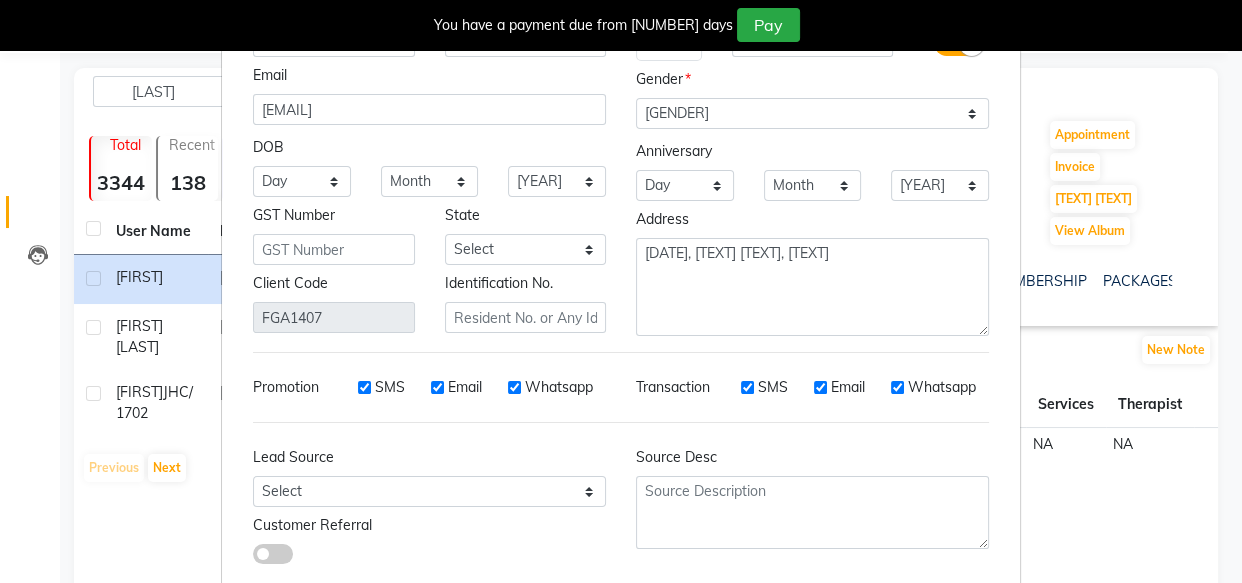 scroll, scrollTop: 116, scrollLeft: 0, axis: vertical 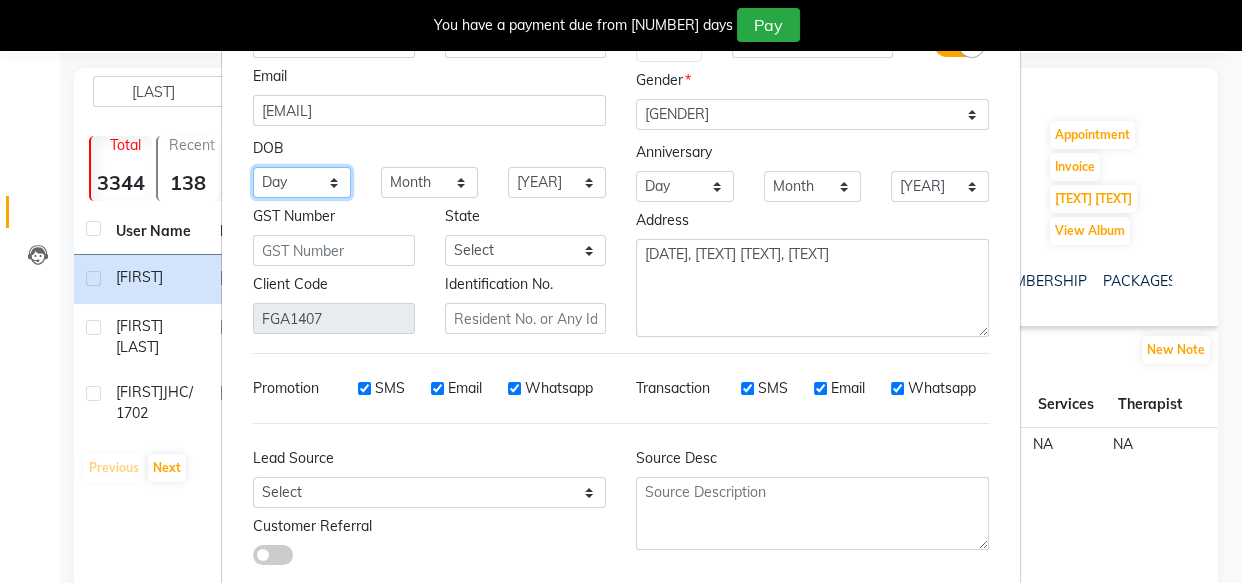 click on "Day 01 02 03 04 05 06 07 08 09 10 11 12 13 14 15 16 17 18 19 20 21 22 23 24 25 26 27 28 29 30 31" at bounding box center (302, 182) 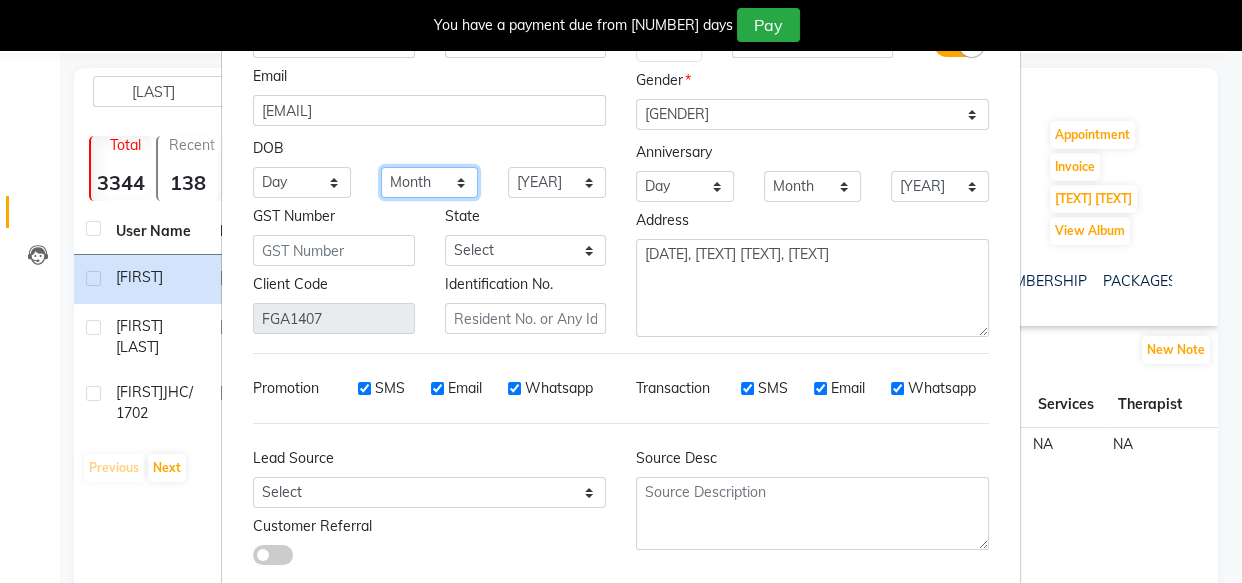 click on "Month January February March April May June July August September October November December" at bounding box center (430, 182) 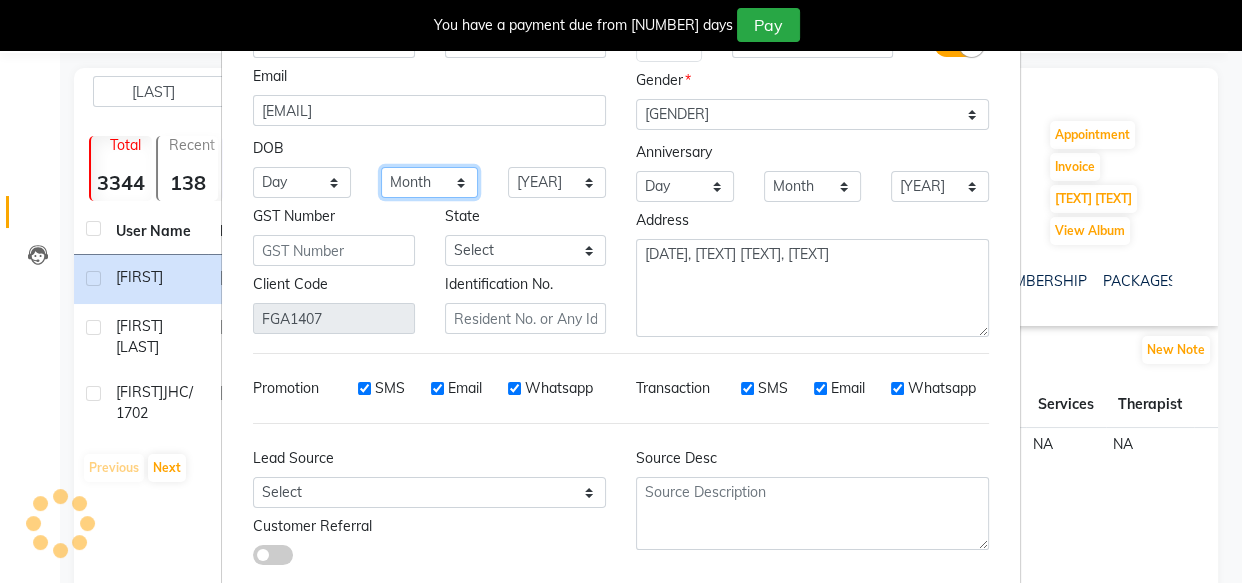 click on "Month January February March April May June July August September October November December" at bounding box center (430, 182) 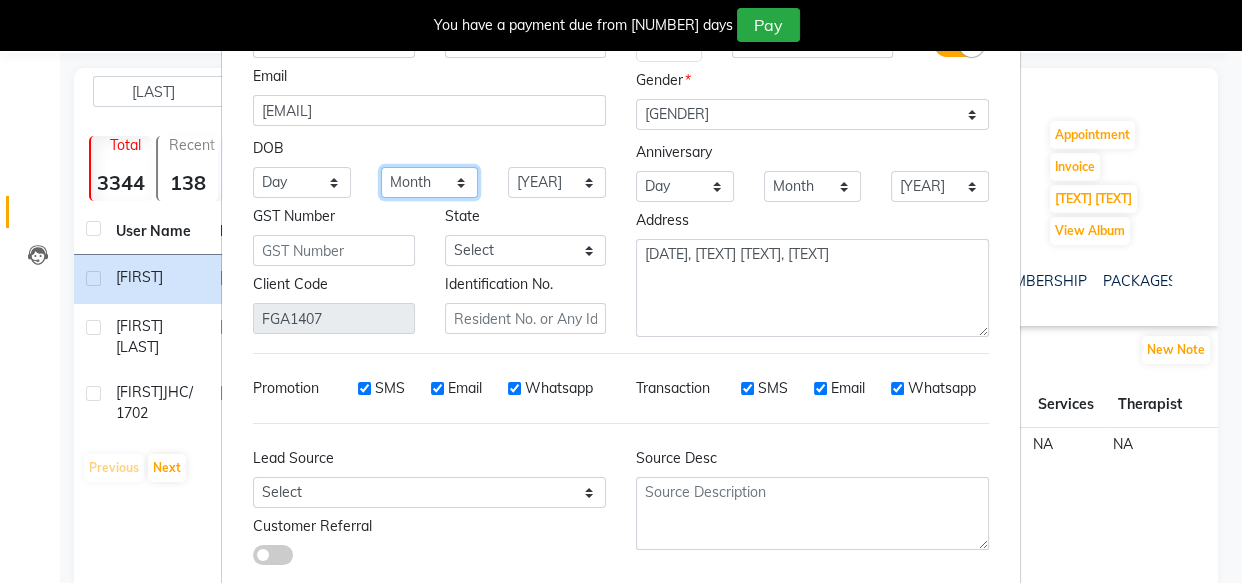 click on "Month January February March April May June July August September October November December" at bounding box center (430, 182) 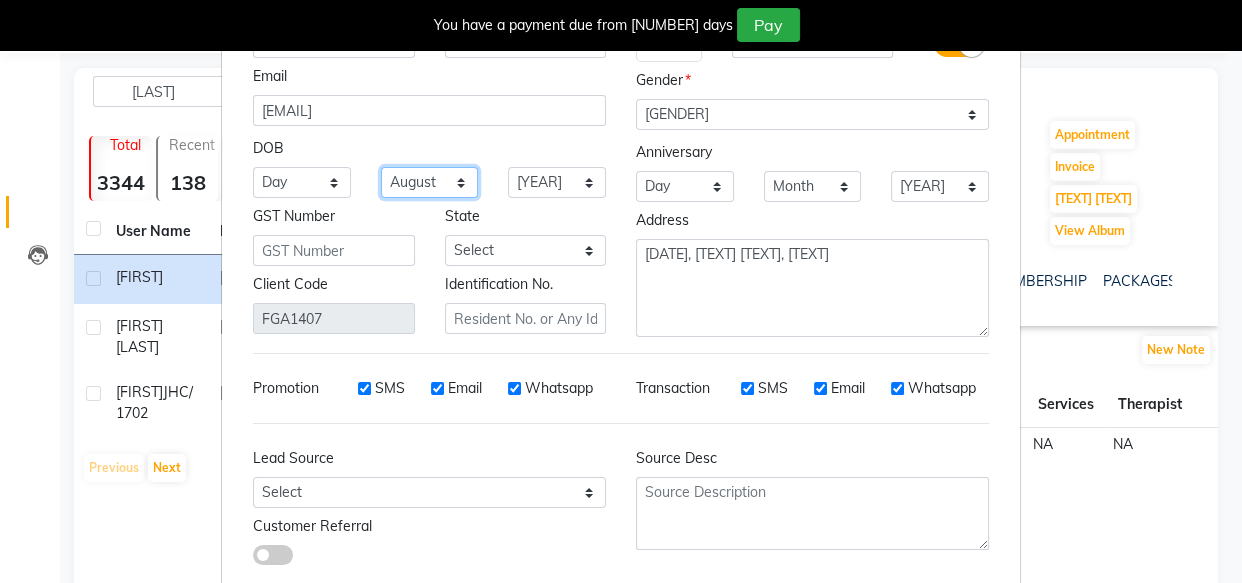 click on "Month January February March April May June July August September October November December" at bounding box center [430, 182] 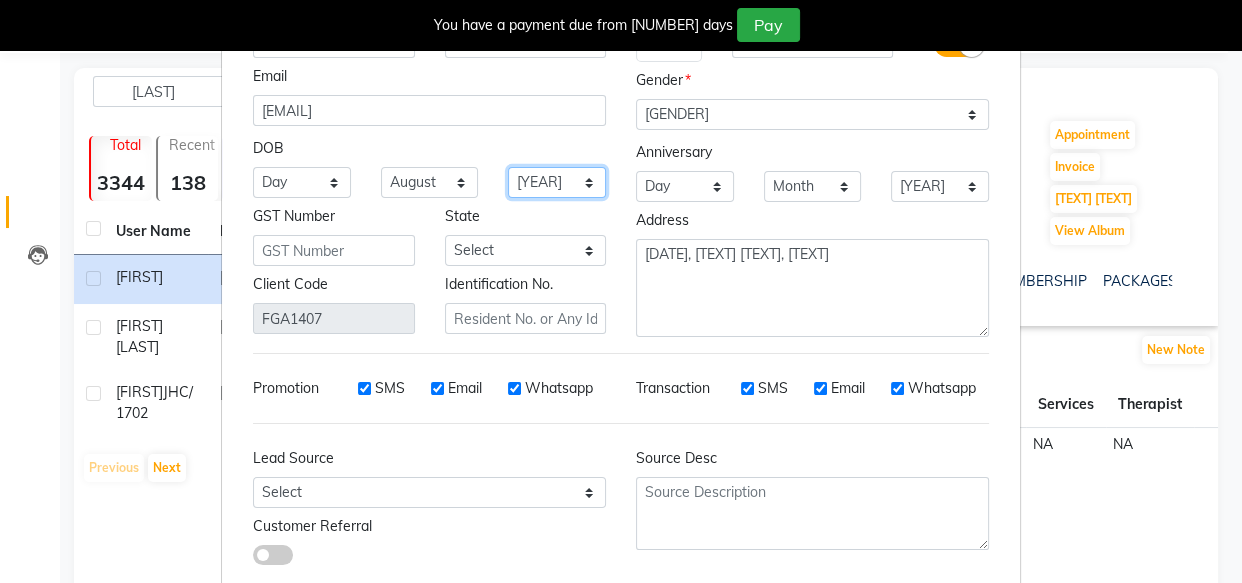 click on "1940 1941 1942 1943 1944 1945 1946 1947 1948 1949 1950 1951 1952 1953 1954 1955 1956 1957 1958 1959 1960 1961 1962 1963 1964 1965 1966 1967 1968 1969 1970 1971 1972 1973 1974 1975 1976 1977 1978 1979 1980 1981 1982 1983 1984 1985 1986 1987 1988 1989 1990 1991 1992 1993 1994 1995 1996 1997 1998 1999 2000 2001 2002 2003 2004 2005 2006 2007 2008 2009 2010 2011 2012 2013 2014 2015 2016 2017 2018 2019 2020 2021 2022 2023 2024" at bounding box center [557, 182] 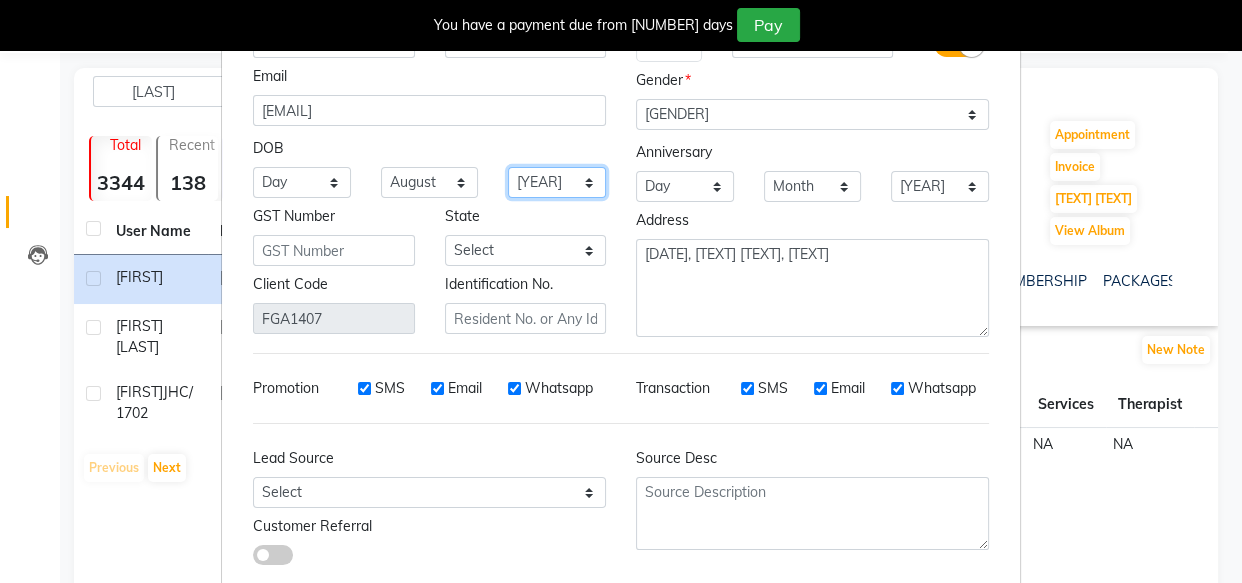 select on "1987" 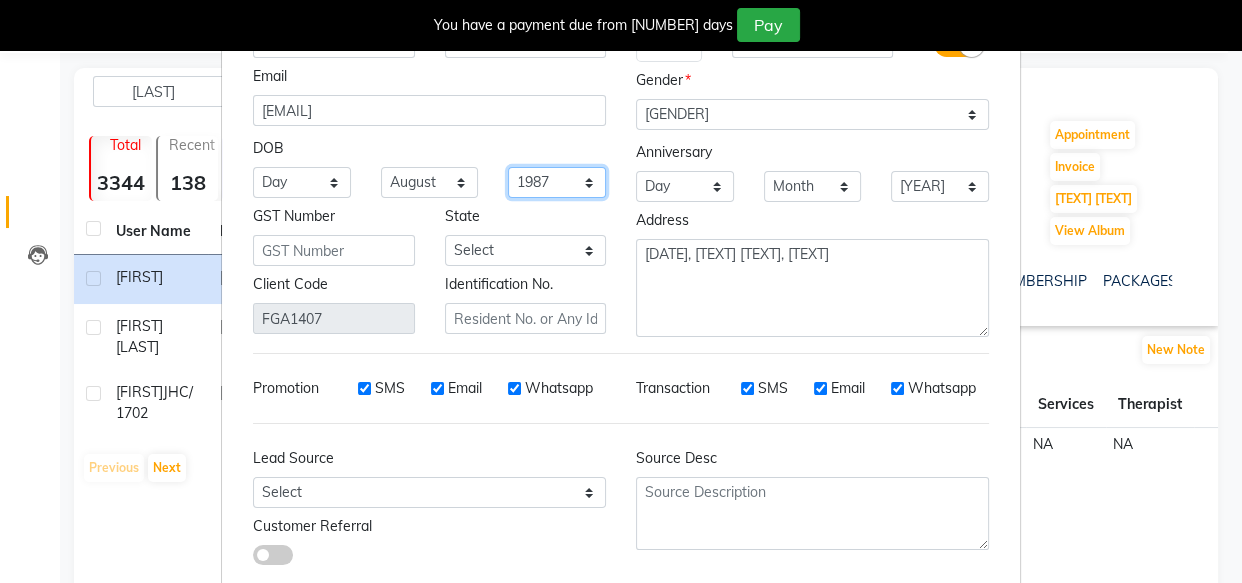 click on "1940 1941 1942 1943 1944 1945 1946 1947 1948 1949 1950 1951 1952 1953 1954 1955 1956 1957 1958 1959 1960 1961 1962 1963 1964 1965 1966 1967 1968 1969 1970 1971 1972 1973 1974 1975 1976 1977 1978 1979 1980 1981 1982 1983 1984 1985 1986 1987 1988 1989 1990 1991 1992 1993 1994 1995 1996 1997 1998 1999 2000 2001 2002 2003 2004 2005 2006 2007 2008 2009 2010 2011 2012 2013 2014 2015 2016 2017 2018 2019 2020 2021 2022 2023 2024" at bounding box center (557, 182) 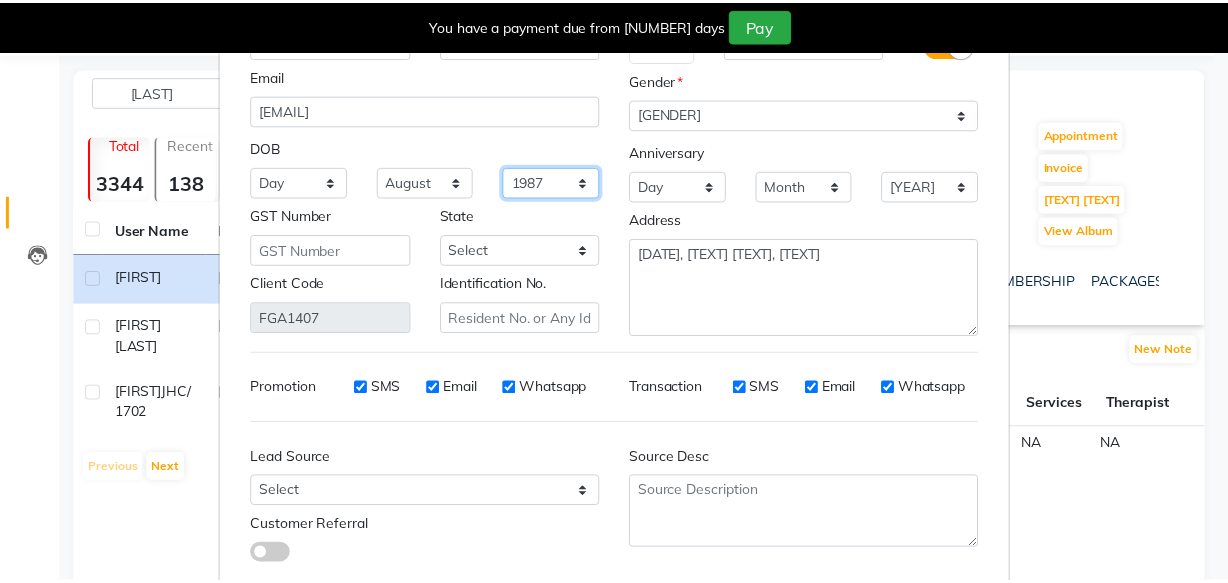 scroll, scrollTop: 235, scrollLeft: 0, axis: vertical 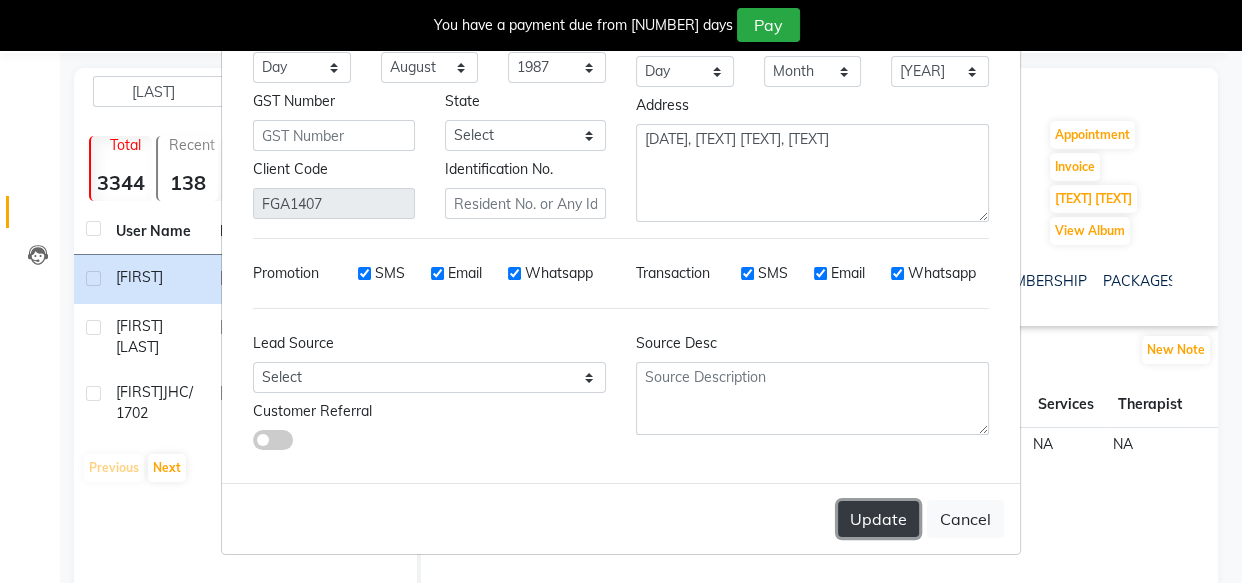 click on "Update" at bounding box center (878, 519) 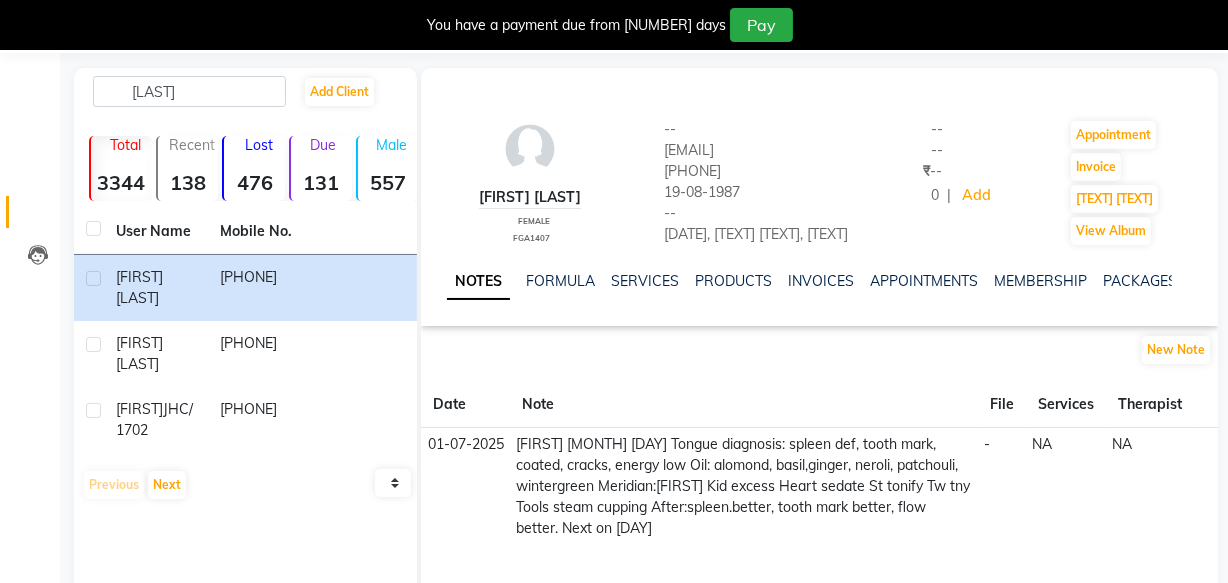 click at bounding box center (1212, 25) 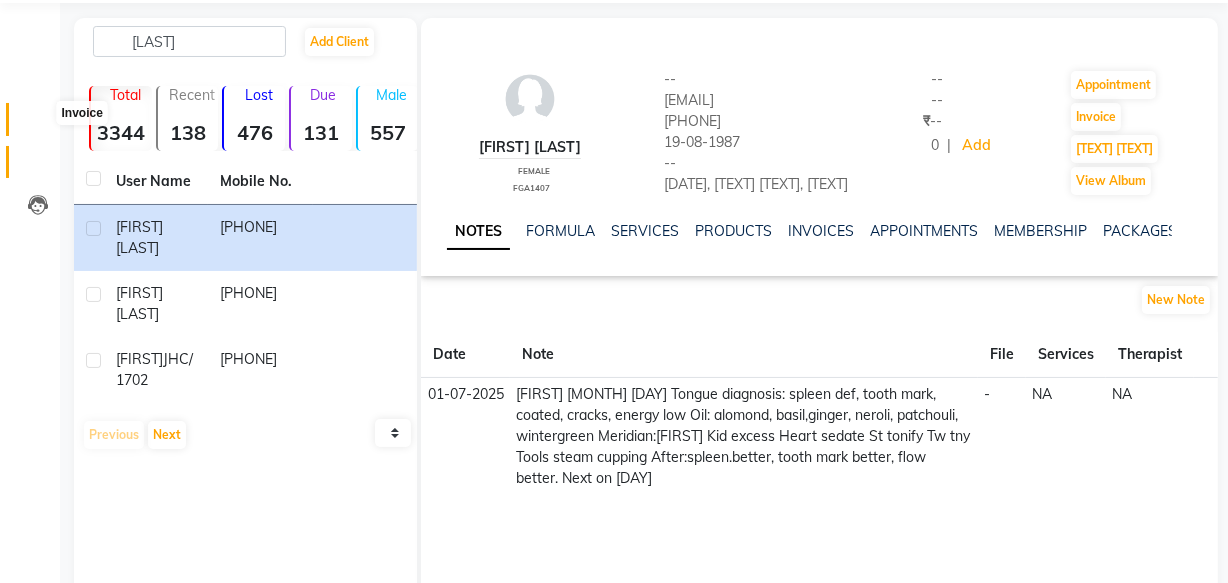 click at bounding box center (38, 124) 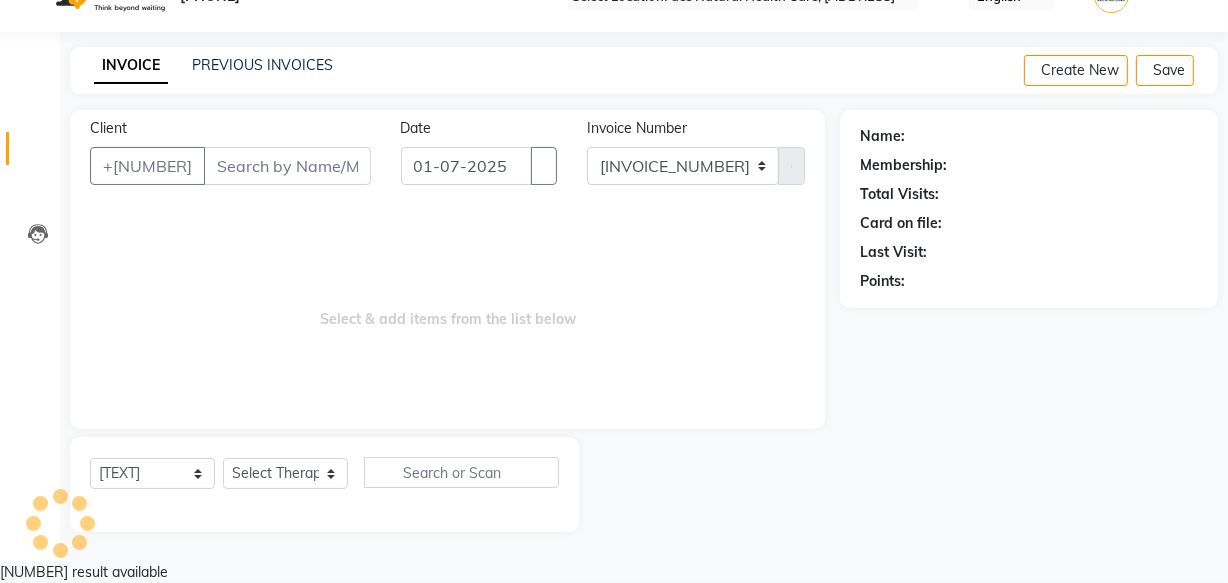 scroll, scrollTop: 19, scrollLeft: 0, axis: vertical 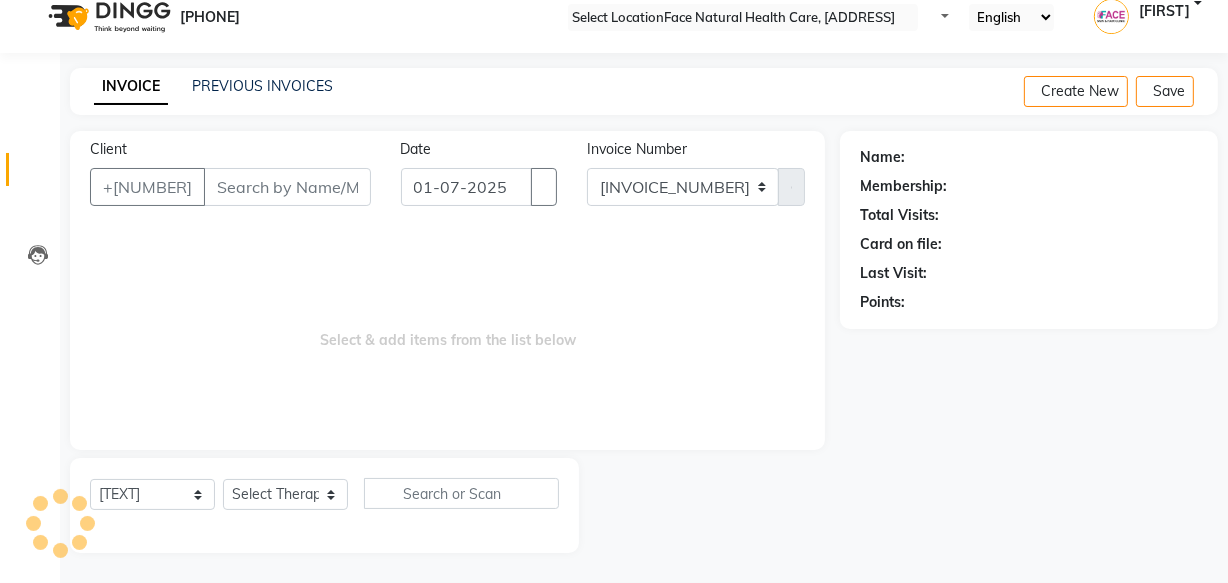 click on "Client" at bounding box center [287, 187] 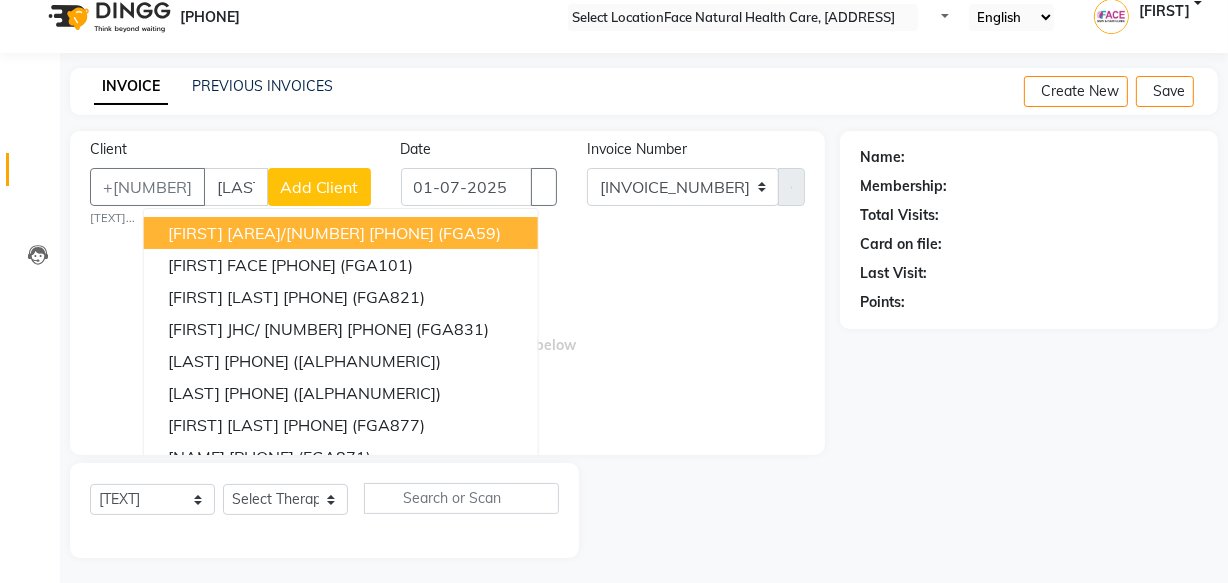 scroll, scrollTop: 19, scrollLeft: 0, axis: vertical 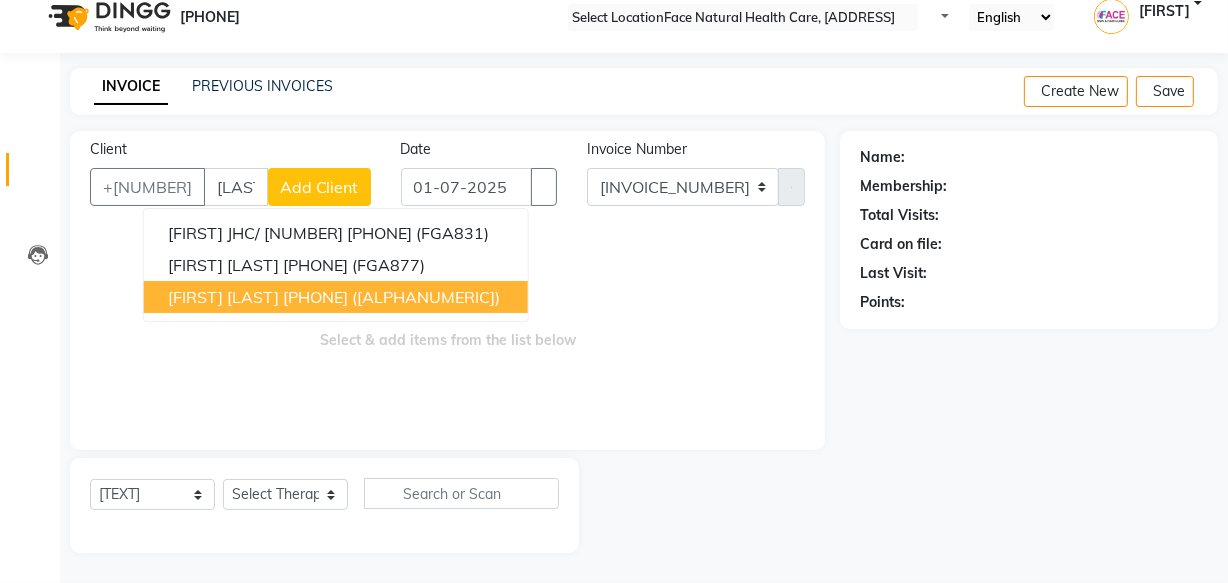 click on "[FIRST] [LAST]" at bounding box center [223, 297] 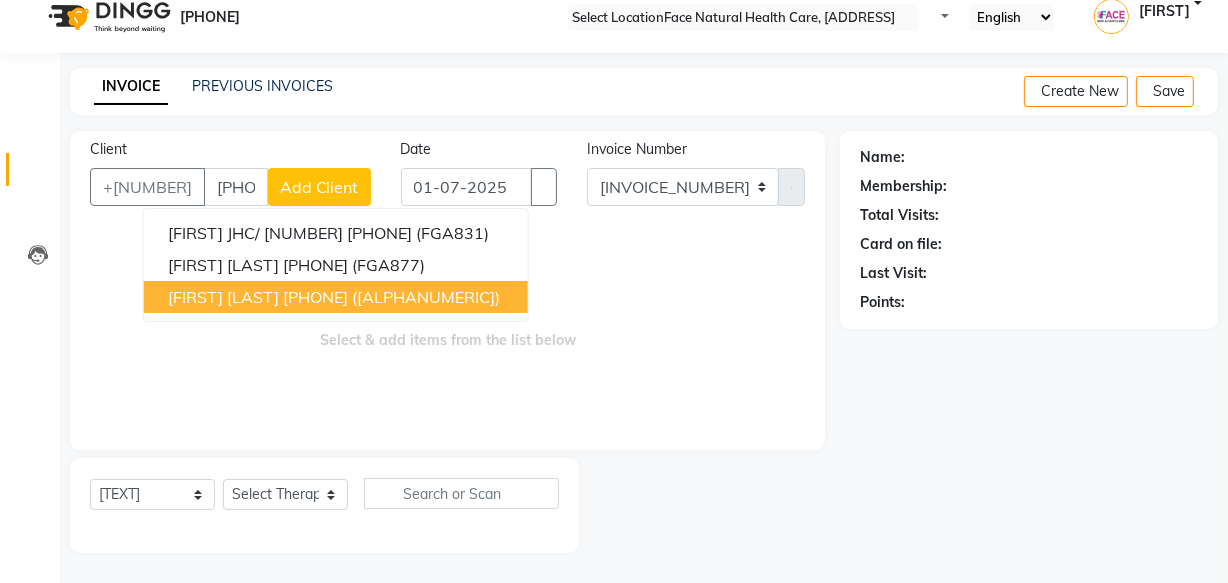 type on "[PHONE]" 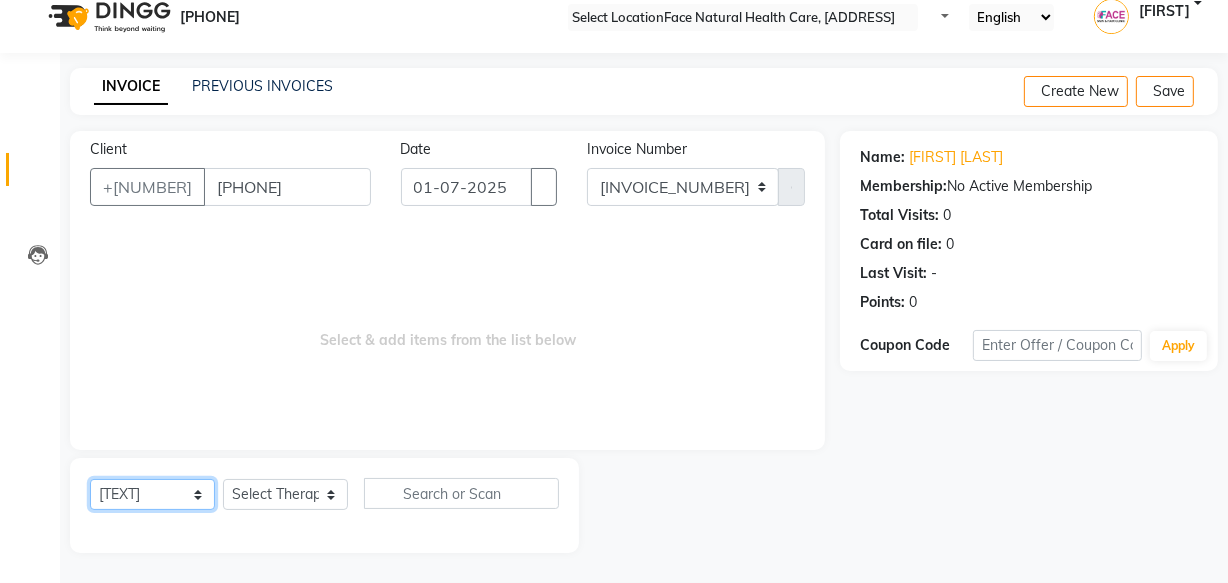 click on "Select  Service  Product  Membership  Package Voucher Prepaid Gift Card" at bounding box center (152, 494) 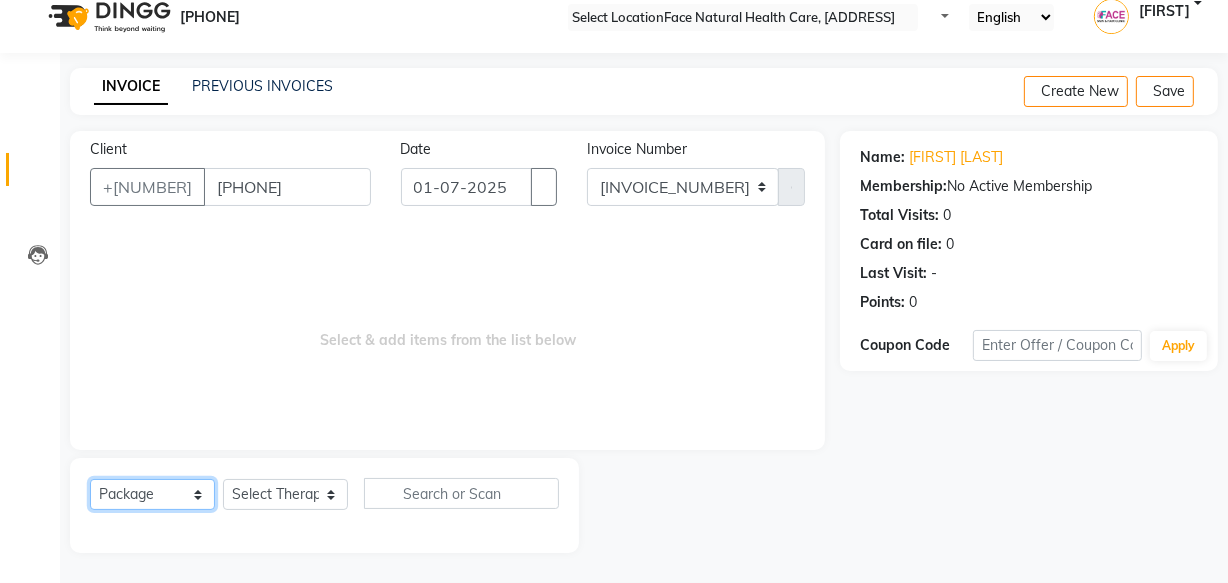 click on "Select  Service  Product  Membership  Package Voucher Prepaid Gift Card" at bounding box center [152, 494] 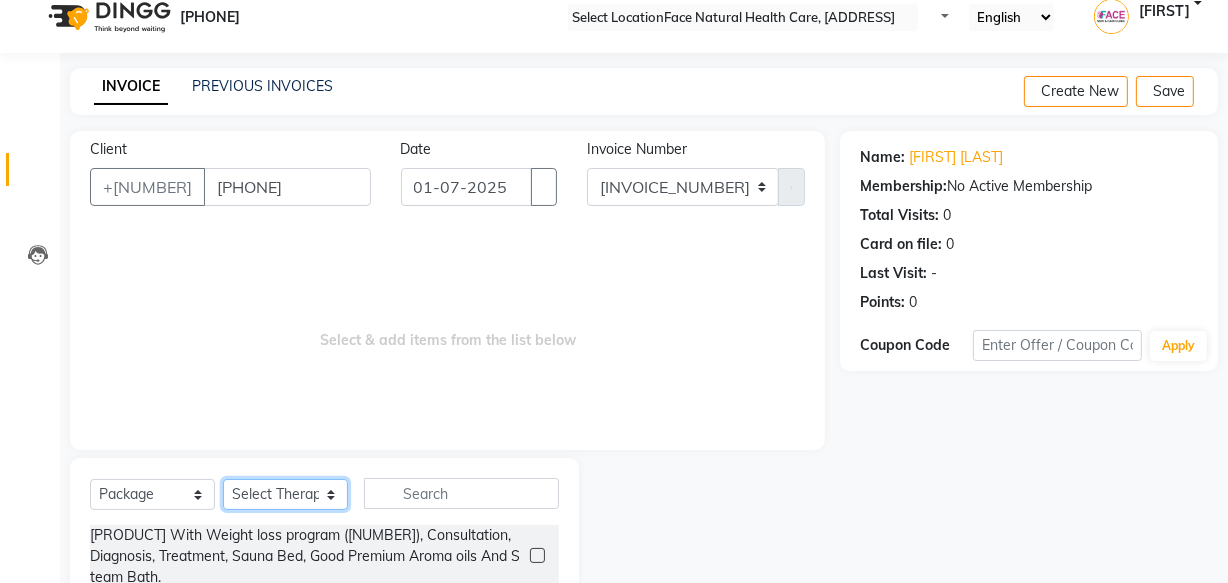 click on "Select Therapist Dr. keerthika Dr. Ranjith Hannah Miracline Janarthanan M Jayalakshmi kaleel rahman Kokila Nandhini sangeetha Sivakumar Soorya" at bounding box center (285, 494) 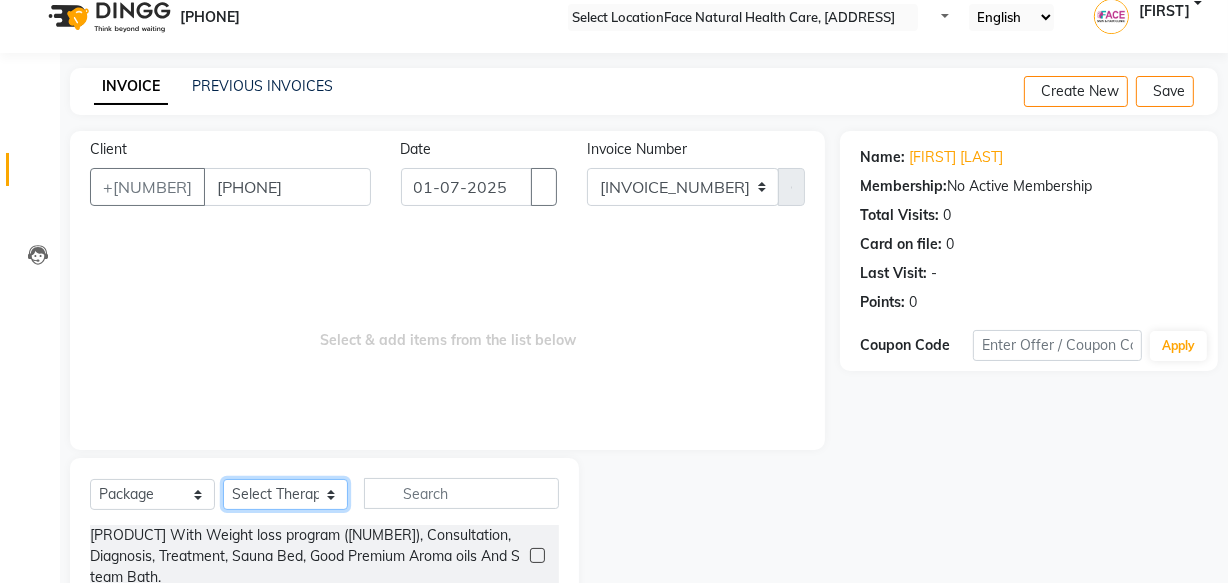 select on "[NUMBER]" 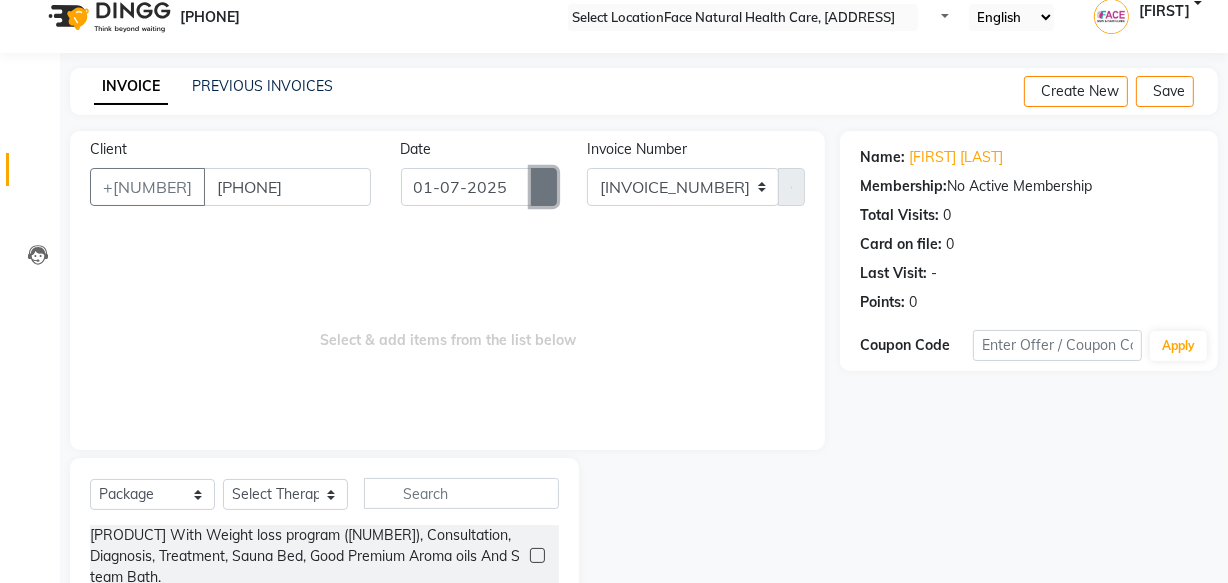 click at bounding box center [544, 187] 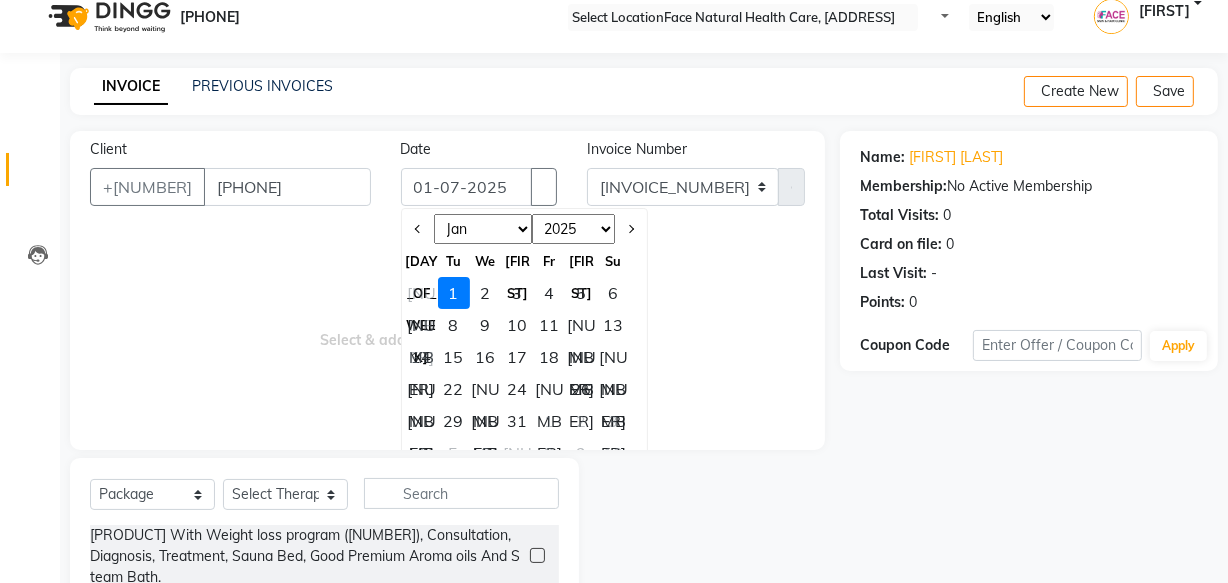 click on "[NUMBER]" at bounding box center [422, 293] 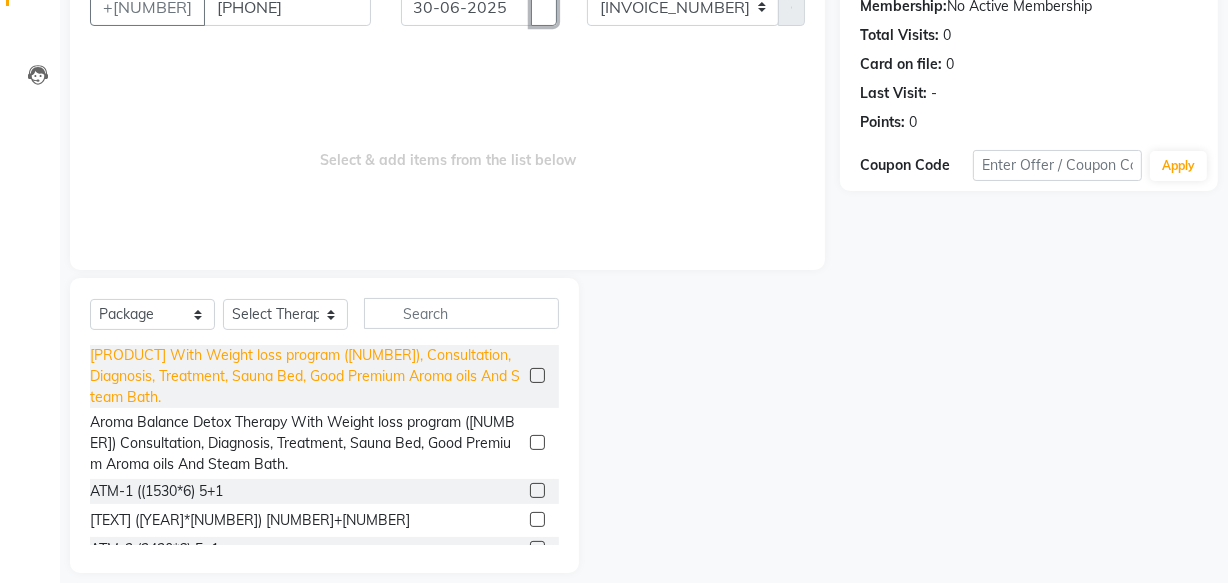 scroll, scrollTop: 219, scrollLeft: 0, axis: vertical 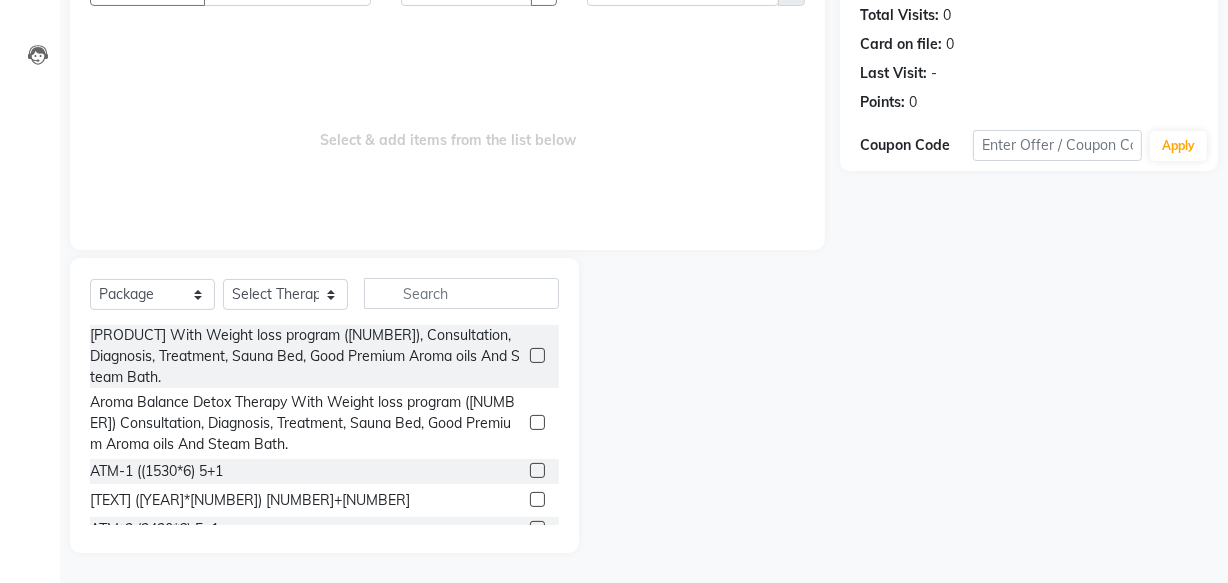 click at bounding box center (537, 499) 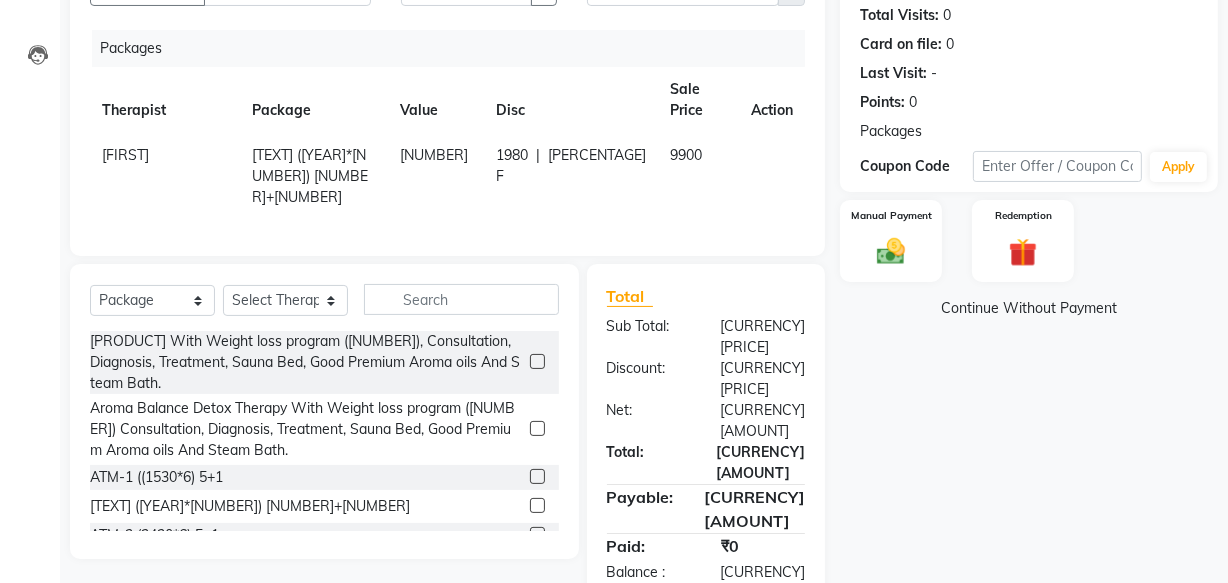 click on "Continue Without Payment" at bounding box center [1029, 308] 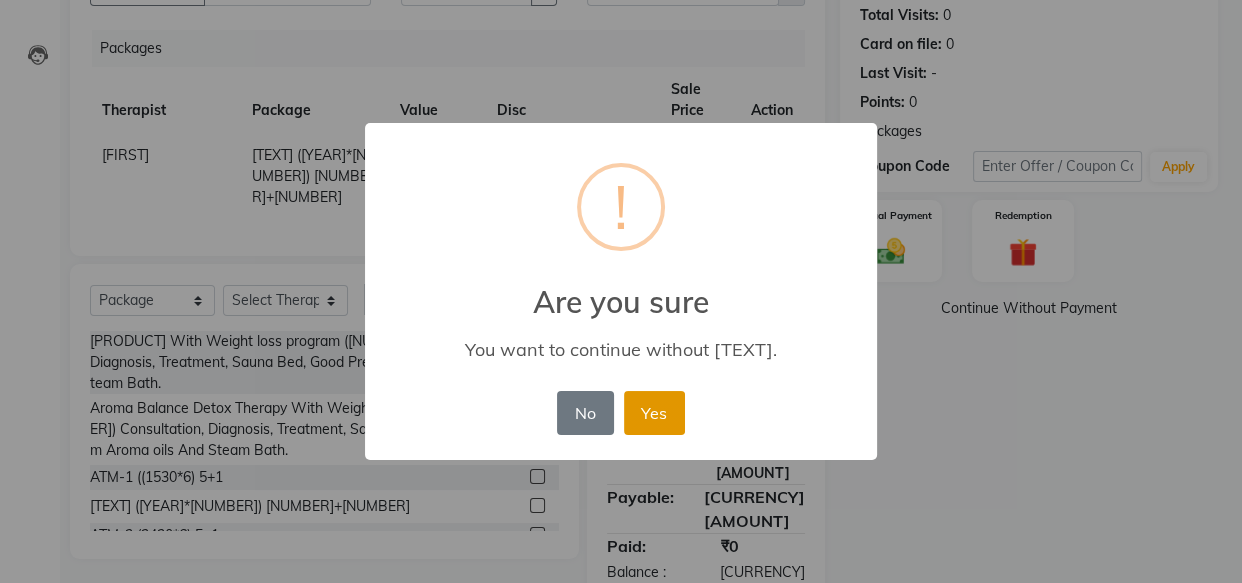 click on "Yes" at bounding box center [654, 413] 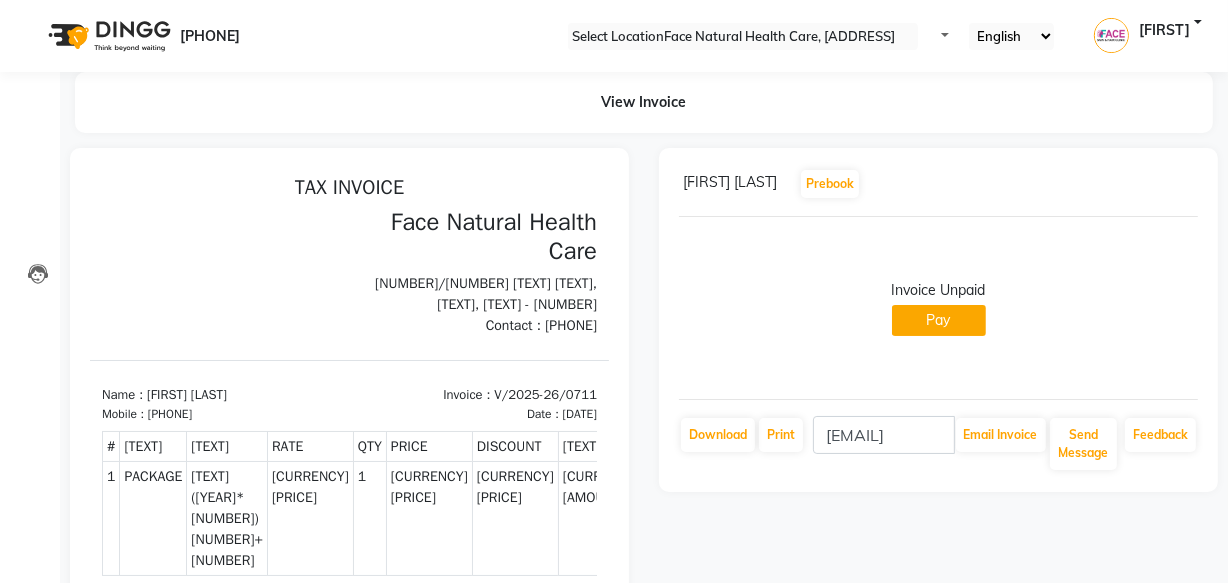 scroll, scrollTop: 0, scrollLeft: 0, axis: both 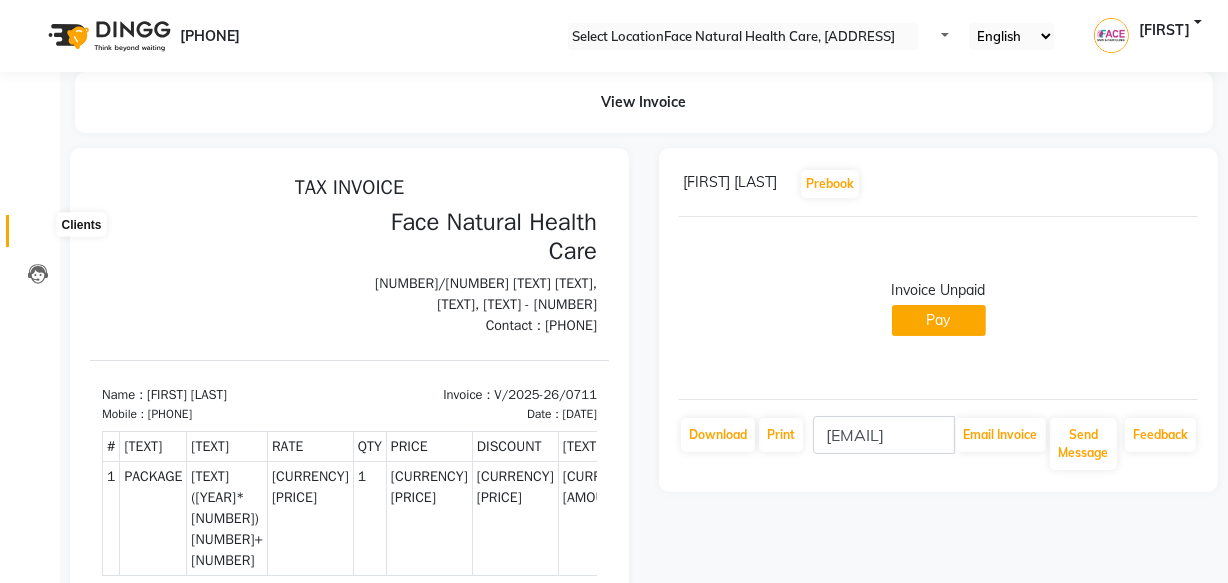 click at bounding box center [38, 236] 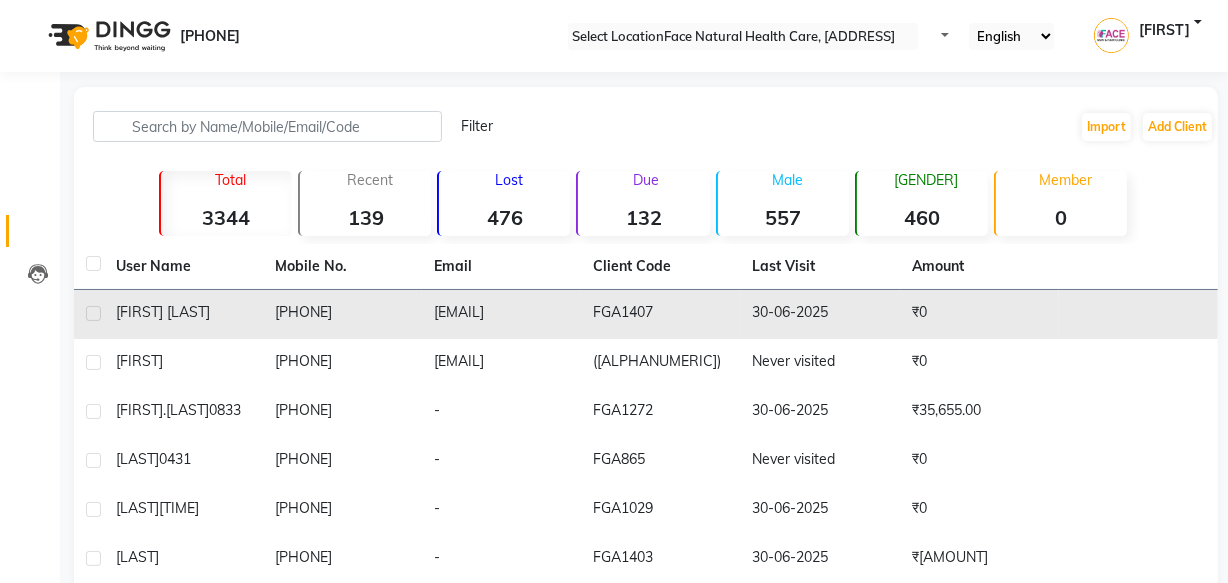 click on "[FIRST] [LAST]" at bounding box center [183, 312] 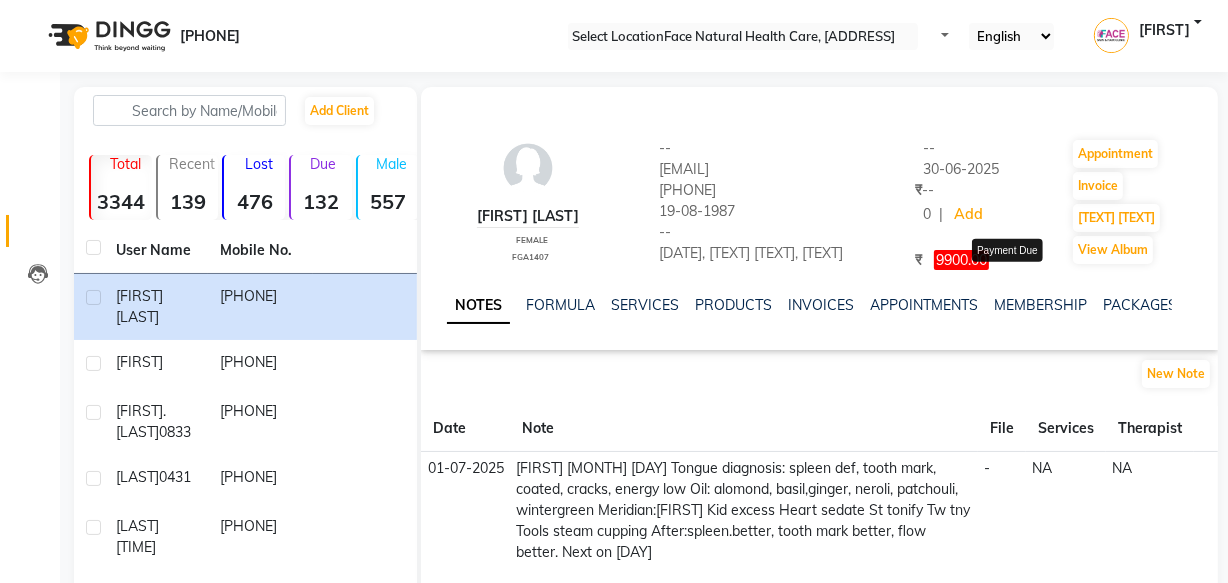 click on "9900.00" at bounding box center (961, 260) 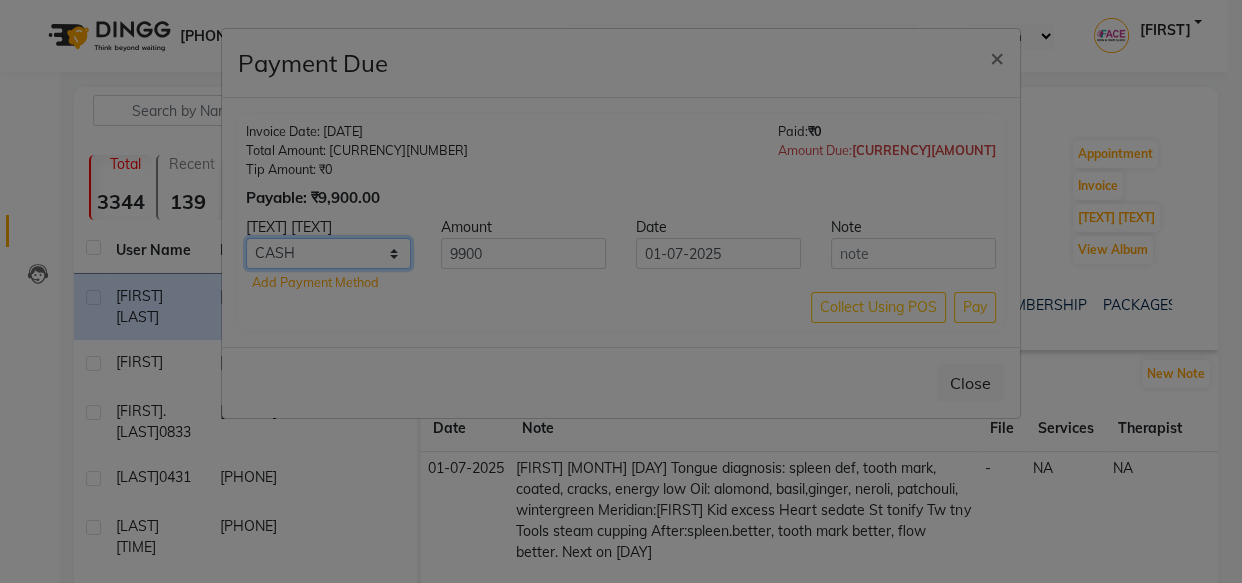 click on "Debit Card PhonePe UPI GPay ONLINE CASH Cheque Credit Card CARD" at bounding box center [328, 253] 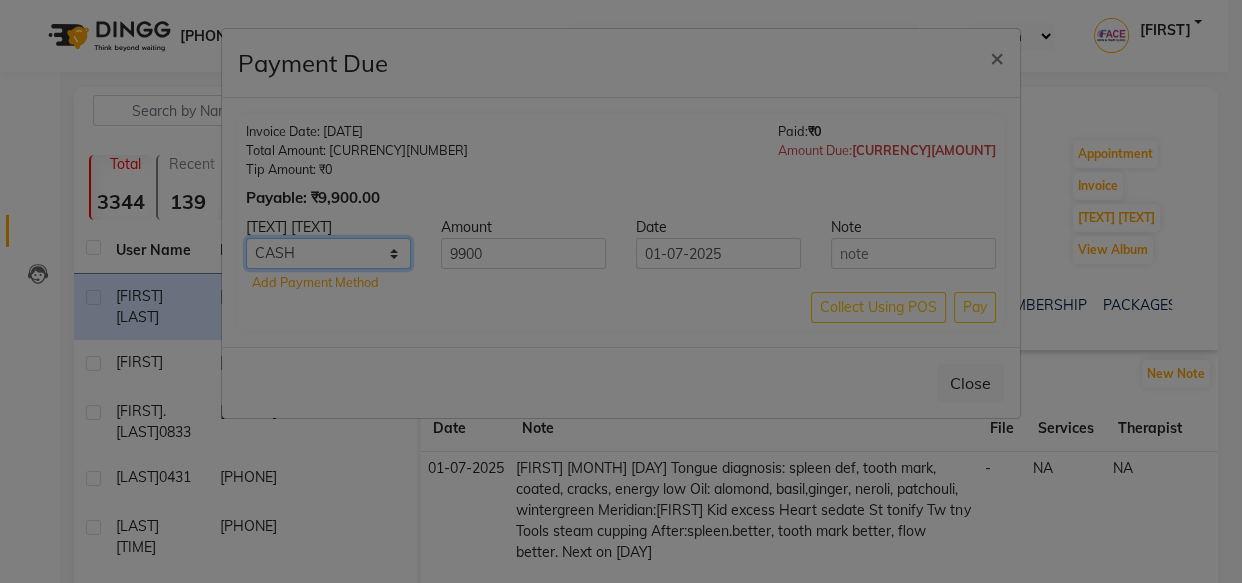 select on "5" 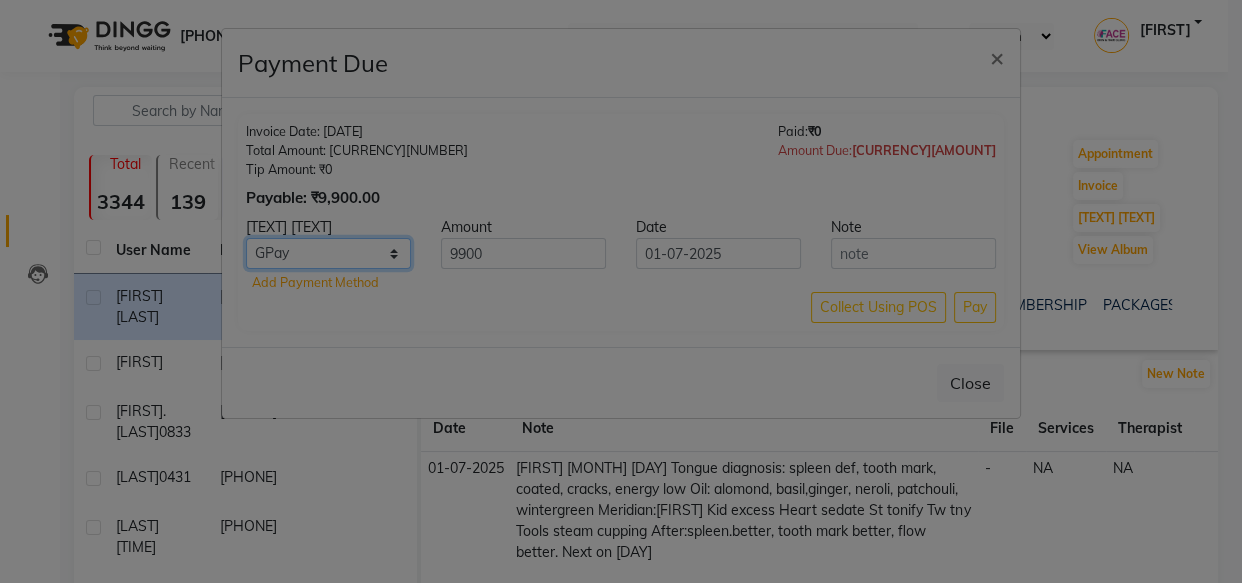 click on "Debit Card PhonePe UPI GPay ONLINE CASH Cheque Credit Card CARD" at bounding box center [328, 253] 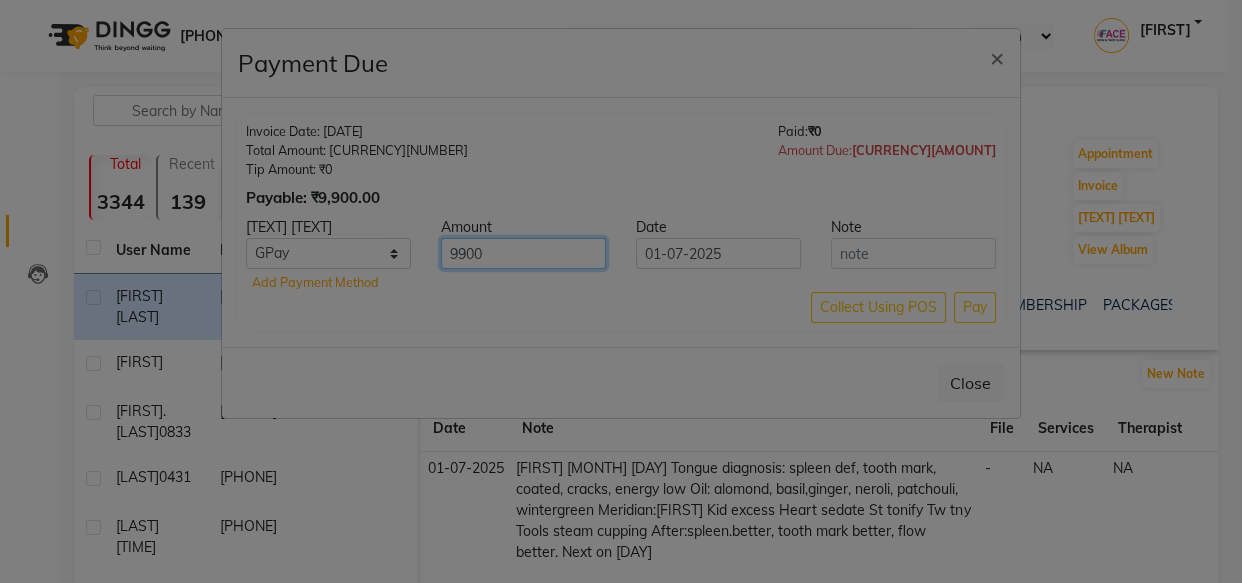 click on "9900" at bounding box center (523, 253) 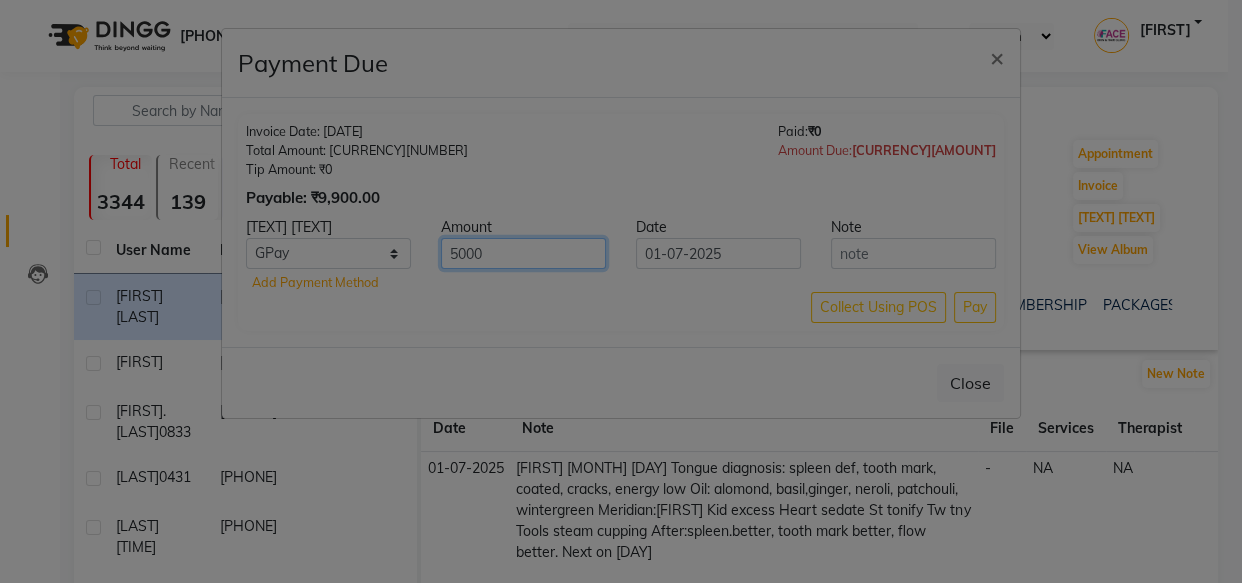 type on "5000" 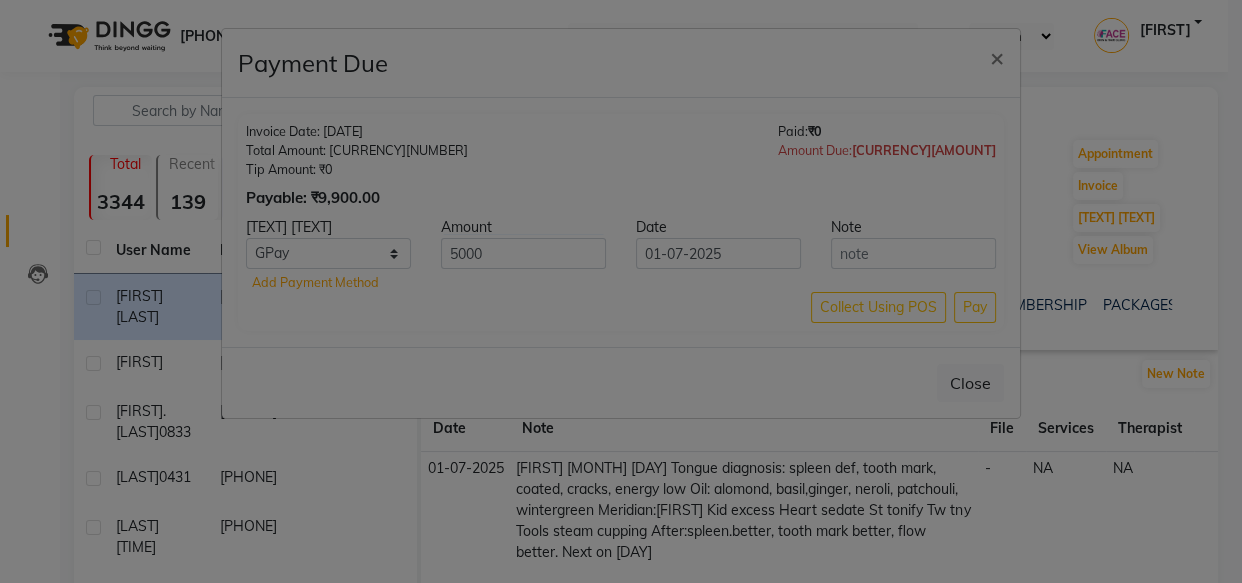 click at bounding box center (795, 254) 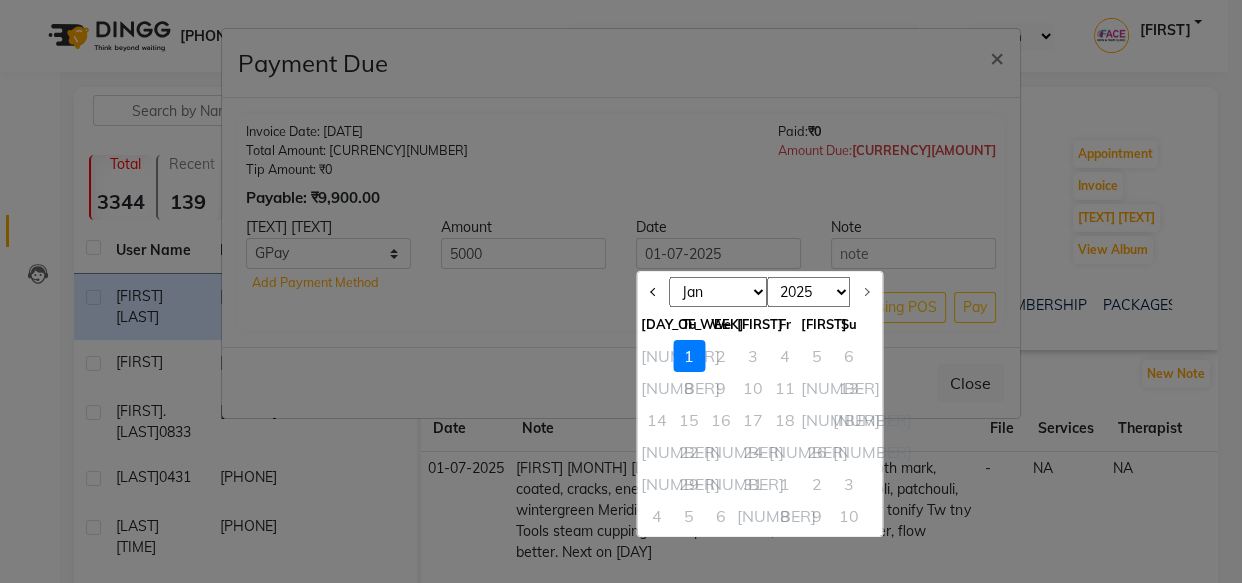 click on "[NUMBER]" at bounding box center (657, 356) 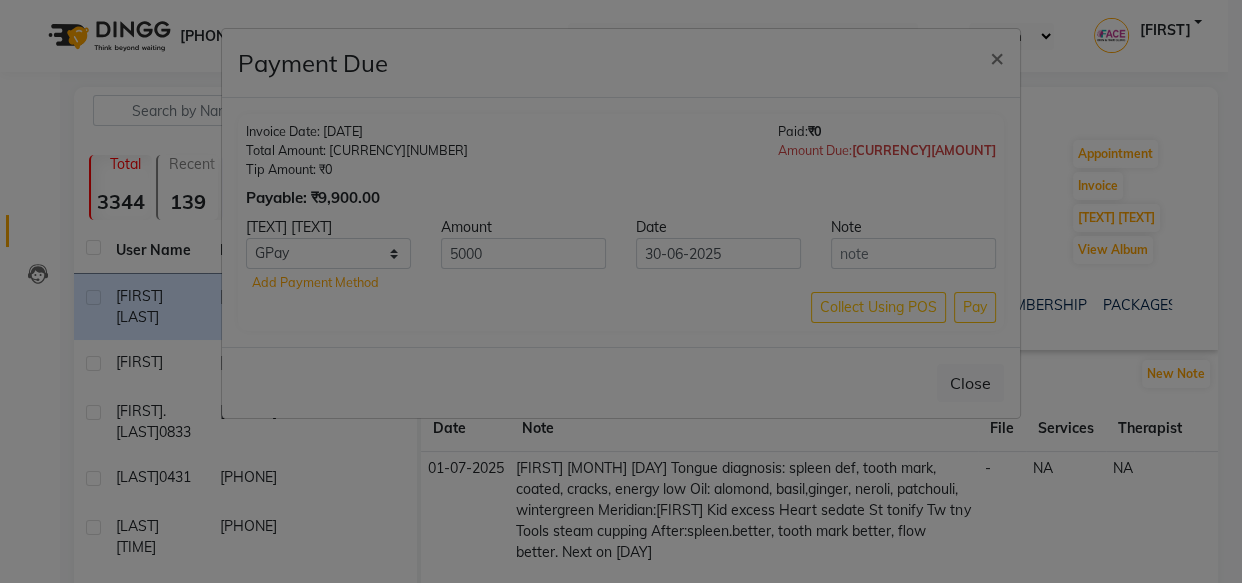click at bounding box center (795, 254) 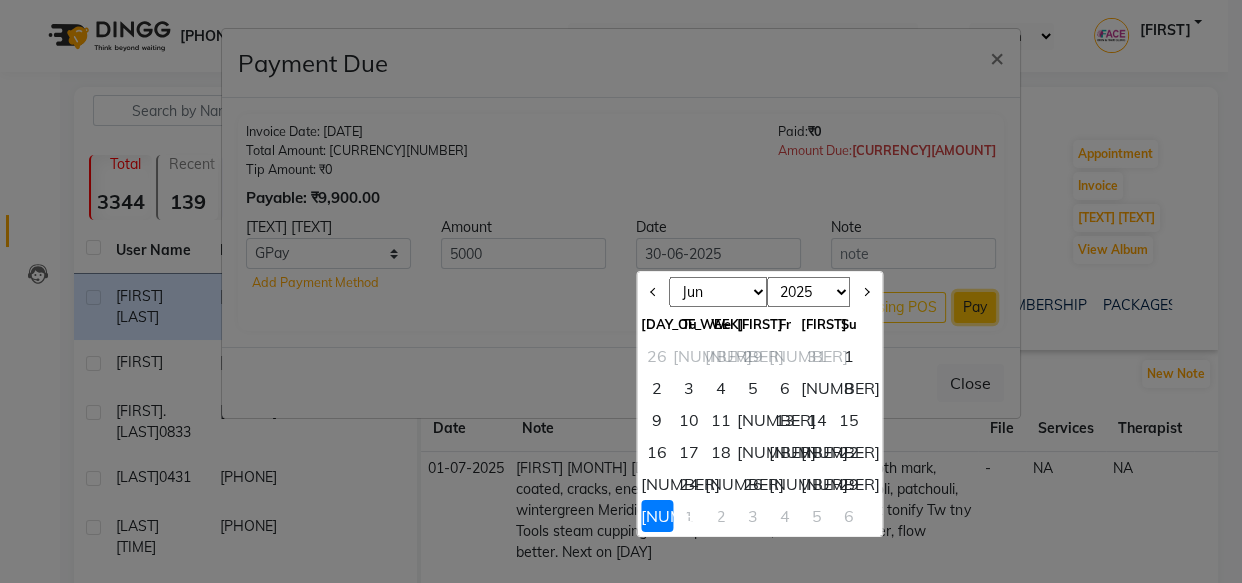click on "Pay" at bounding box center [975, 307] 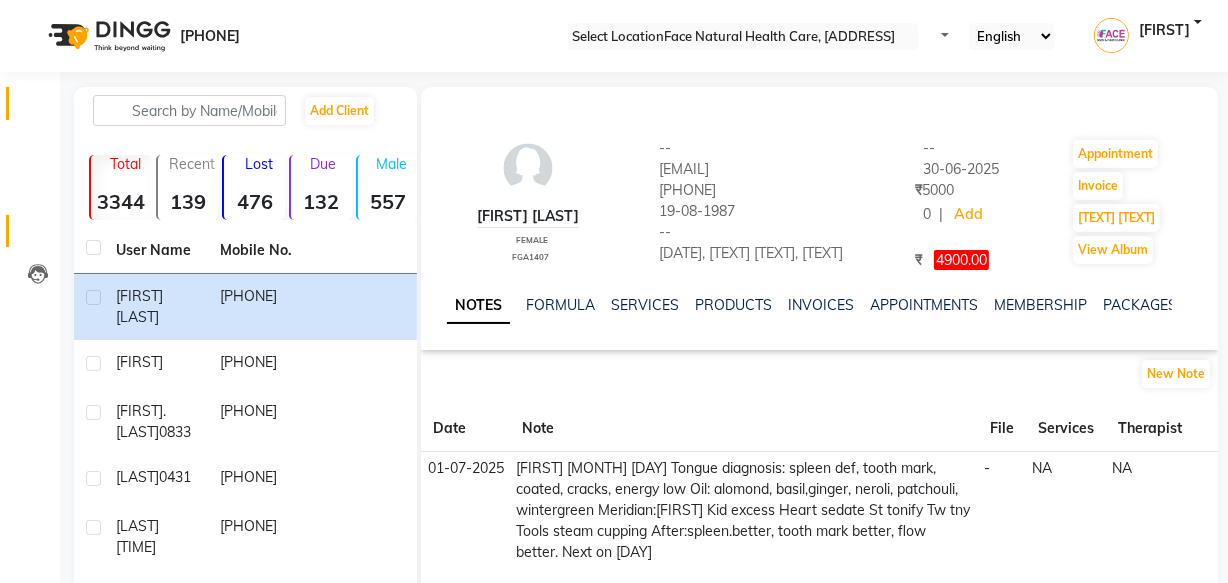 click at bounding box center [38, 108] 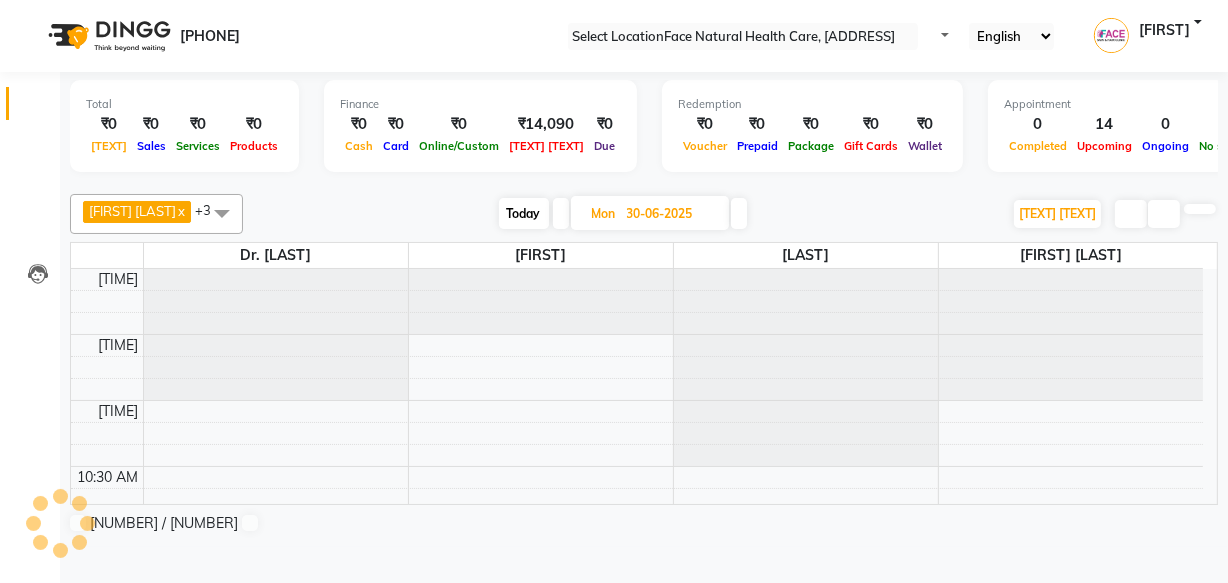 scroll, scrollTop: 0, scrollLeft: 0, axis: both 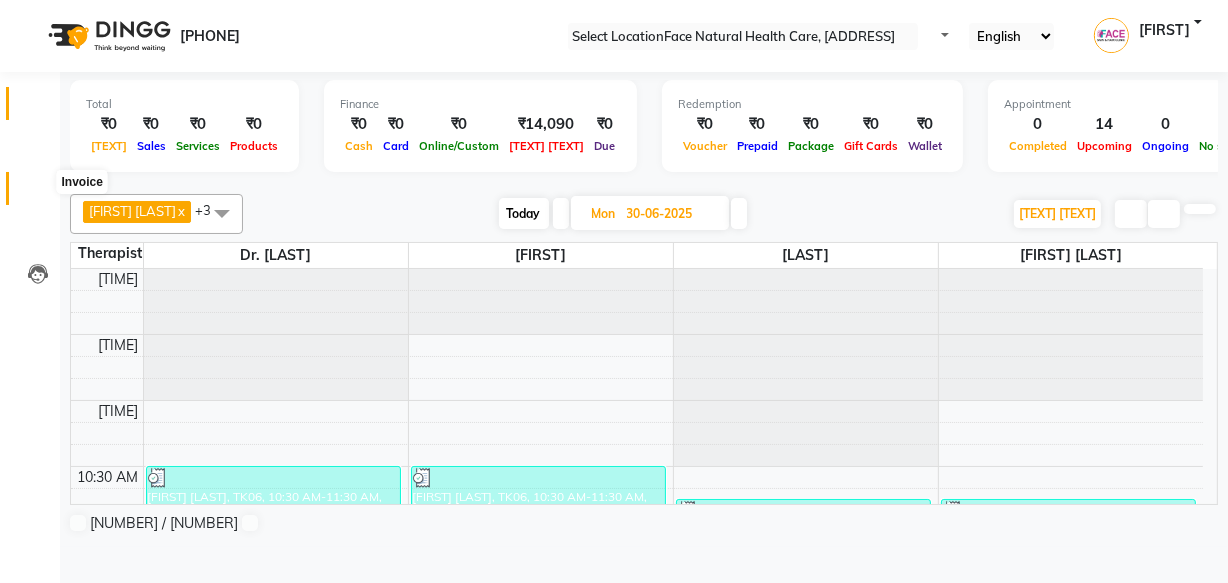 click at bounding box center (37, 193) 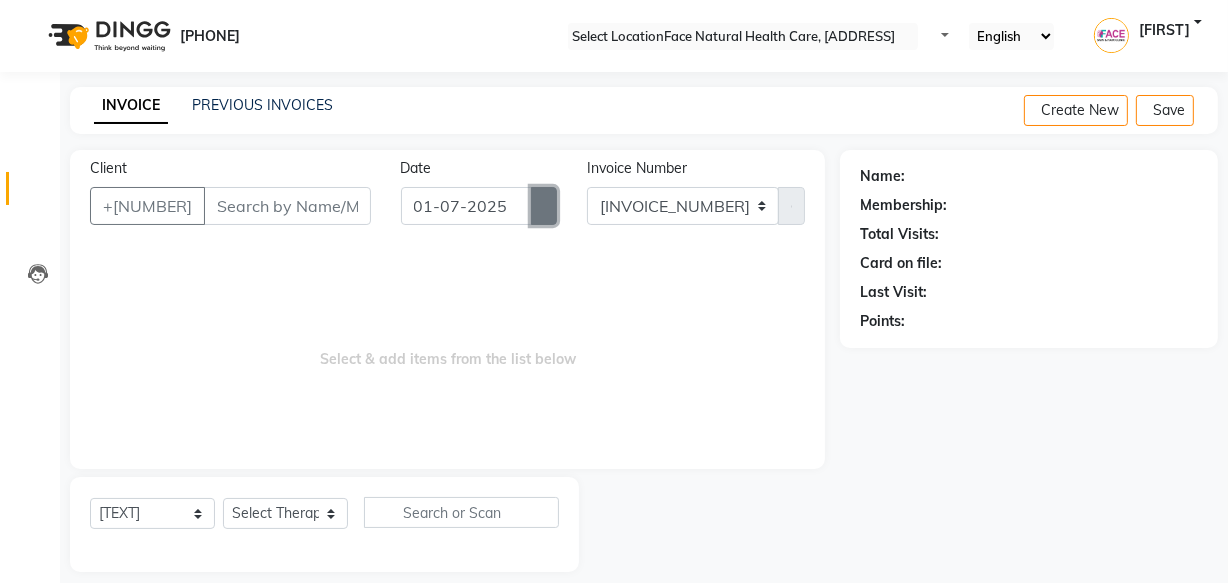 click at bounding box center [544, 206] 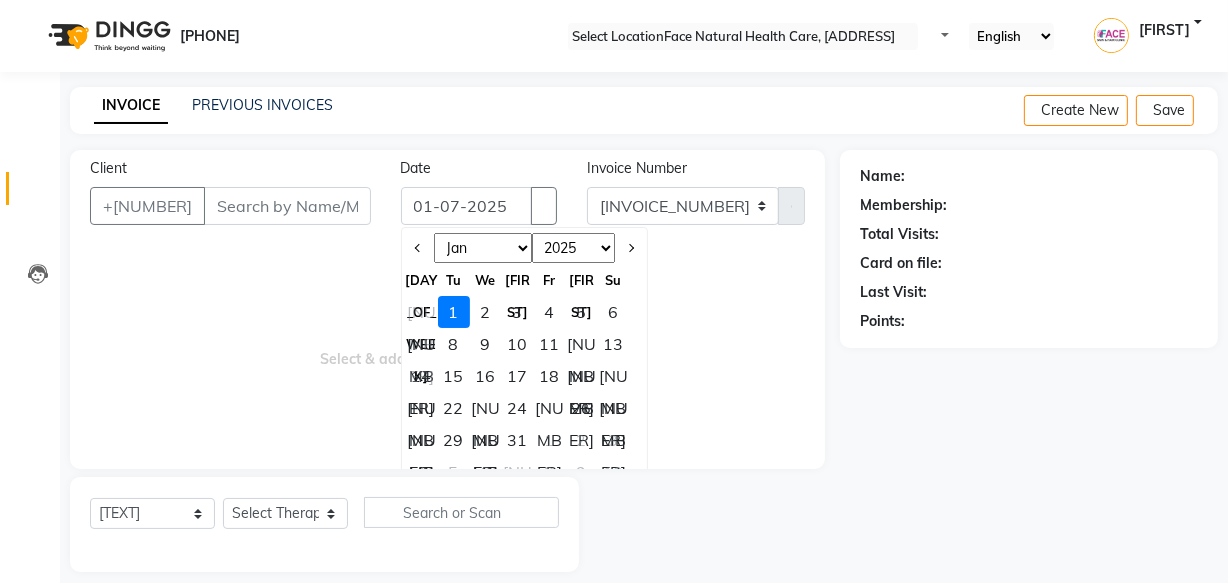 click on "[NUMBER]" at bounding box center (422, 312) 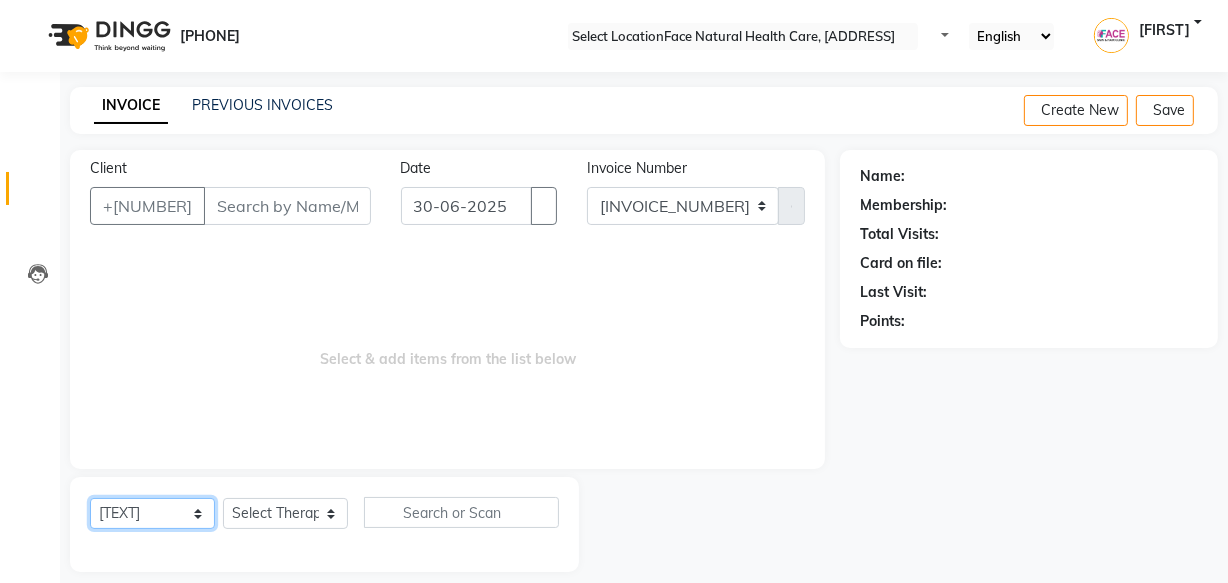 click on "Select  Service  Product  Membership  Package Voucher Prepaid Gift Card" at bounding box center [152, 513] 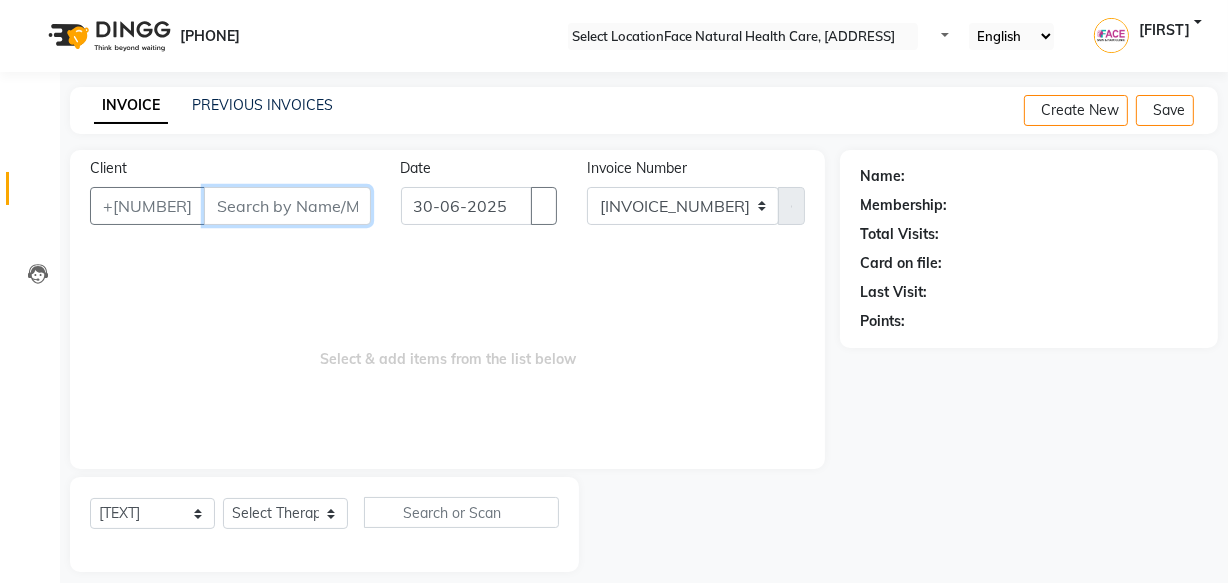 click on "Client" at bounding box center [287, 206] 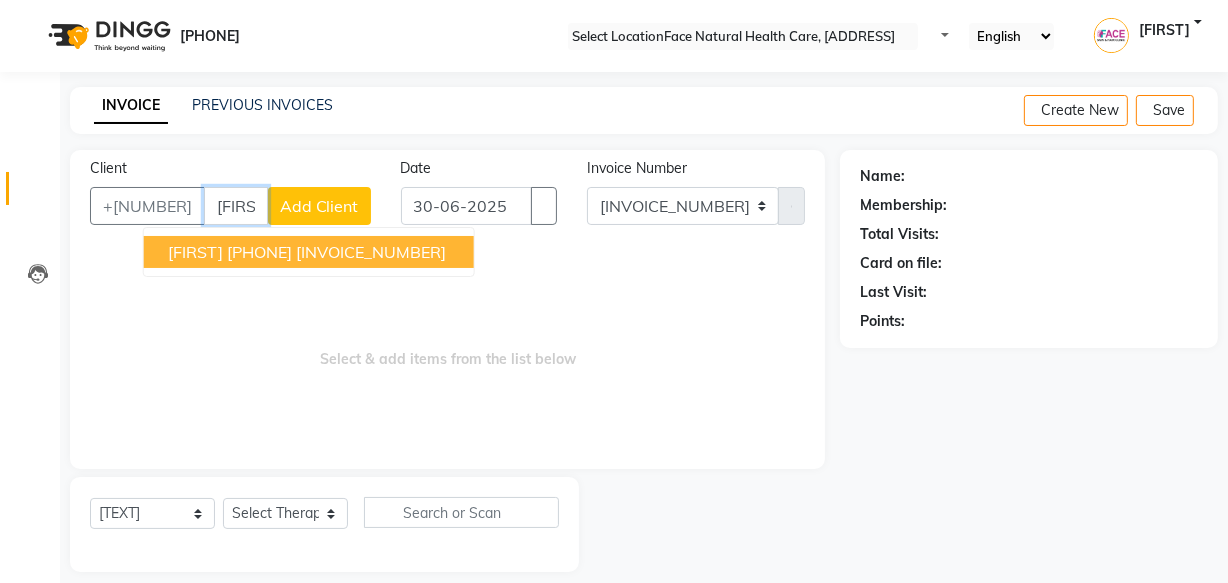 click on "[PHONE]" at bounding box center [259, 252] 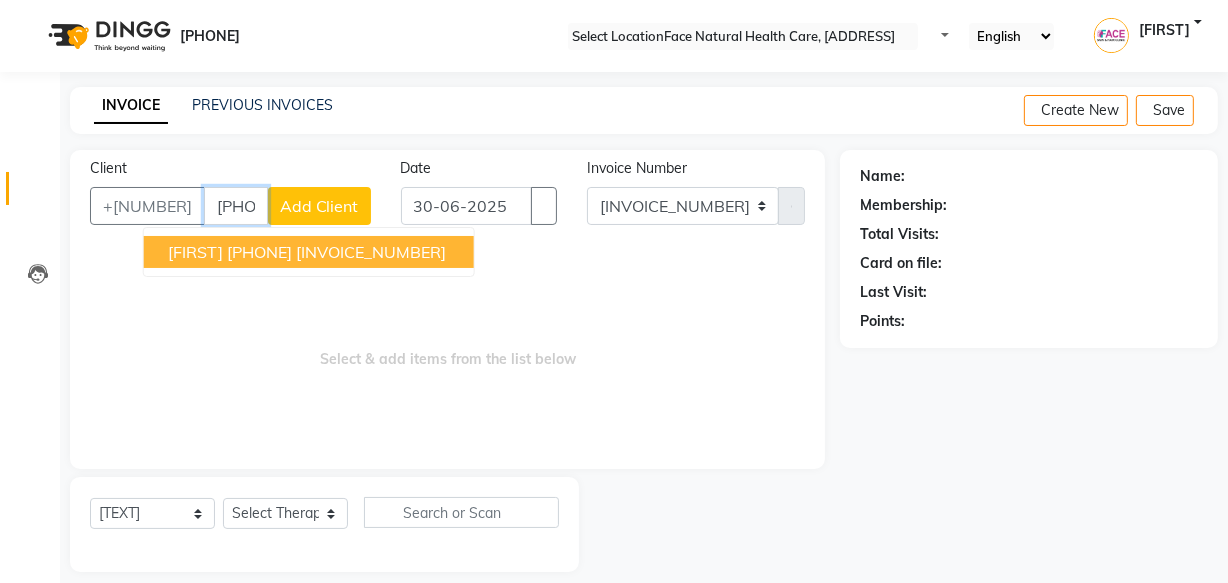 type on "[PHONE]" 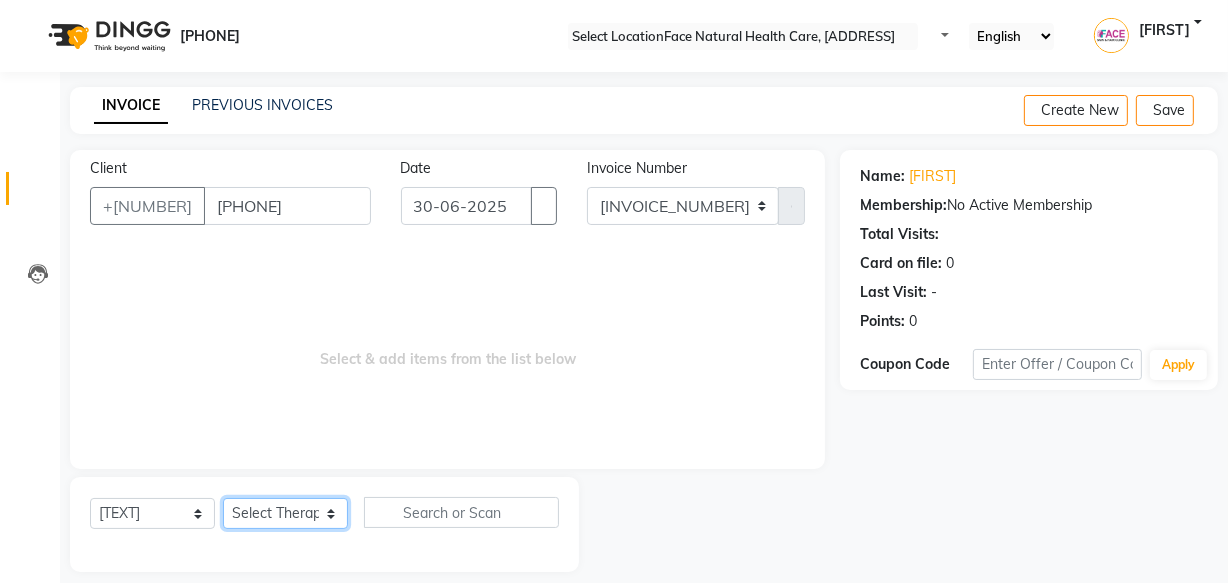 click on "Select Therapist Dr. keerthika Dr. Ranjith Hannah Miracline Janarthanan M Jayalakshmi kaleel rahman Kokila Nandhini sangeetha Sivakumar Soorya" at bounding box center (285, 513) 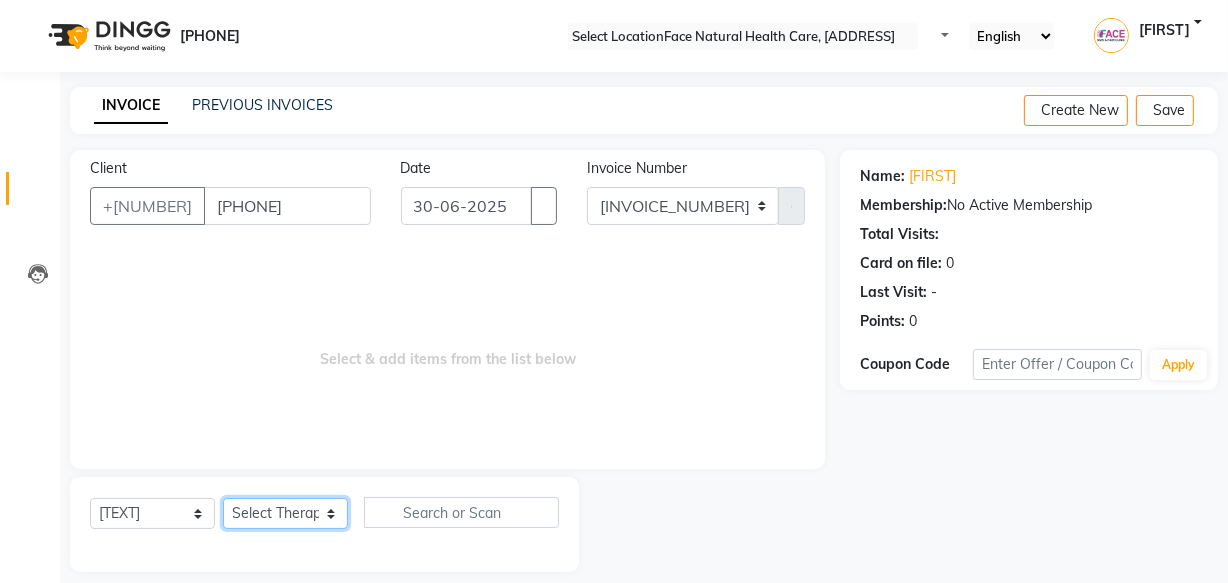 select on "[NUMBER]" 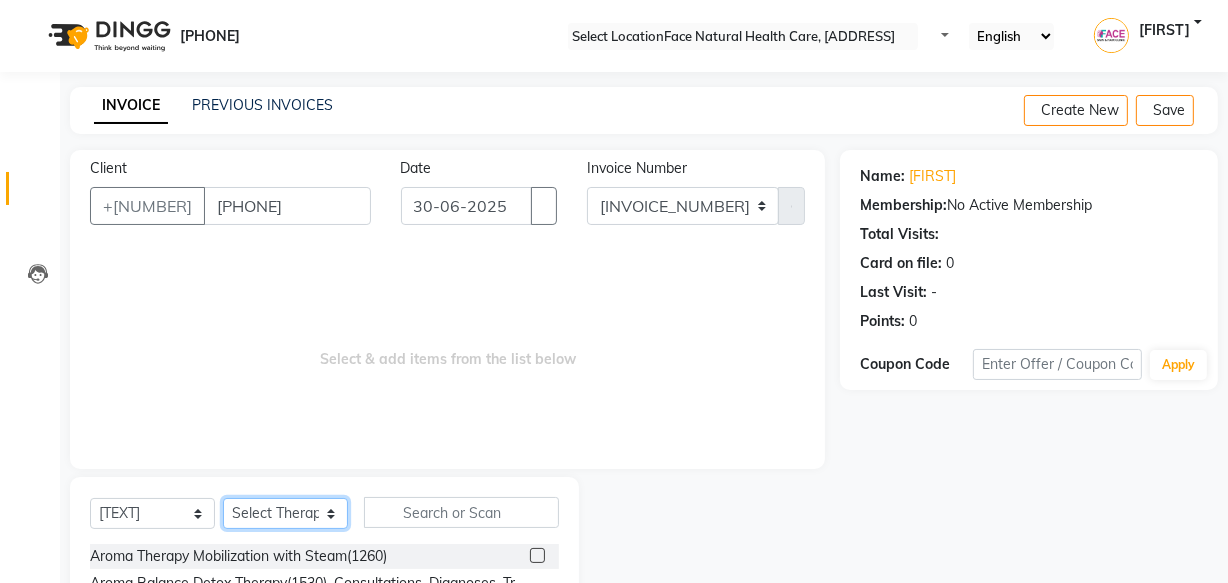 scroll, scrollTop: 219, scrollLeft: 0, axis: vertical 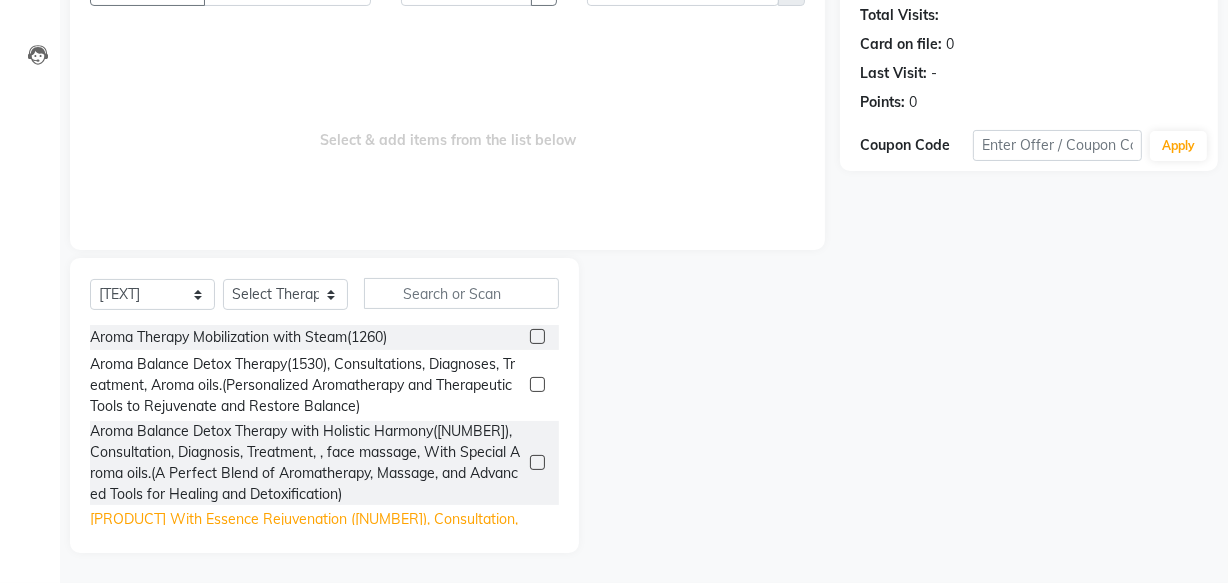 click on "[PRODUCT] With Essence Rejuvenation  ([NUMBER]), Consultation, Diagnosis, Treatment,  Face & Head Massage With Premium Aroma oils.(Restore Vitality with Aroma Oils, Massage, Cupping, and a Relaxing Steam Bath)" at bounding box center (238, 337) 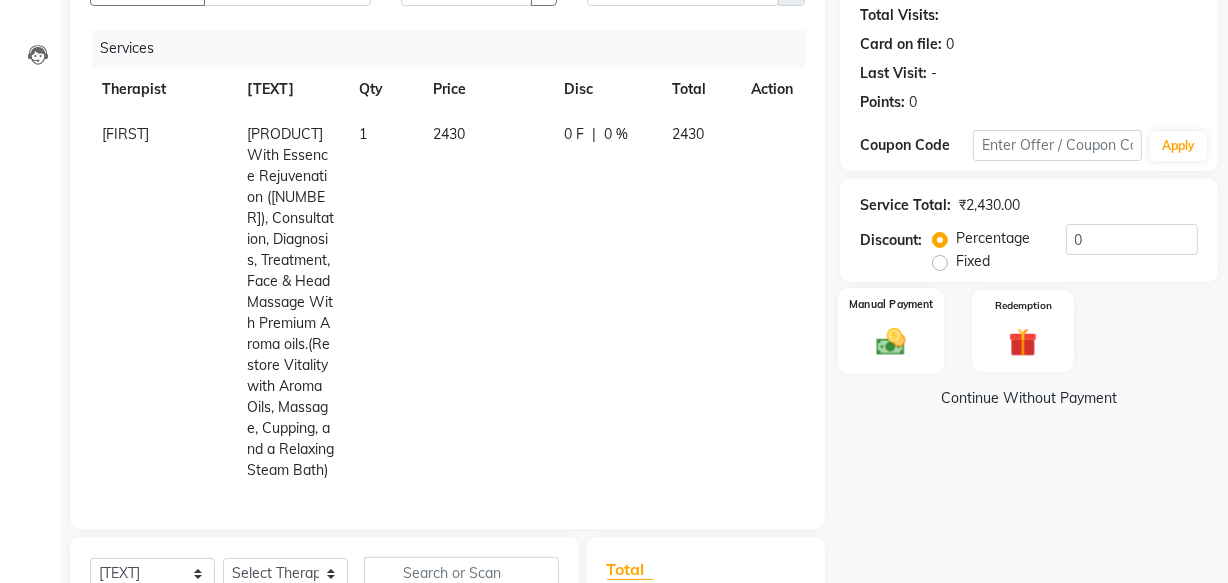 click on "Manual Payment" at bounding box center (891, 331) 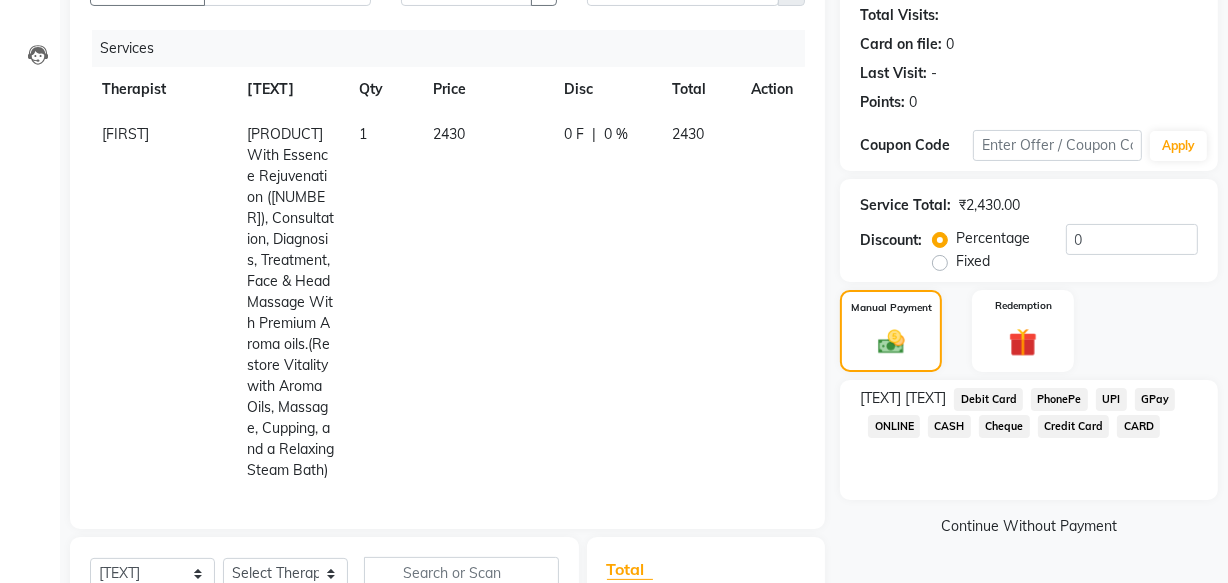 click on "GPay" at bounding box center [988, 399] 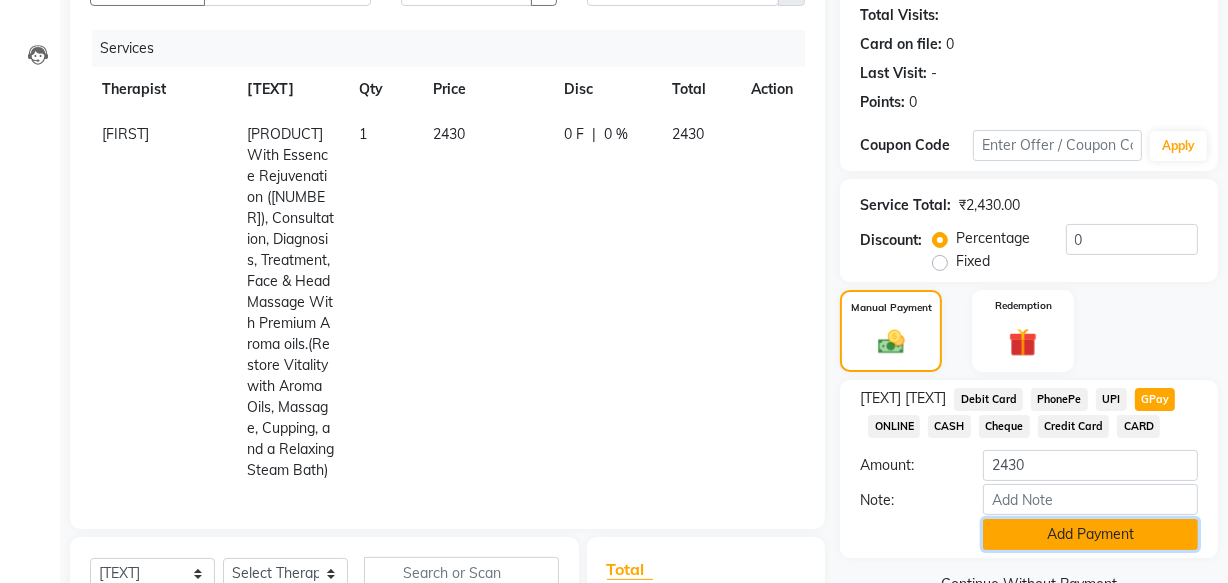click on "Add Payment" at bounding box center [1090, 534] 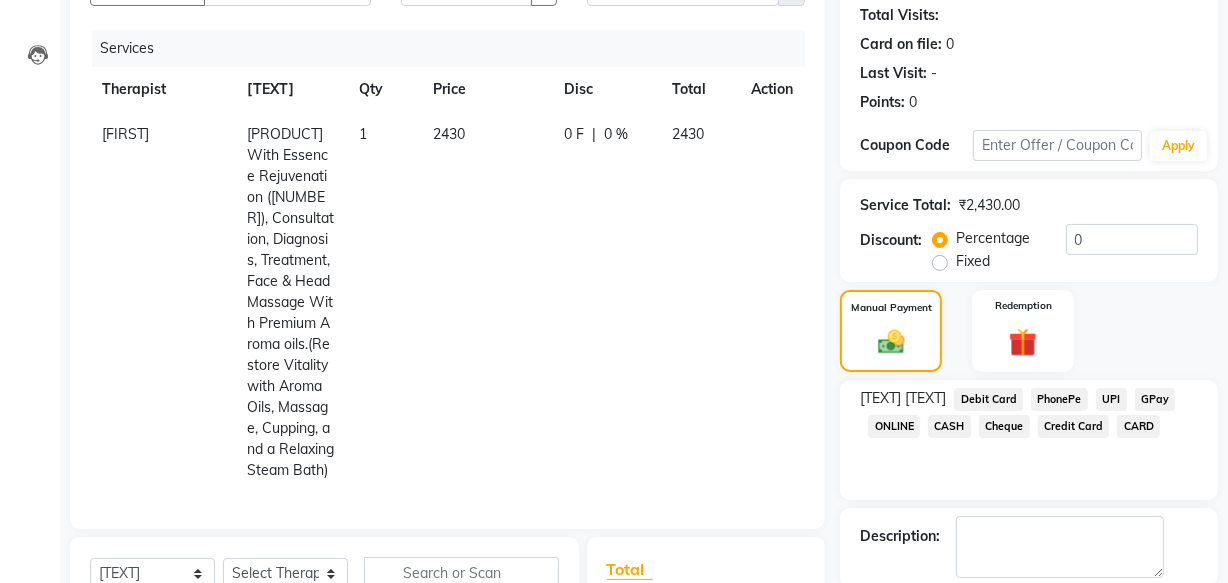 scroll, scrollTop: 519, scrollLeft: 0, axis: vertical 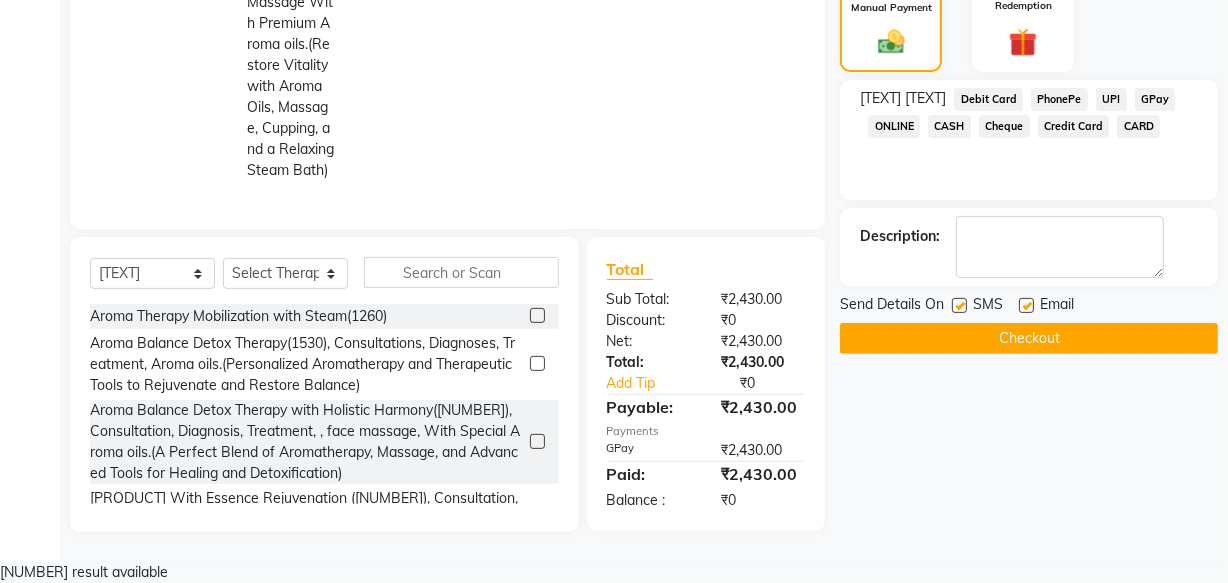 click at bounding box center (958, 308) 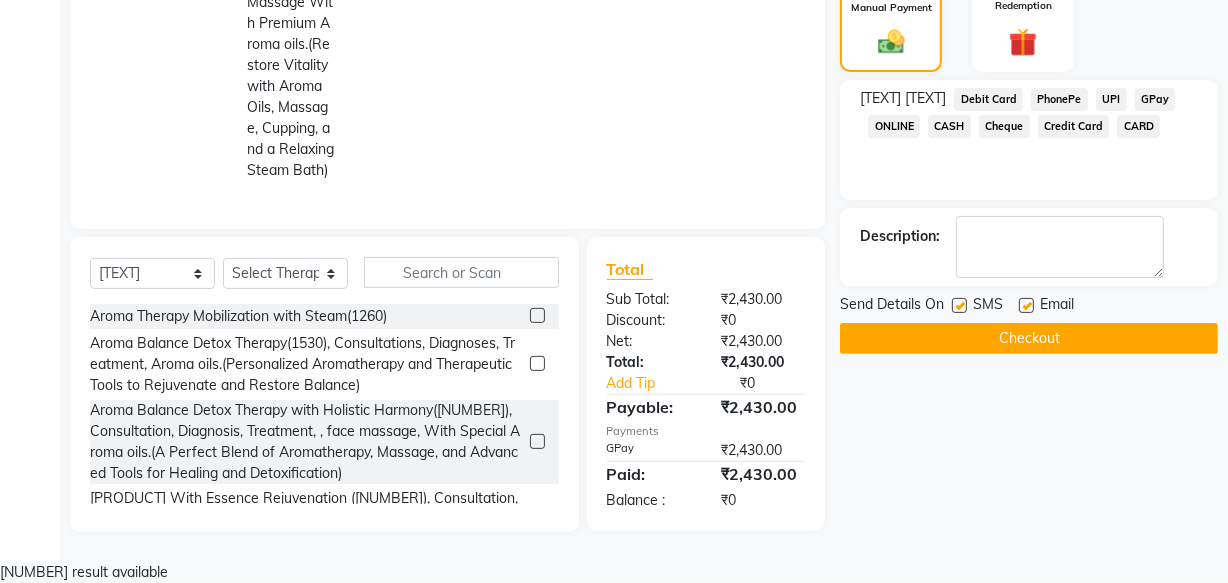 click at bounding box center [1026, 305] 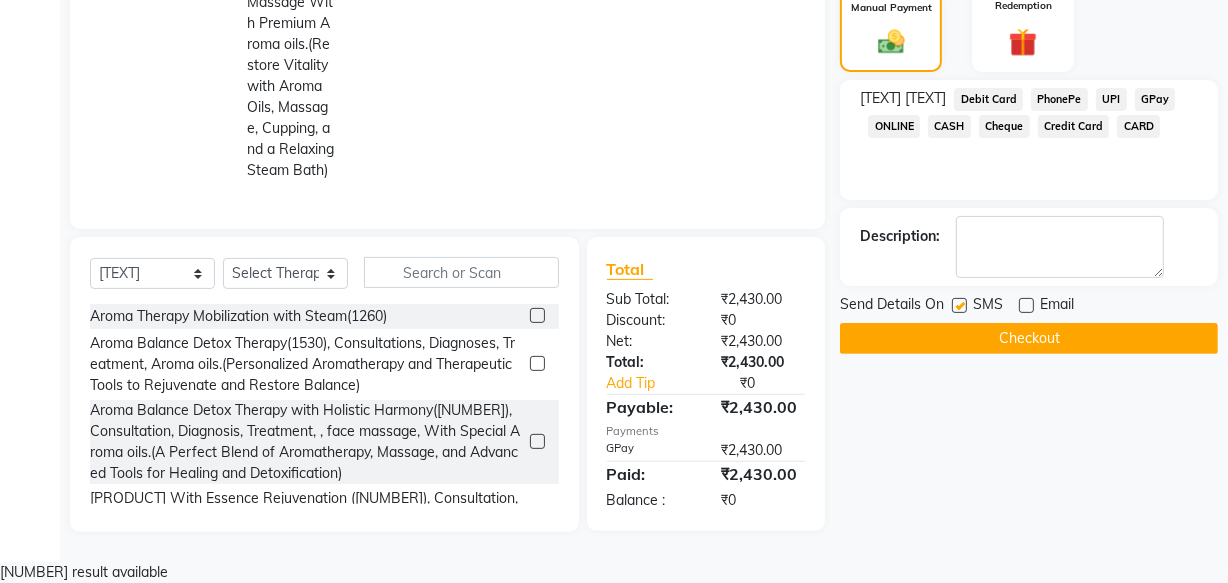 click at bounding box center (959, 305) 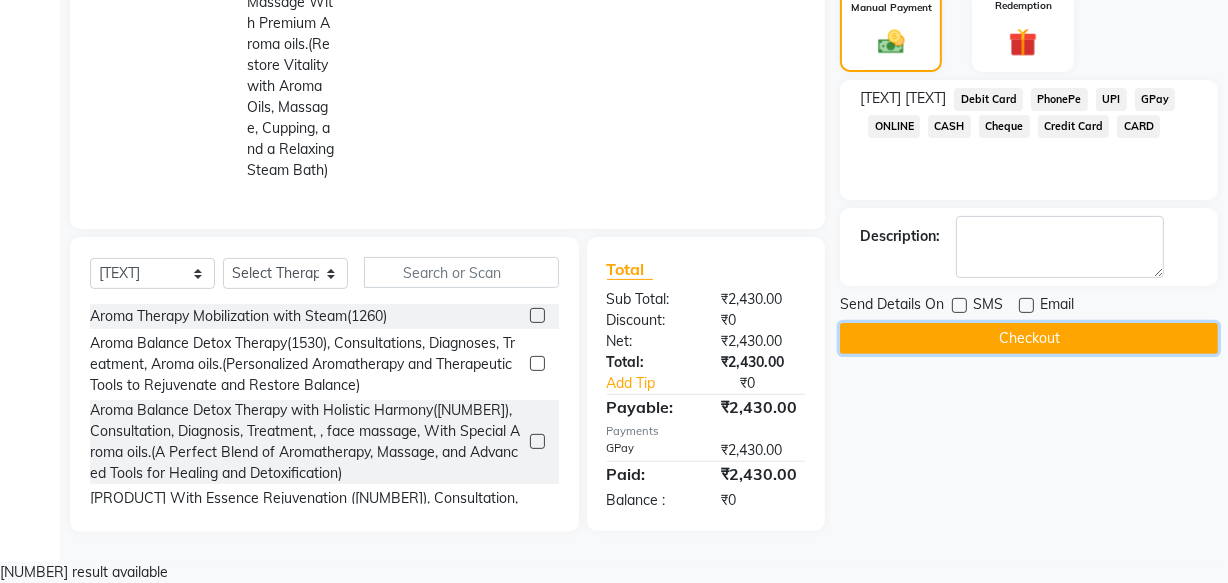 click on "Checkout" at bounding box center (1029, 338) 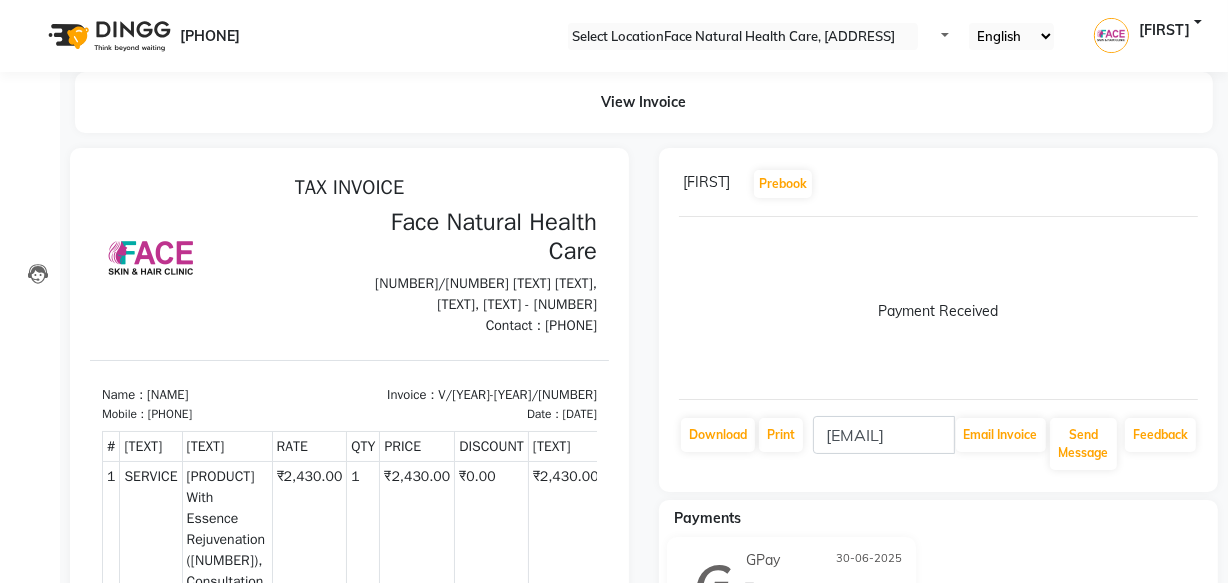 scroll, scrollTop: 0, scrollLeft: 0, axis: both 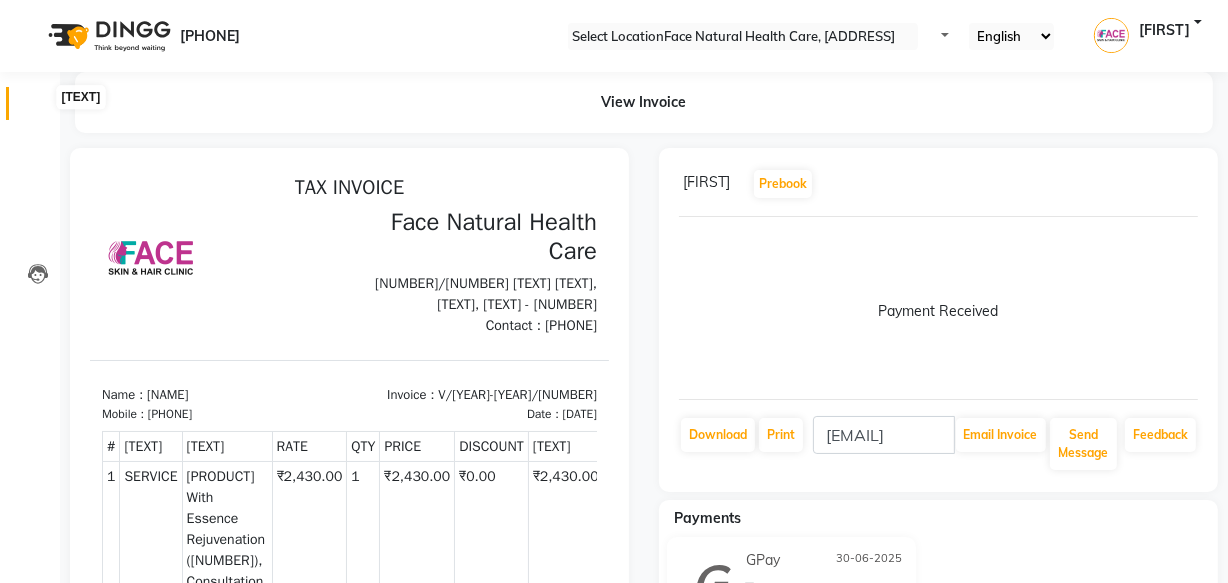 click at bounding box center (38, 108) 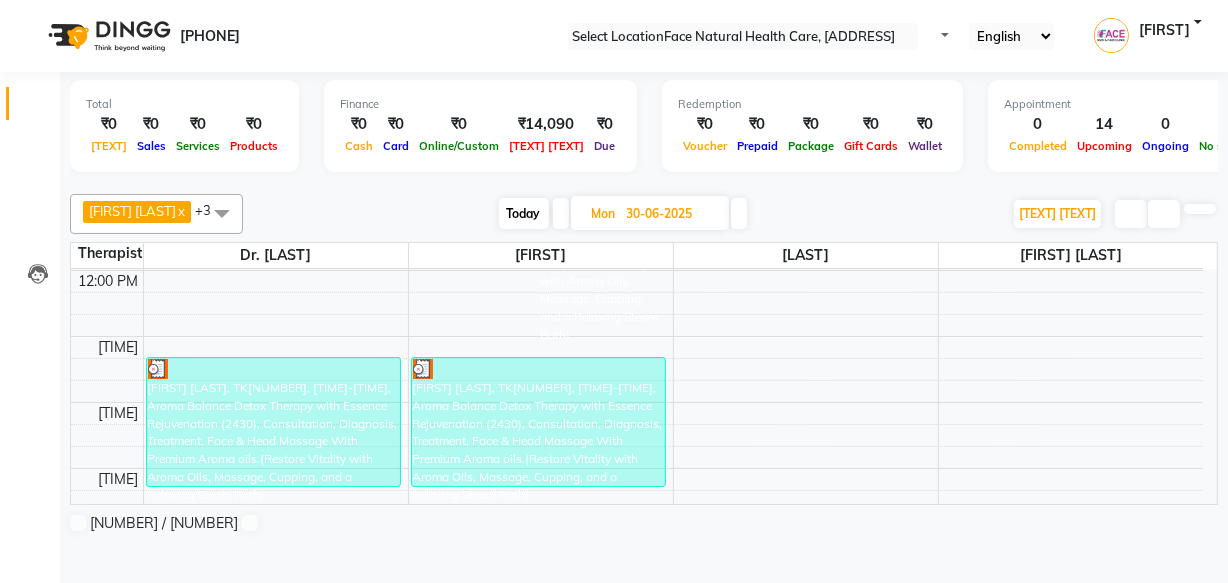scroll, scrollTop: 400, scrollLeft: 0, axis: vertical 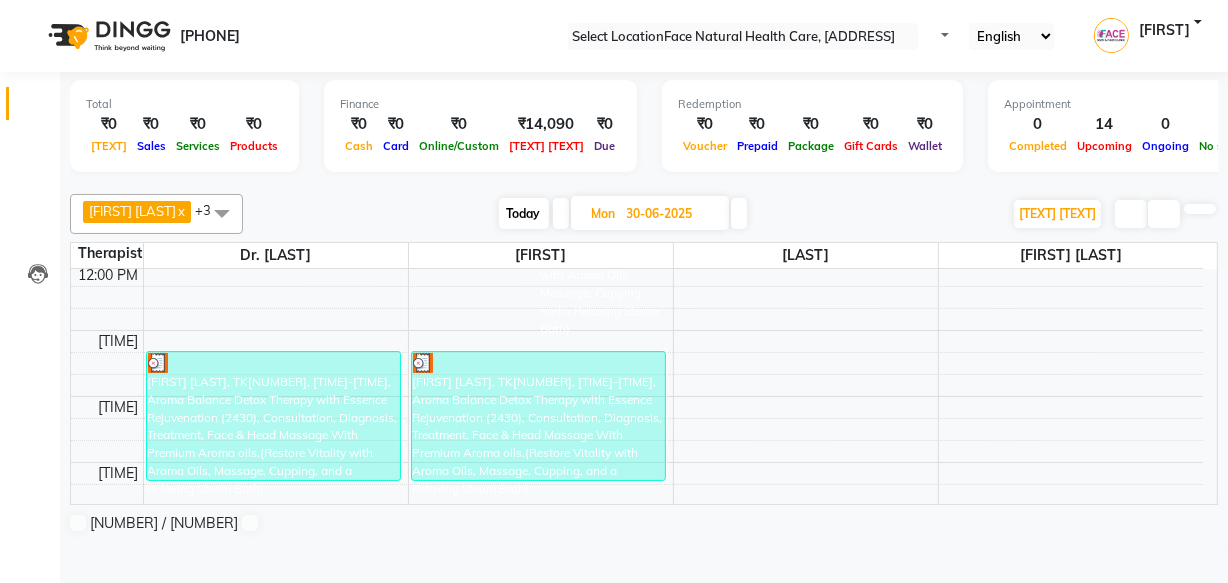 click on "[FIRST] [LAST], TK[NUMBER], [TIME]-[TIME], Aroma Balance Detox Therapy with Essence Rejuvenation  (2430), Consultation, Diagnosis, Treatment,  Face & Head Massage With Premium Aroma oils.(Restore Vitality with Aroma Oils, Massage, Cupping, and a Relaxing Steam Bath)" at bounding box center [273, 131] 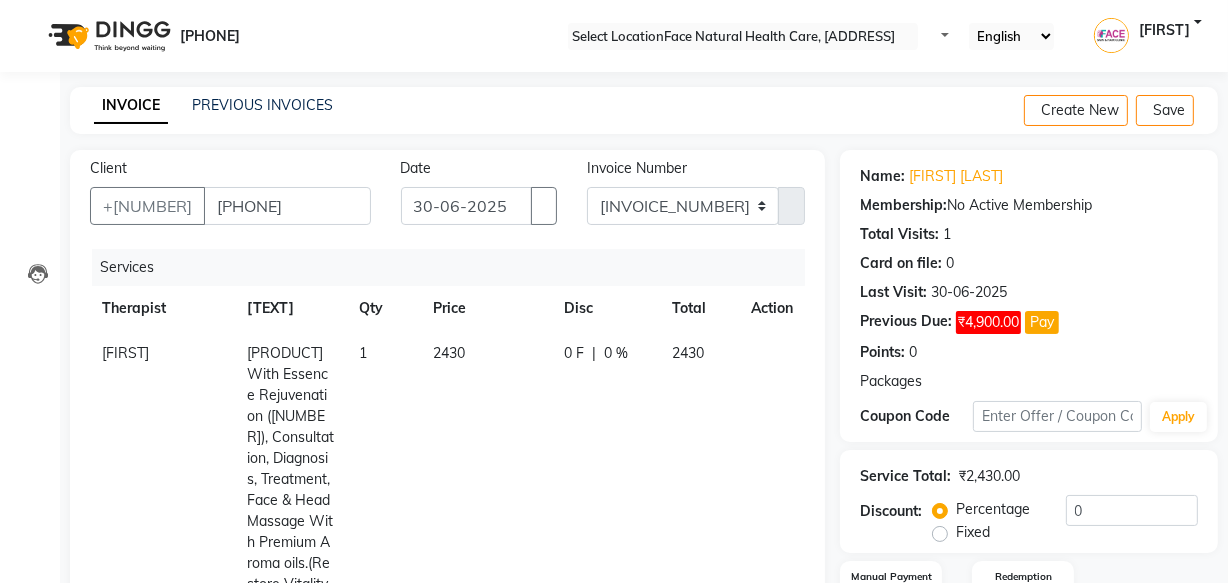 scroll, scrollTop: 13, scrollLeft: 0, axis: vertical 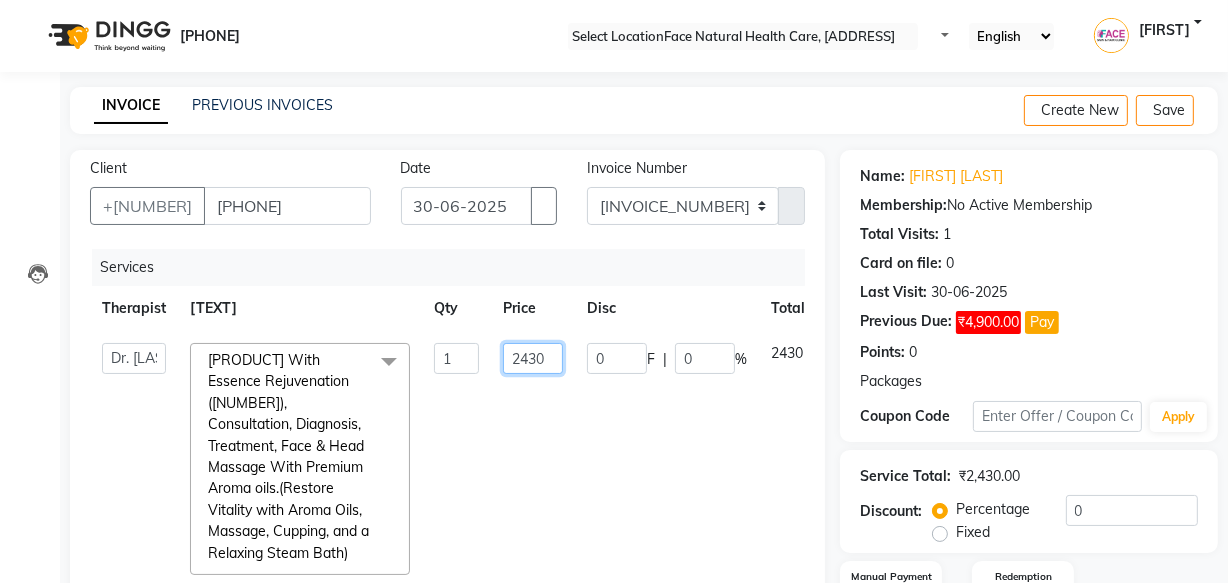 click on "2430" at bounding box center [456, 358] 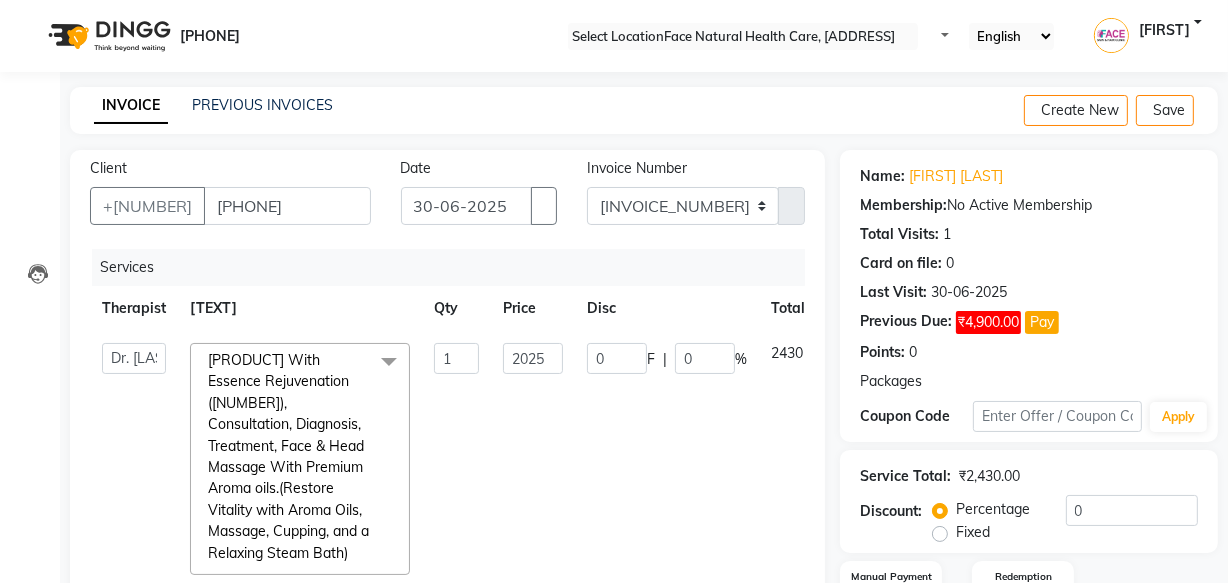 click on "0 F | 0 %" at bounding box center (667, 459) 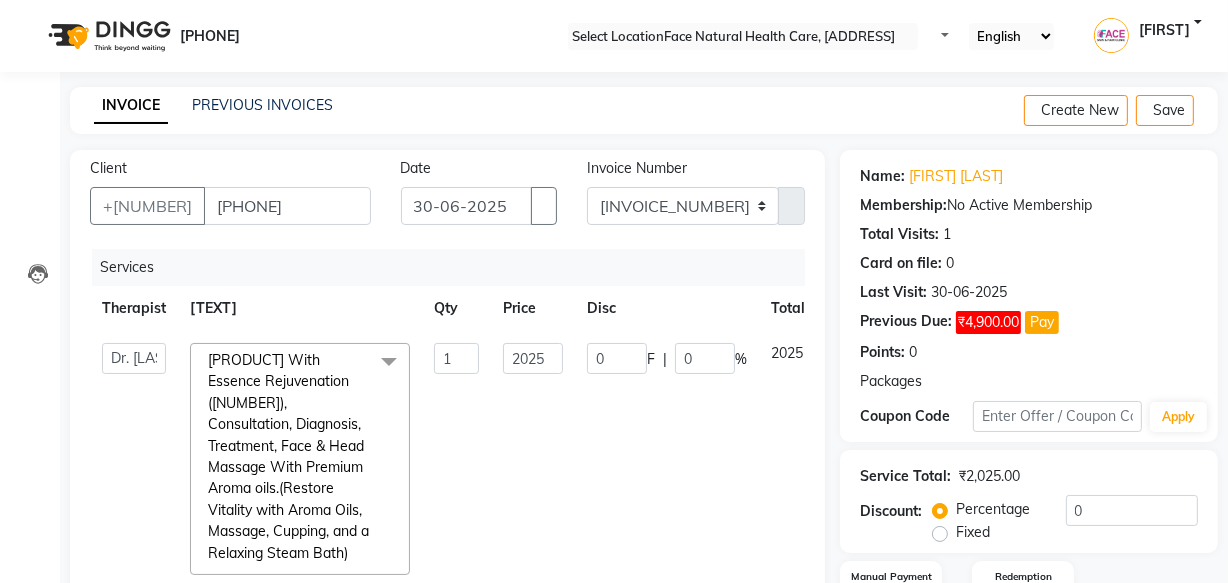 scroll, scrollTop: 288, scrollLeft: 0, axis: vertical 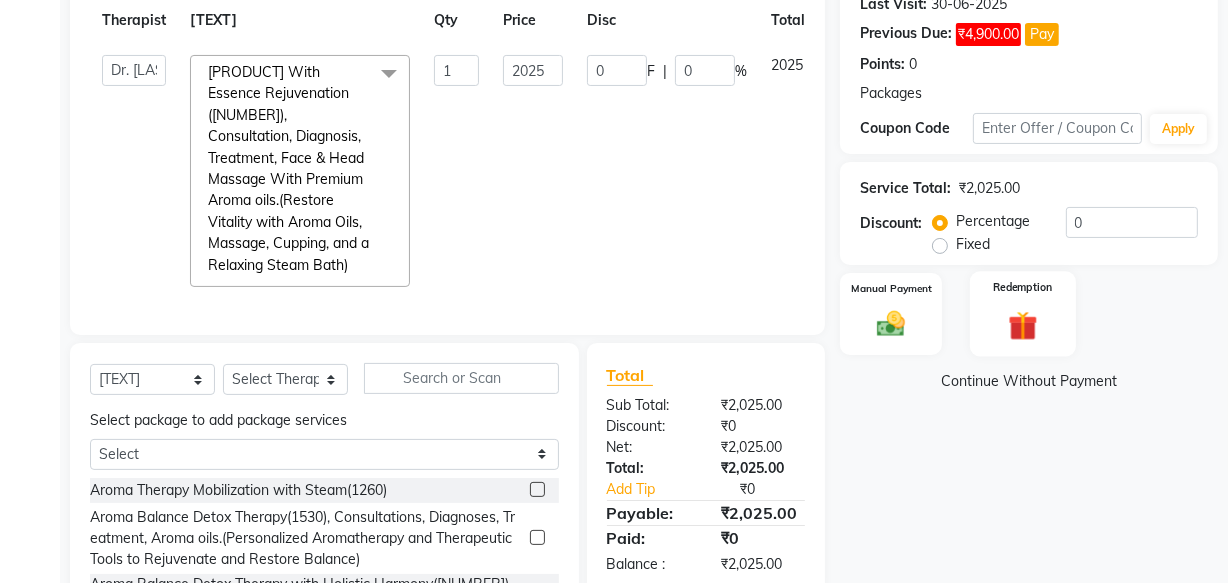 click on "Redemption" at bounding box center [1023, 314] 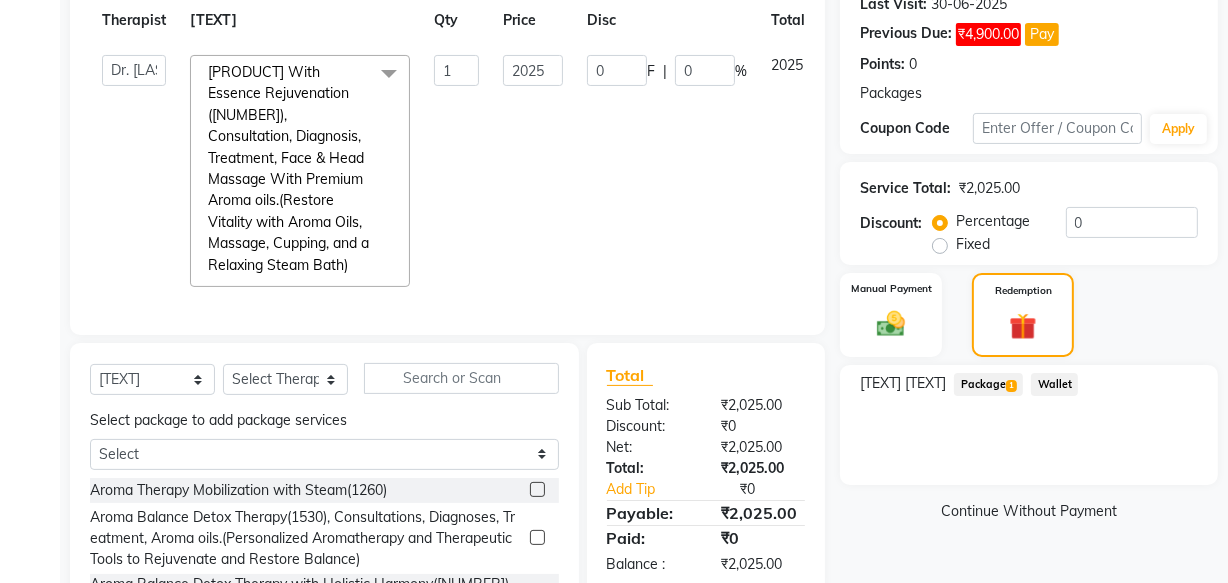 click on "Package 1" at bounding box center [988, 384] 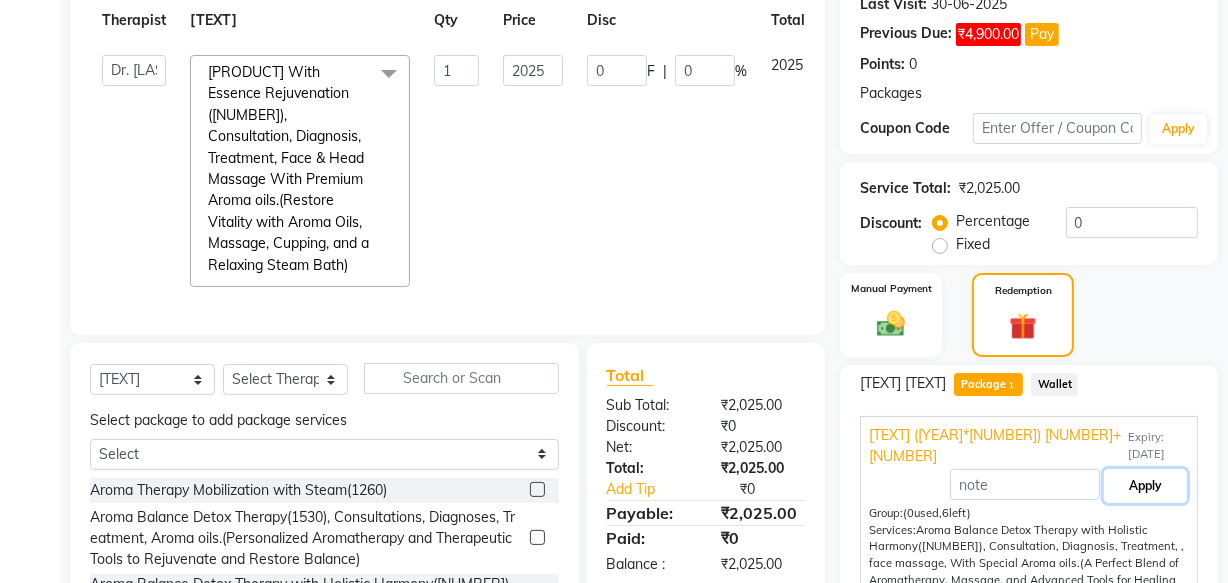 click on "Apply" at bounding box center (1145, 486) 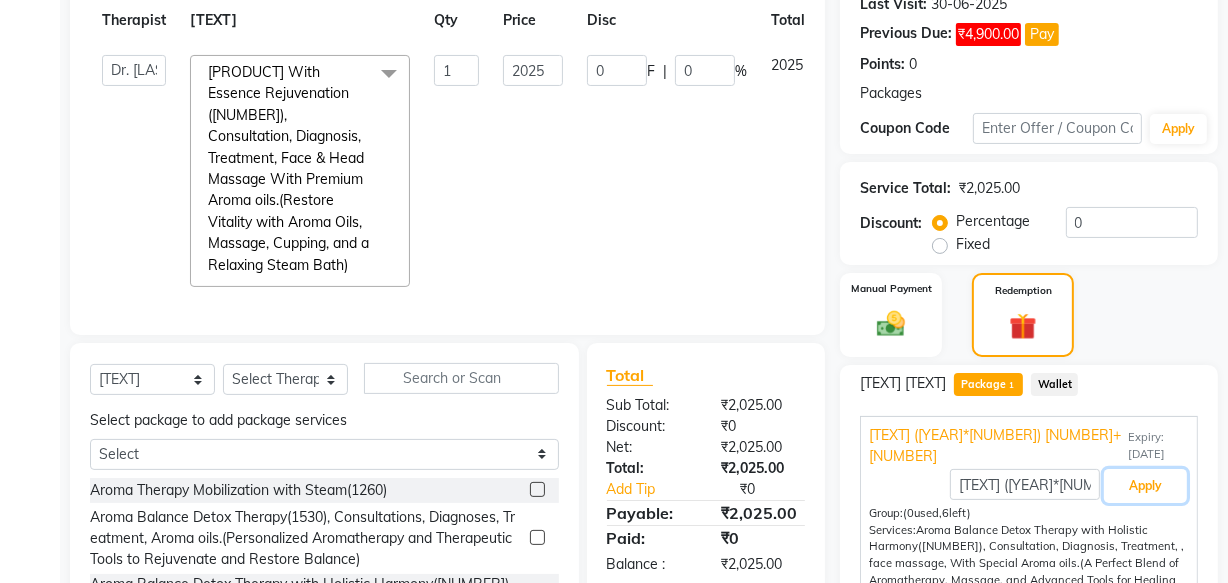 scroll, scrollTop: 0, scrollLeft: 77, axis: horizontal 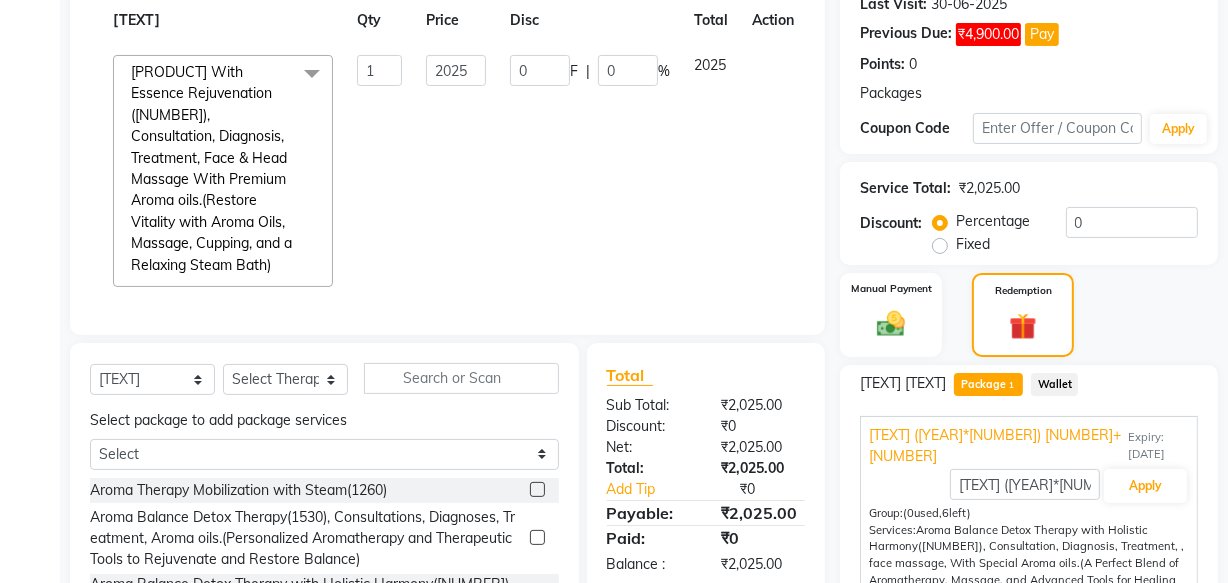click at bounding box center (760, 55) 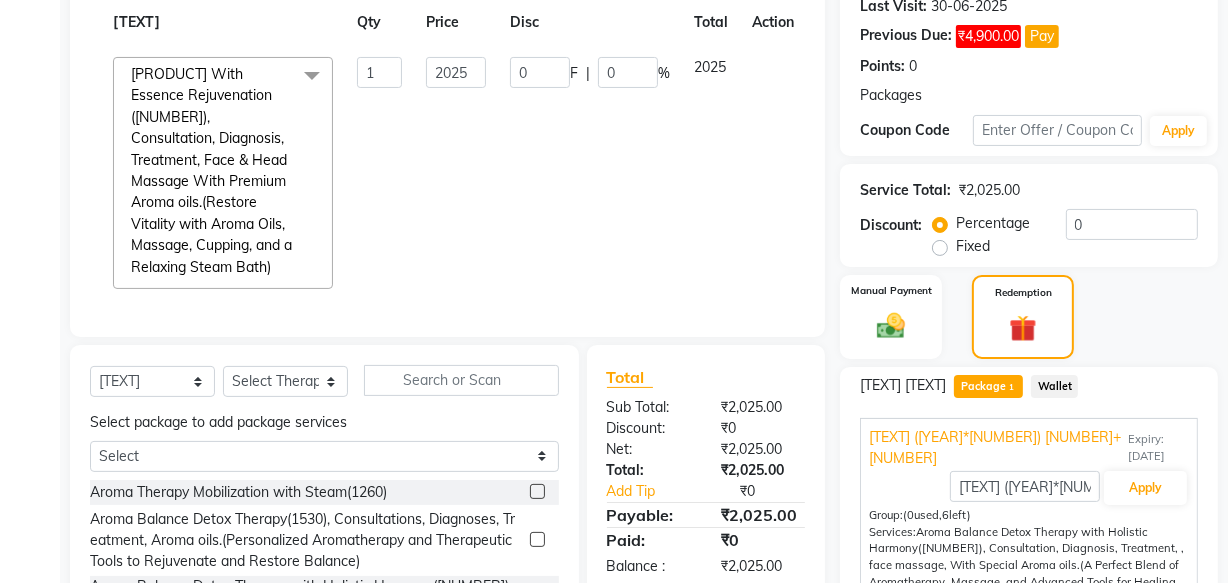 scroll, scrollTop: 0, scrollLeft: 0, axis: both 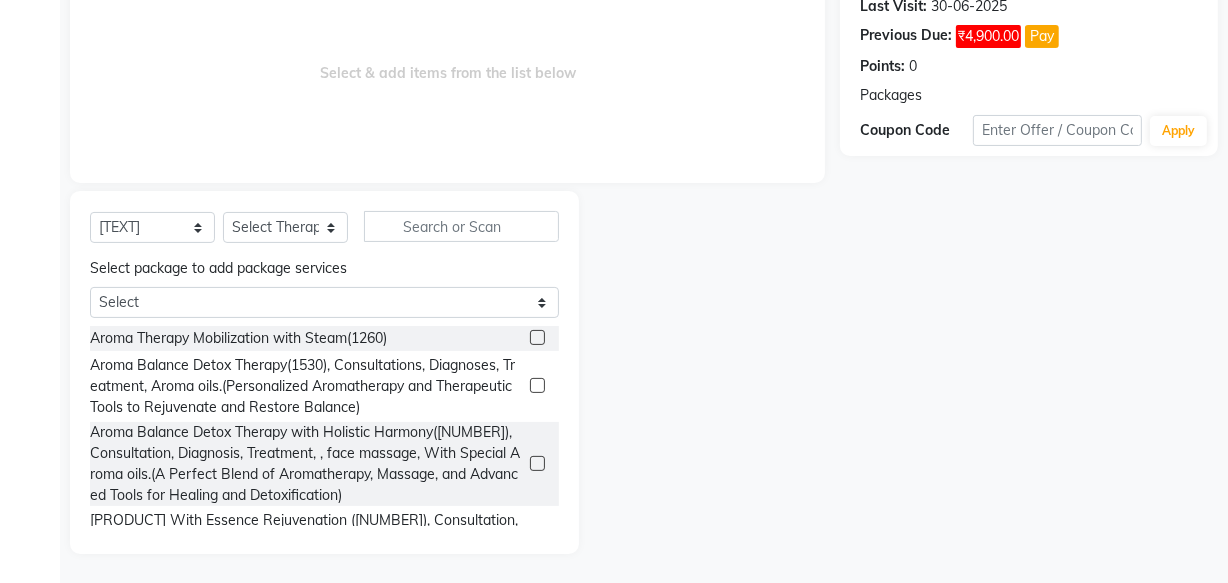click at bounding box center [537, 385] 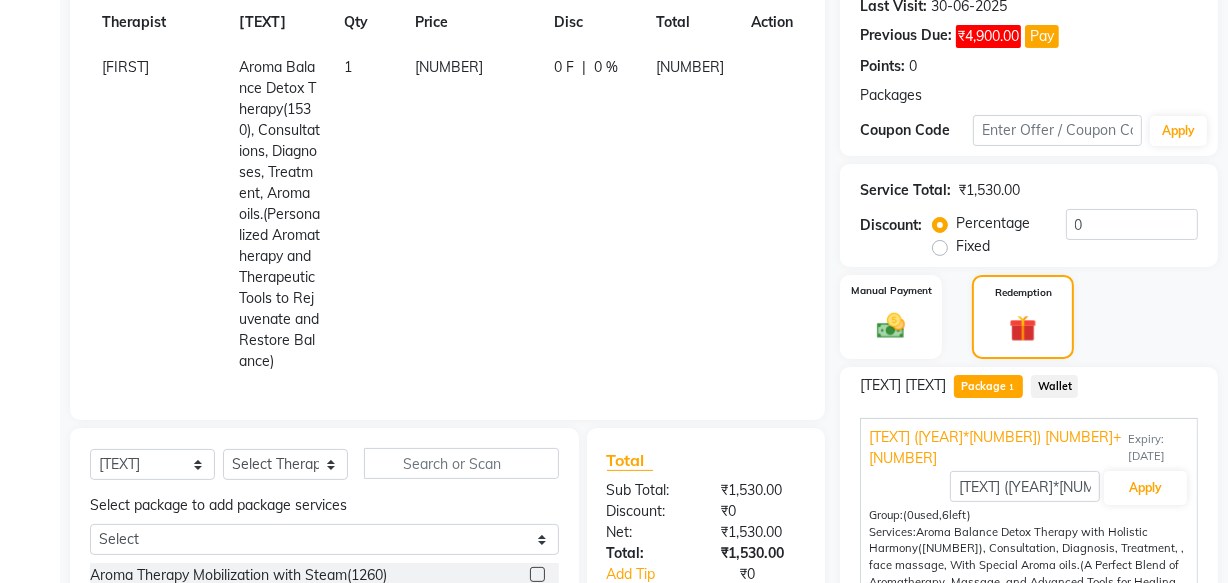 scroll, scrollTop: 288, scrollLeft: 0, axis: vertical 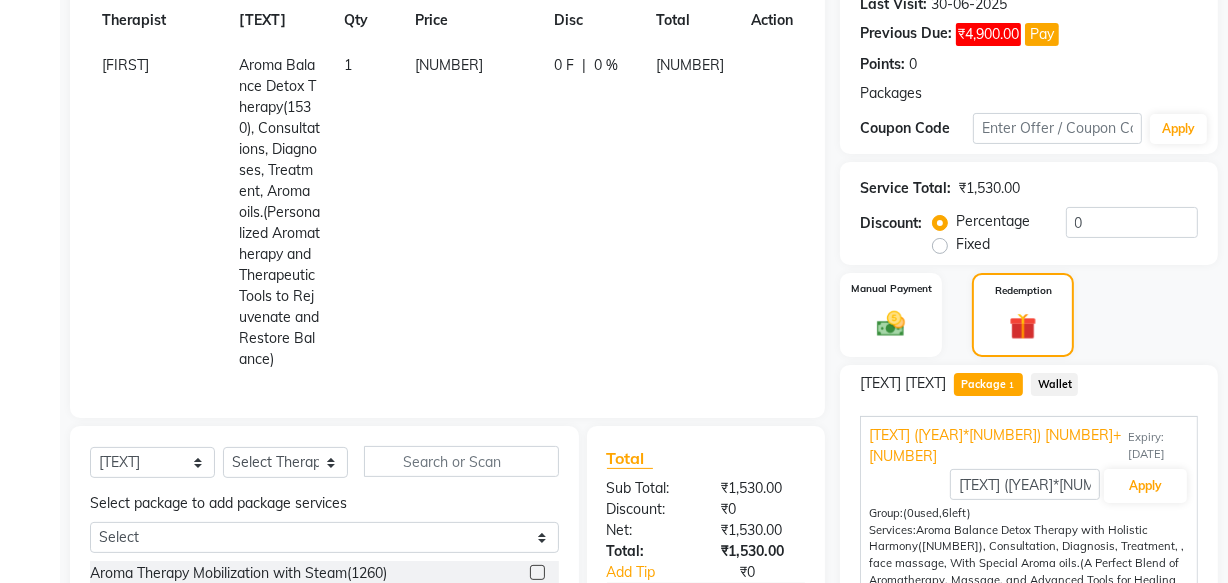 click at bounding box center [759, 55] 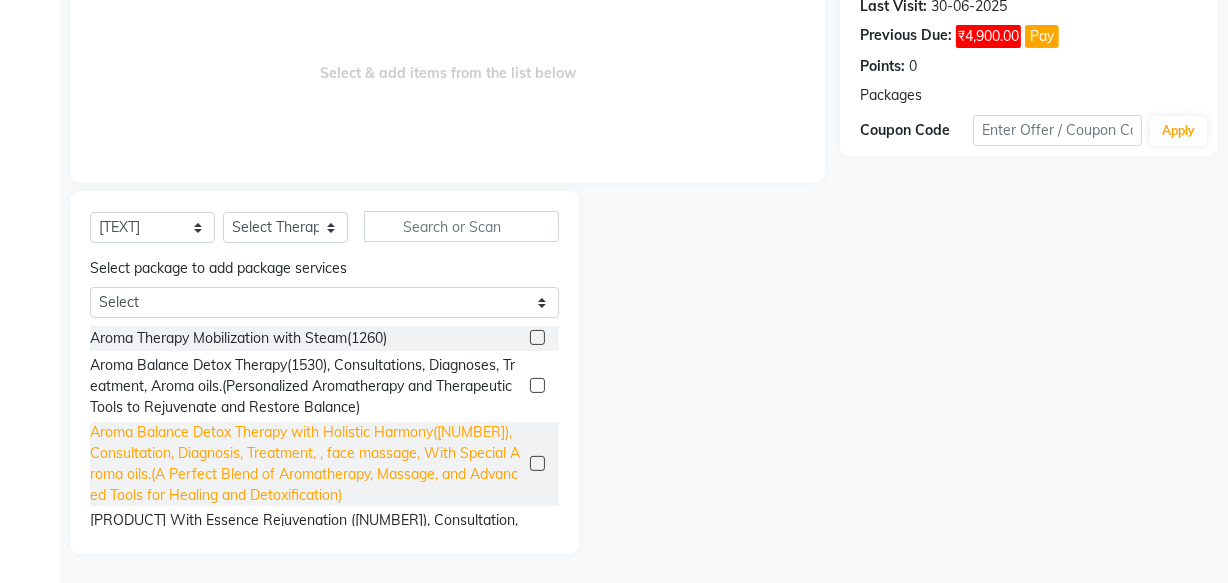 click on "Aroma Balance Detox Therapy with Holistic Harmony([NUMBER]), Consultation, Diagnosis, Treatment, , face massage, With Special  Aroma oils.(A Perfect Blend of Aromatherapy, Massage, and Advanced Tools for Healing and Detoxification)" at bounding box center (238, 338) 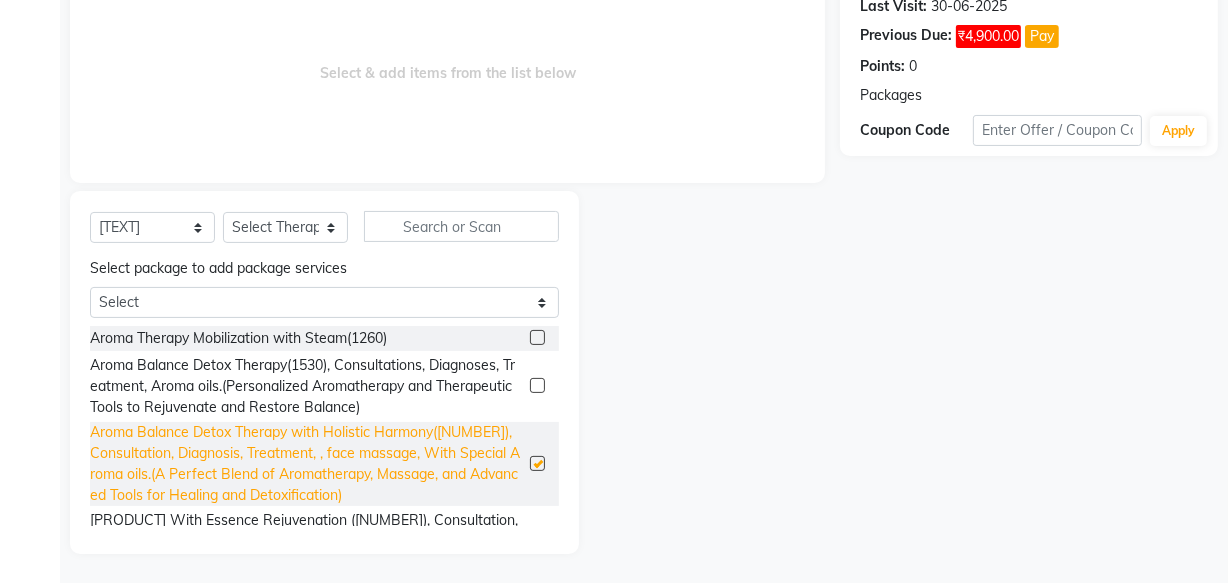 scroll, scrollTop: 288, scrollLeft: 0, axis: vertical 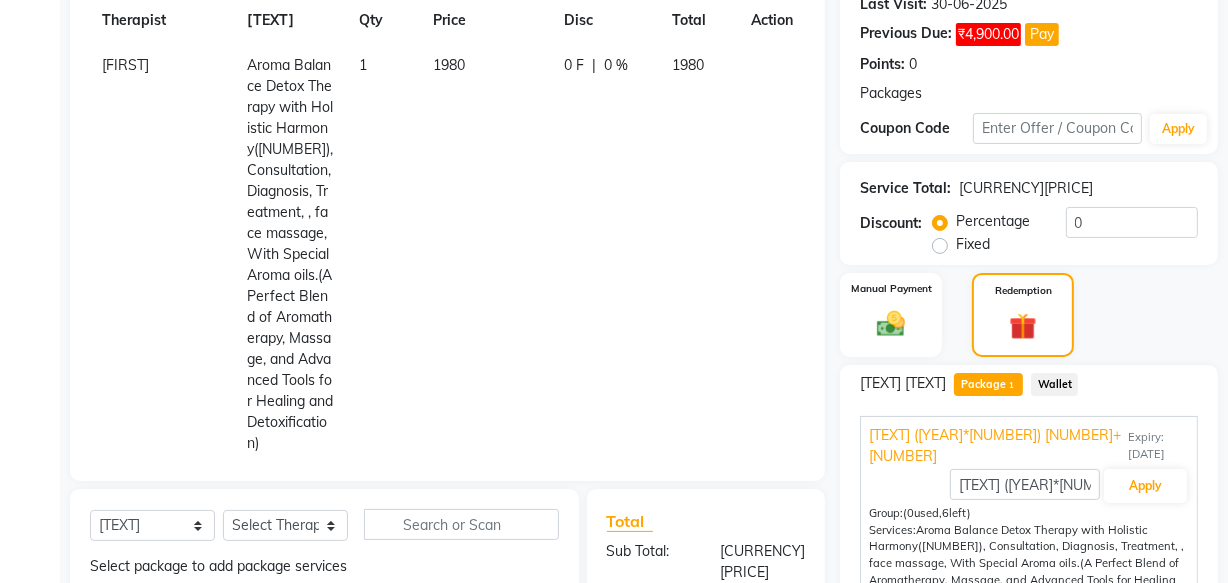 click on "1980" at bounding box center (125, 65) 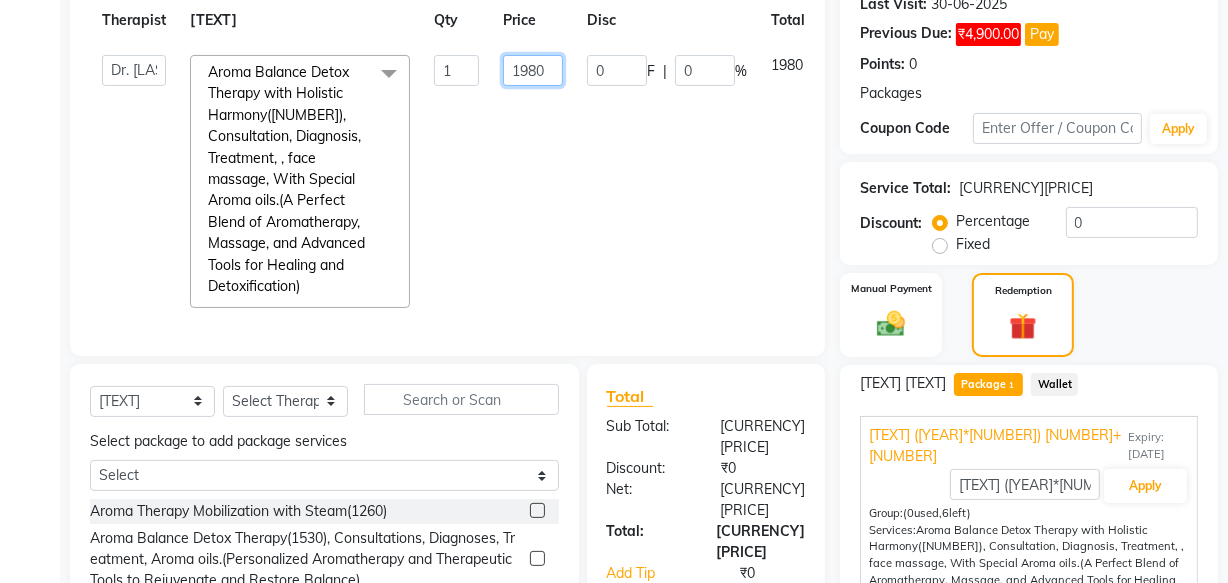 click on "1980" at bounding box center (456, 70) 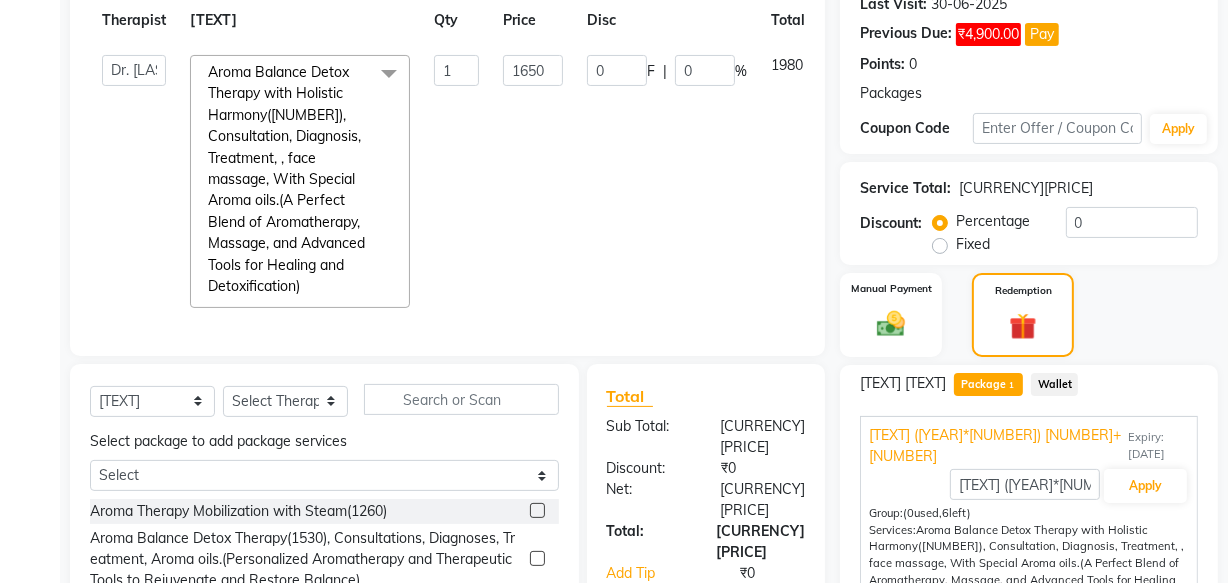 click on "Dr. [LAST] Dr. [LAST] [FIRST] [LAST] [FIRST] [LAST] [FIRST] [FIRST] [LAST] [FIRST] [LAST] [FIRST] [FIRST] [FIRST] [SERVICE_NAME]([YEAR]), [SERVICE_NAME], [SERVICE_NAME], [SERVICE_NAME], face massage, With Special Aroma oils.([SERVICE_DETAILS]) x [SERVICE_NAME] with [SERVICE_NAME]([PRICE]) [SERVICE_NAME]([PRICE]), [SERVICE_NAME], [SERVICE_NAME], Aroma oils.([SERVICE_DETAILS]) [SERVICE_NAME] with [SERVICE_NAME]([PRICE]), [SERVICE_NAME], [SERVICE_NAME], face massage, With Special Aroma oils.([SERVICE_DETAILS]) [SERVICE_NAME], [SERVICE_NAME], [SERVICE_NAME], Aroma oils [SERVICE_NAME], [SERVICE_NAME], [SERVICE_NAME] [SERVICE_NAME] with Aroma oils, [SERVICE_NAME], [SERVICE_NAME] [SERVICE_NAME], [SERVICE_NAME]. consultaion" at bounding box center [486, 181] 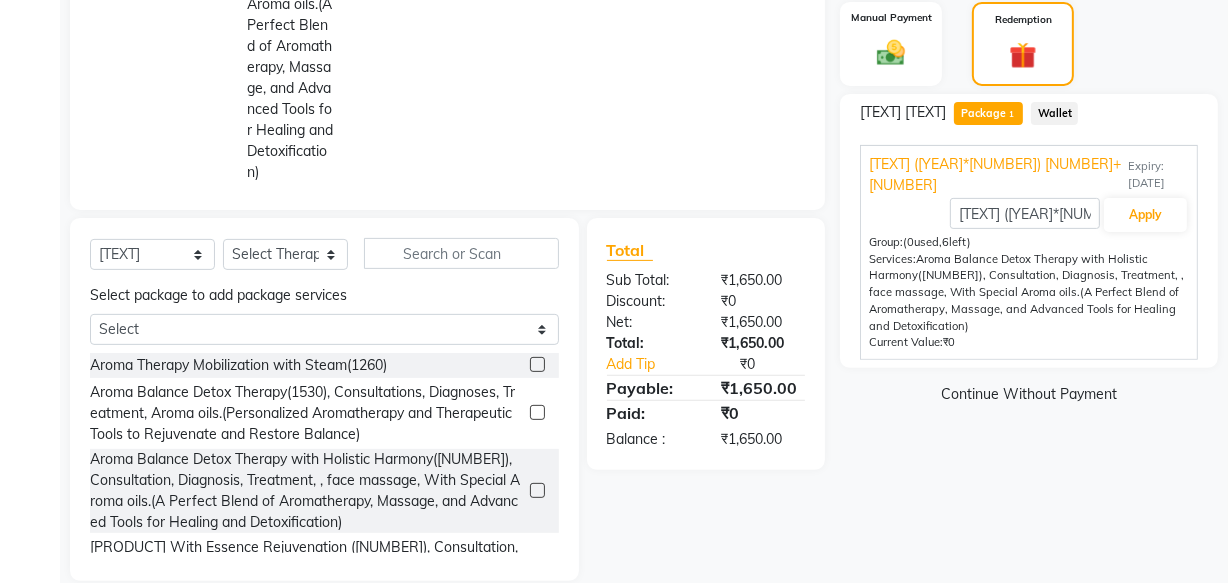 scroll, scrollTop: 570, scrollLeft: 0, axis: vertical 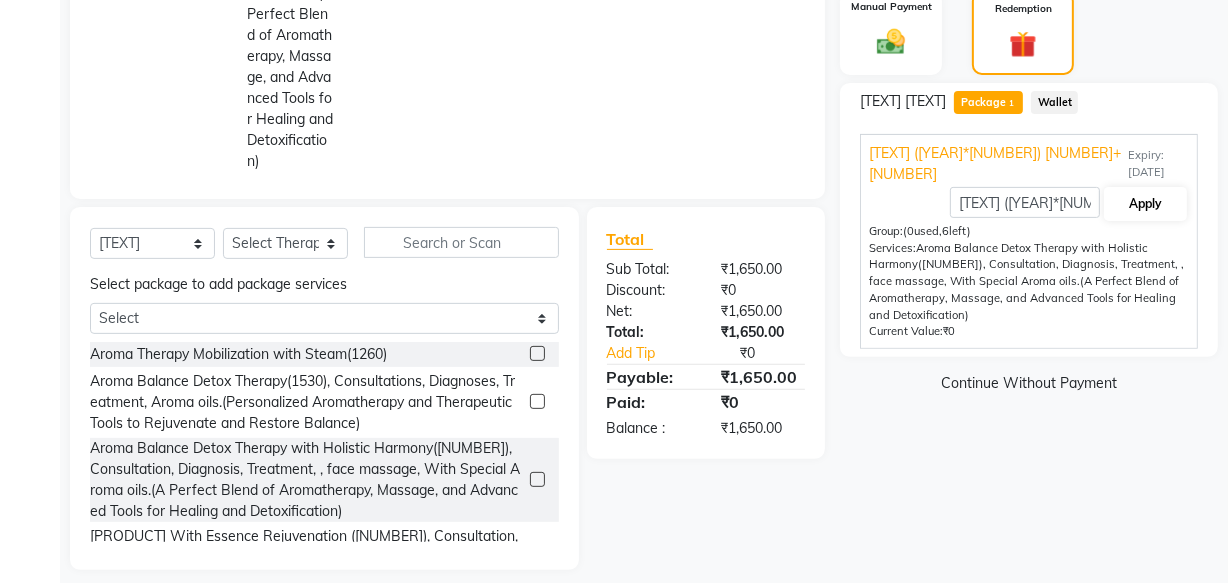 click on "Apply" at bounding box center (1145, 204) 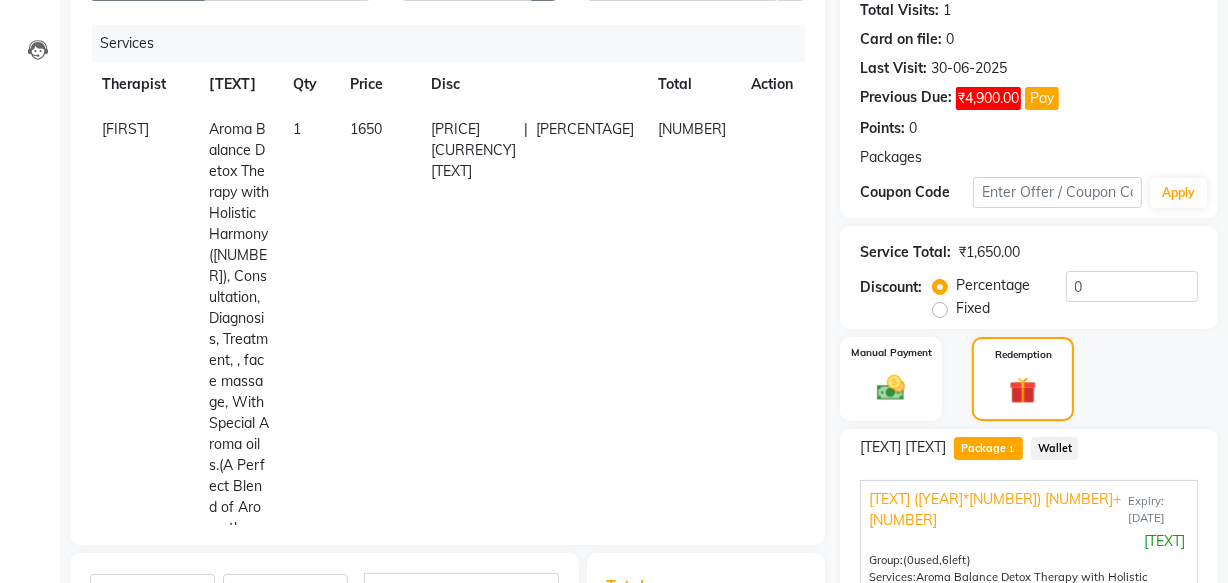 scroll, scrollTop: 183, scrollLeft: 0, axis: vertical 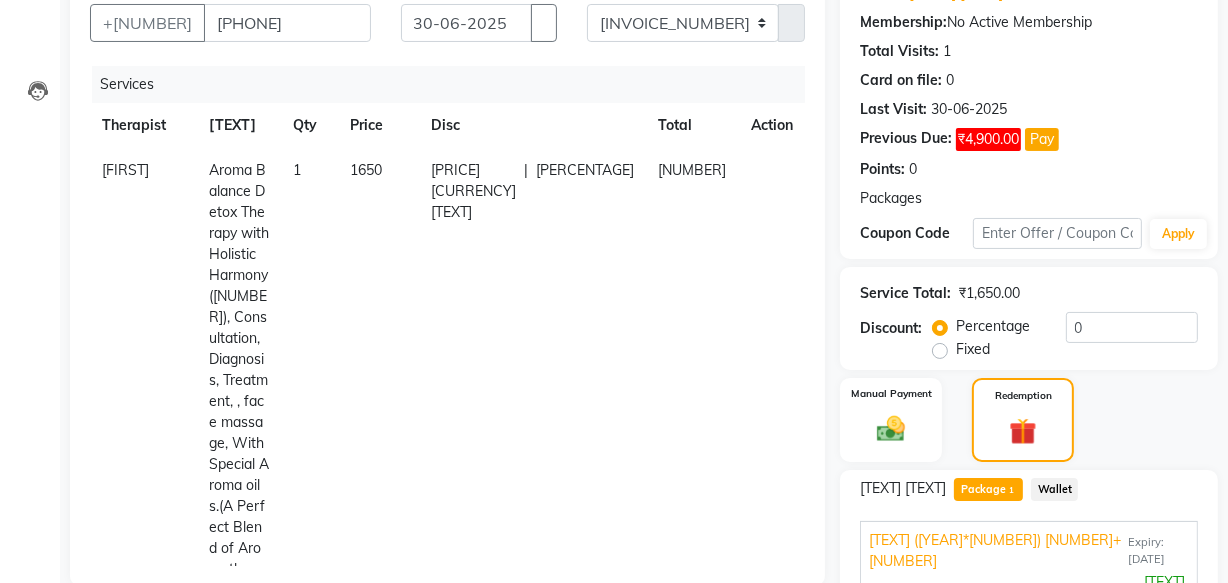 click on "[PRICE] [CURRENCY] [TEXT]" at bounding box center [473, 191] 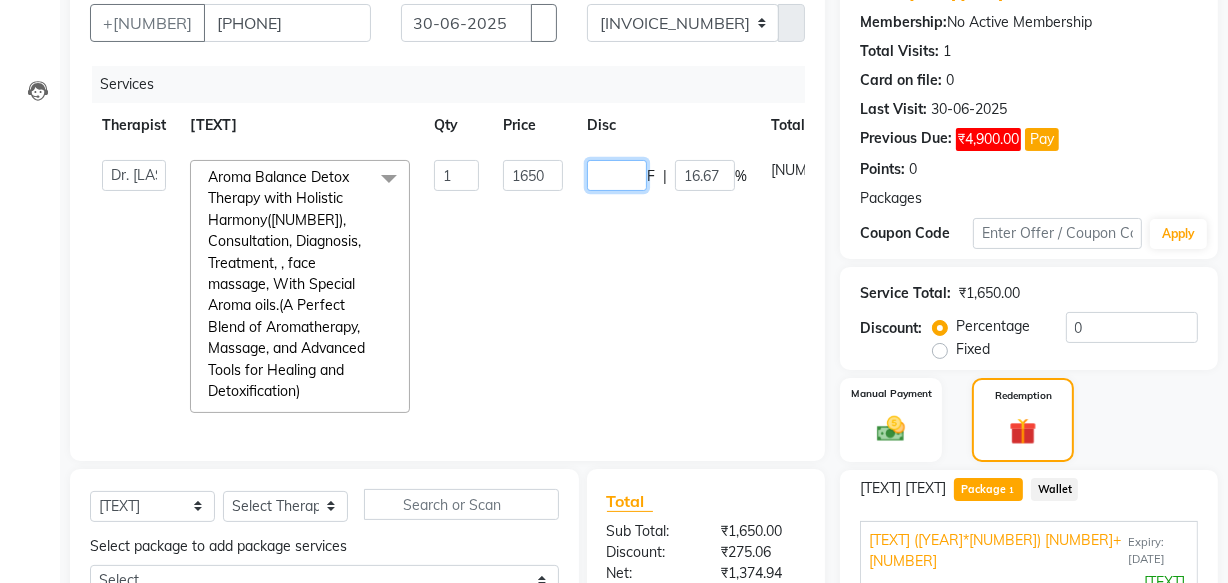 click on "[NUMBER]" at bounding box center [617, 175] 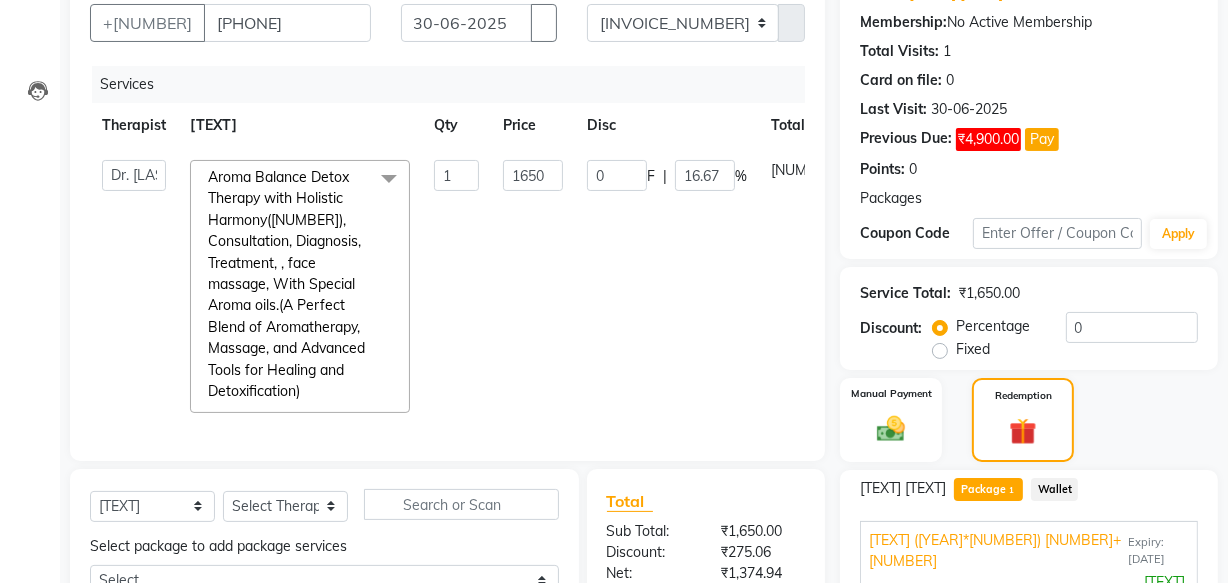 click on "Dr. [LAST] Dr. [LAST] [FIRST] [LAST] [FIRST] [LAST] [FIRST] [FIRST] [LAST] [FIRST] [LAST] [FIRST] [FIRST] [FIRST] [SERVICE_NAME]([YEAR]), [SERVICE_NAME], [SERVICE_NAME], [SERVICE_NAME], face massage, With Special Aroma oils.([SERVICE_DETAILS]) x [SERVICE_NAME] with [SERVICE_NAME]([PRICE]) [SERVICE_NAME]([PRICE]), [SERVICE_NAME], [SERVICE_NAME], Aroma oils.([SERVICE_DETAILS]) [SERVICE_NAME] with [SERVICE_NAME]([PRICE]), [SERVICE_NAME], [SERVICE_NAME], face massage, With Special Aroma oils.([SERVICE_DETAILS]) [SERVICE_NAME], [SERVICE_NAME], [SERVICE_NAME], Aroma oils [SERVICE_NAME], [SERVICE_NAME], [SERVICE_NAME] [SERVICE_NAME] with Aroma oils, [SERVICE_NAME], [SERVICE_NAME] [SERVICE_NAME], [SERVICE_NAME]. consultaion" at bounding box center [503, 286] 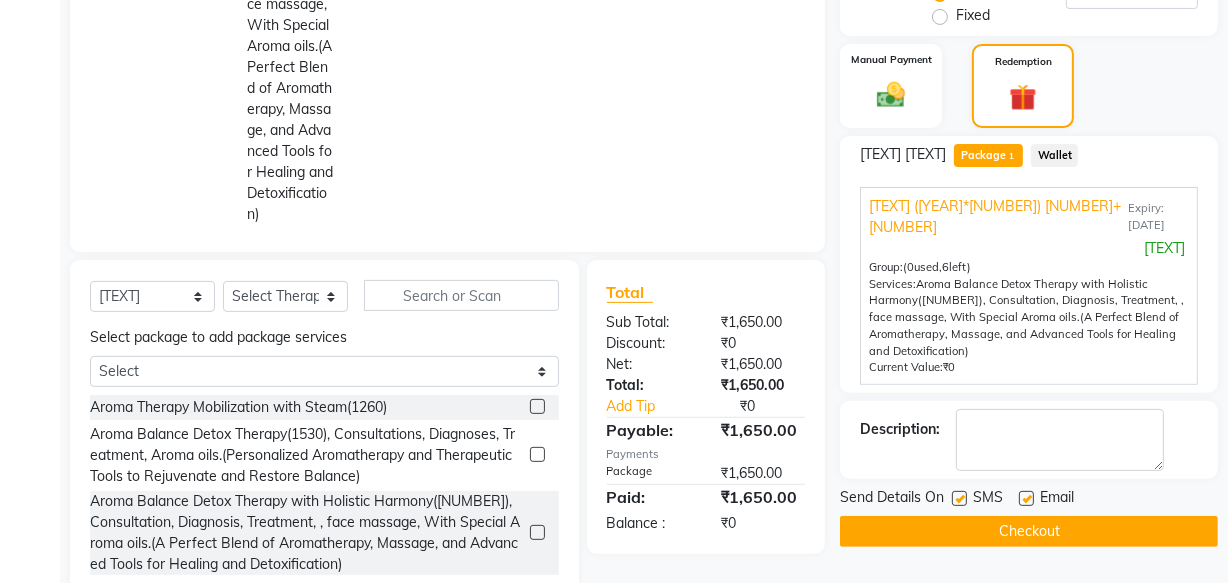scroll, scrollTop: 586, scrollLeft: 0, axis: vertical 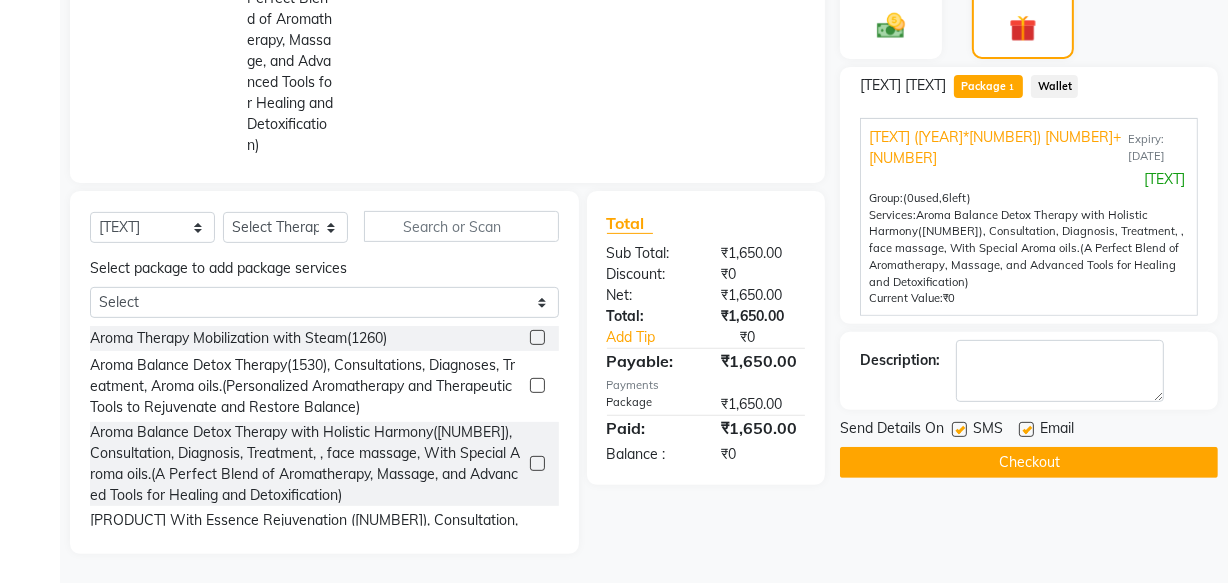 click at bounding box center [959, 429] 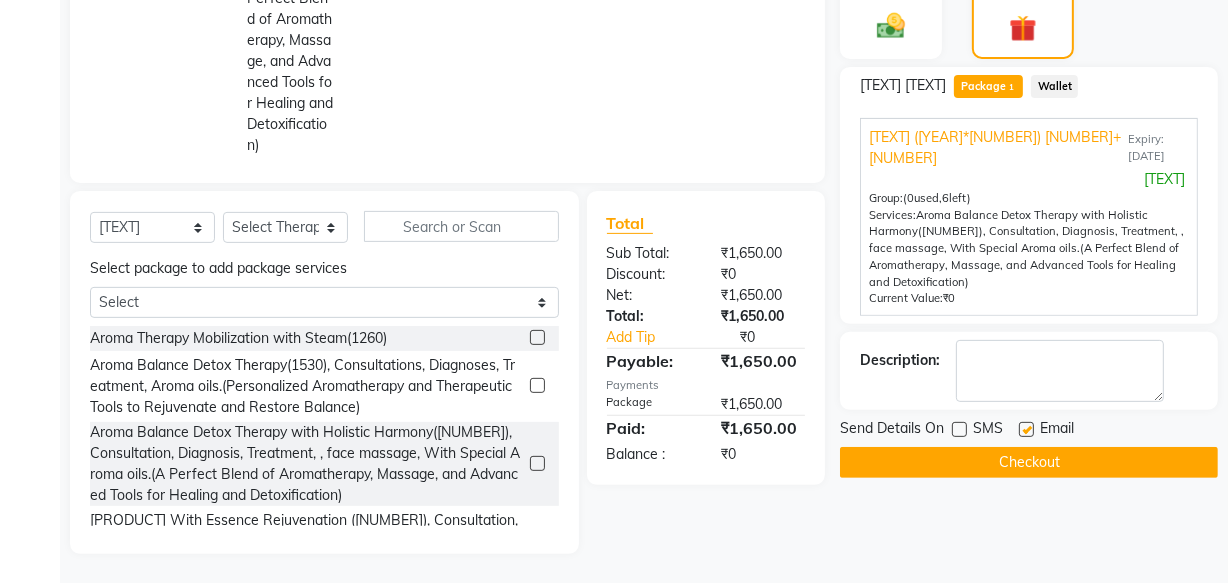 click at bounding box center (1026, 429) 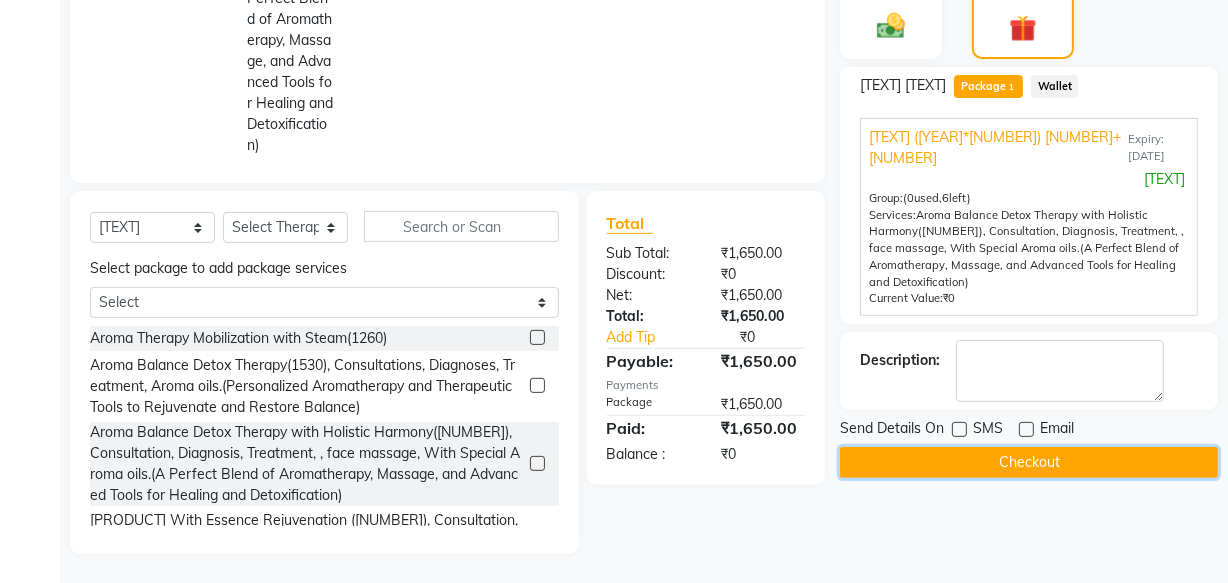 click on "Checkout" at bounding box center (1029, 462) 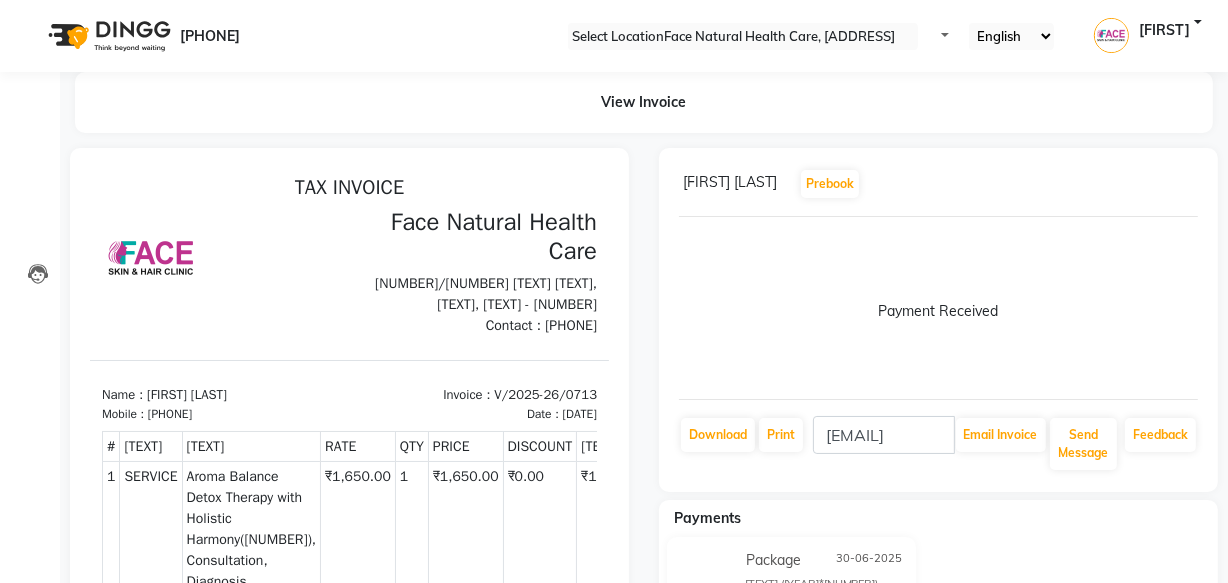 scroll, scrollTop: 0, scrollLeft: 0, axis: both 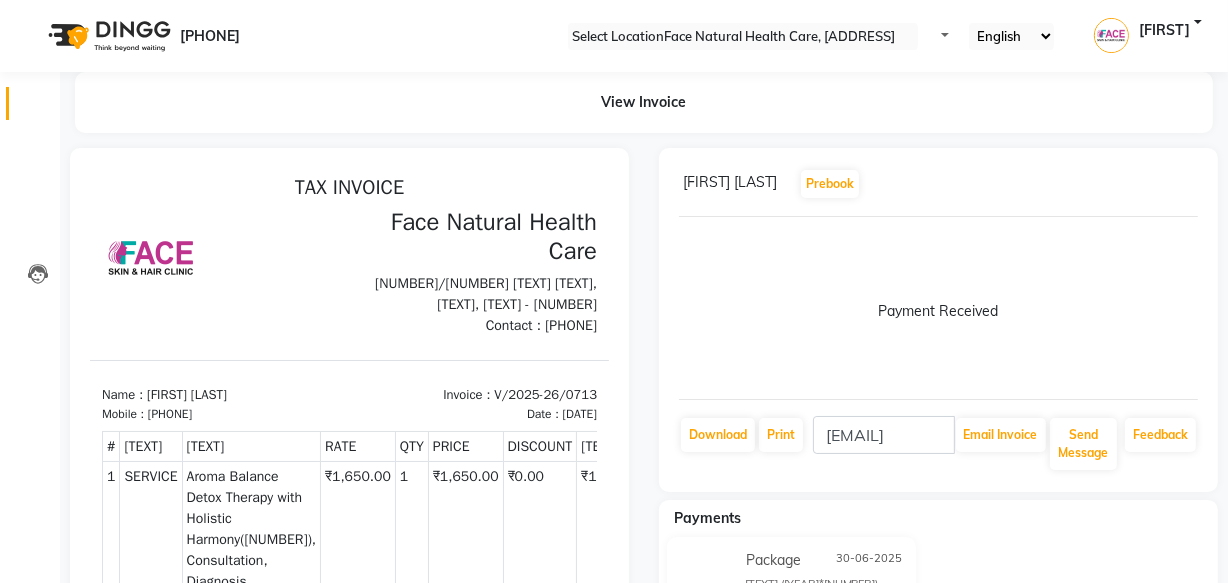 click at bounding box center (38, 108) 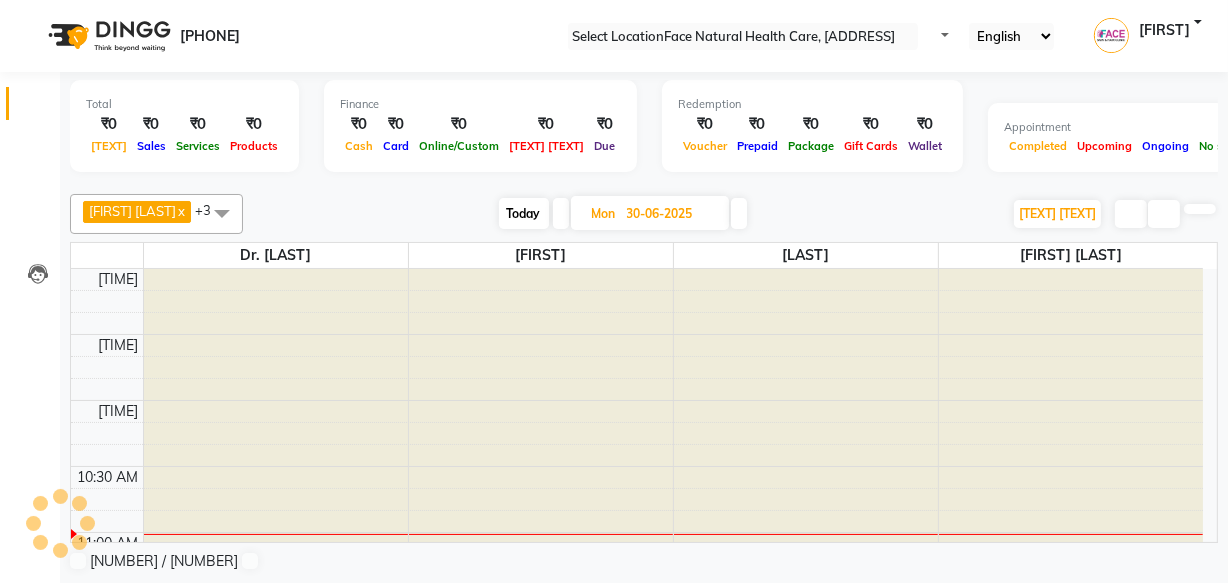 scroll, scrollTop: 0, scrollLeft: 0, axis: both 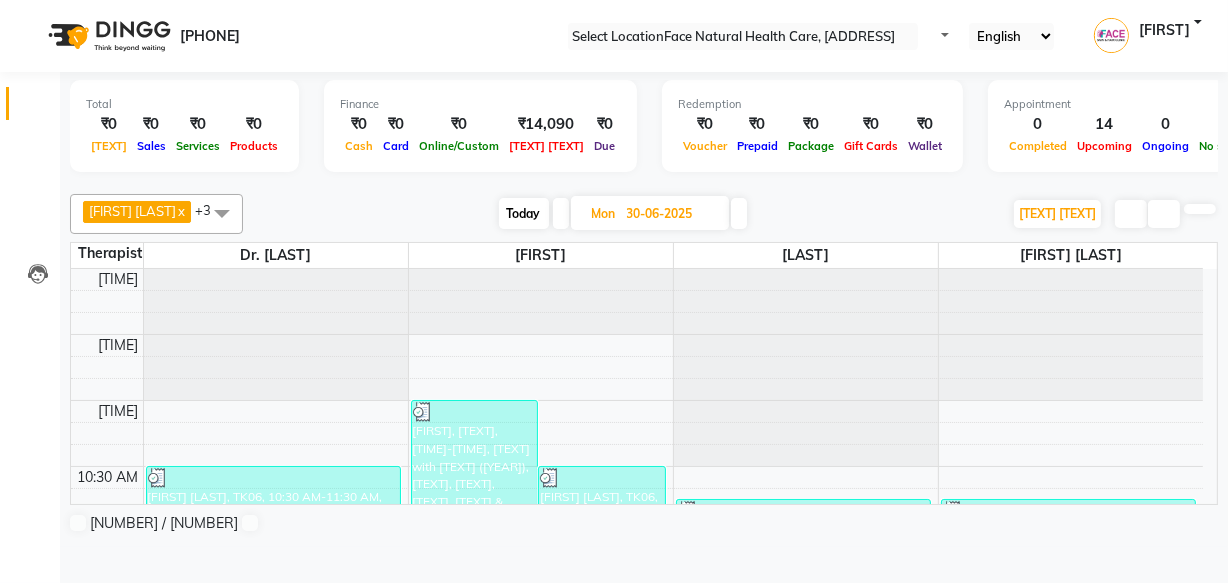 click at bounding box center (38, 108) 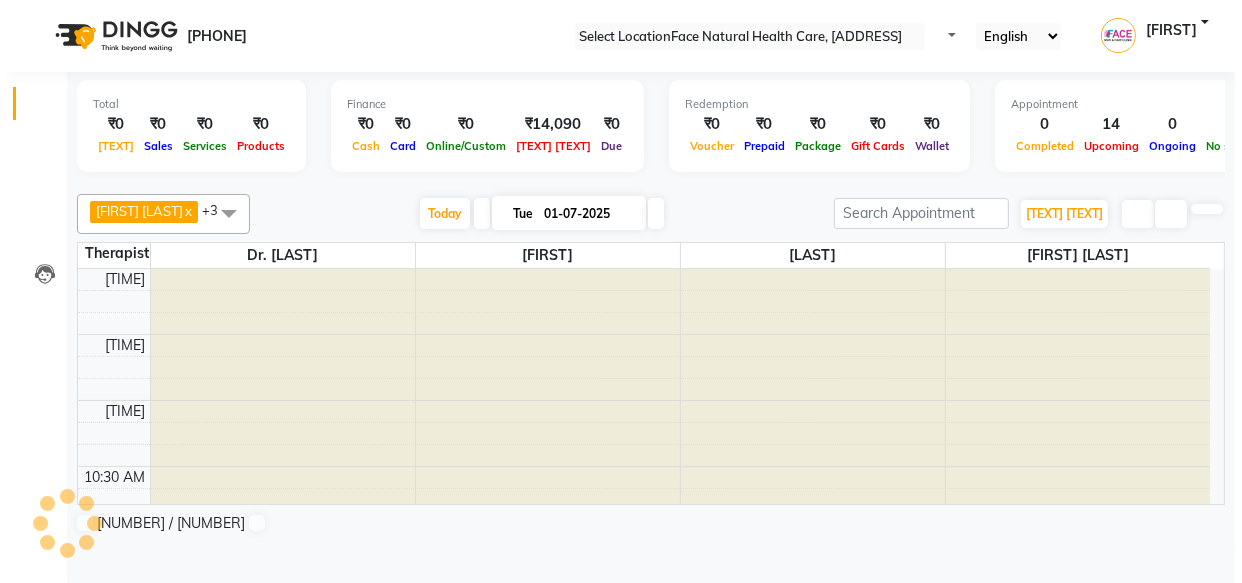 scroll, scrollTop: 263, scrollLeft: 0, axis: vertical 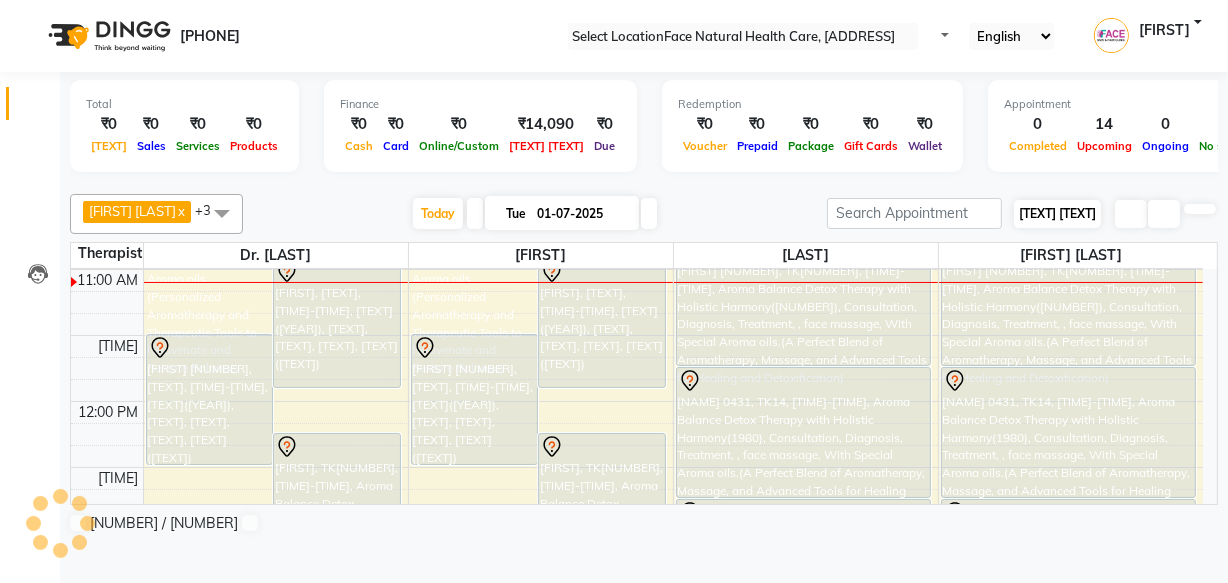 click on "[TEXT] [TEXT]" at bounding box center (1057, 213) 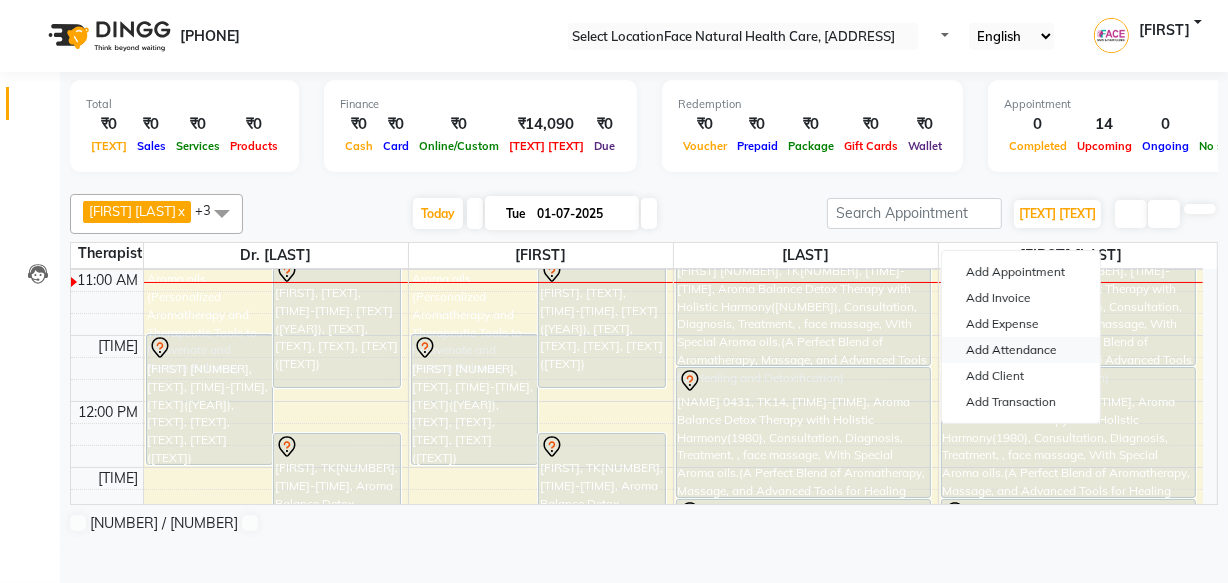 click on "Add Attendance" at bounding box center [1021, 350] 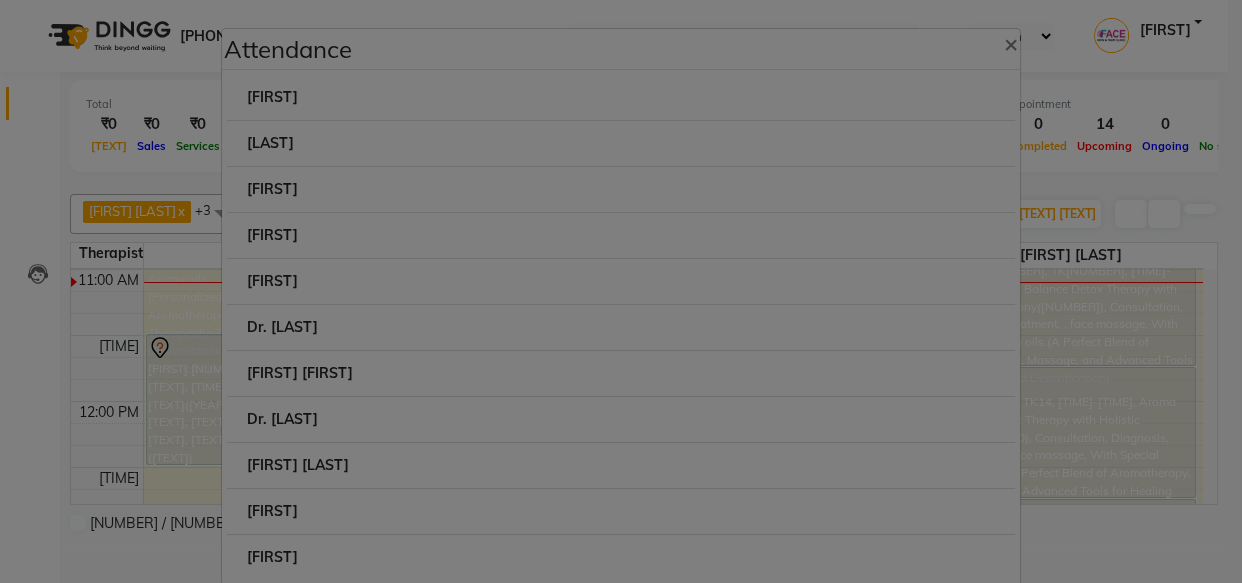 click at bounding box center (442, 87) 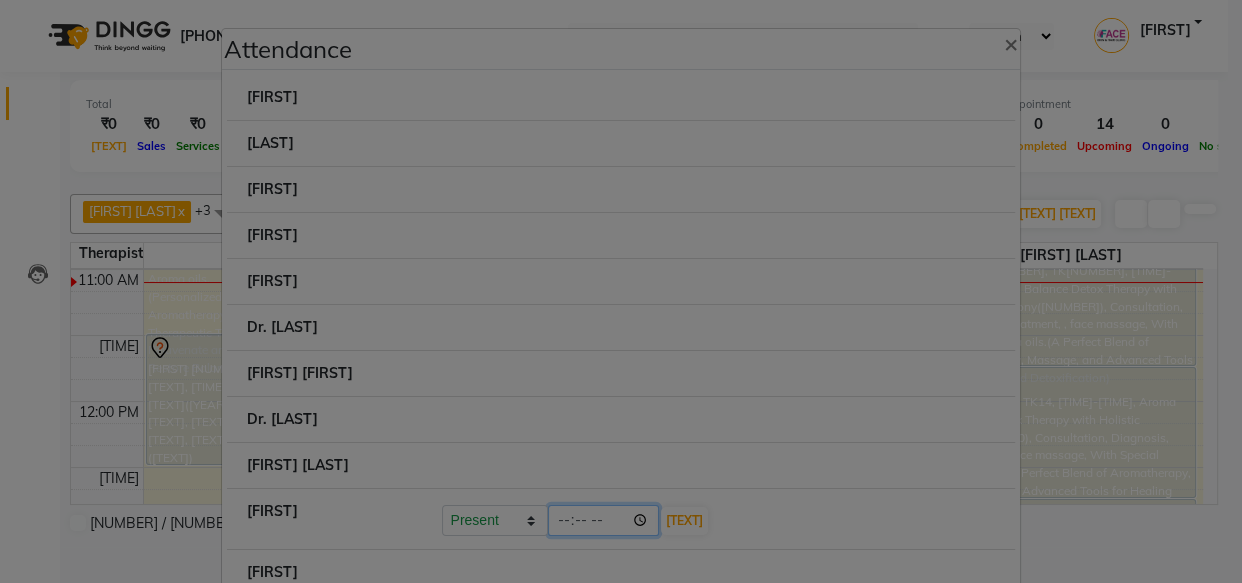 click on "[TIME]" at bounding box center [604, 520] 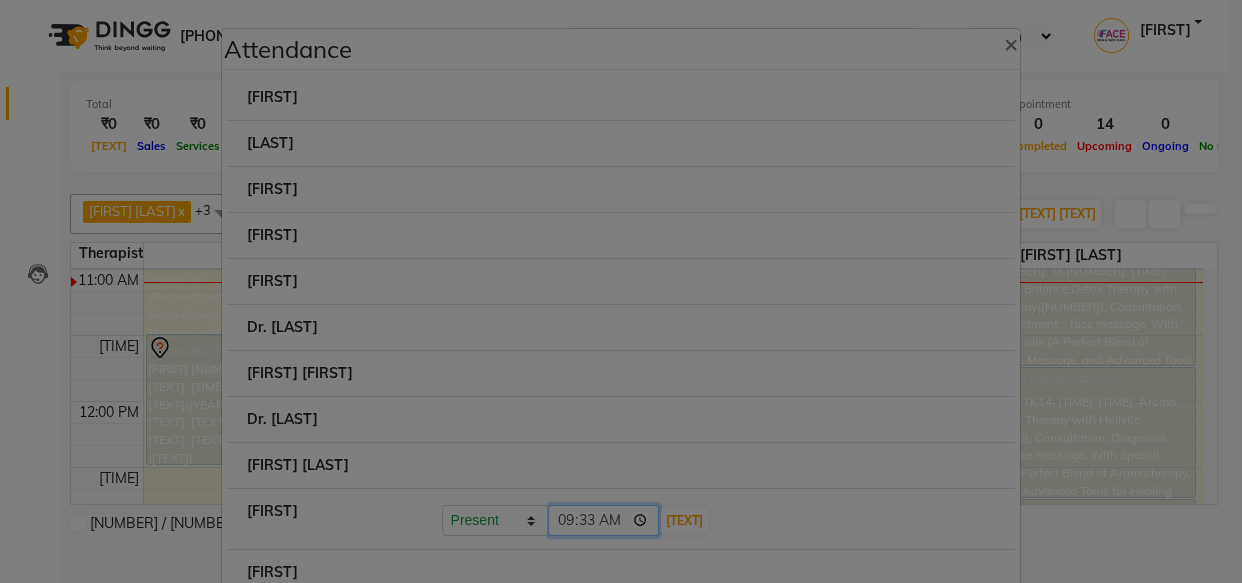 type on "09:33" 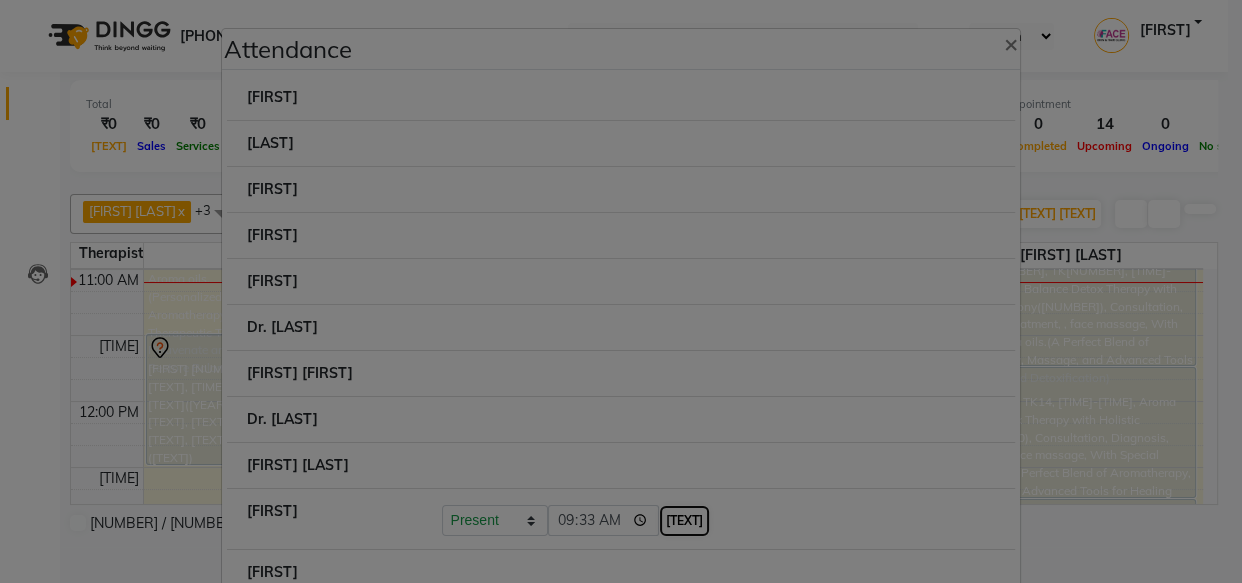 click on "[TEXT]" at bounding box center [684, 521] 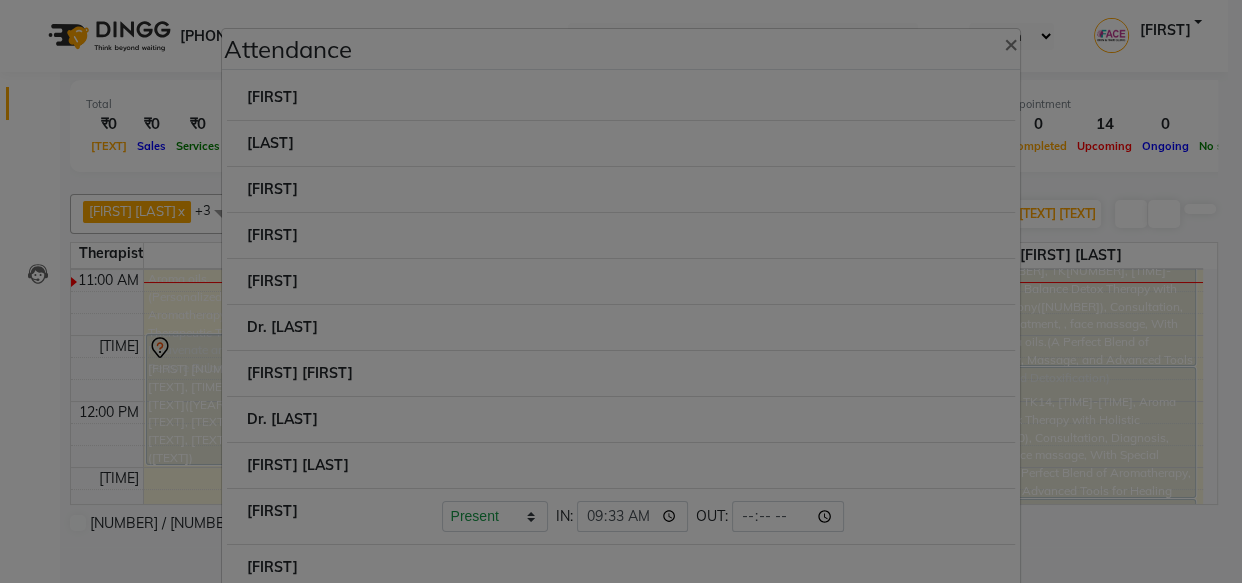 click at bounding box center [442, 87] 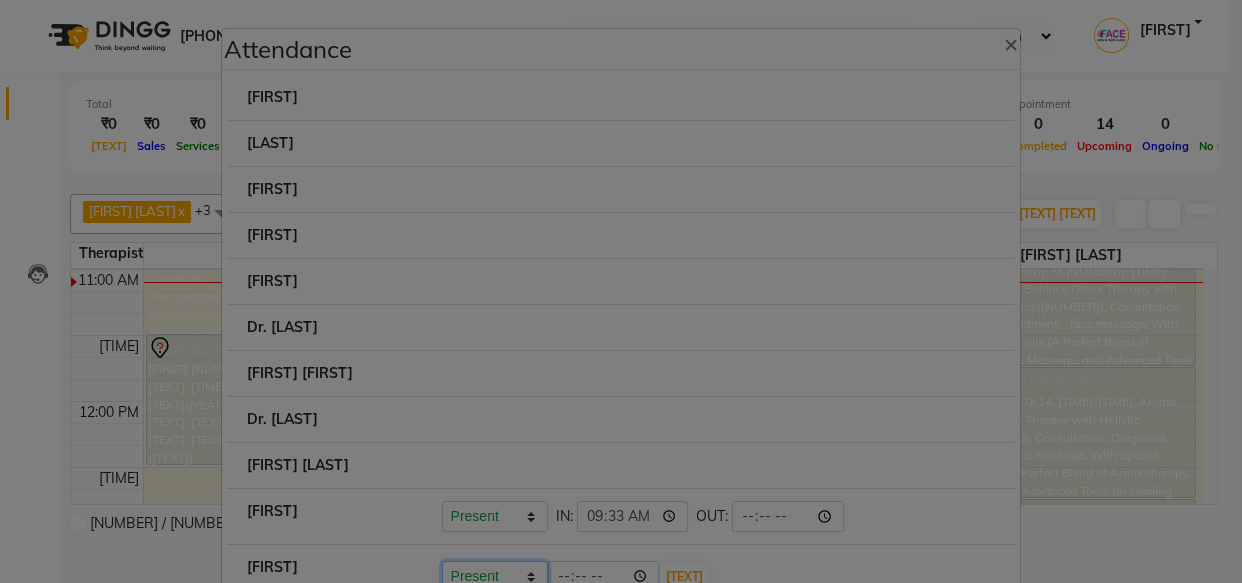 click on "Present Absent Late Half Day Weekly Off IN: 09:33 OUT: [FIRST]" at bounding box center [495, 576] 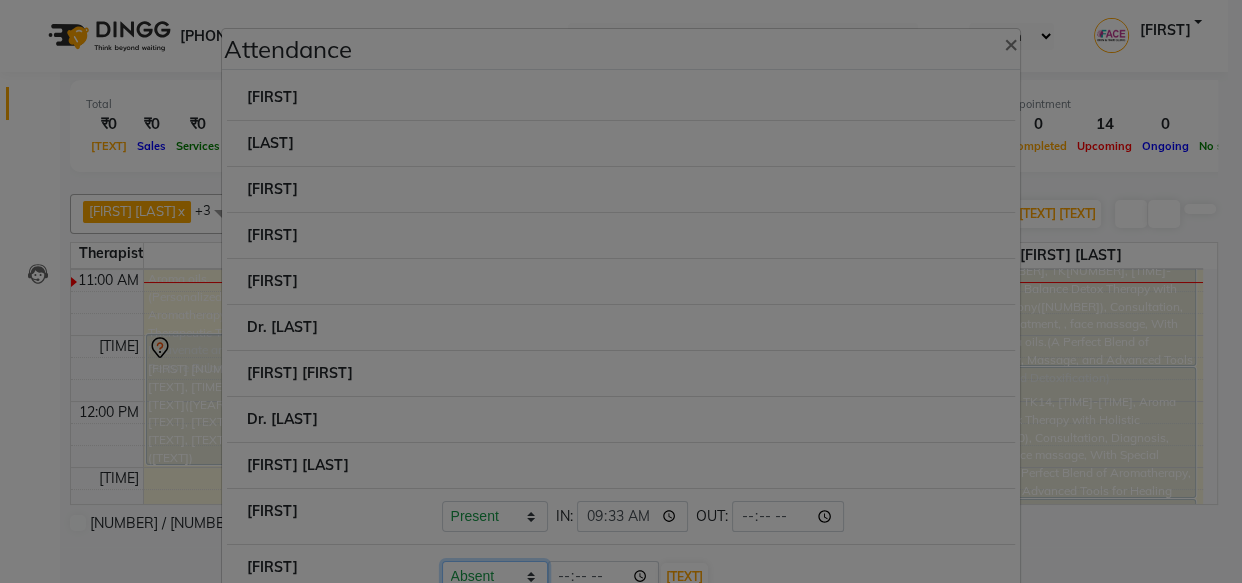 click on "Present Absent Late Half Day Weekly Off IN: 09:33 OUT: [FIRST]" at bounding box center (495, 576) 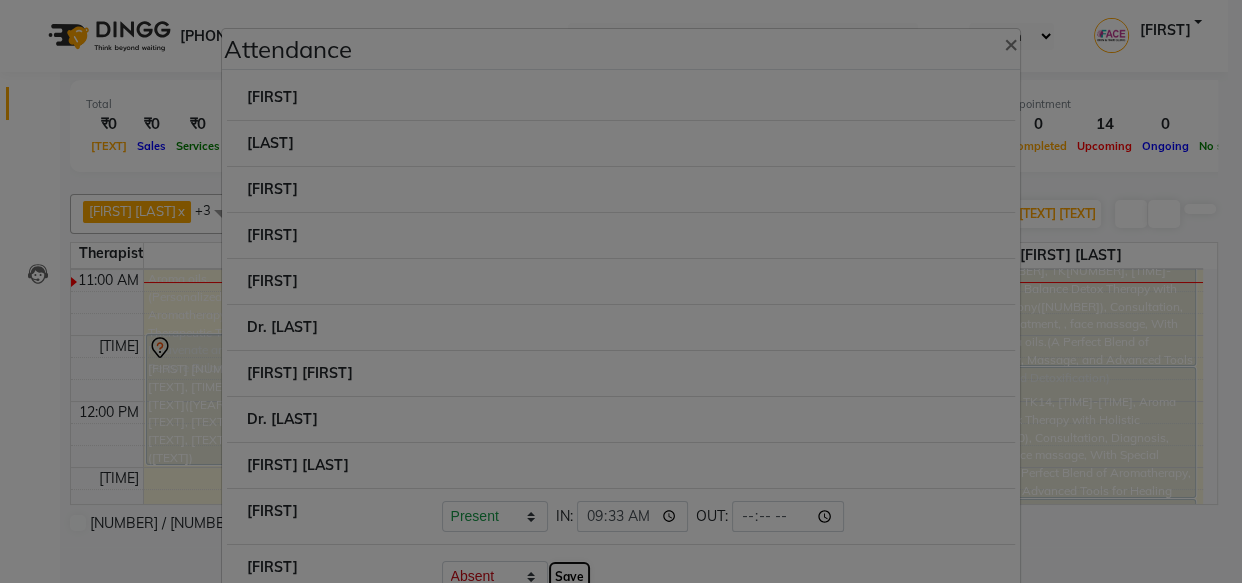click on "Save" at bounding box center [569, 577] 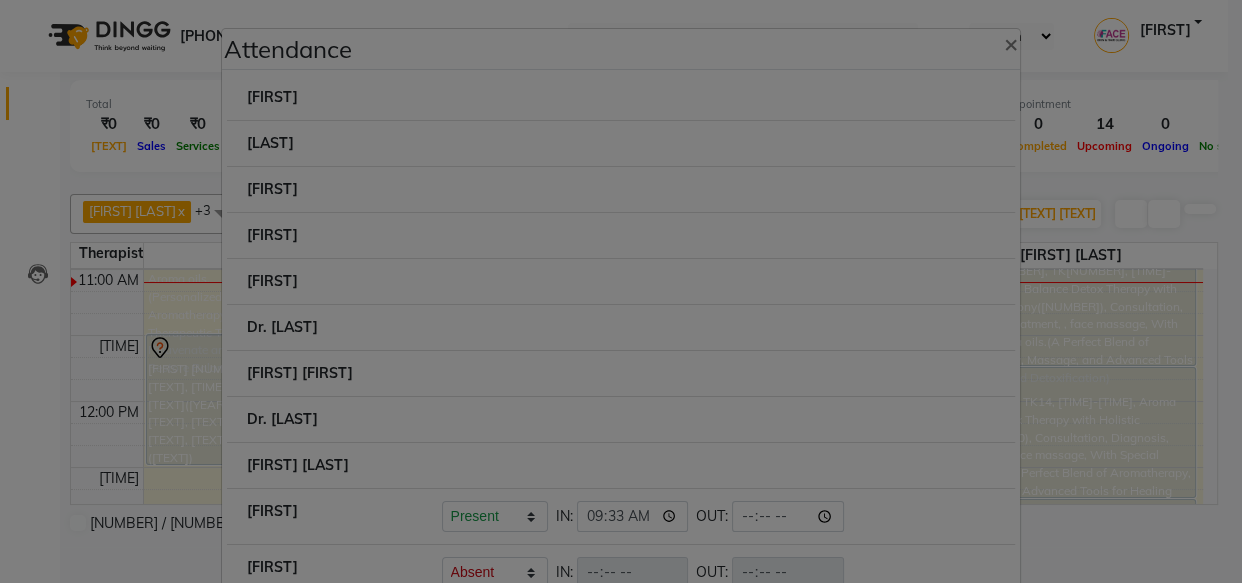 click at bounding box center (442, 87) 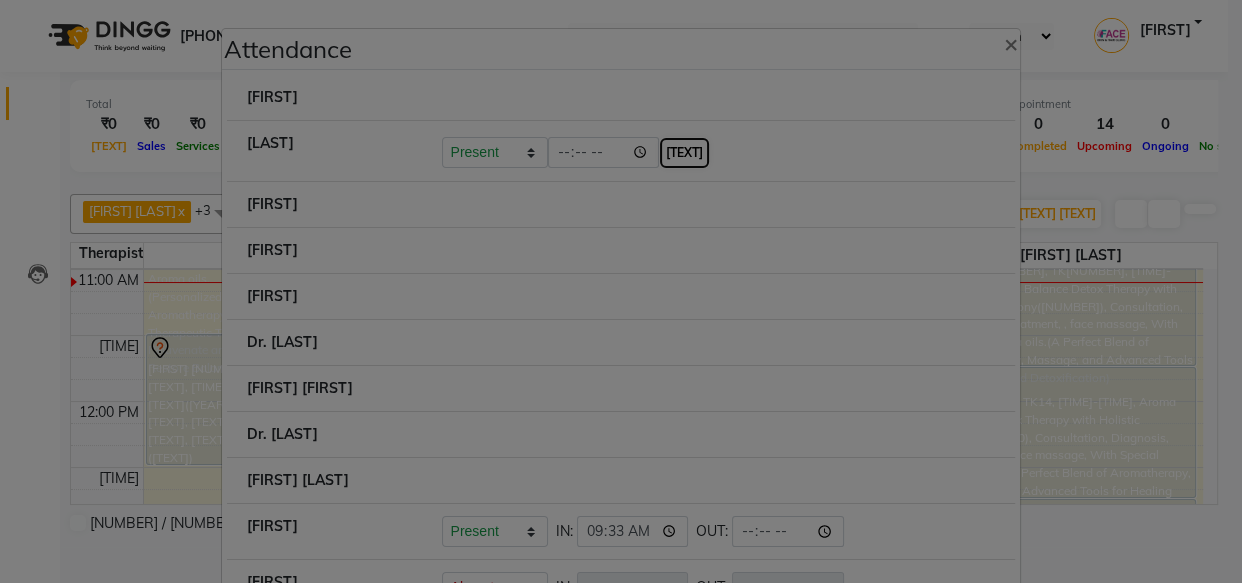 click on "[TEXT]" at bounding box center (684, 153) 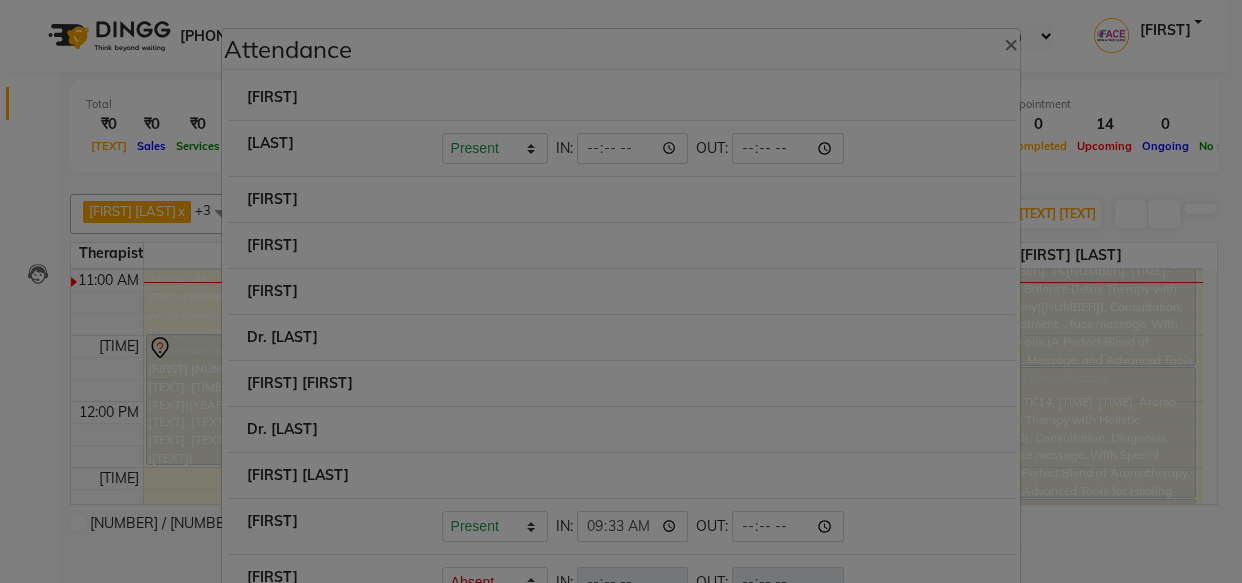 click at bounding box center (442, 87) 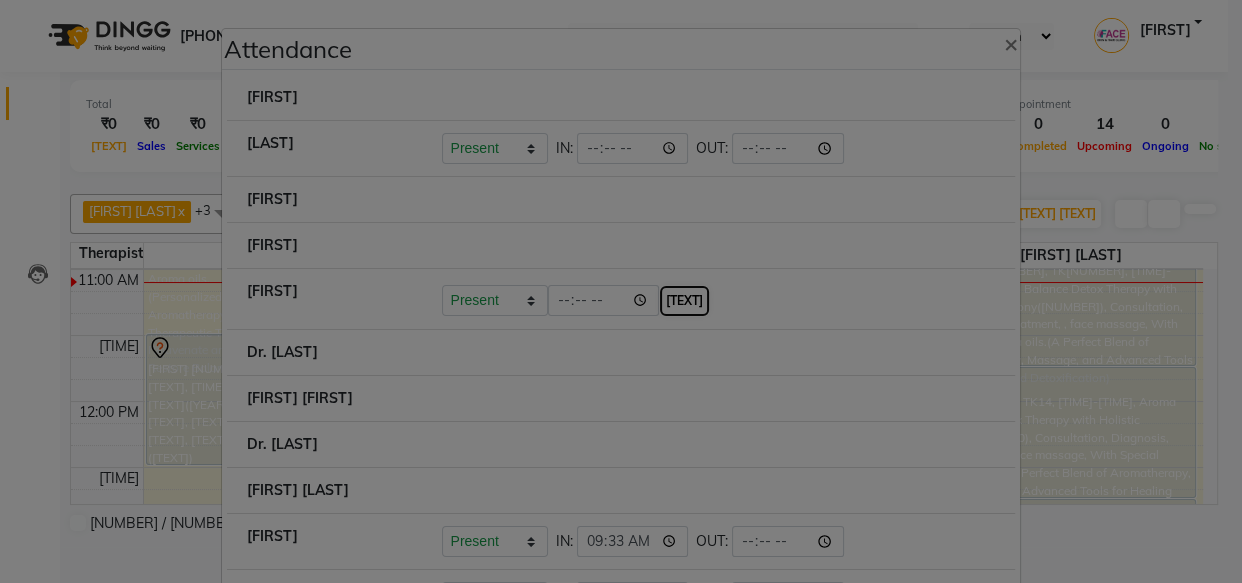 click on "[TEXT]" at bounding box center (684, 301) 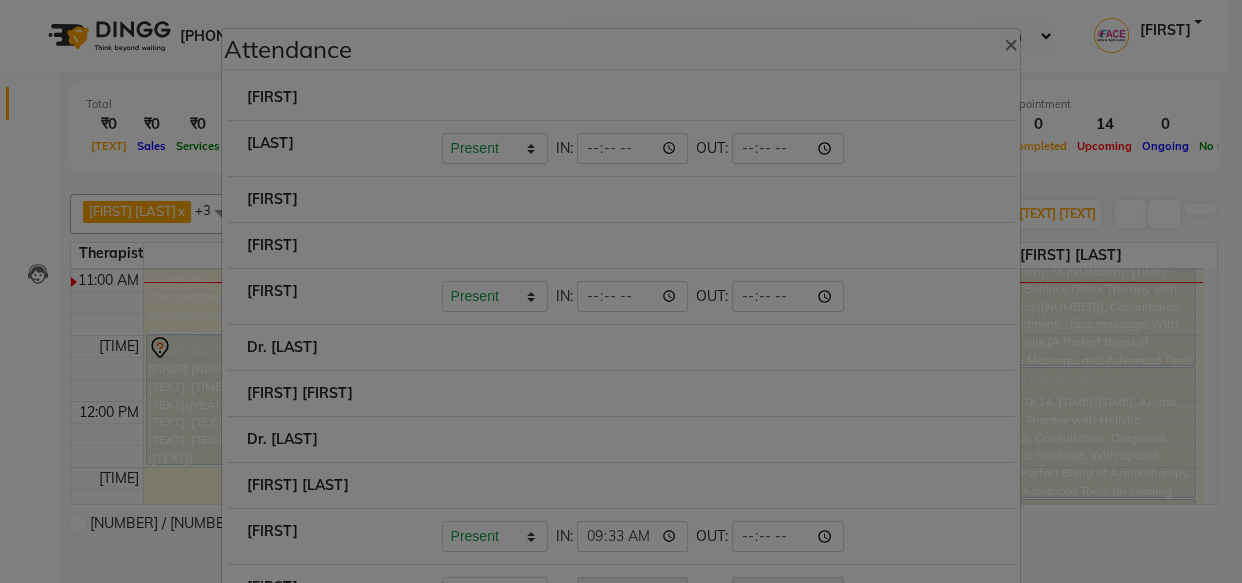 click at bounding box center (442, 87) 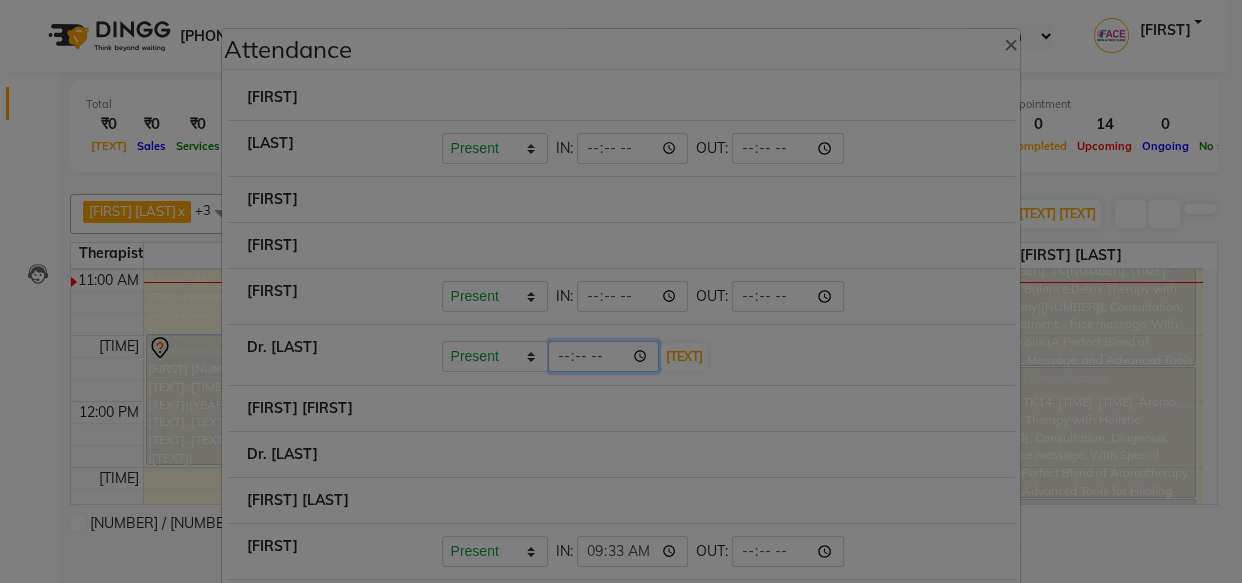 click on "[TIME]" at bounding box center [604, 356] 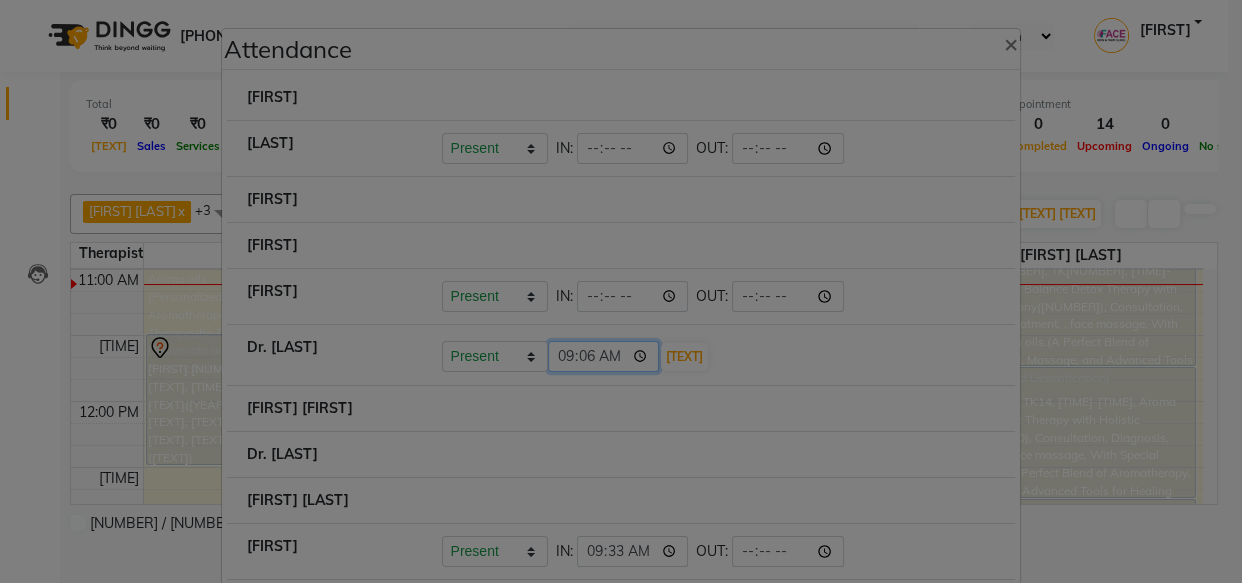 click on "09:06" at bounding box center (604, 356) 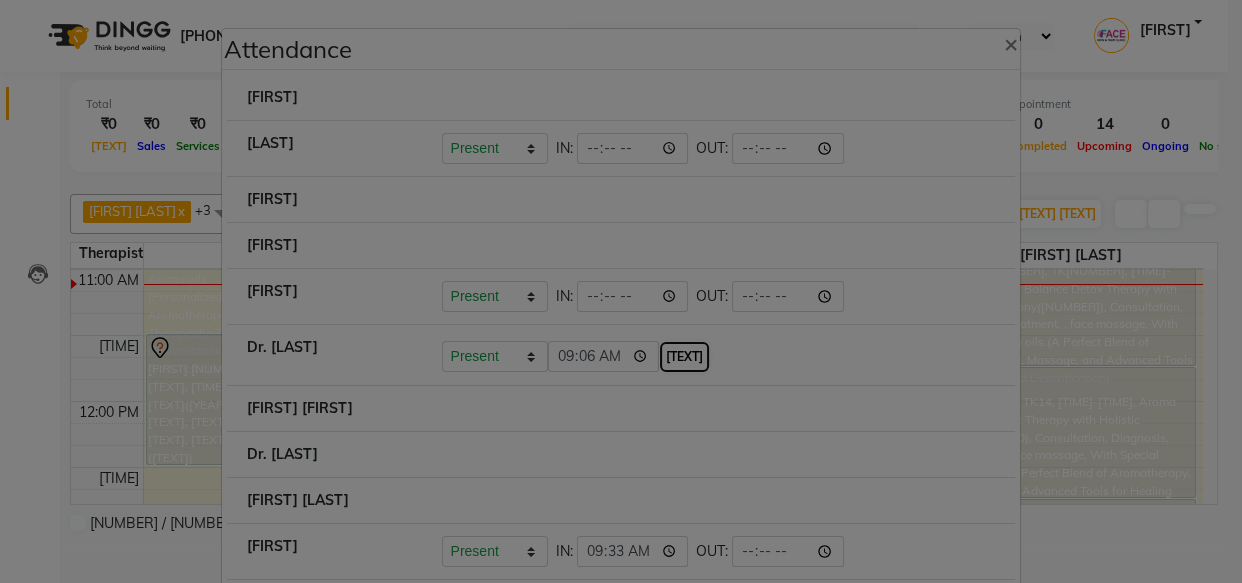 click on "[TEXT]" at bounding box center (684, 357) 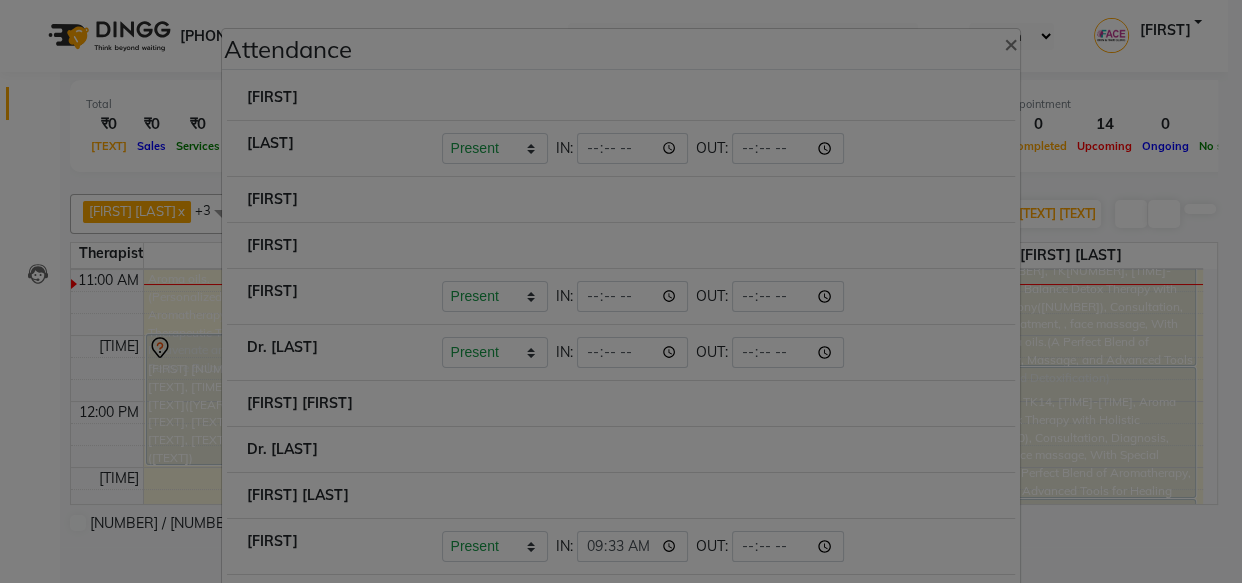 click at bounding box center [442, 87] 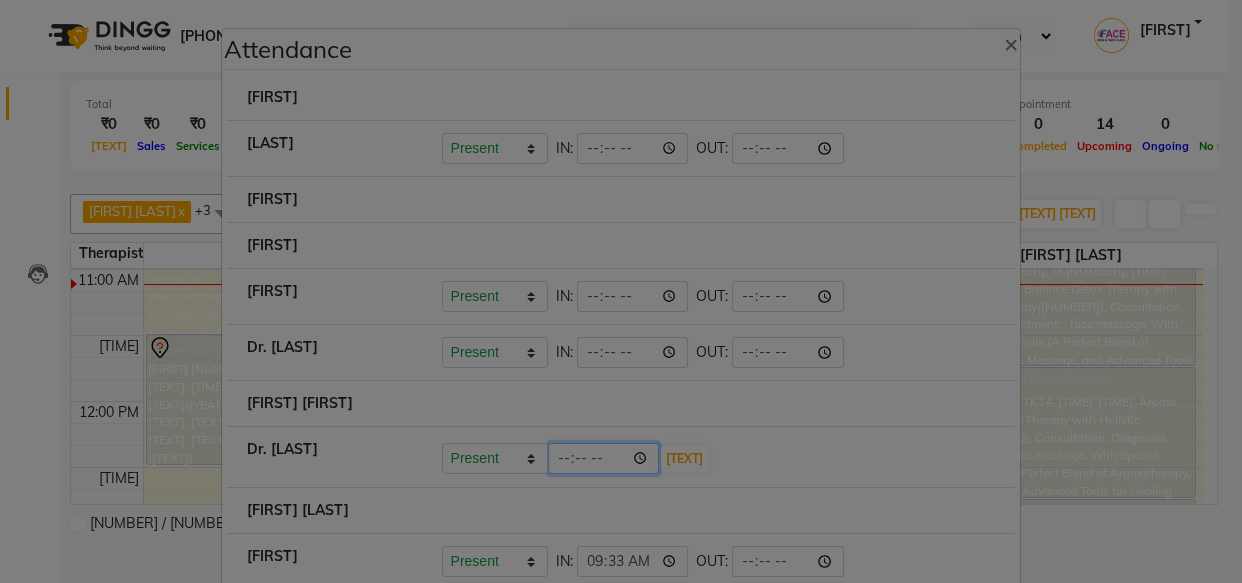 click on "[TIME]" at bounding box center (604, 458) 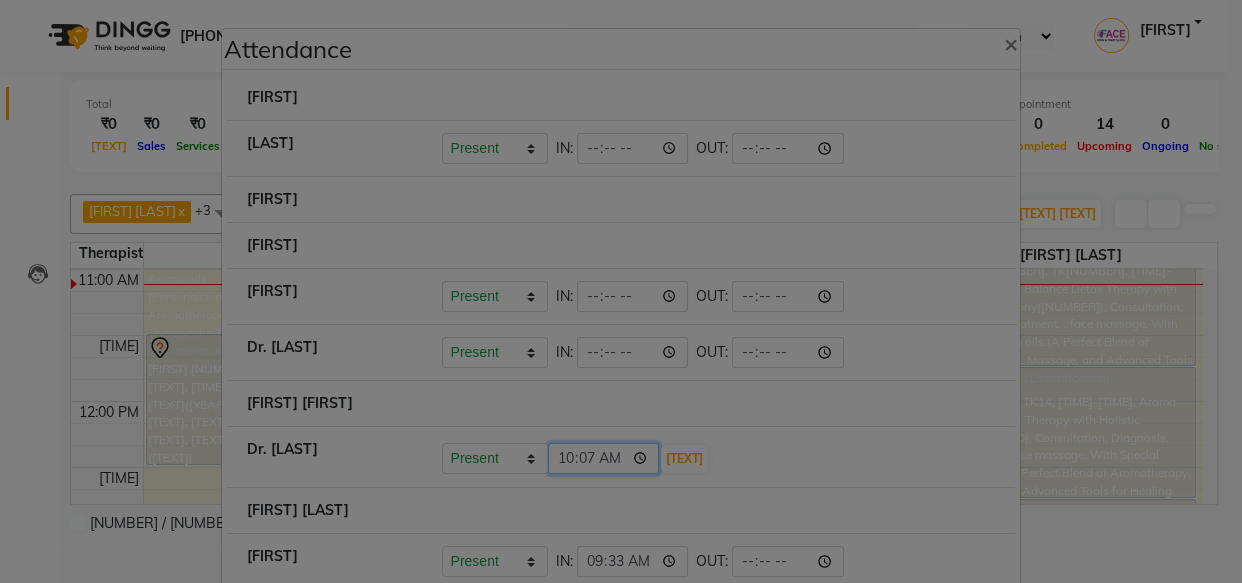 type on "10:07" 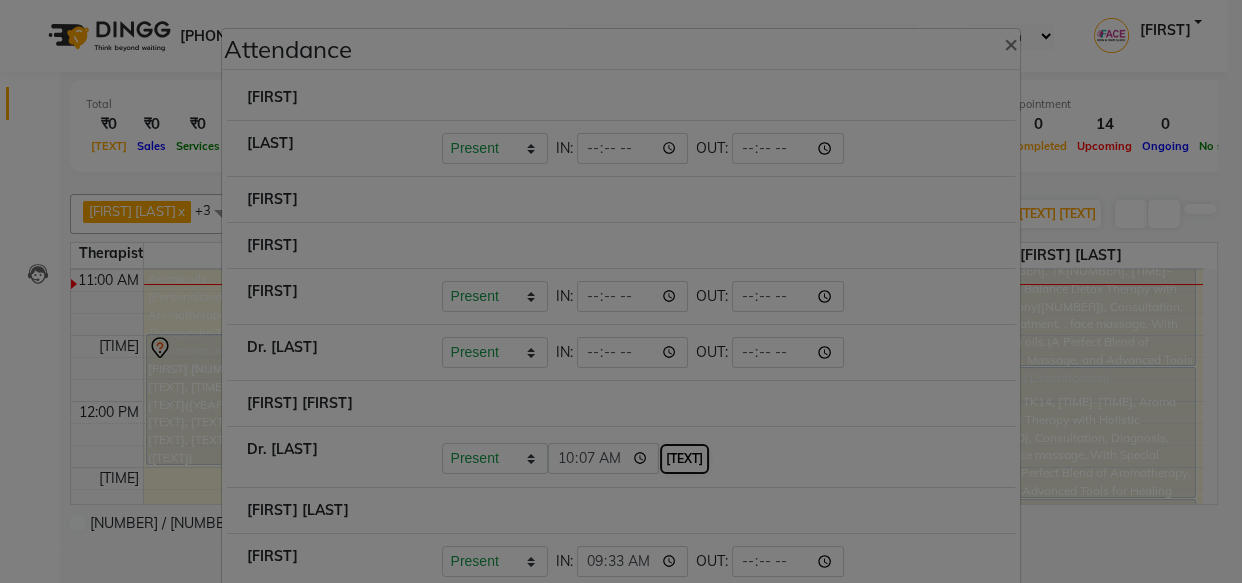click on "[TEXT]" at bounding box center [684, 459] 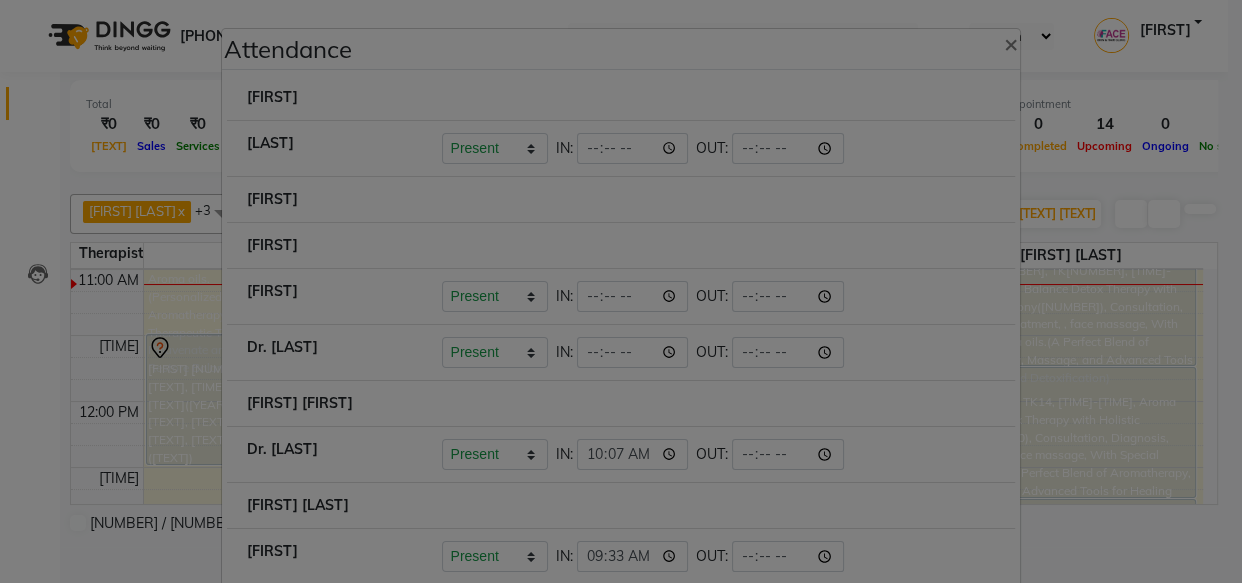 click at bounding box center [442, 87] 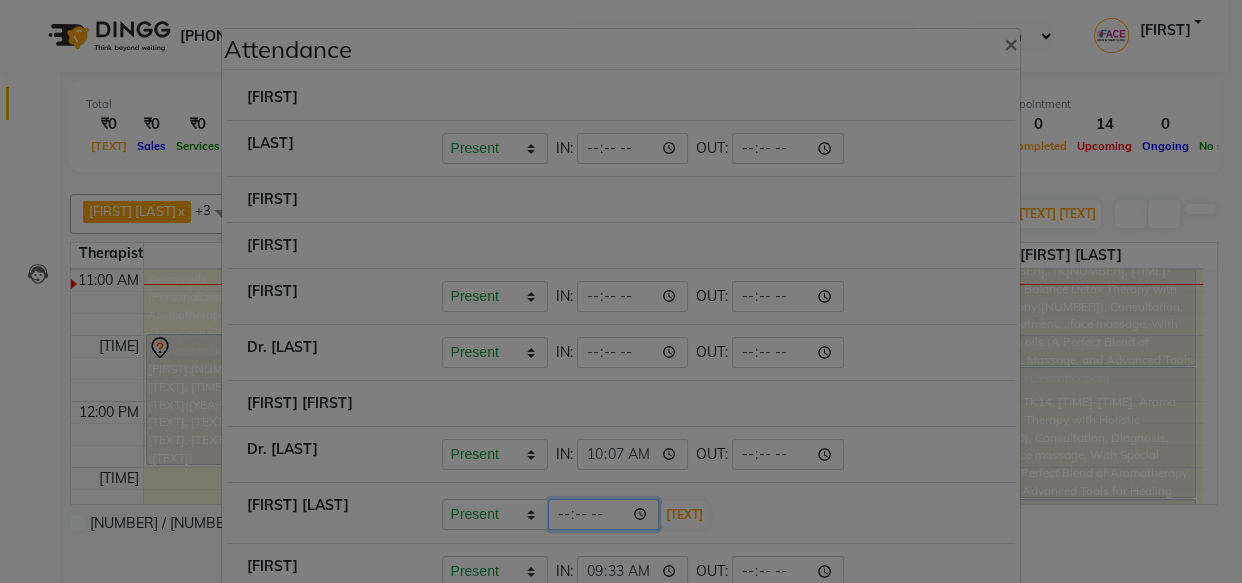 click on "[TIME]" at bounding box center (604, 514) 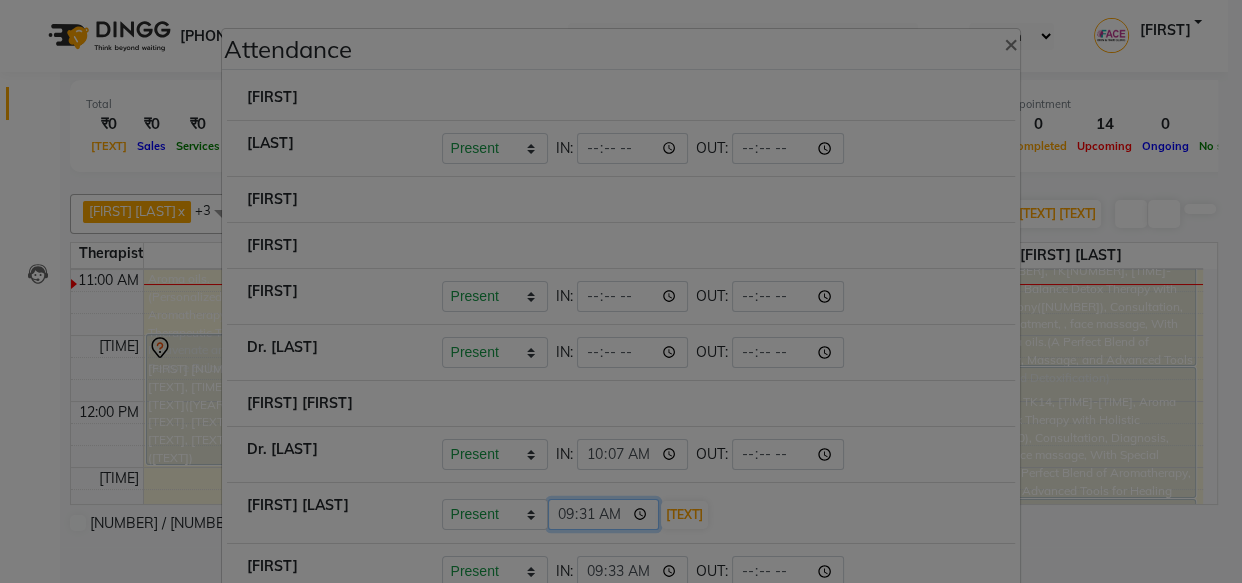 type on "09:31" 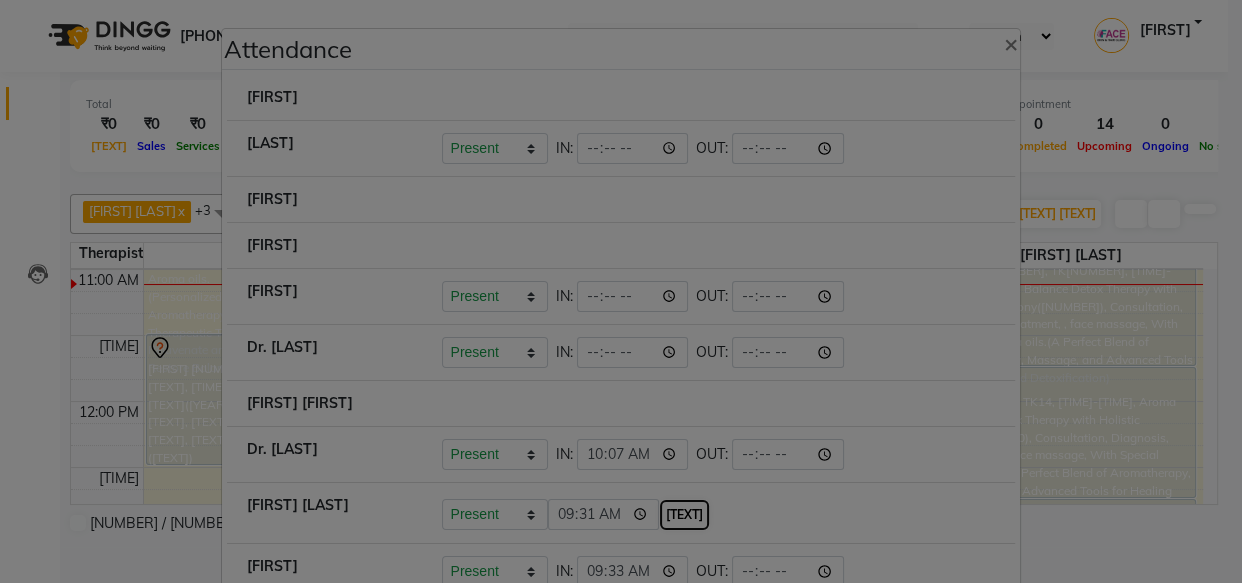 click on "[TEXT]" at bounding box center (684, 515) 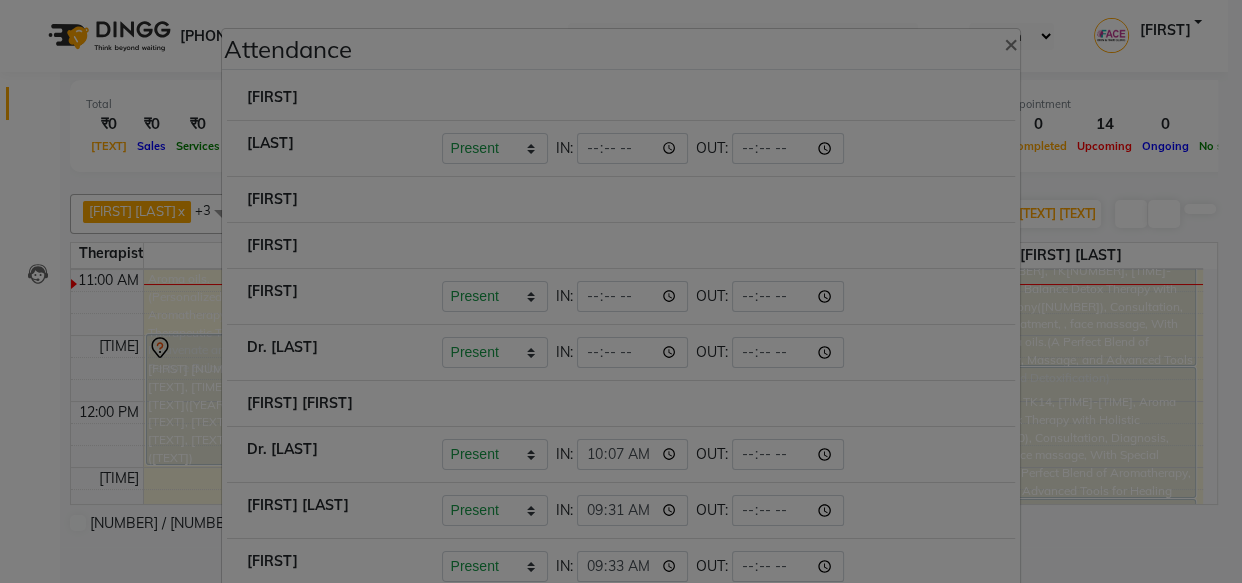 click on "Attendance ×  [FIRST]   [LAST]   Present   Absent   Late   Half Day   Weekly Off  IN:  [TIME] OUT:   [FIRST]   [LAST]   [FIRST]   Present   Absent   Late   Half Day   Weekly Off  IN:  [TIME] OUT:   Dr. [LAST]   Present   Absent   Late   Half Day   Weekly Off  IN:  [TIME] OUT:   [FIRST] [LAST]   Dr. [LAST]   Present   Absent   Late   Half Day   Weekly Off  IN:  [TIME] OUT:   [FIRST] [LAST]   Present   Absent   Late   Half Day   Weekly Off  IN:  [TIME] OUT:   [FIRST]   Present   Absent   Late   Half Day   Weekly Off  IN:  [TIME] OUT:" at bounding box center [621, 291] 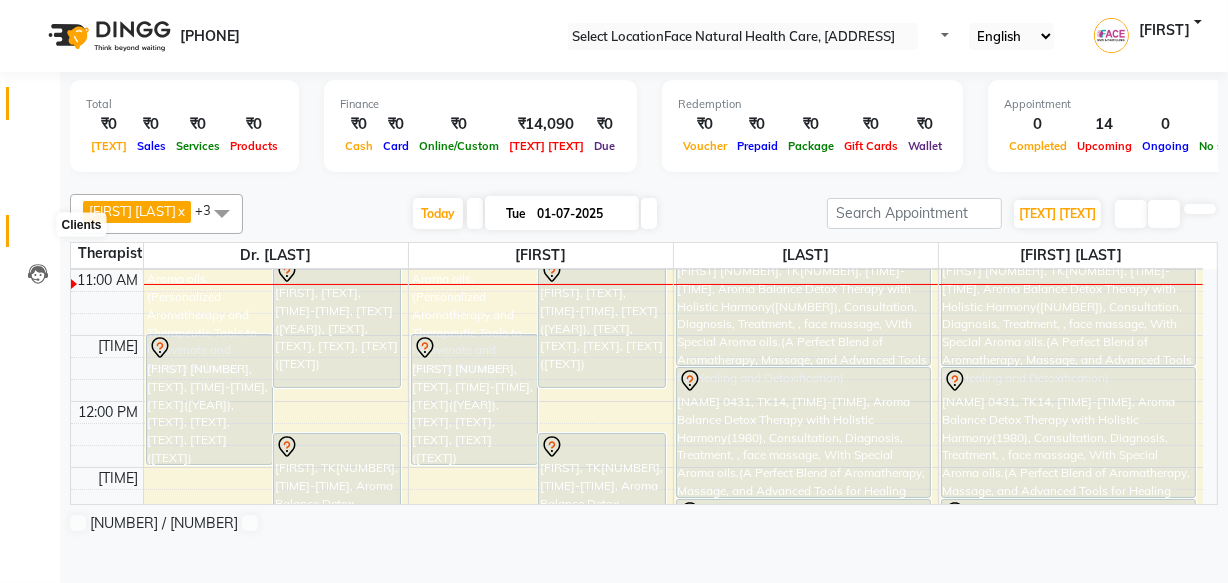 click at bounding box center [38, 236] 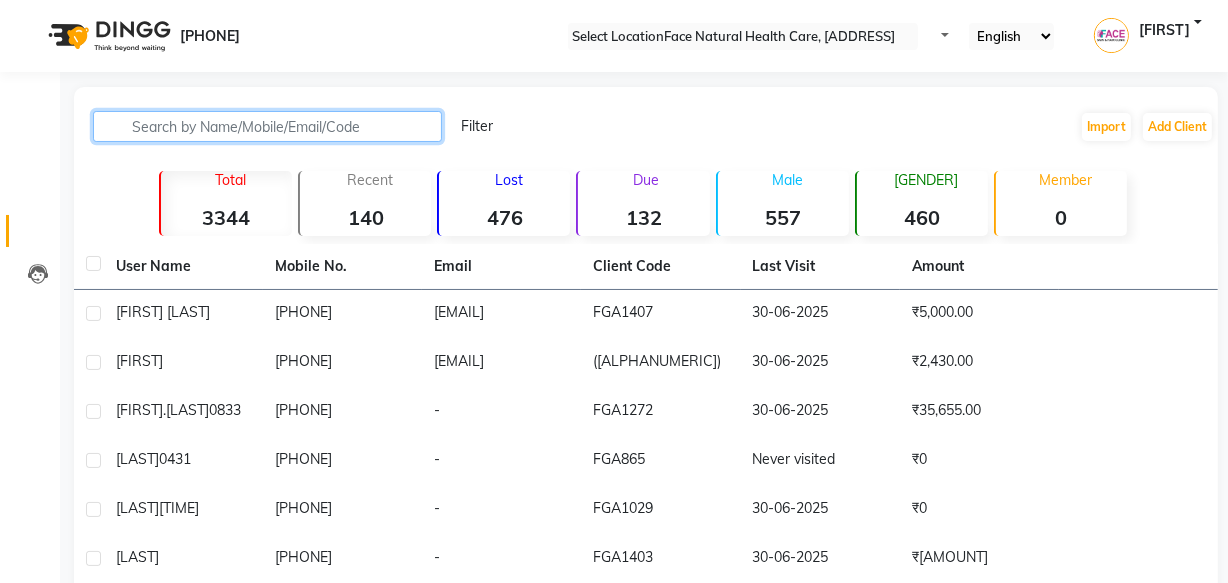 click at bounding box center (267, 126) 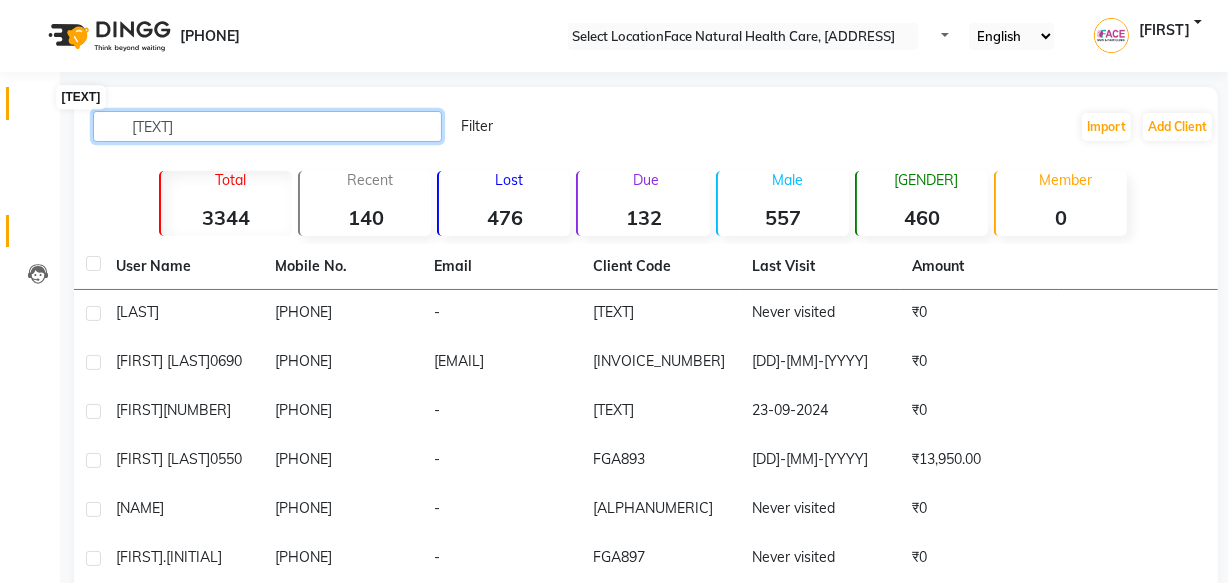 type on "[TEXT]" 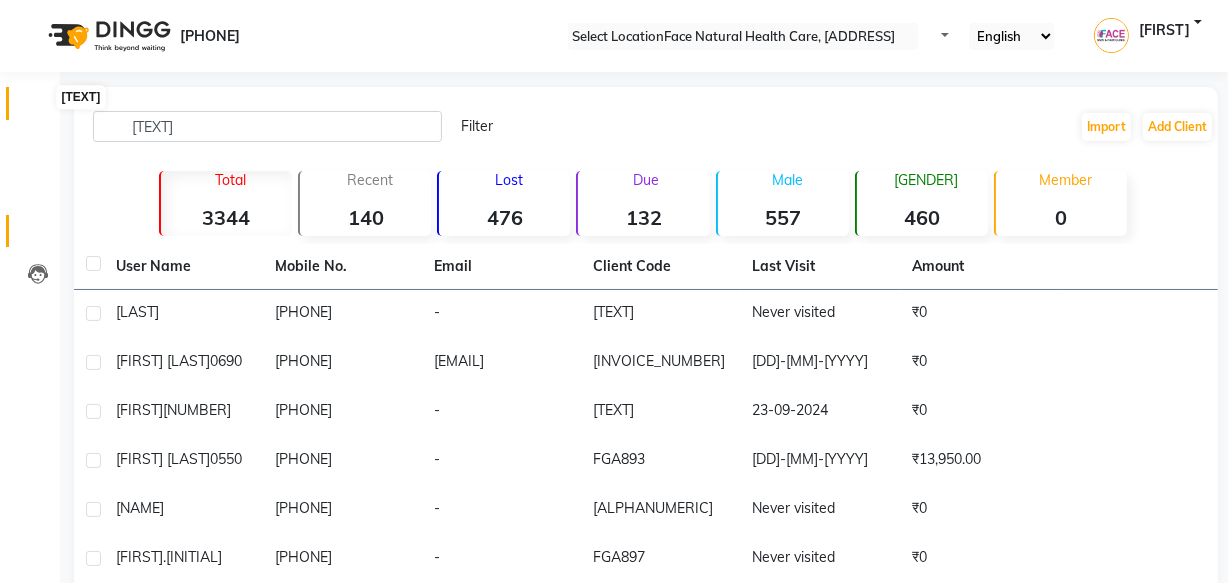 click at bounding box center [38, 108] 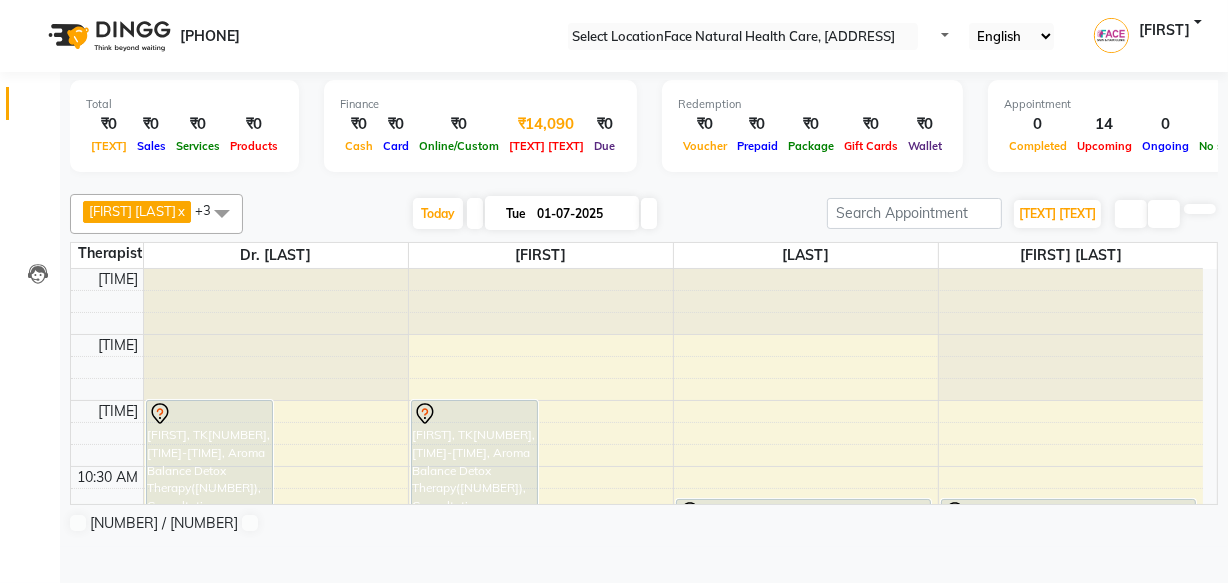 click on "₹14,090" at bounding box center [546, 124] 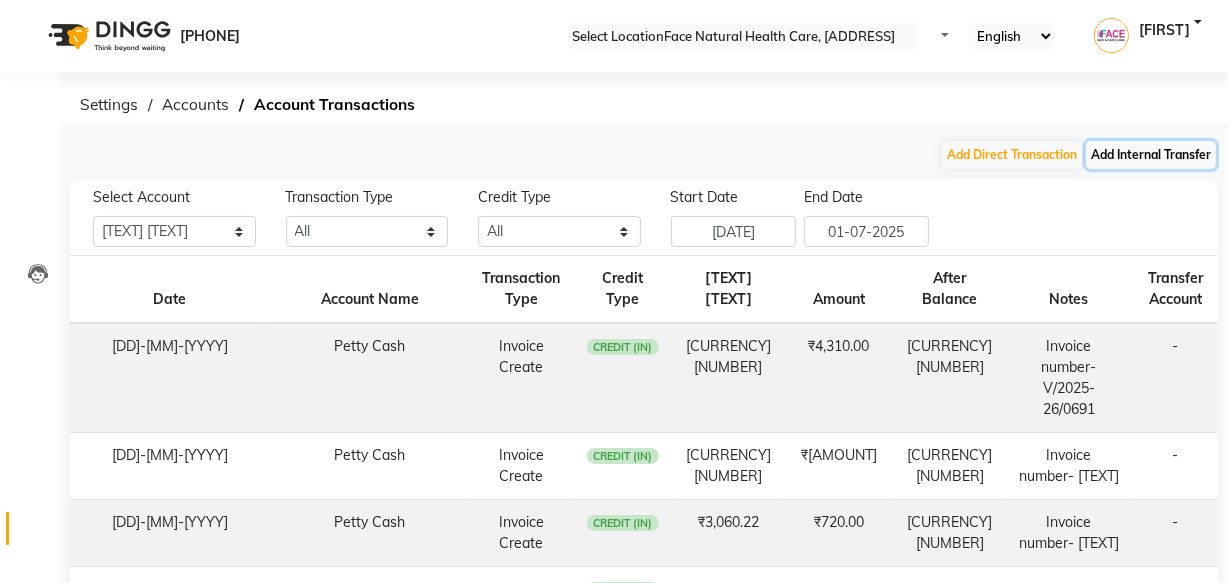 click on "Add Internal Transfer" at bounding box center [1151, 155] 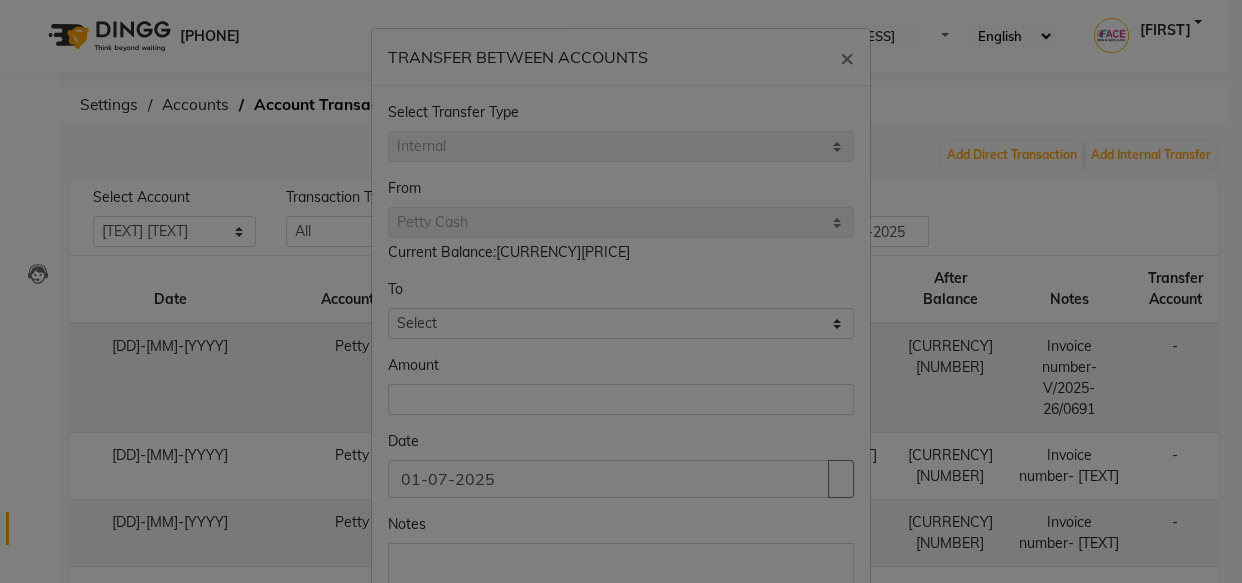 click on "Axis Bank 7303 Cash In Hand Cash To Accounts Current Balance:₹14,090.22 To Select Petty Cash Axis Bank 7303 Cash In Hand Cash To Accounts Amount Date [DATE] Notes Save Cancel" at bounding box center [621, 291] 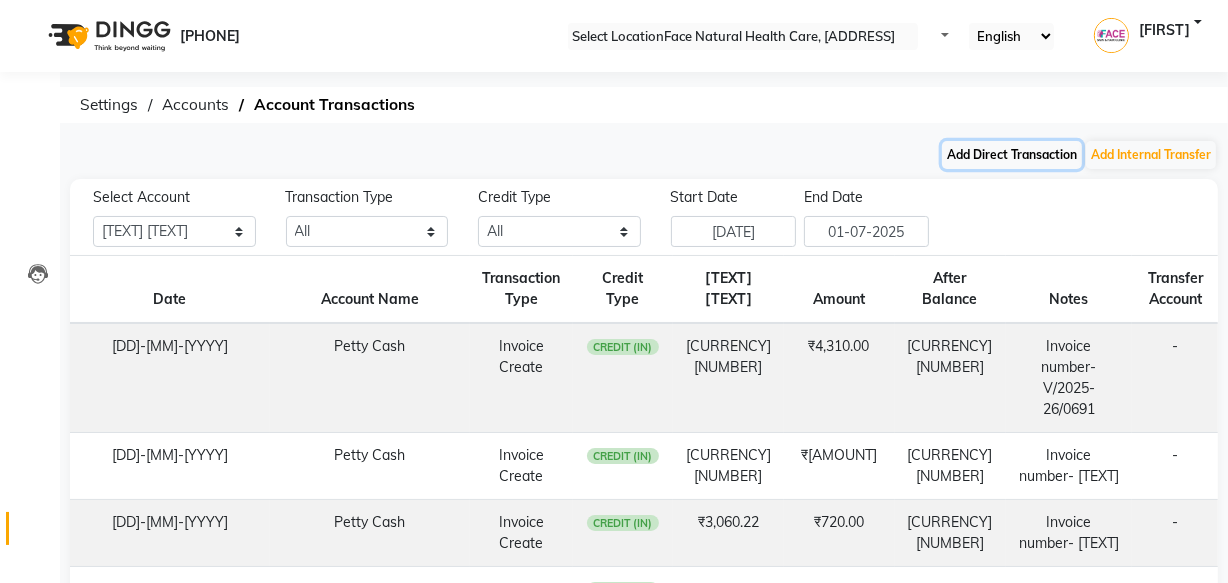 click on "Add Direct Transaction" at bounding box center [1012, 155] 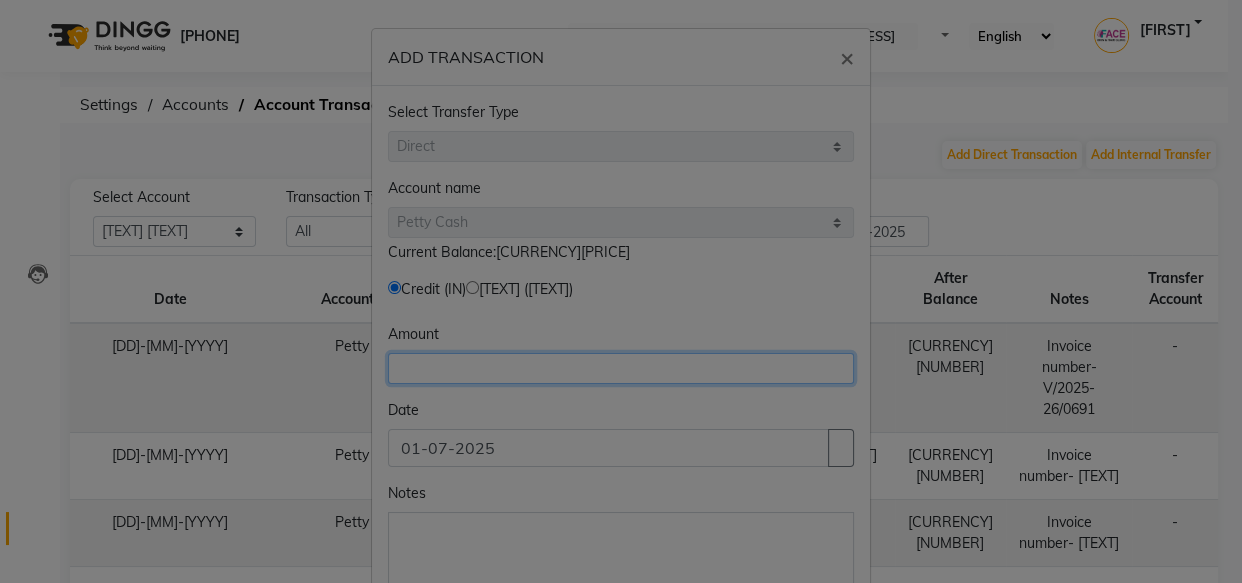 click at bounding box center (621, 368) 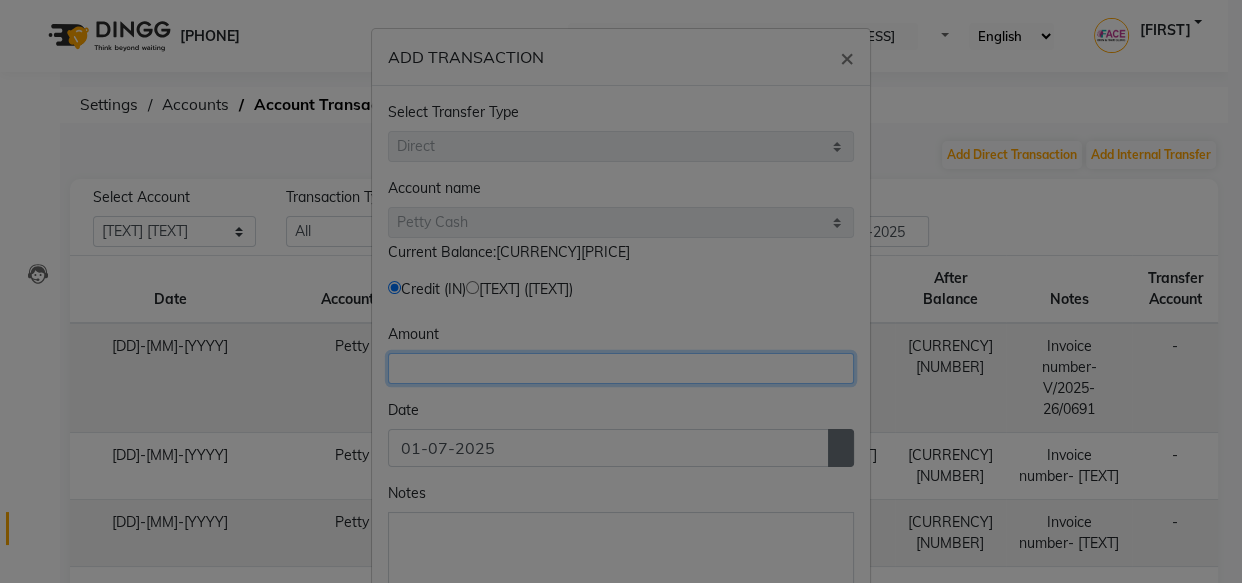 type on "[NUMBER]" 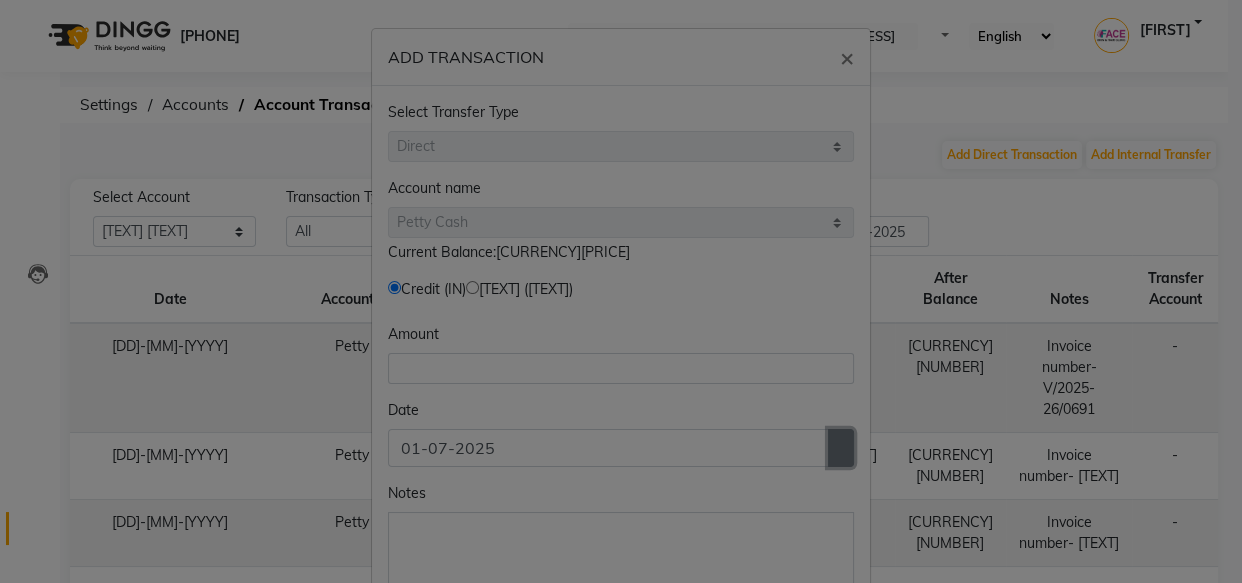 click at bounding box center [841, 448] 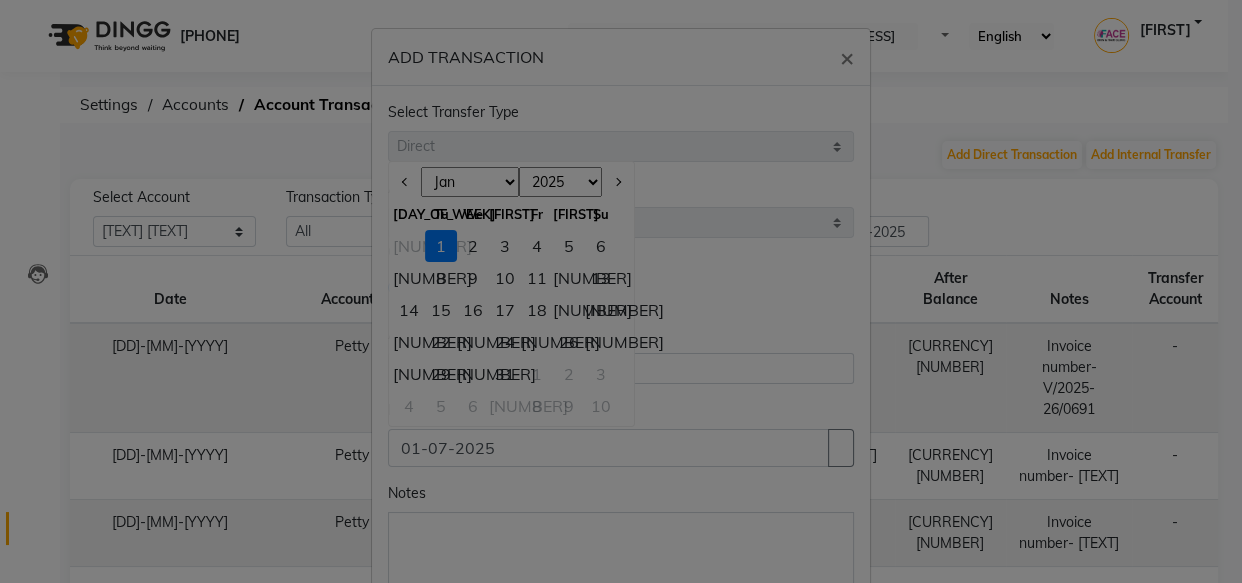 click on "[NUMBER]" at bounding box center (409, 246) 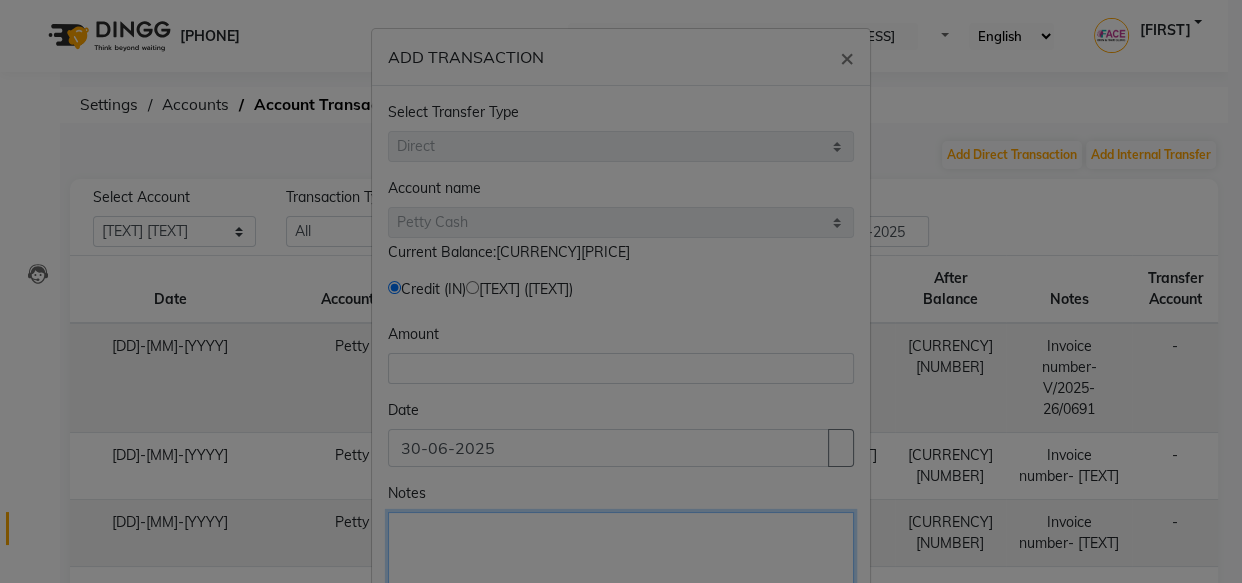 click on "Notes" at bounding box center [621, 555] 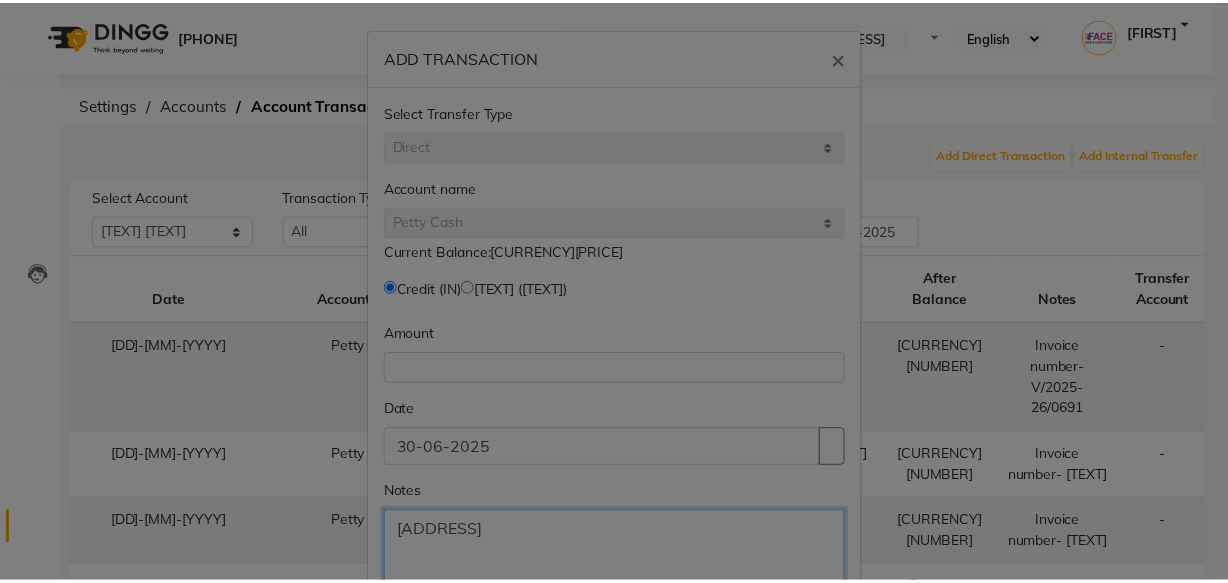 scroll, scrollTop: 95, scrollLeft: 0, axis: vertical 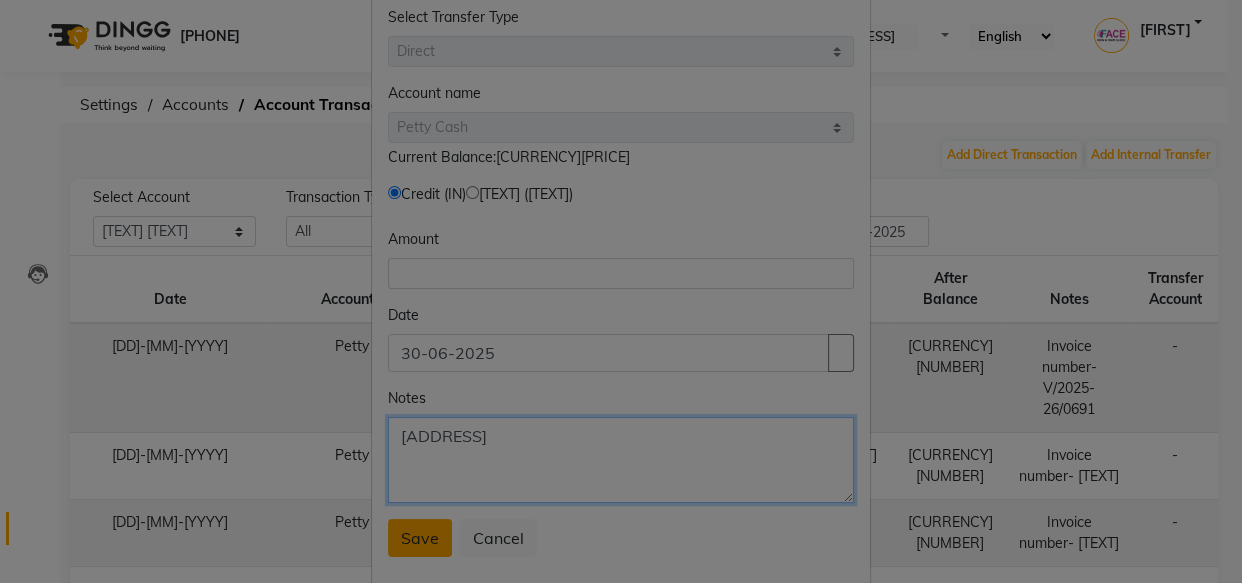 type on "[ADDRESS]" 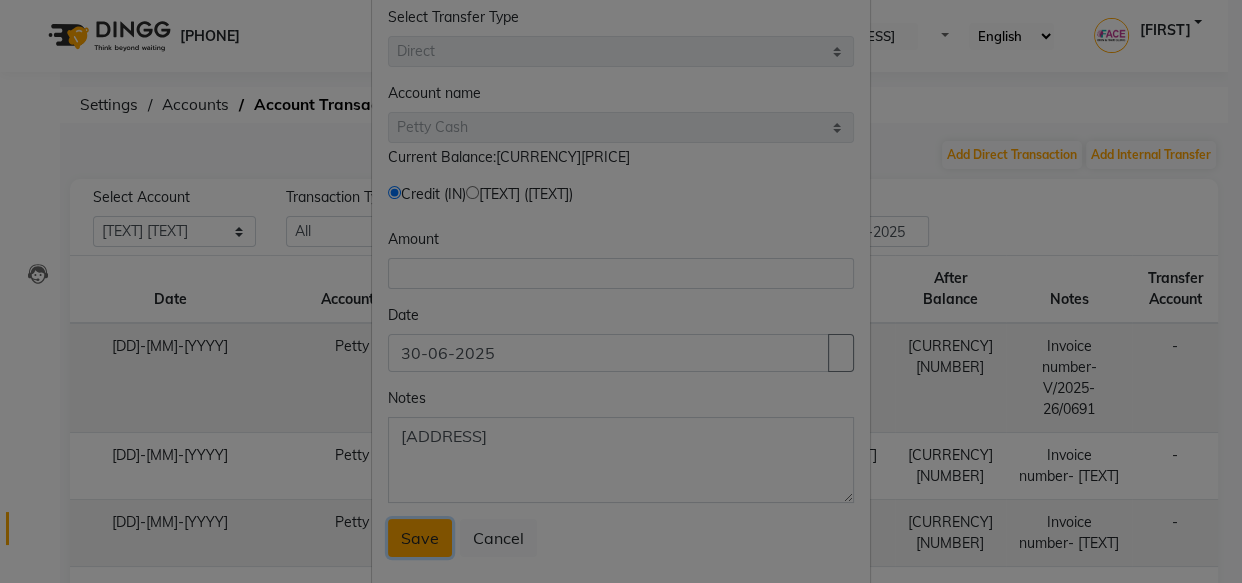click on "Save" at bounding box center (420, 538) 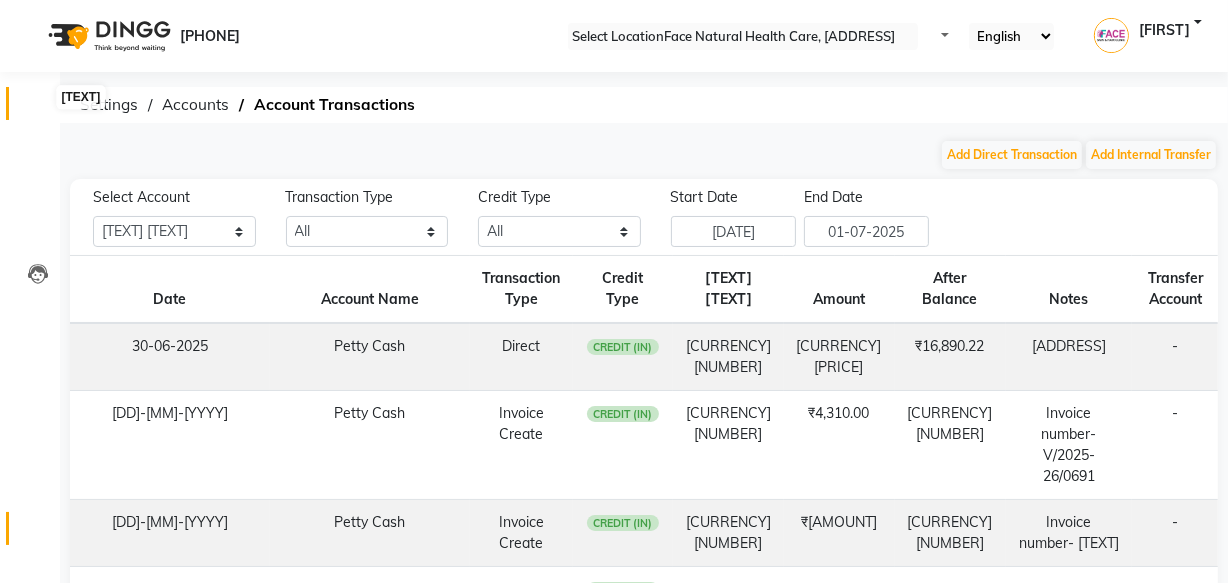 click at bounding box center (38, 108) 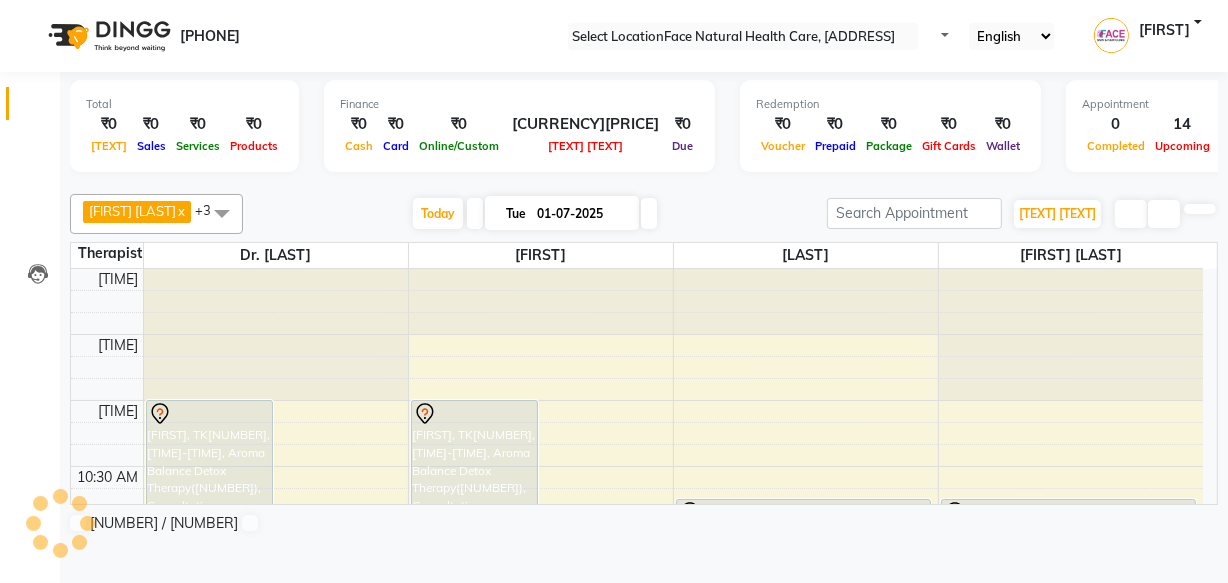 scroll, scrollTop: 0, scrollLeft: 0, axis: both 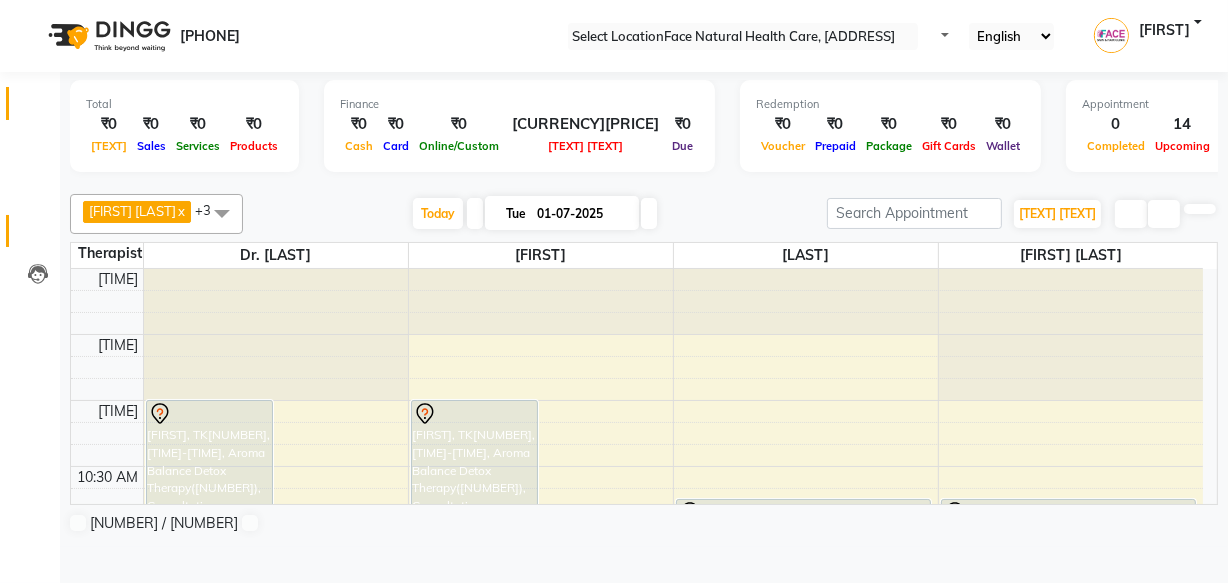 click at bounding box center (37, 236) 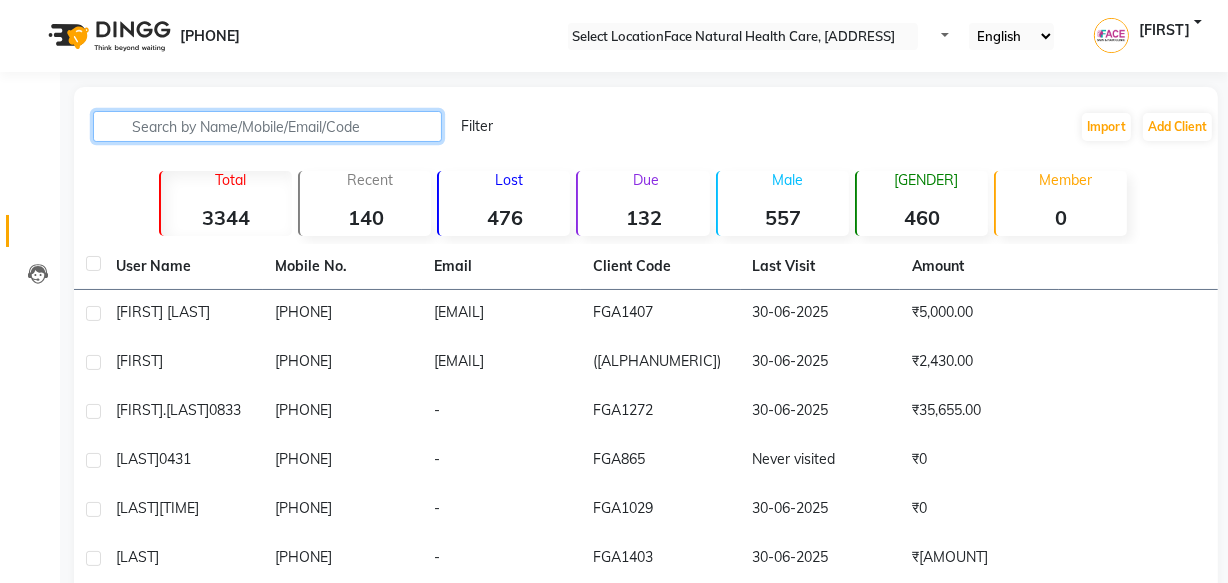 click at bounding box center [267, 126] 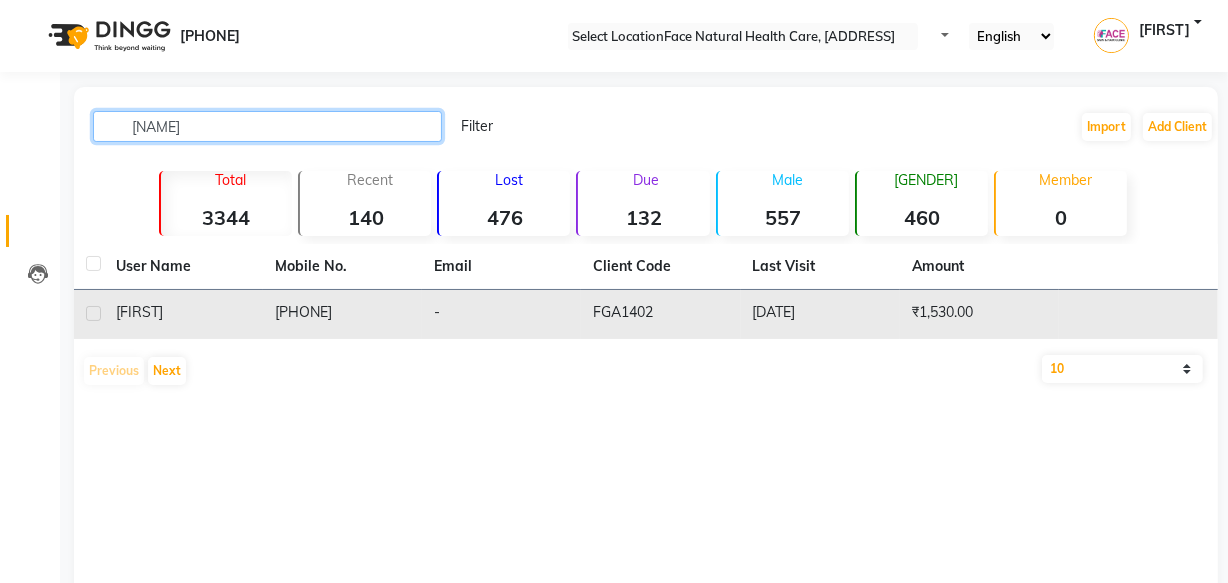 type on "[NAME]" 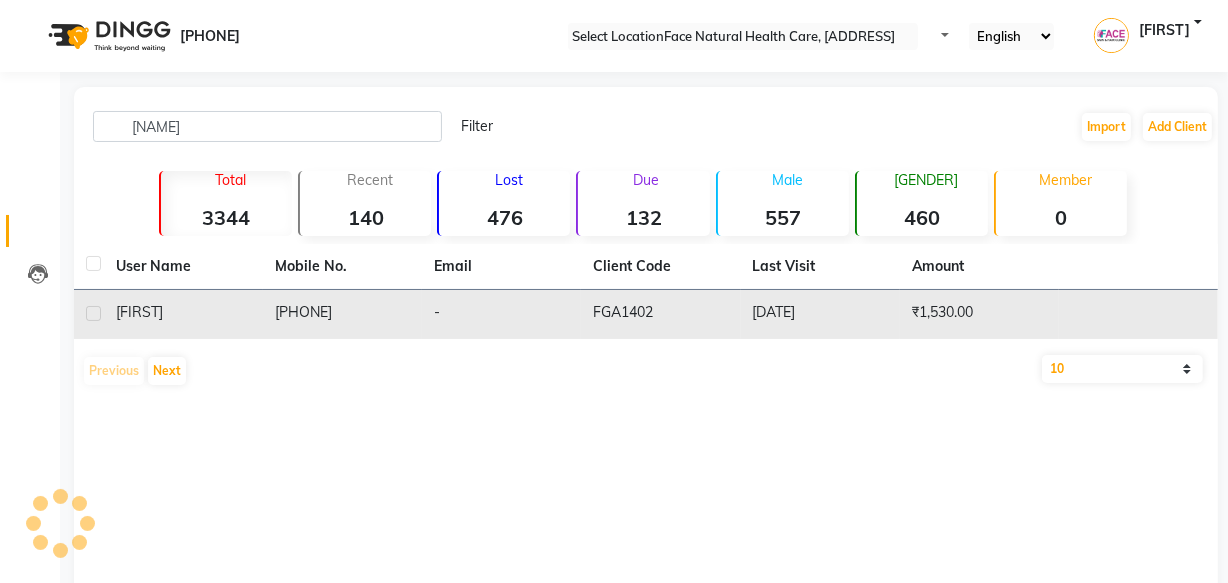 click on "₹1,530.00" at bounding box center (979, 314) 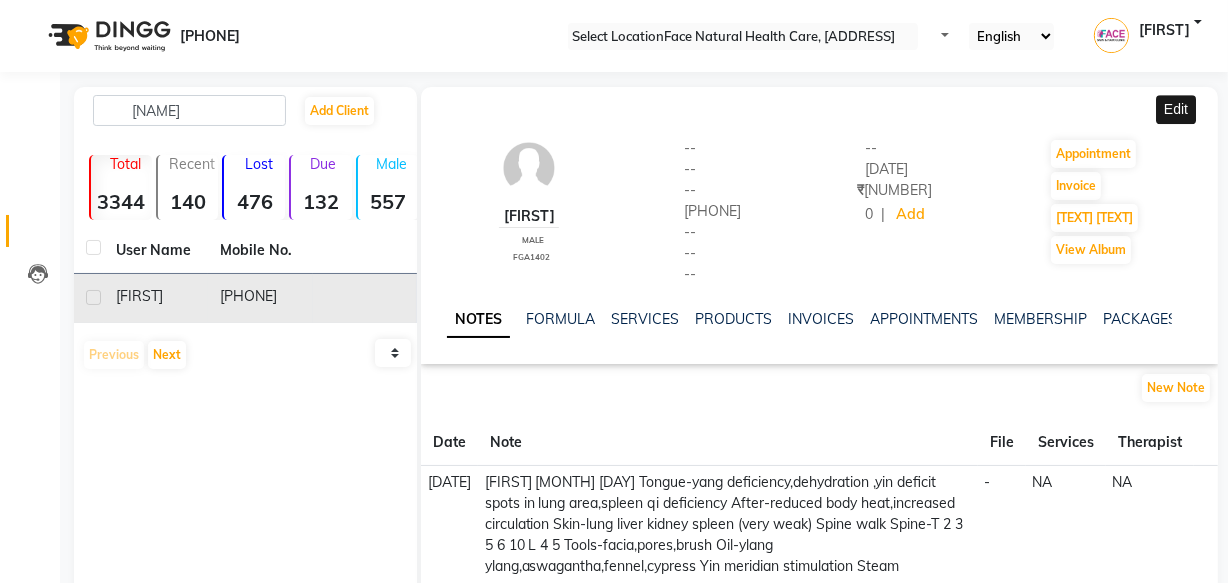 click at bounding box center [1214, 107] 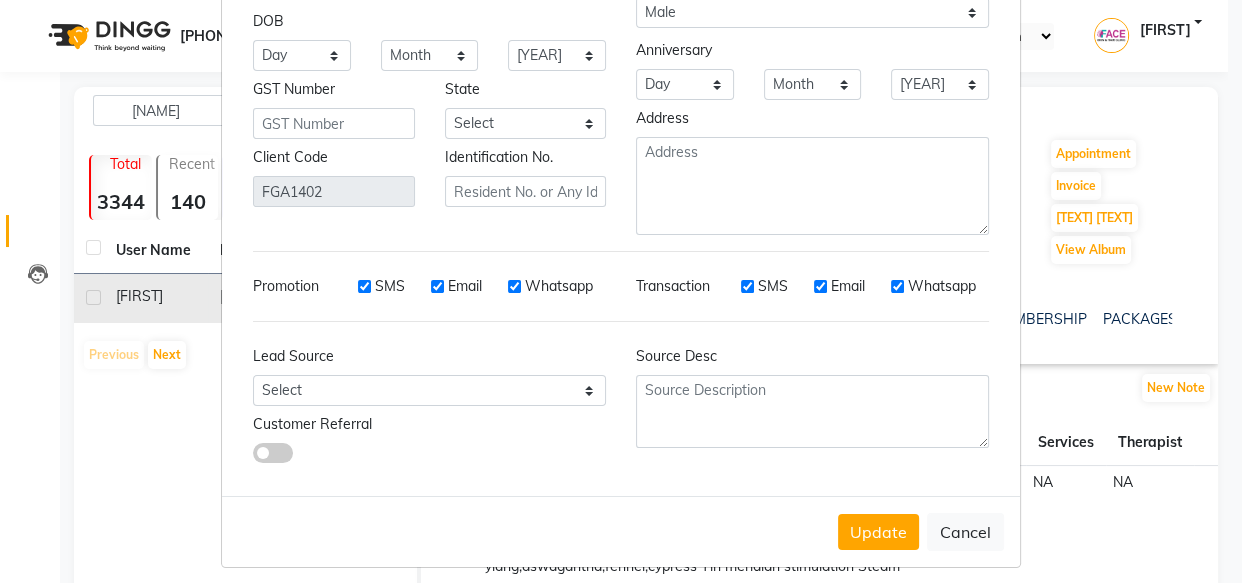 scroll, scrollTop: 257, scrollLeft: 0, axis: vertical 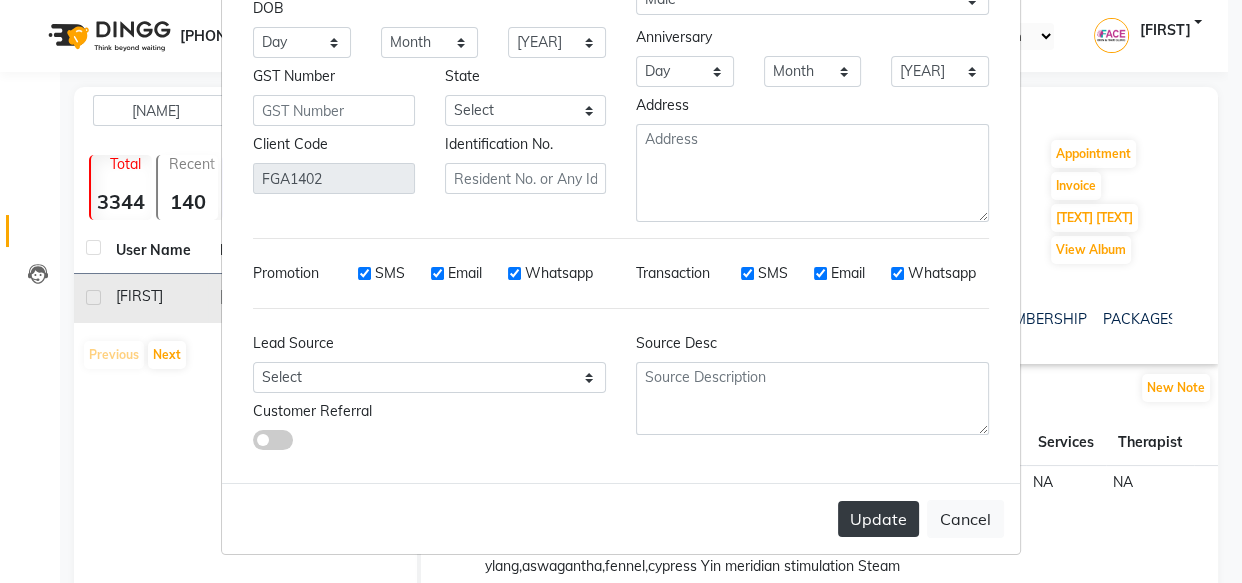 type on "[NAME]" 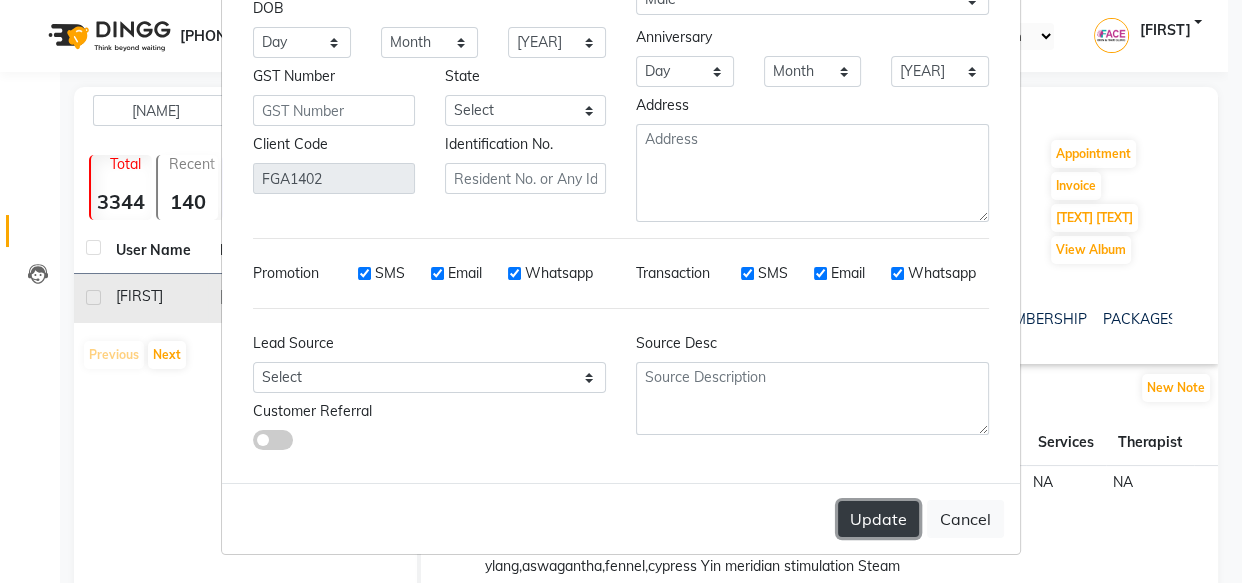 click on "Update" at bounding box center (878, 519) 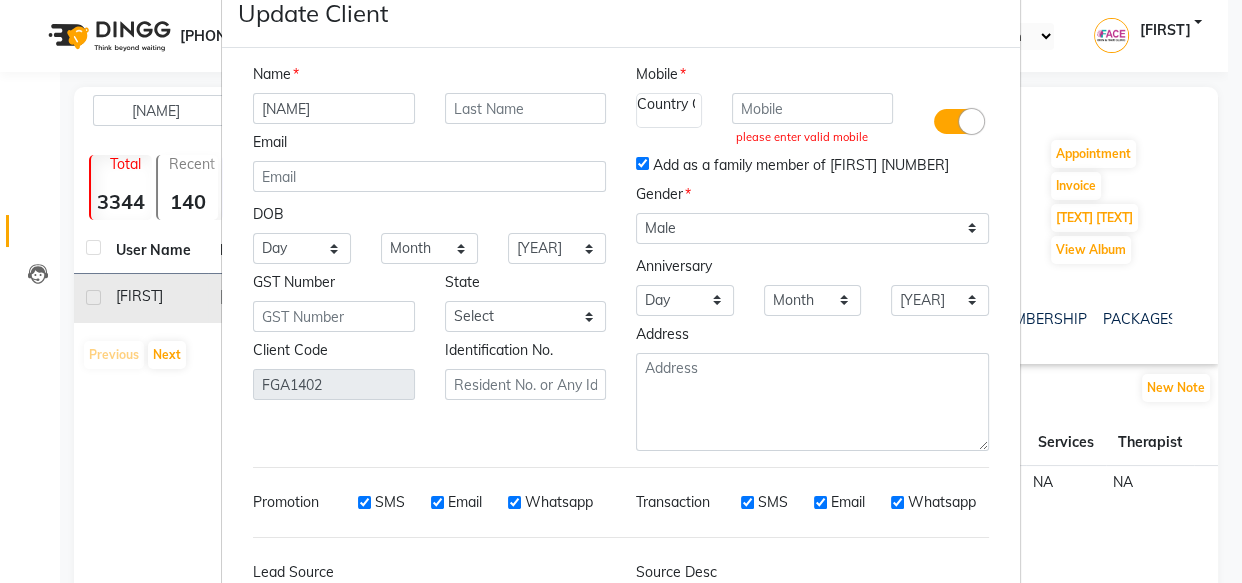 scroll, scrollTop: 44, scrollLeft: 0, axis: vertical 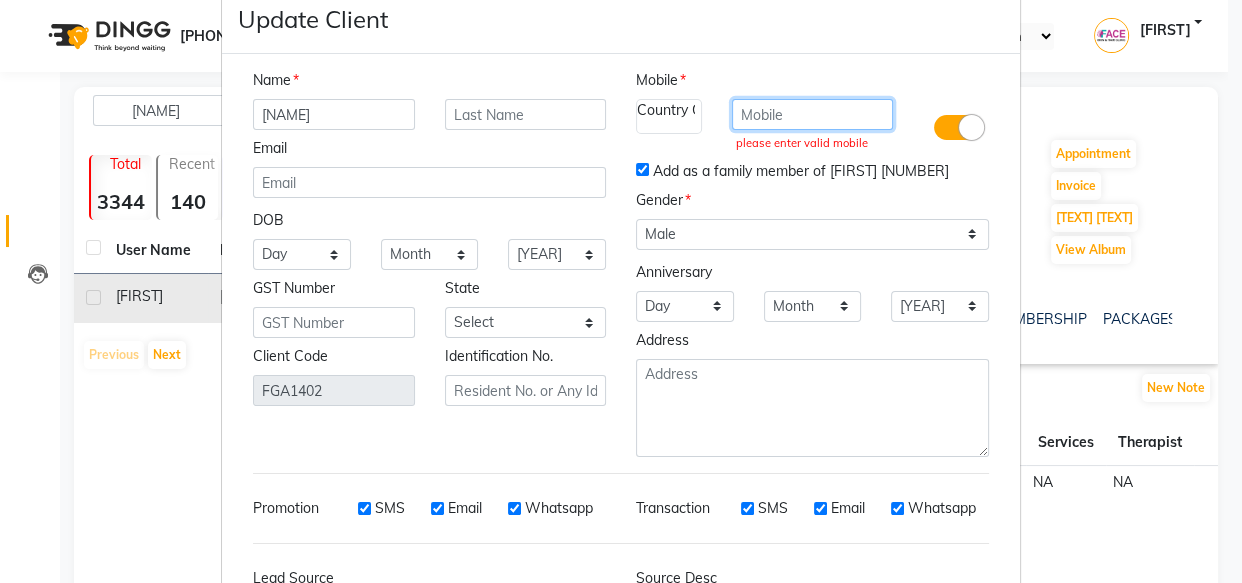 click at bounding box center [813, 114] 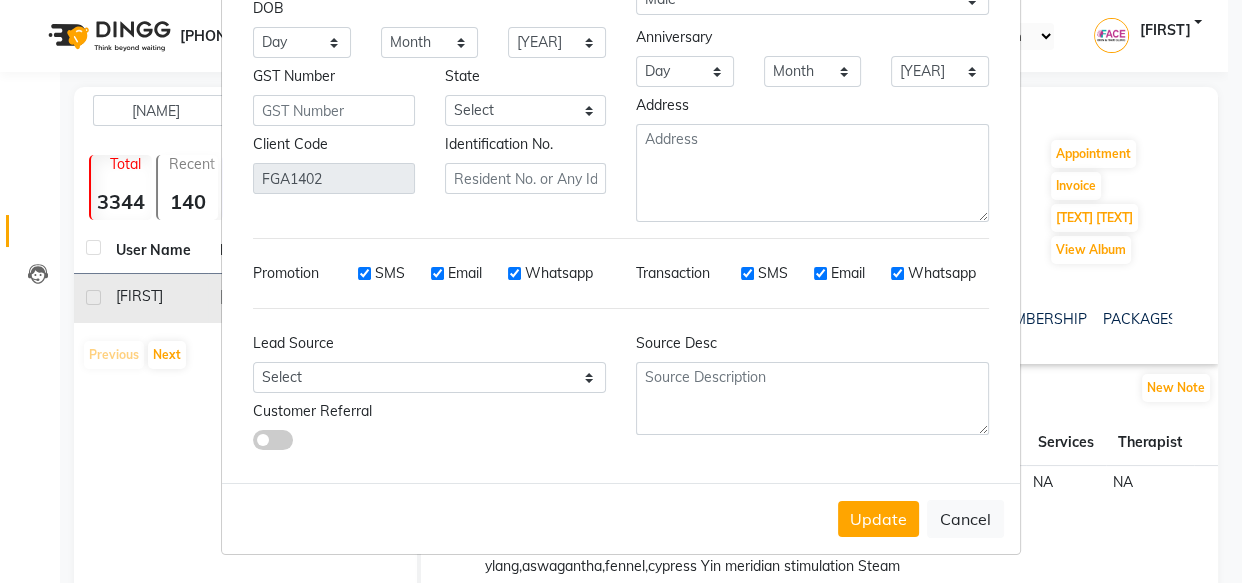 type on "[PHONE]" 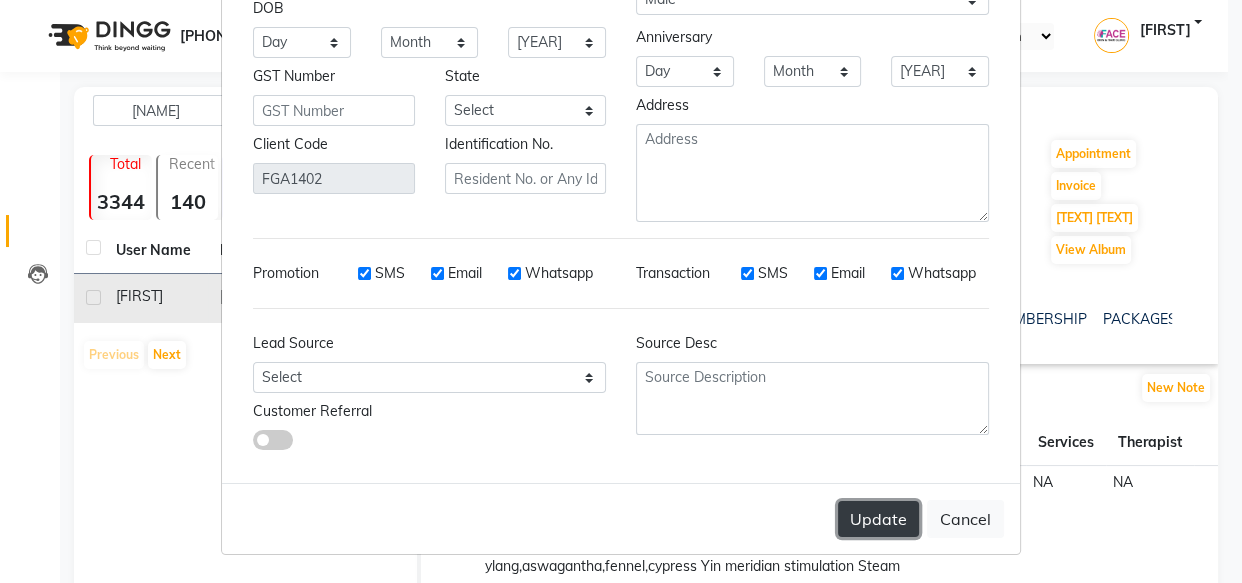 click on "Update" at bounding box center [878, 519] 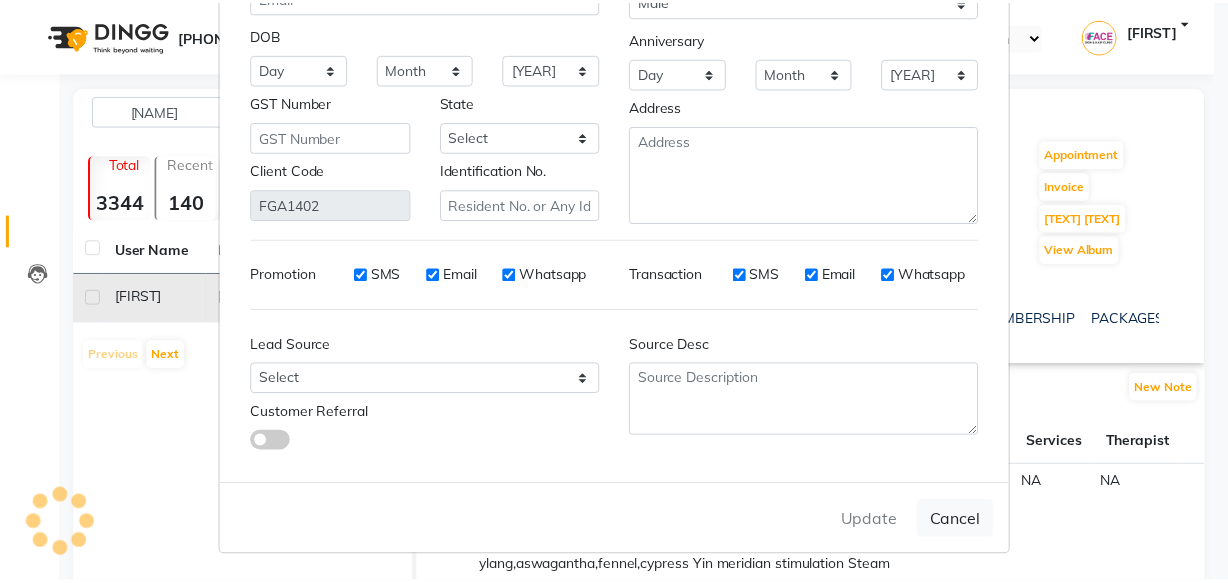 scroll, scrollTop: 235, scrollLeft: 0, axis: vertical 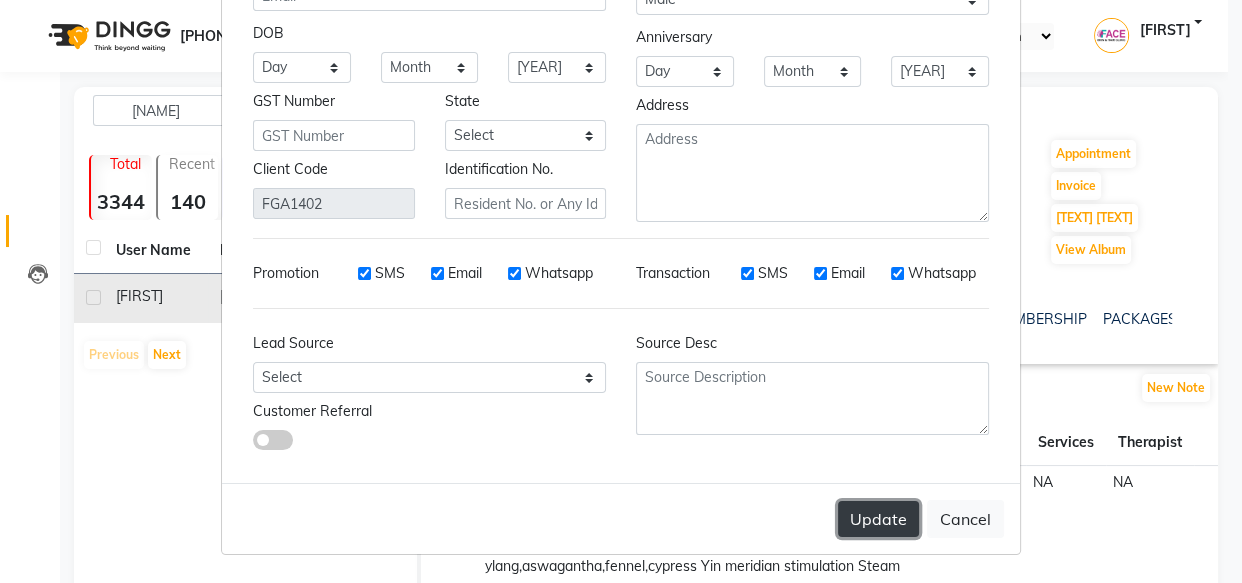 click on "Update" at bounding box center (878, 519) 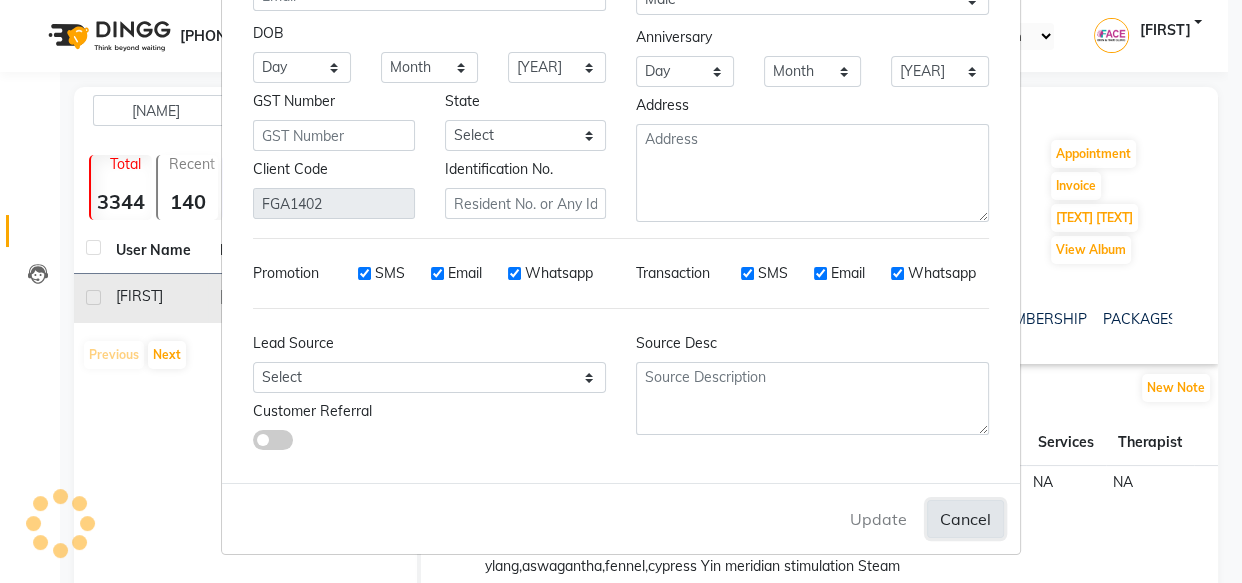 click on "Cancel" at bounding box center (965, 519) 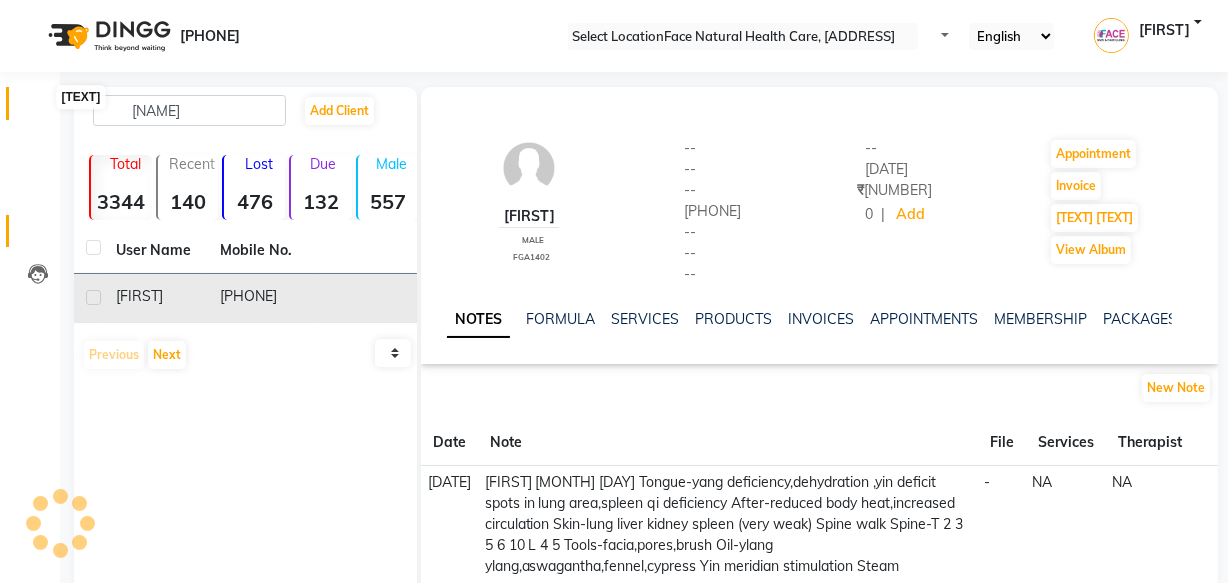 click at bounding box center [38, 108] 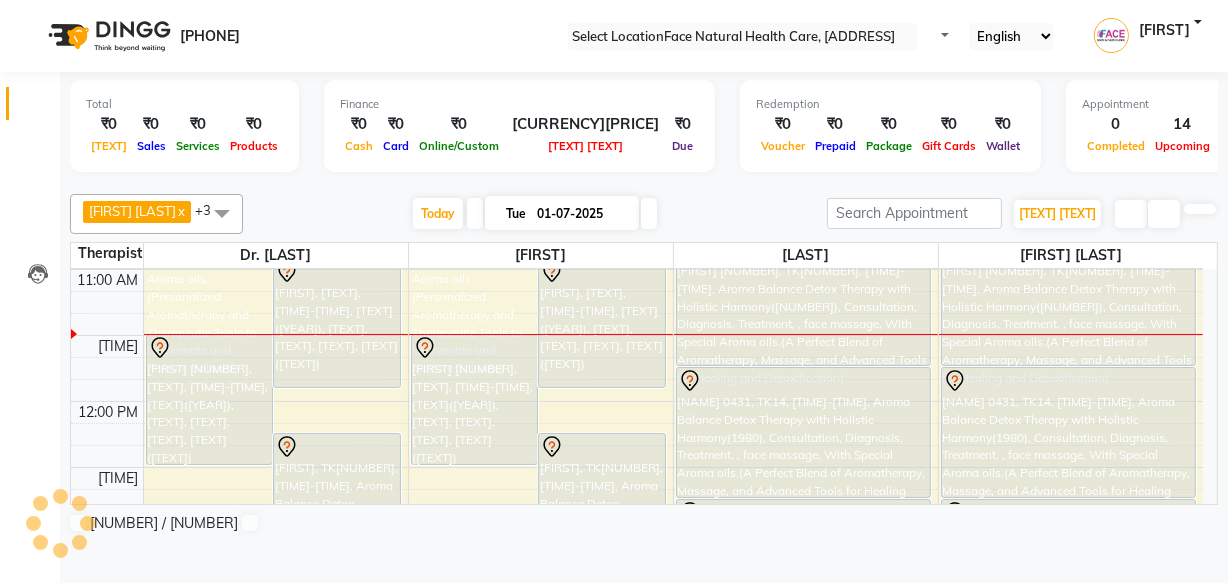scroll, scrollTop: 0, scrollLeft: 0, axis: both 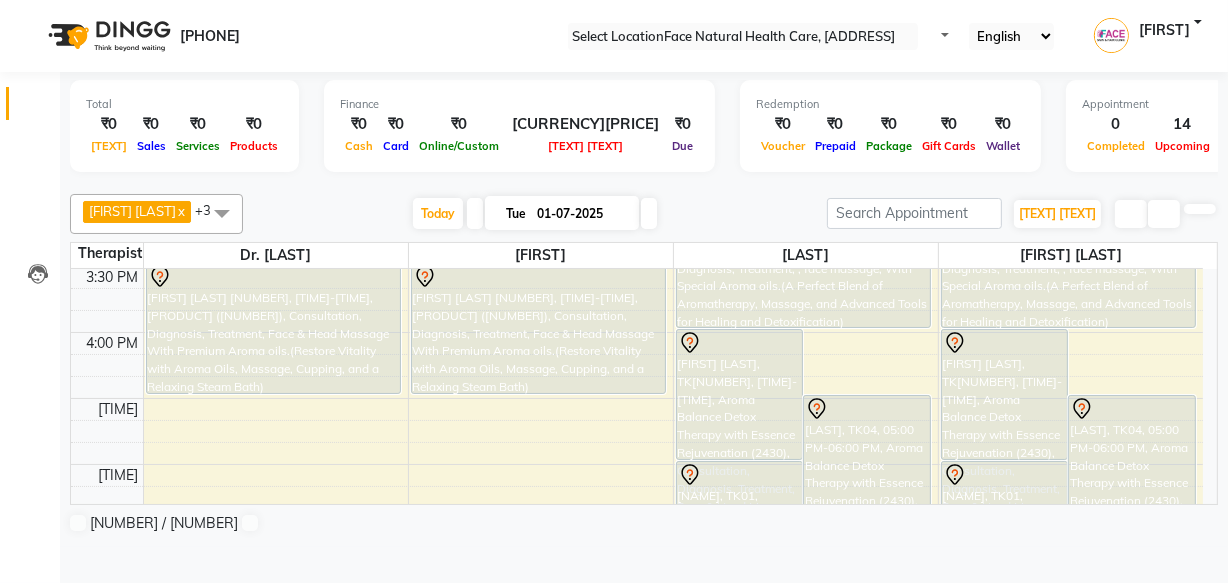 click at bounding box center [649, 213] 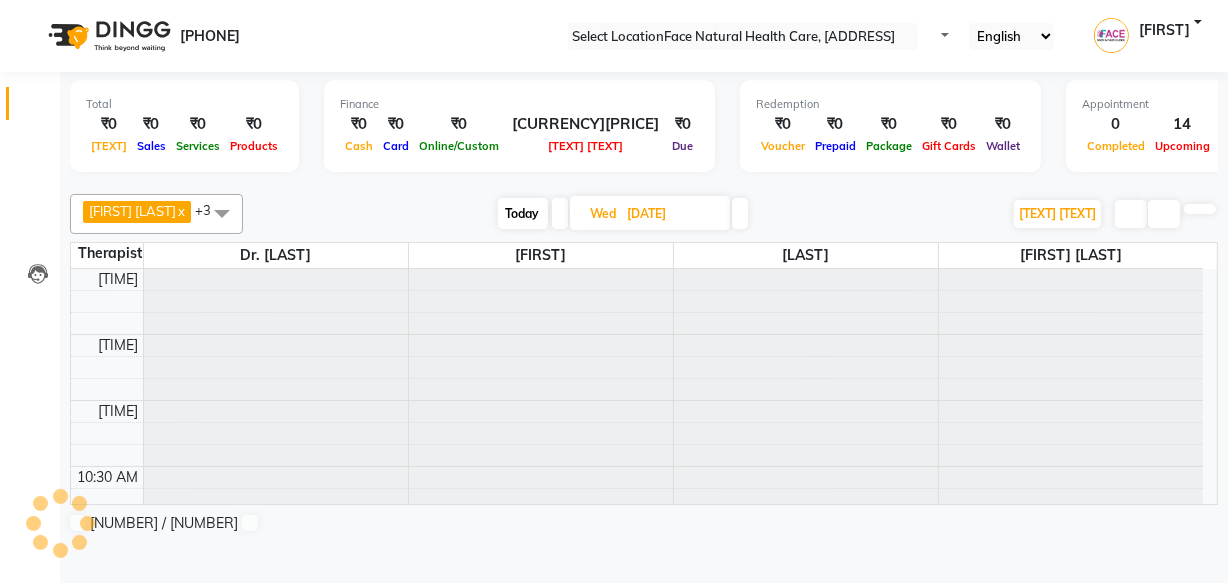 scroll, scrollTop: 263, scrollLeft: 0, axis: vertical 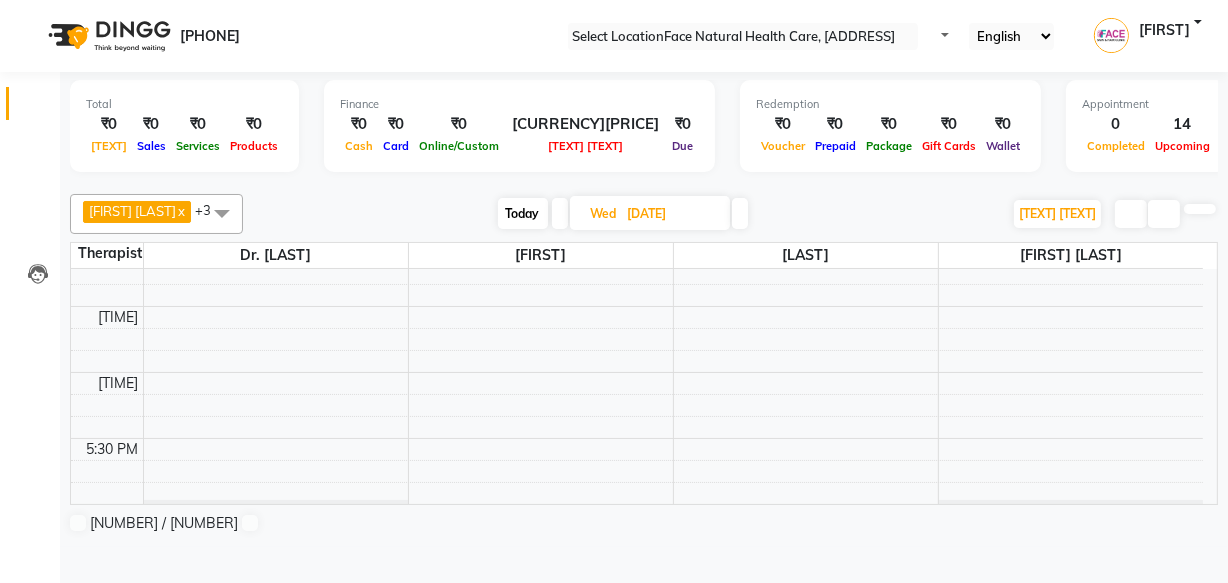 click on "Today" at bounding box center (523, 213) 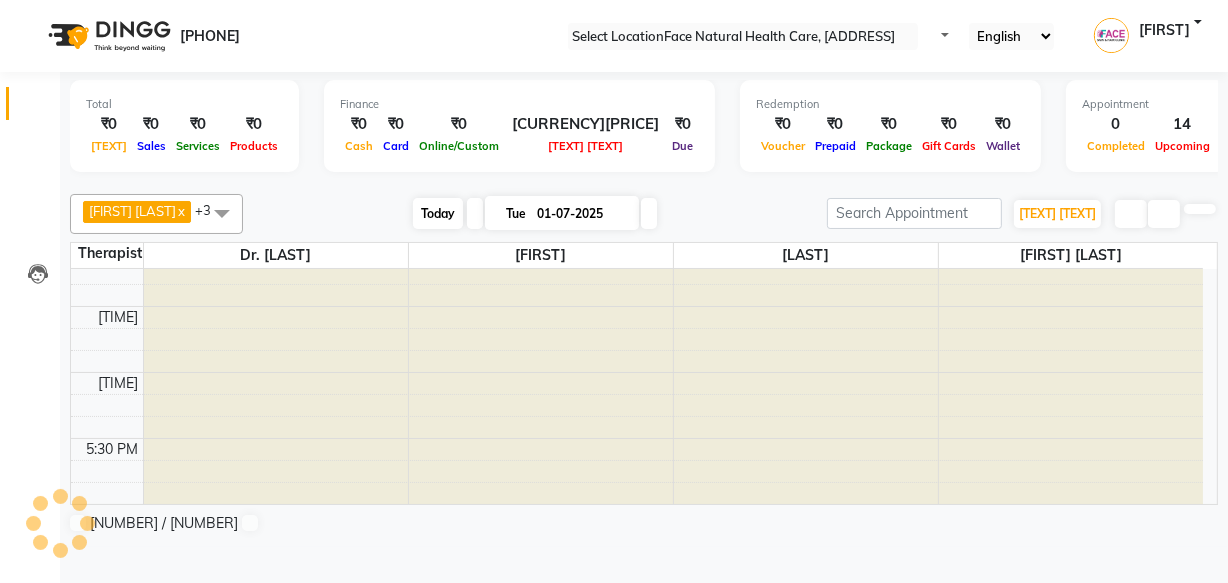 scroll, scrollTop: 263, scrollLeft: 0, axis: vertical 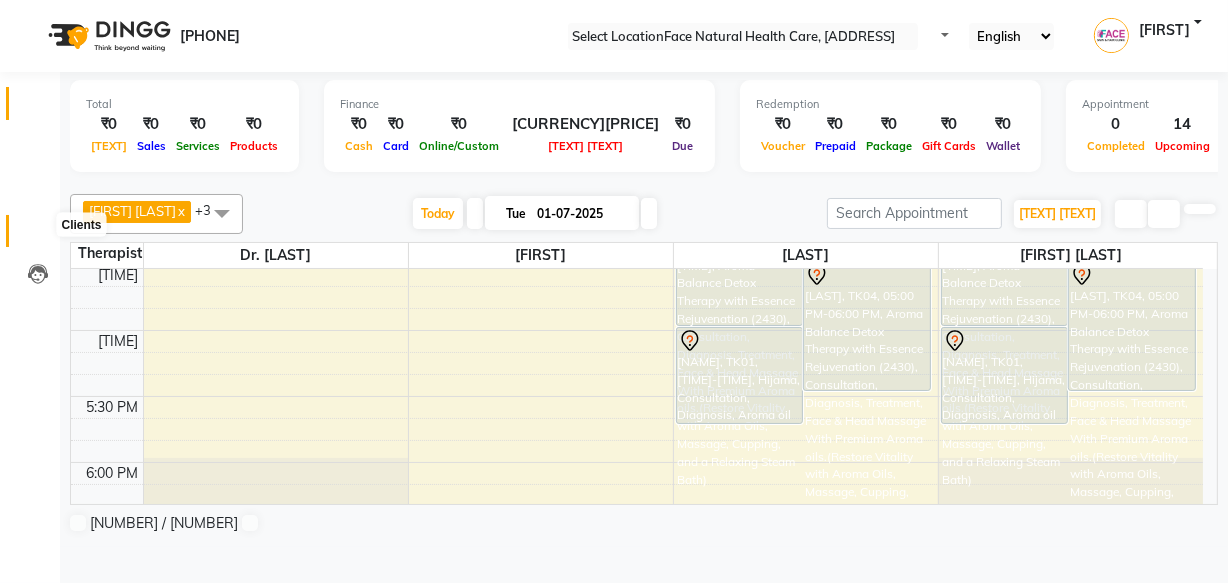 click at bounding box center [37, 236] 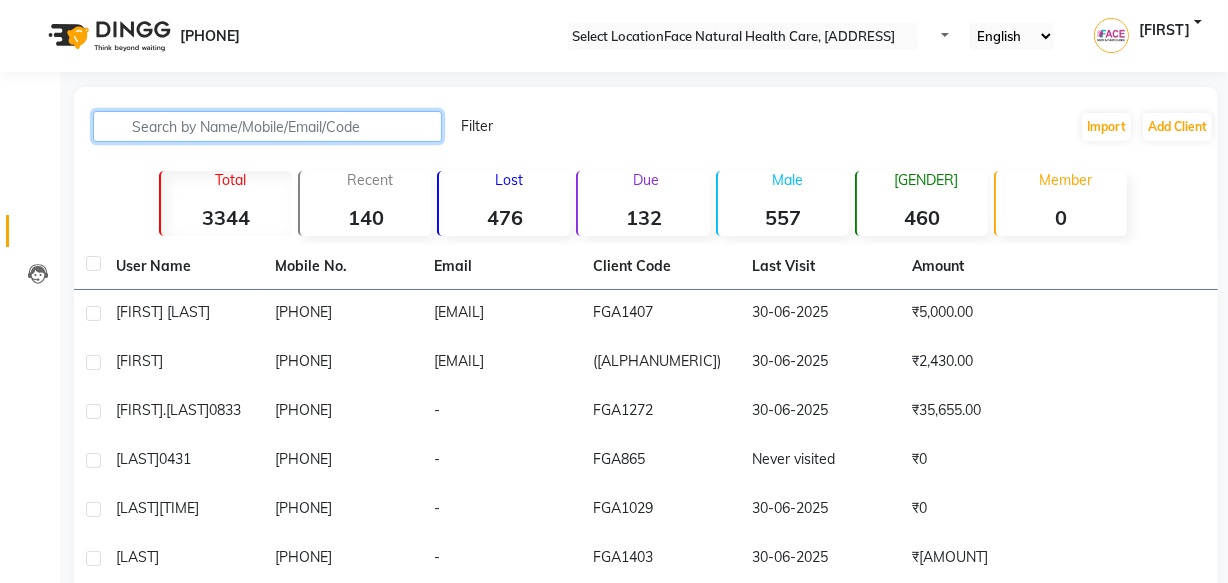 click at bounding box center [267, 126] 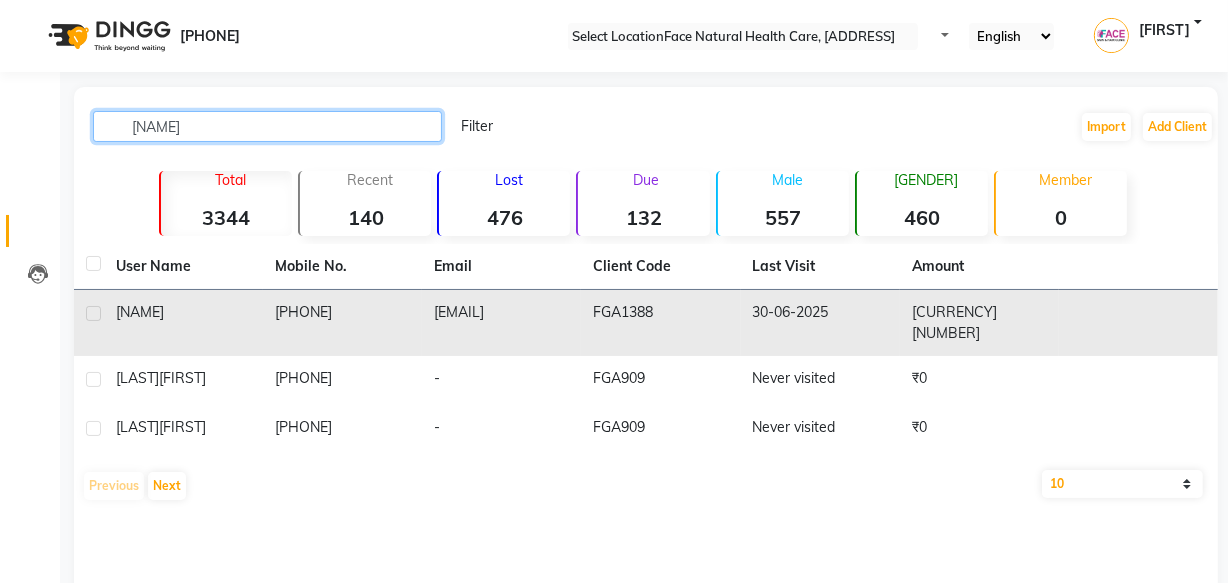 type on "[NAME]" 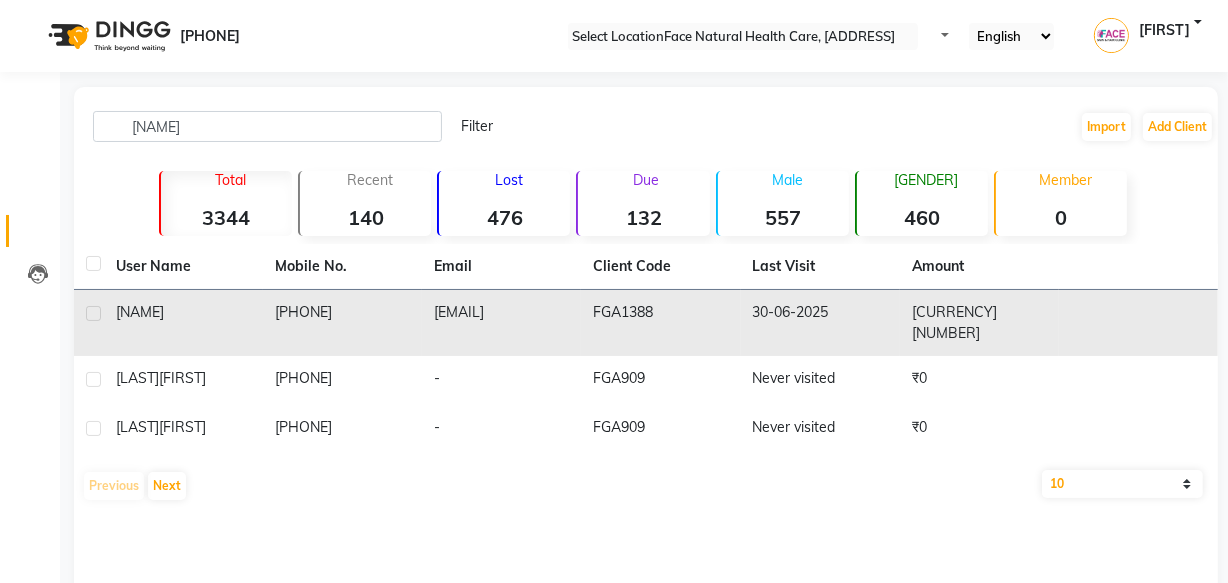 click on "[NAME]" at bounding box center [183, 312] 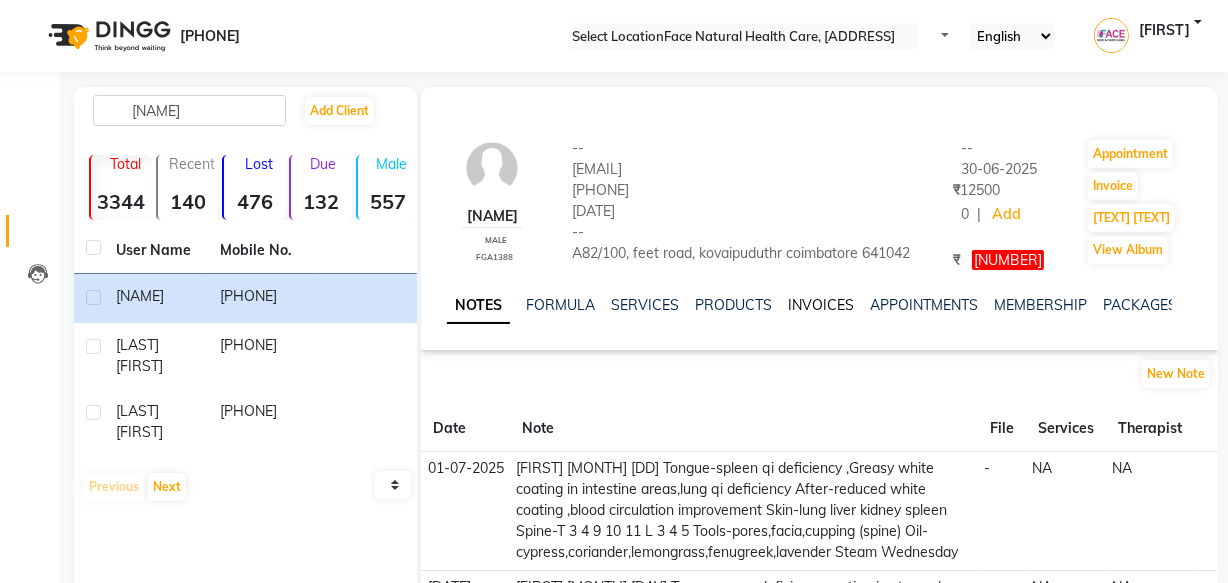 click on "INVOICES" at bounding box center [821, 305] 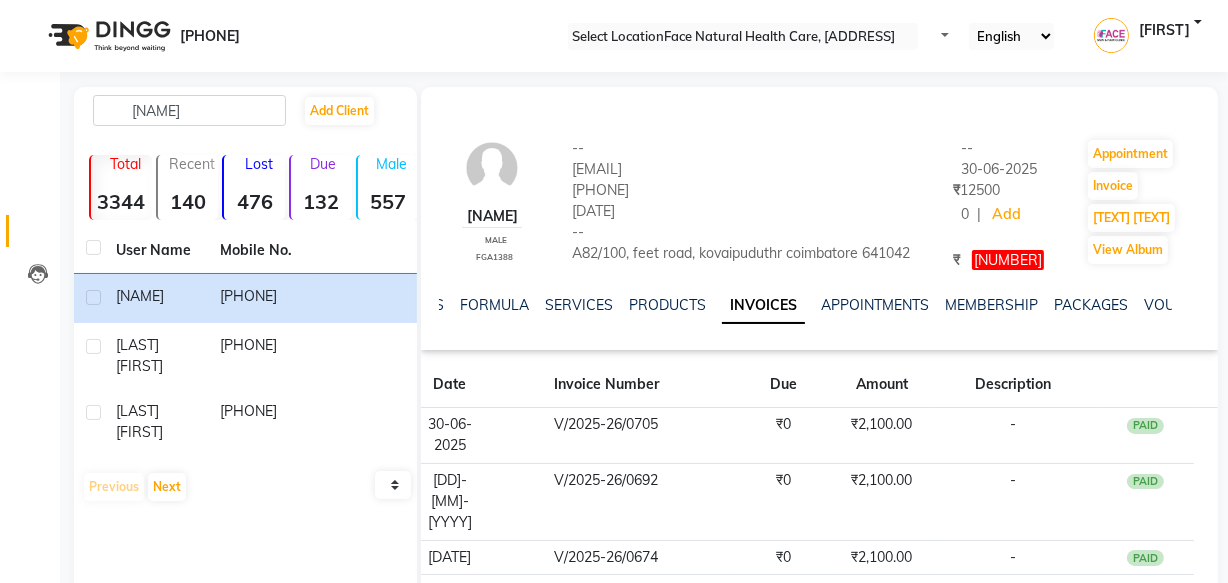 scroll, scrollTop: 134, scrollLeft: 0, axis: vertical 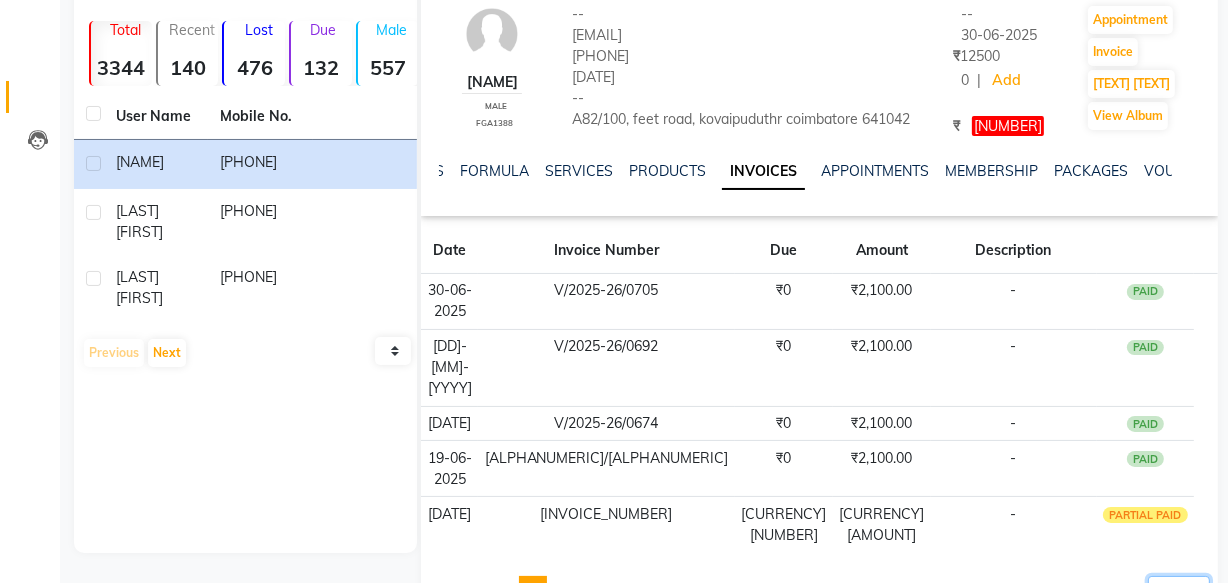 click on "5 10 50 100 500" at bounding box center [1179, 591] 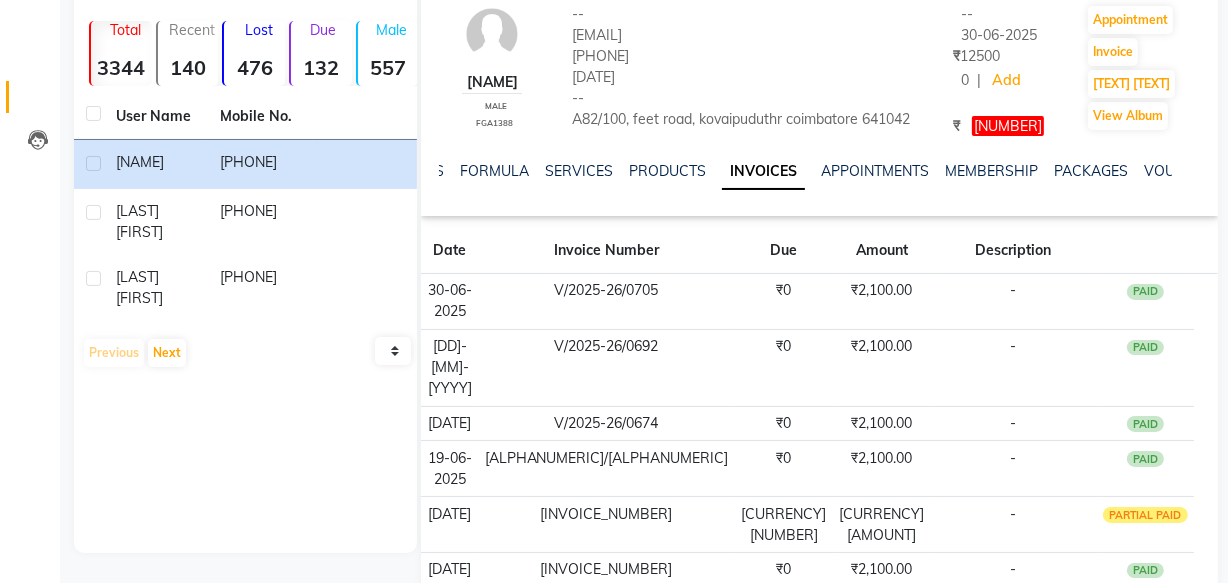 scroll, scrollTop: 0, scrollLeft: 0, axis: both 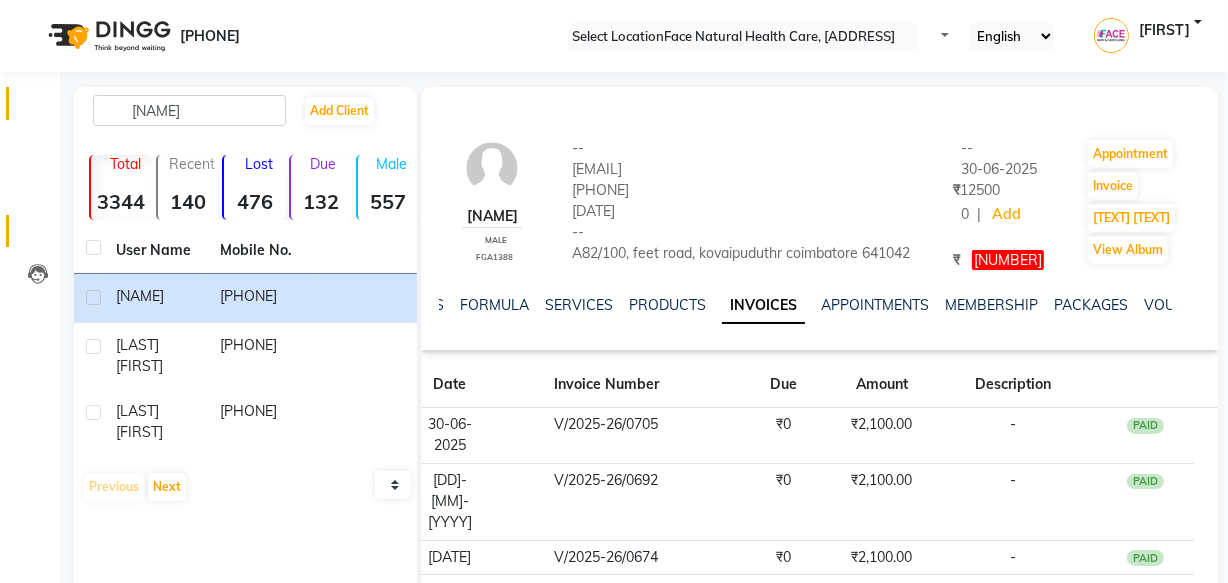 click at bounding box center (37, 108) 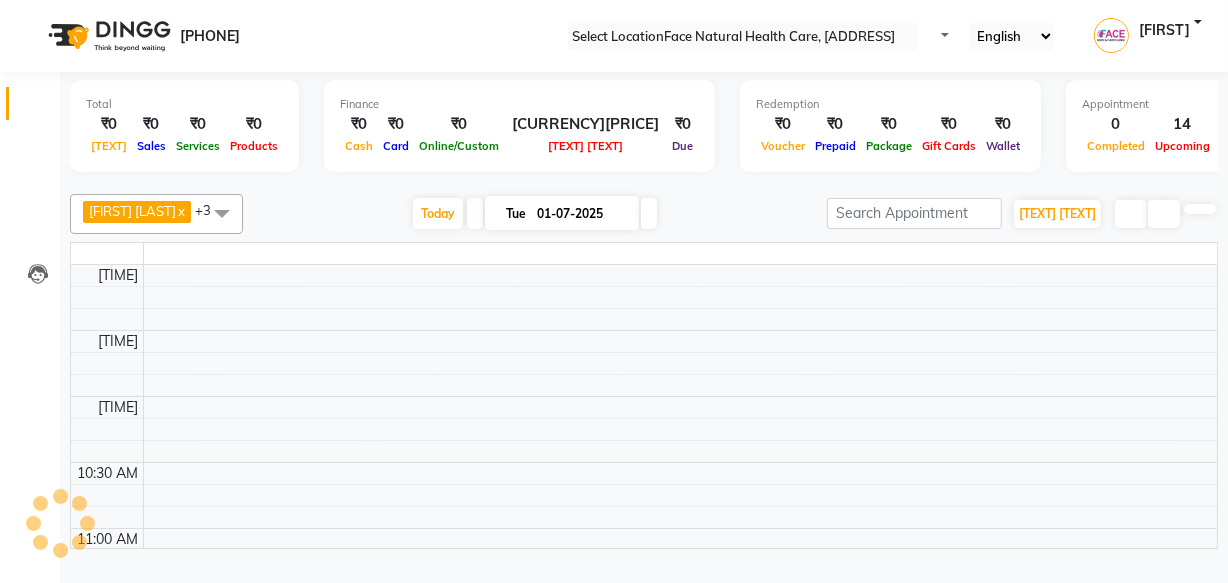 scroll, scrollTop: 0, scrollLeft: 0, axis: both 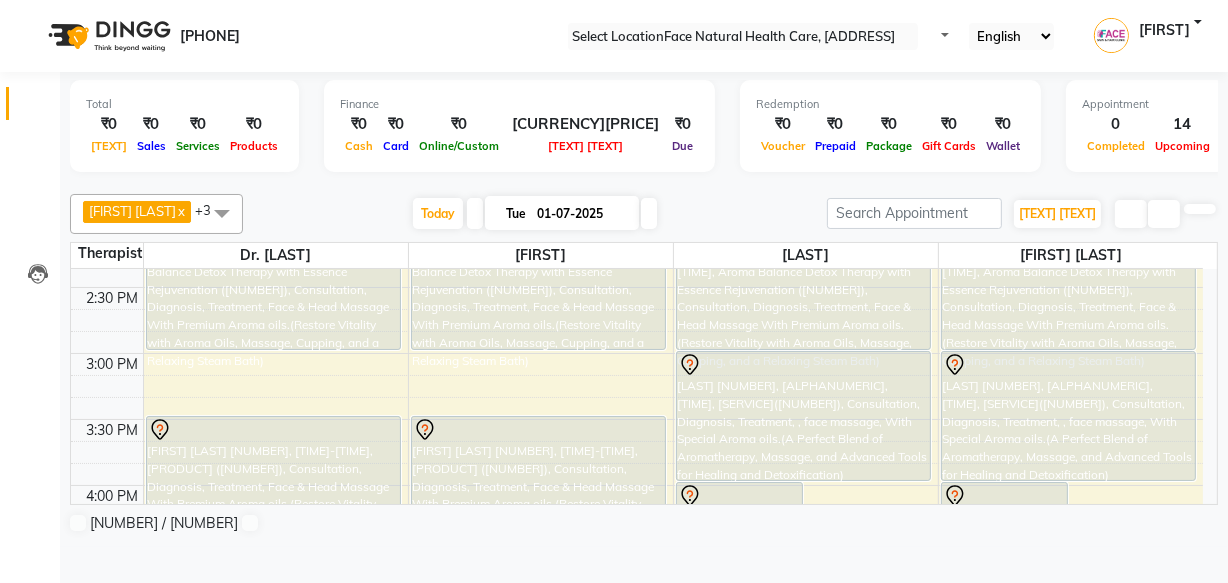 click on "[FIRST]. [INITIAL], TK[NUMBER], [TIME]-[TIME], Aroma Balance Detox Therapy with Essence Rejuvenation ([NUMBER]), Consultation, Diagnosis, Treatment, Face & Head Massage With Premium Aroma oils.(Restore Vitality with Aroma Oils, Massage, Cupping, and a Relaxing Steam Bath)" at bounding box center (337, 54) 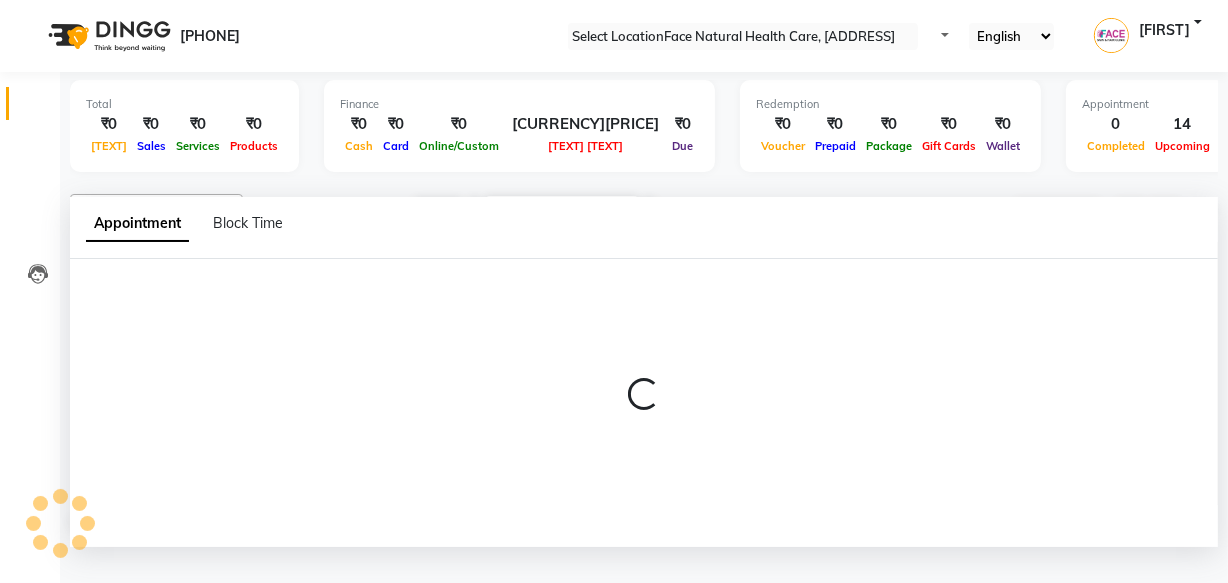 scroll, scrollTop: 0, scrollLeft: 0, axis: both 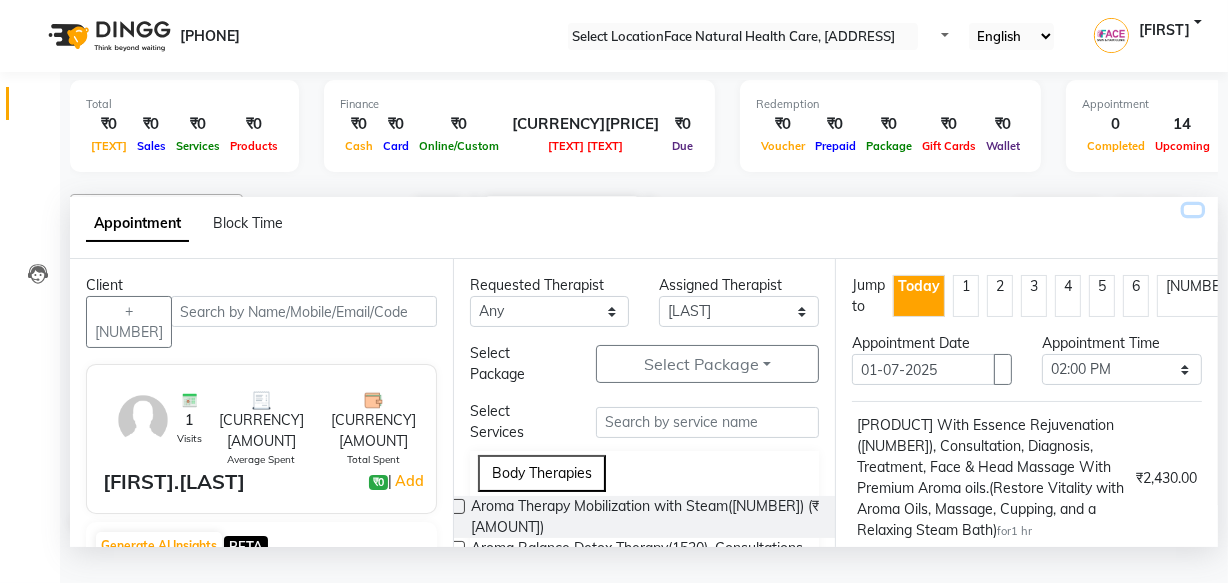 click at bounding box center [1193, 210] 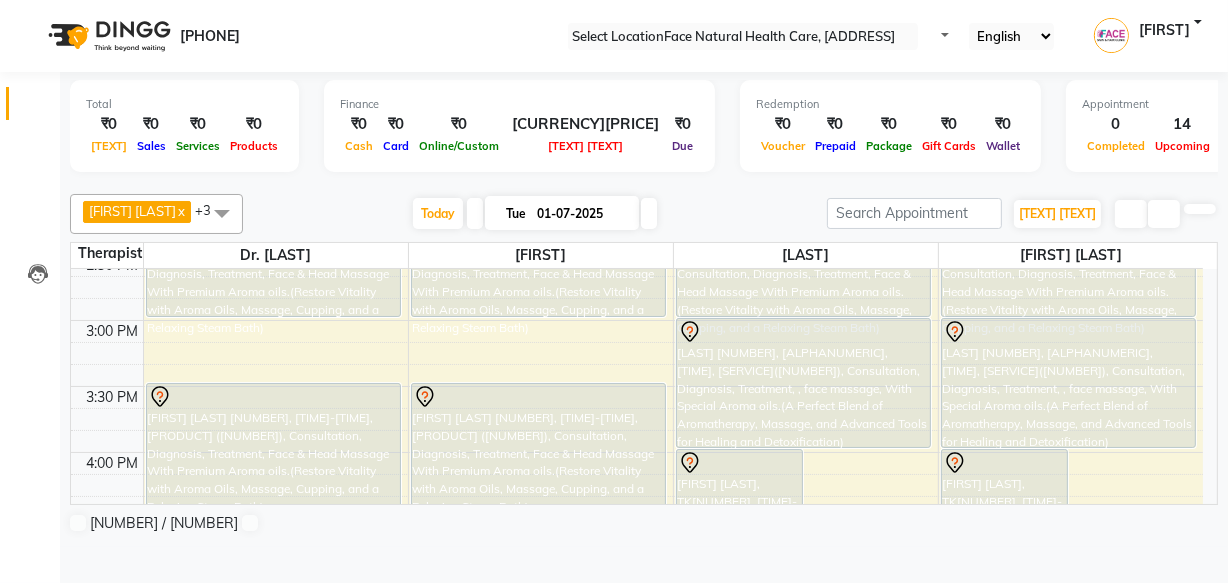 scroll, scrollTop: 699, scrollLeft: 0, axis: vertical 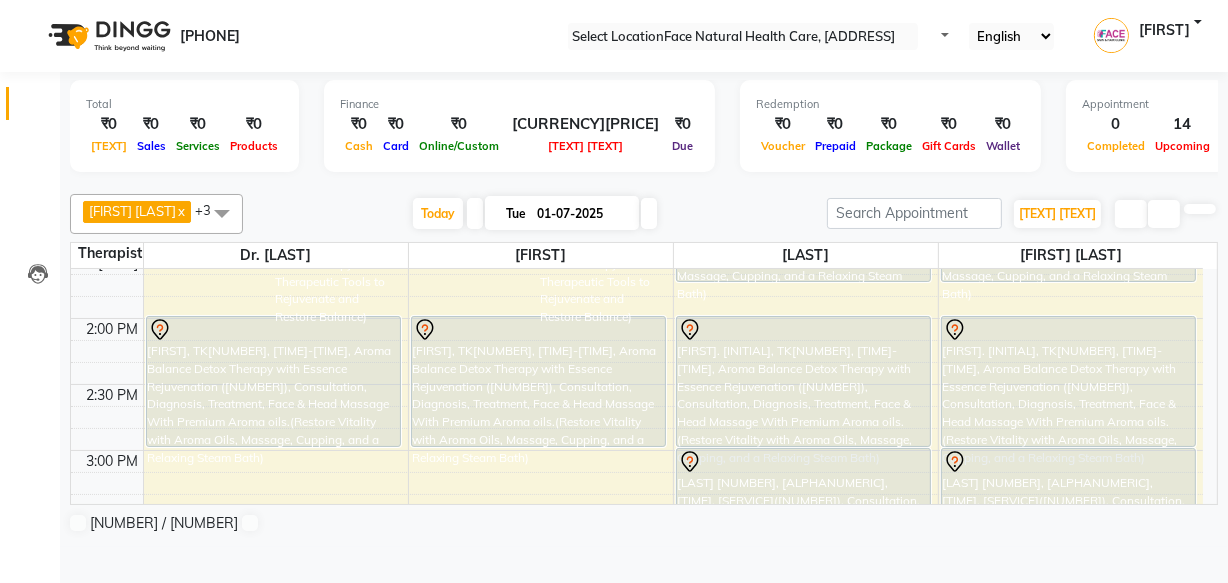 click on "[FIRST]. [INITIAL], TK[NUMBER], [TIME]-[TIME], Aroma Balance Detox Therapy with Essence Rejuvenation ([NUMBER]), Consultation, Diagnosis, Treatment, Face & Head Massage With Premium Aroma oils.(Restore Vitality with Aroma Oils, Massage, Cupping, and a Relaxing Steam Bath)" at bounding box center (337, 151) 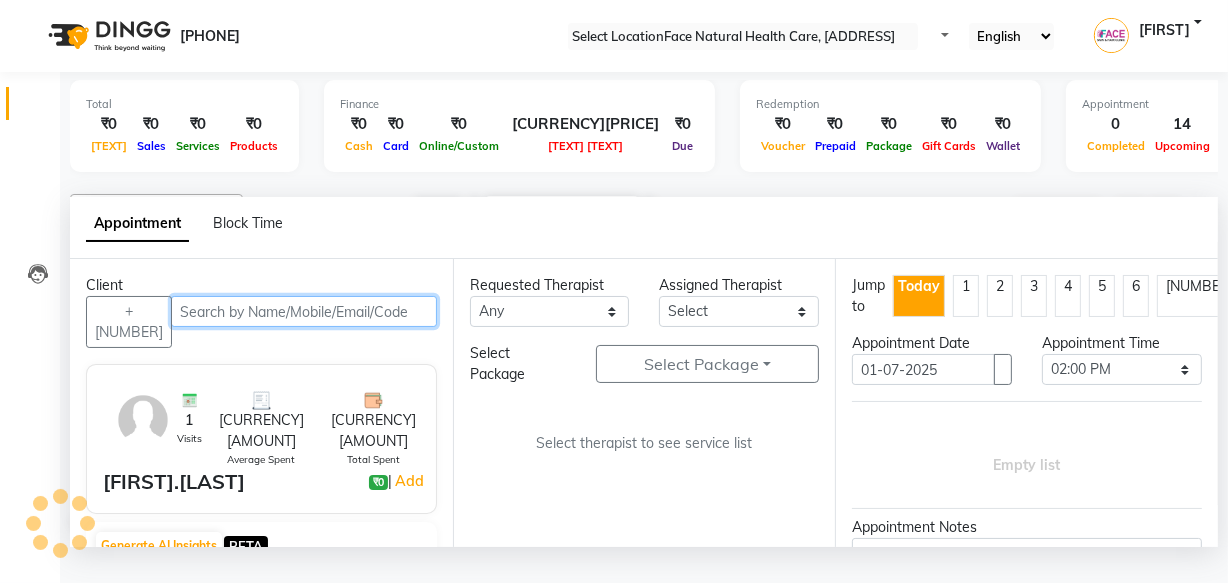 scroll, scrollTop: 263, scrollLeft: 0, axis: vertical 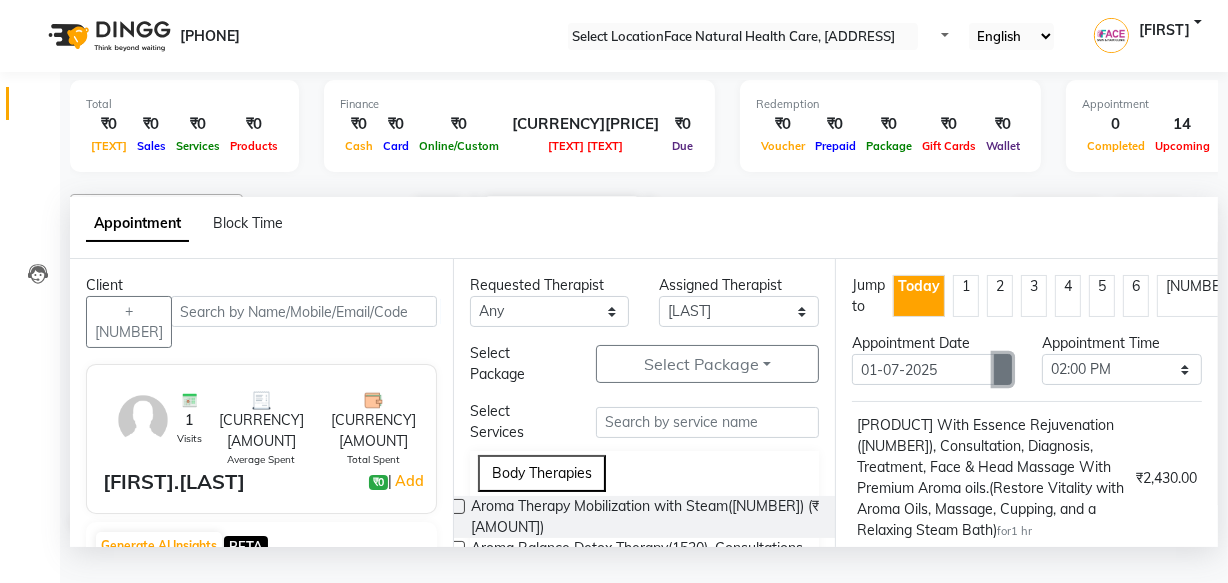 click at bounding box center (1003, 370) 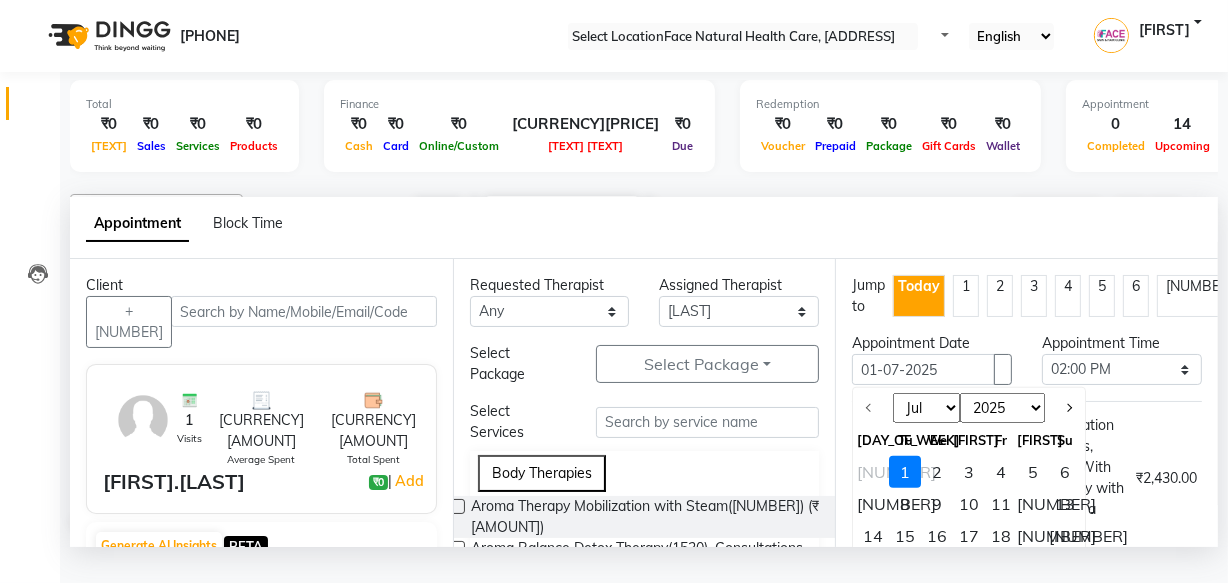 click on "2" at bounding box center [937, 472] 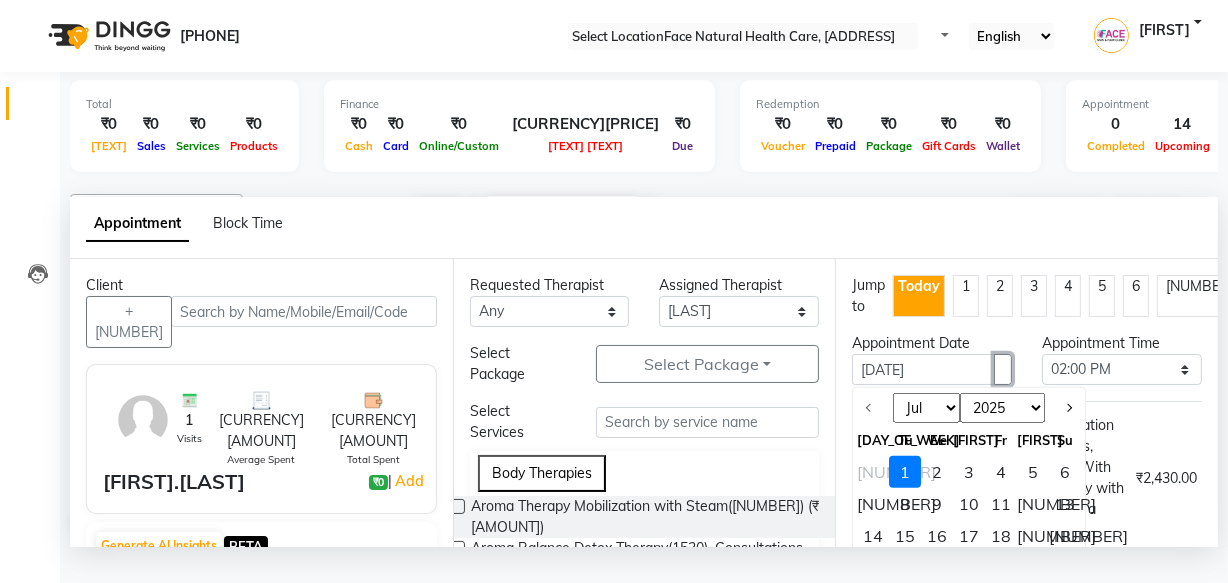scroll, scrollTop: 263, scrollLeft: 0, axis: vertical 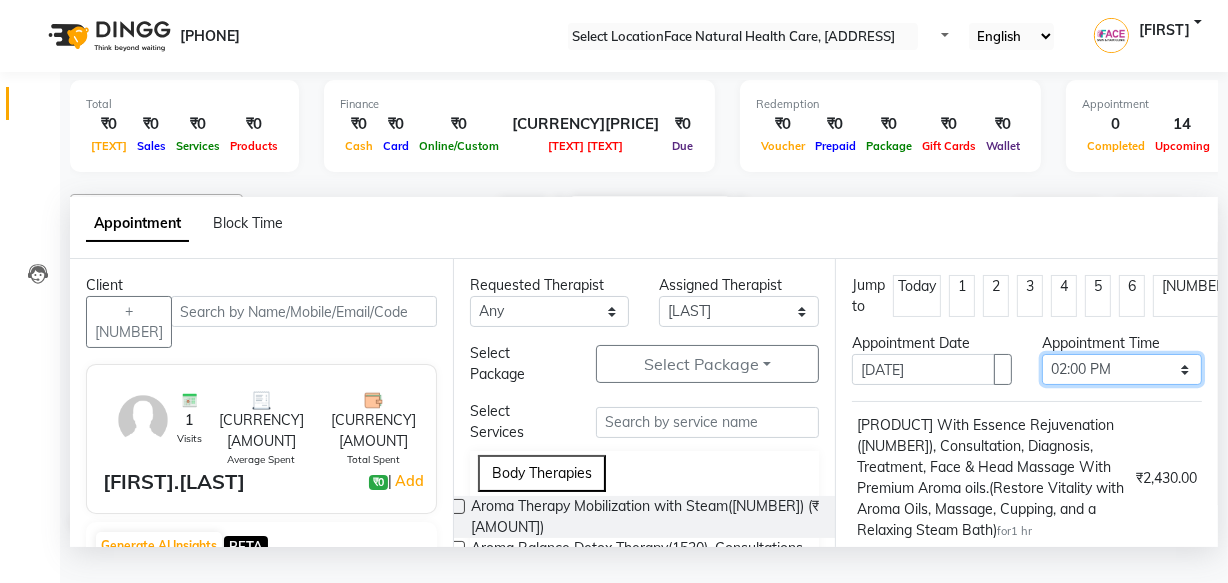 click on "Select 10:00 AM 10:15 AM 10:30 AM 10:45 AM 11:00 AM 11:15 AM 11:30 AM 11:45 AM 12:00 PM 12:15 PM 12:30 PM 12:45 PM 01:00 PM 01:15 PM 01:30 PM 01:45 PM 02:00 PM 02:15 PM 02:30 PM 02:45 PM 03:00 PM 03:15 PM 03:30 PM 03:45 PM 04:00 PM 04:15 PM 04:30 PM 04:45 PM 05:00 PM 05:15 PM 05:30 PM 05:45 PM 06:00 PM" at bounding box center (1122, 369) 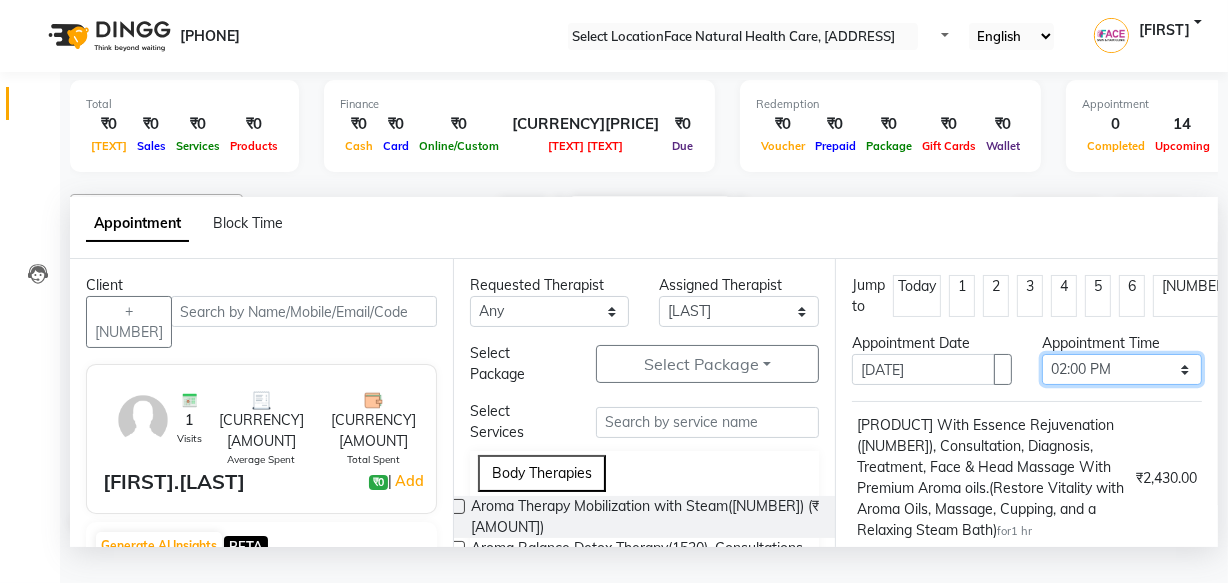 select on "[PHONE]" 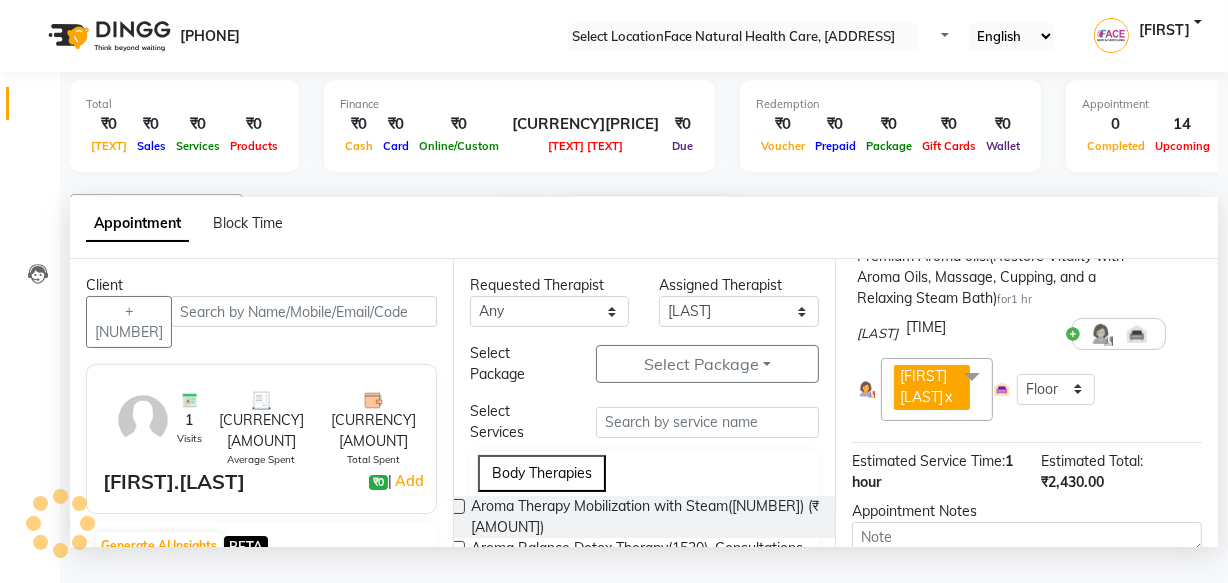 scroll, scrollTop: 405, scrollLeft: 0, axis: vertical 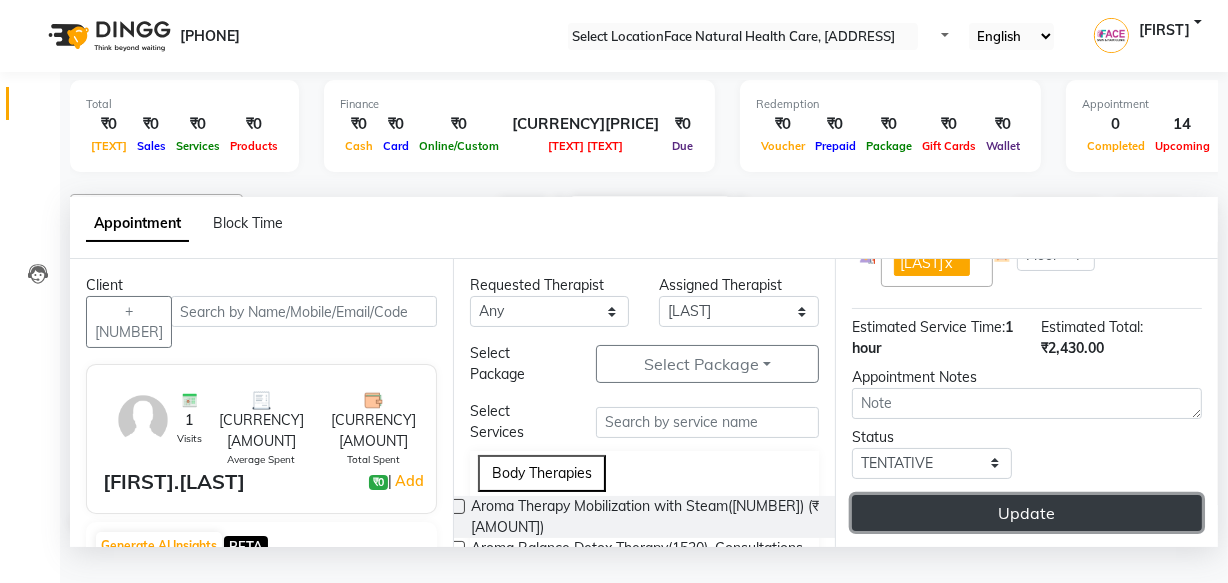 click on "Update" at bounding box center (1027, 513) 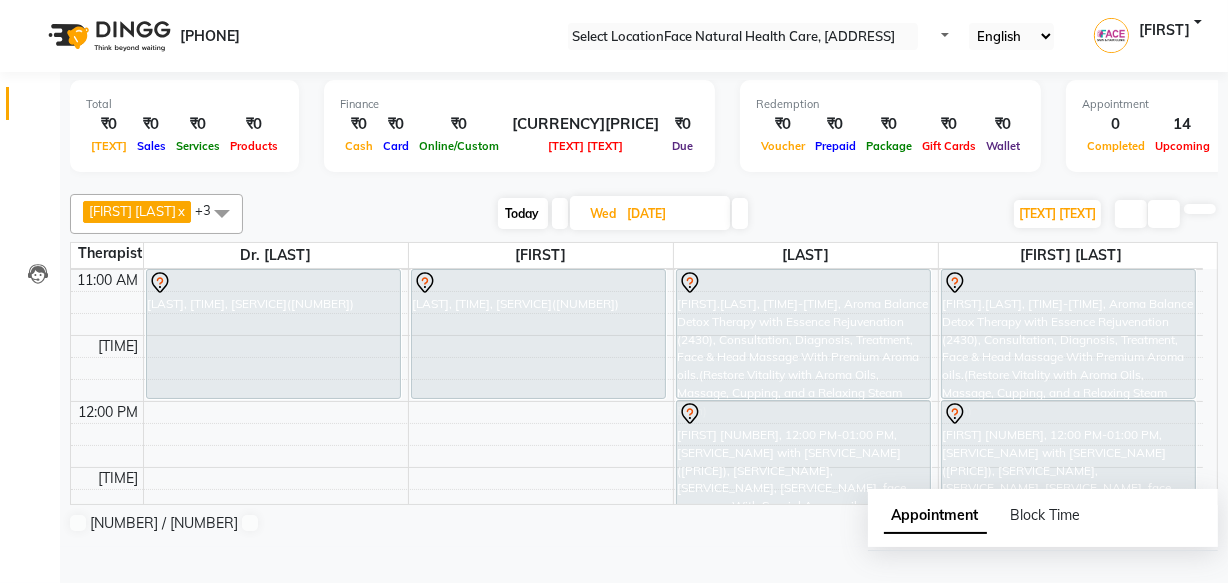 scroll, scrollTop: 0, scrollLeft: 0, axis: both 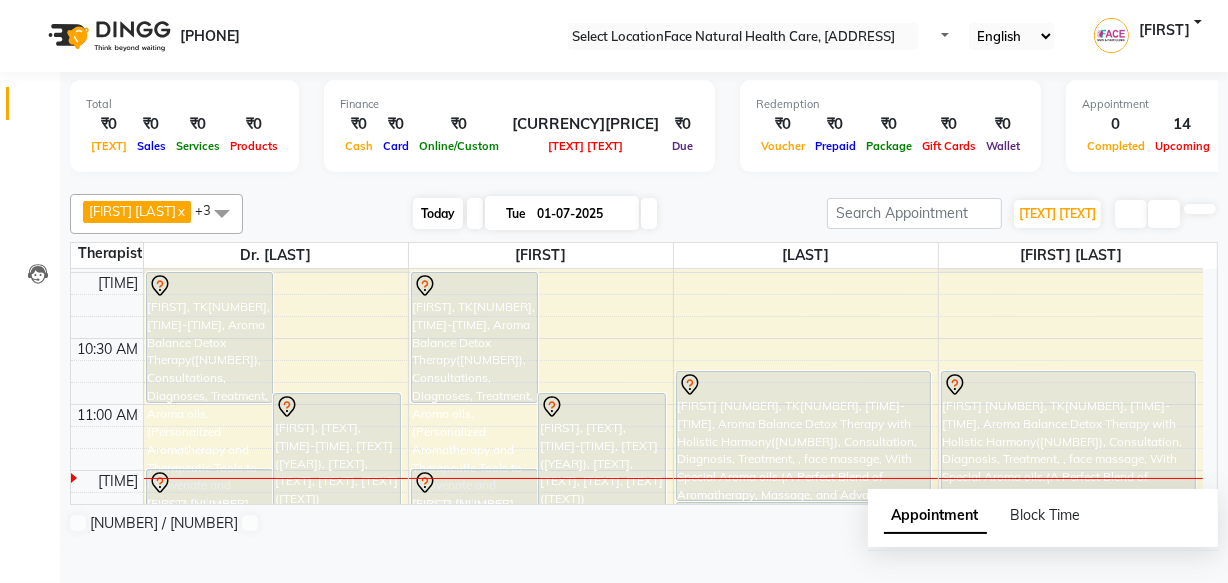 click on "Today" at bounding box center (438, 213) 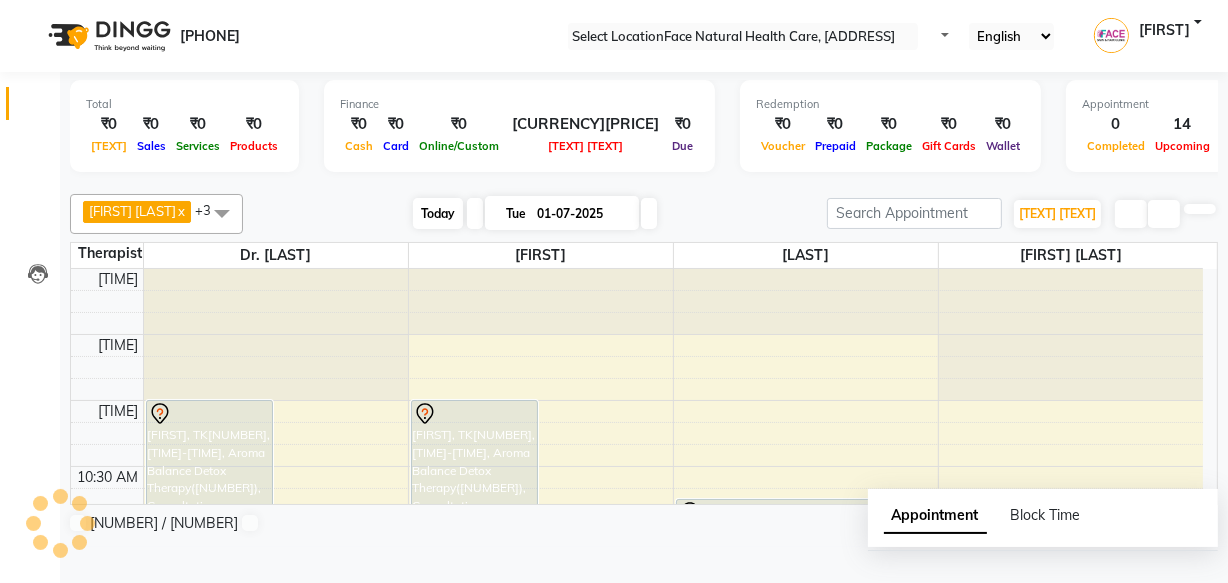 scroll, scrollTop: 263, scrollLeft: 0, axis: vertical 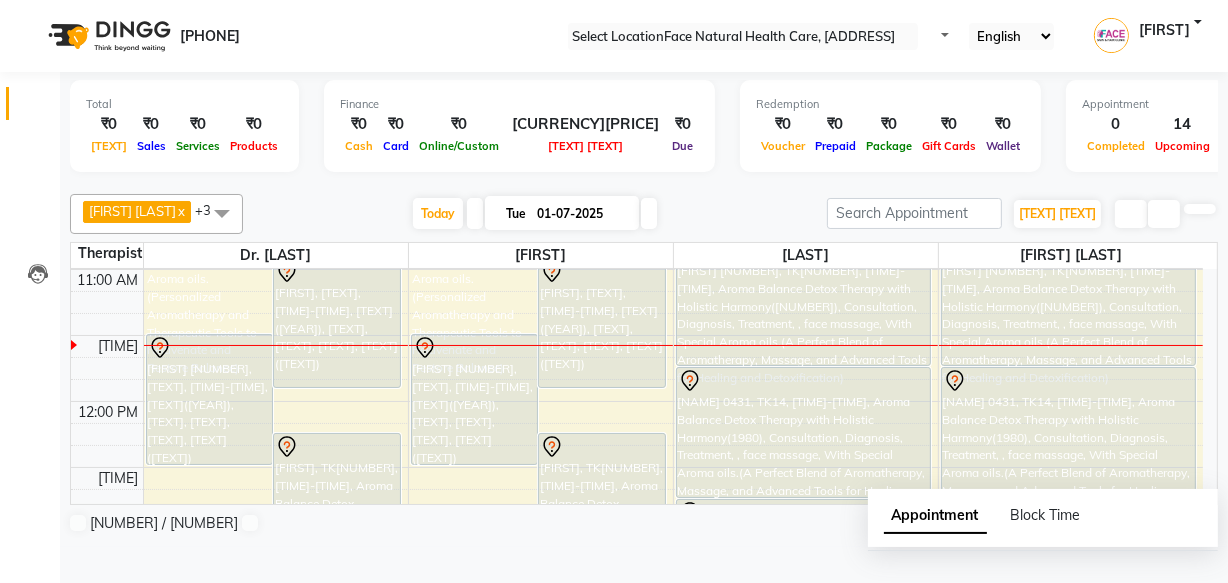 click at bounding box center (506, 213) 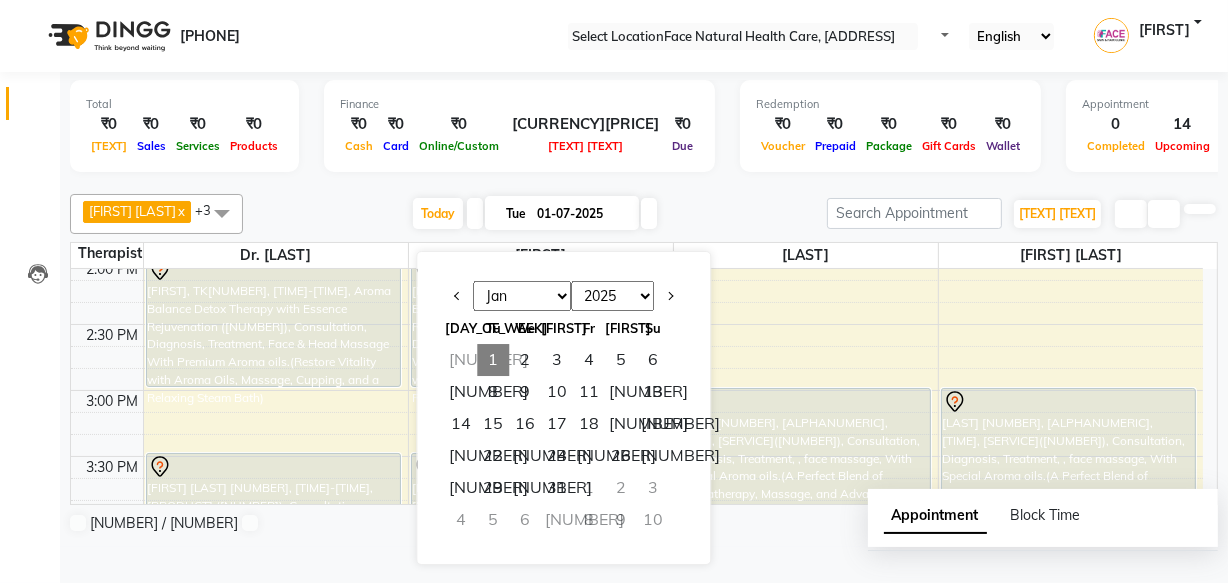 scroll, scrollTop: 558, scrollLeft: 0, axis: vertical 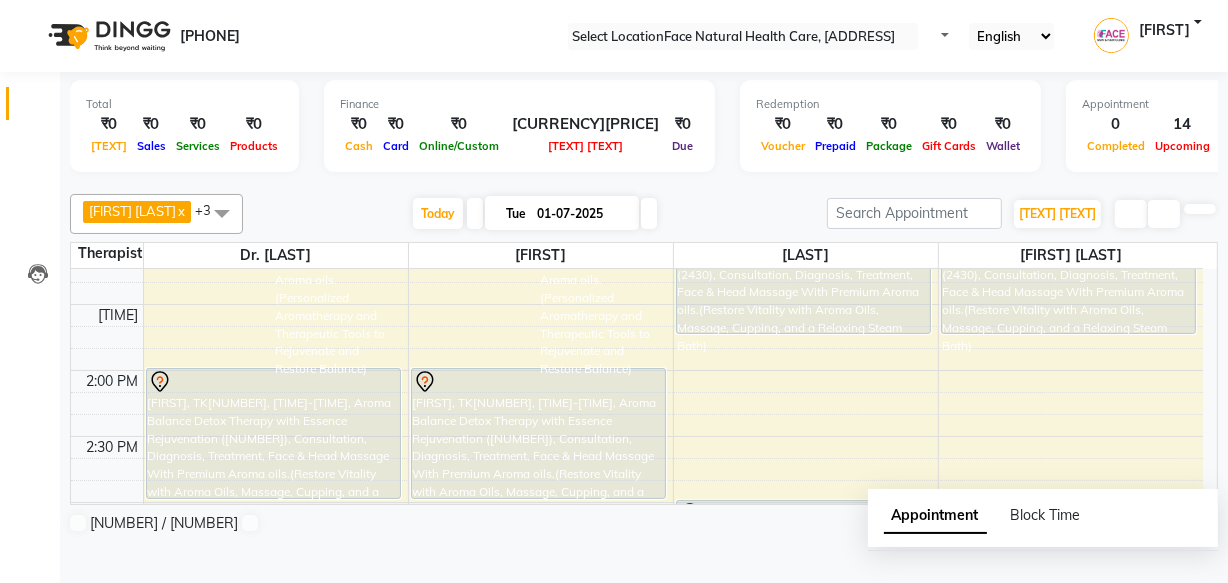click at bounding box center (649, 213) 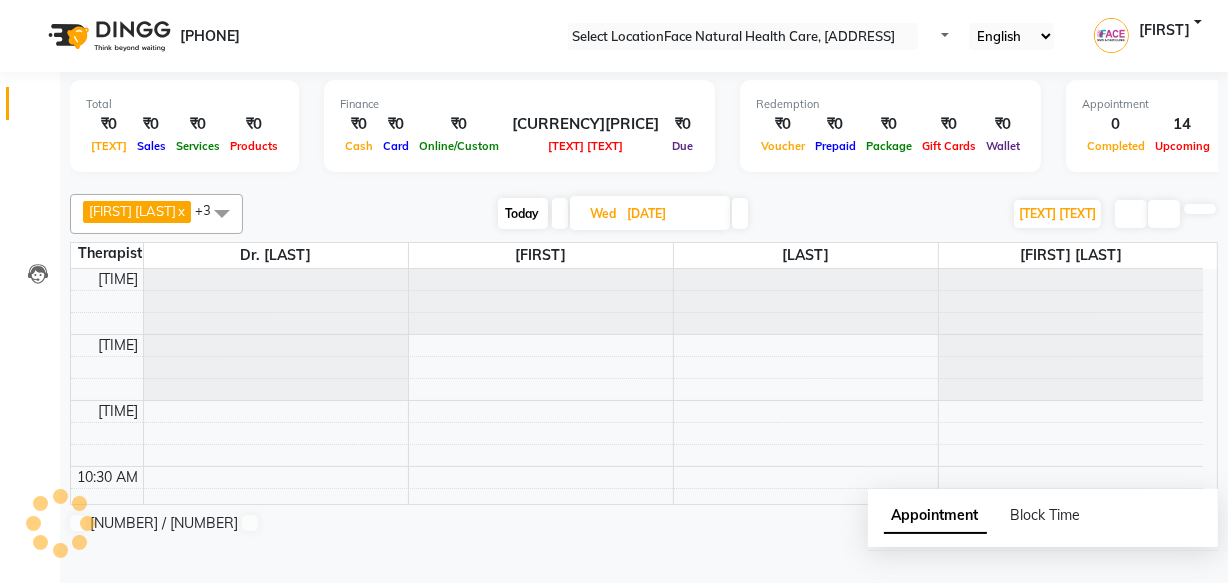 scroll, scrollTop: 263, scrollLeft: 0, axis: vertical 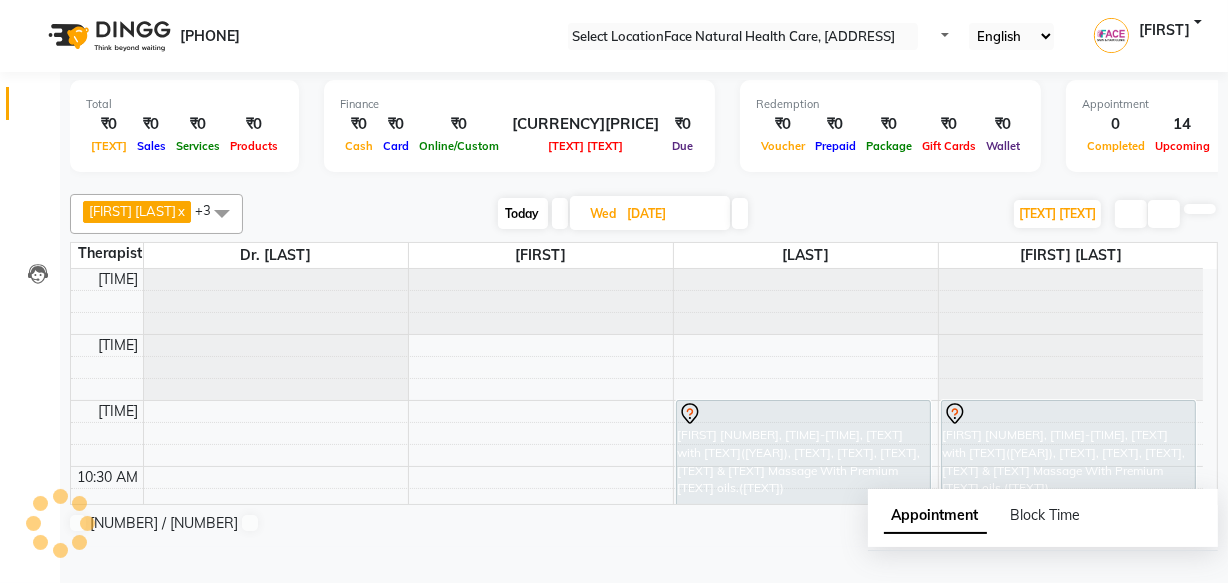 click at bounding box center [740, 213] 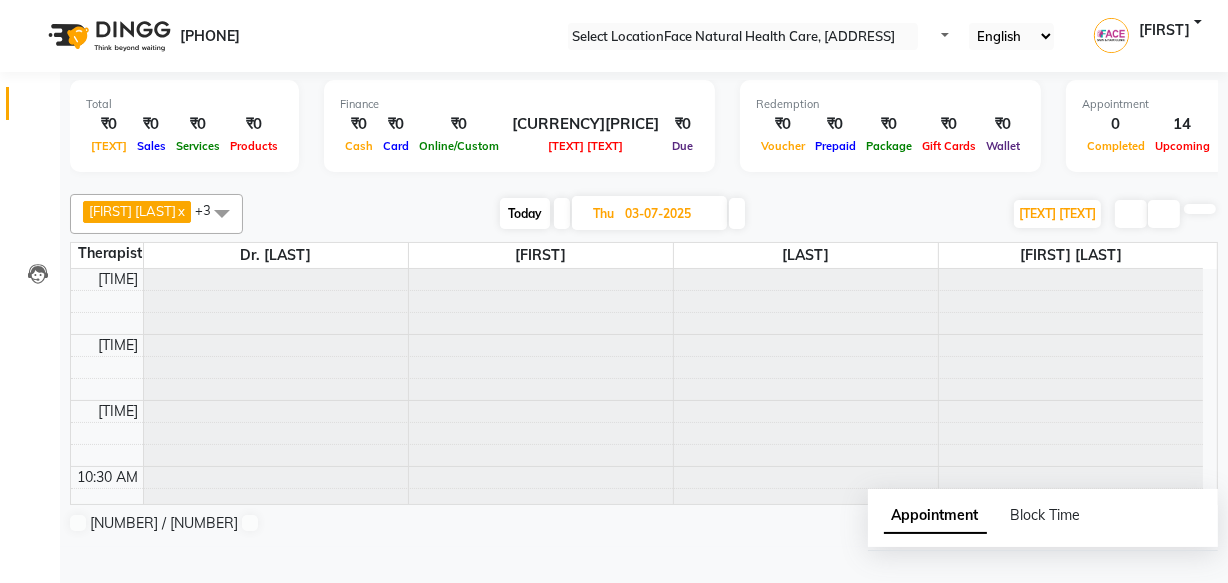 scroll, scrollTop: 263, scrollLeft: 0, axis: vertical 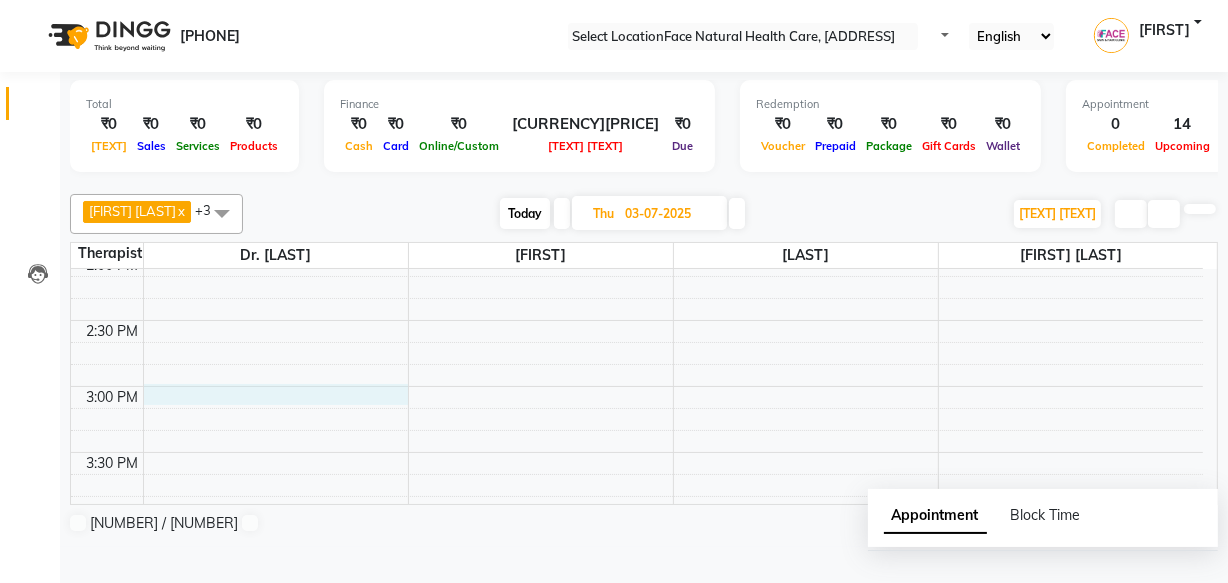 click on "9:00 AM 9:30 AM 10:00 AM 10:30 AM 11:00 AM 11:30 AM 12:00 PM 12:30 PM 1:00 PM 1:30 PM 2:00 PM 2:30 PM 3:00 PM 3:30 PM 4:00 PM 4:30 PM 5:00 PM 5:30 PM 6:00 PM 6:30 PM [NAME] 6194, 11:00 AM-12:00 PM, Aroma Balance Detox Therapy with Holistic Harmony(1980), Consultation, Diagnosis, Treatment, , face massage, With Special Aroma oils.(A Perfect Blend of Aromatherapy, Massage, and Advanced Tools for Healing and Detoxification) [NAME] 6194, 11:00 AM-12:00 PM, Aroma Balance Detox Therapy with Holistic Harmony(1980), Consultation, Diagnosis, Treatment, , face massage, With Special Aroma oils.(A Perfect Blend of Aromatherapy, Massage, and Advanced Tools for Healing and Detoxification)" at bounding box center (637, 254) 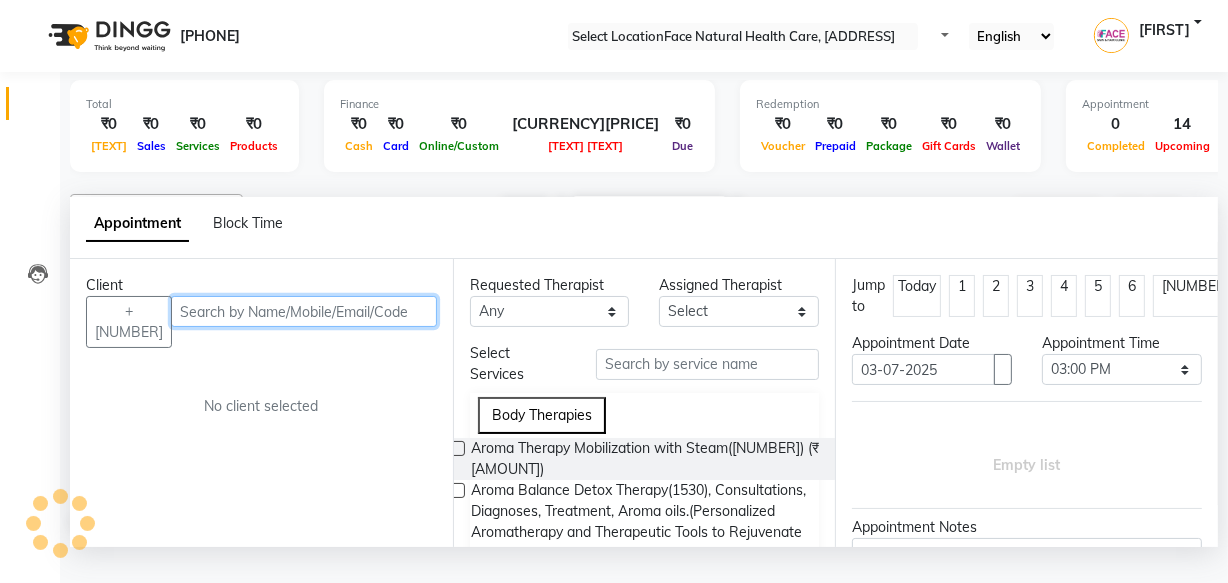 scroll, scrollTop: 0, scrollLeft: 0, axis: both 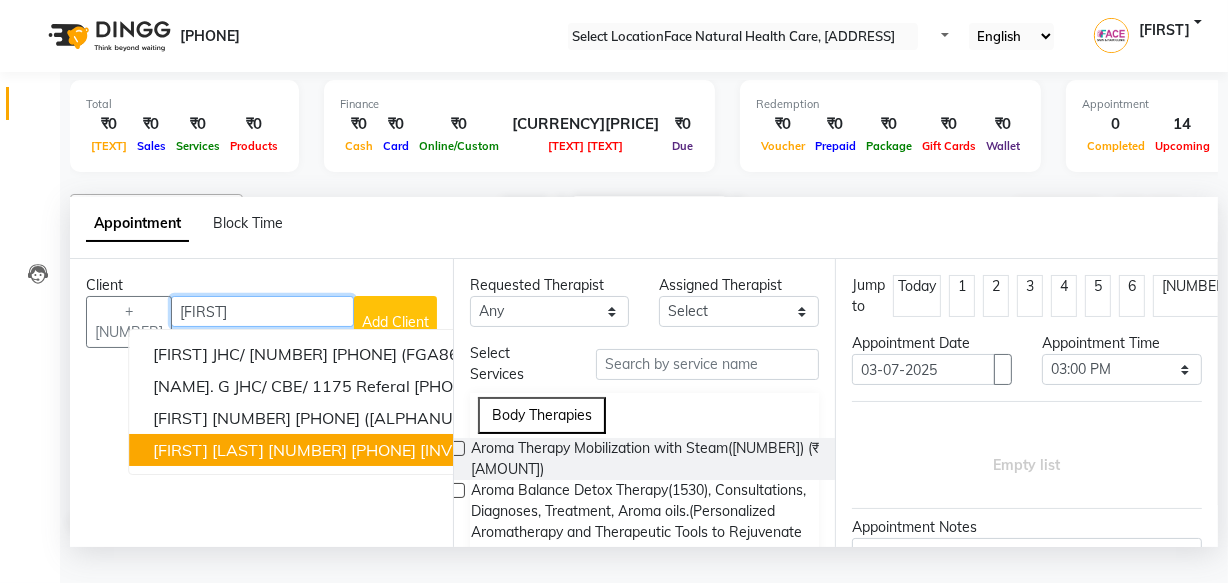 click on "[FIRST] [LAST] [NUMBER]" at bounding box center [250, 450] 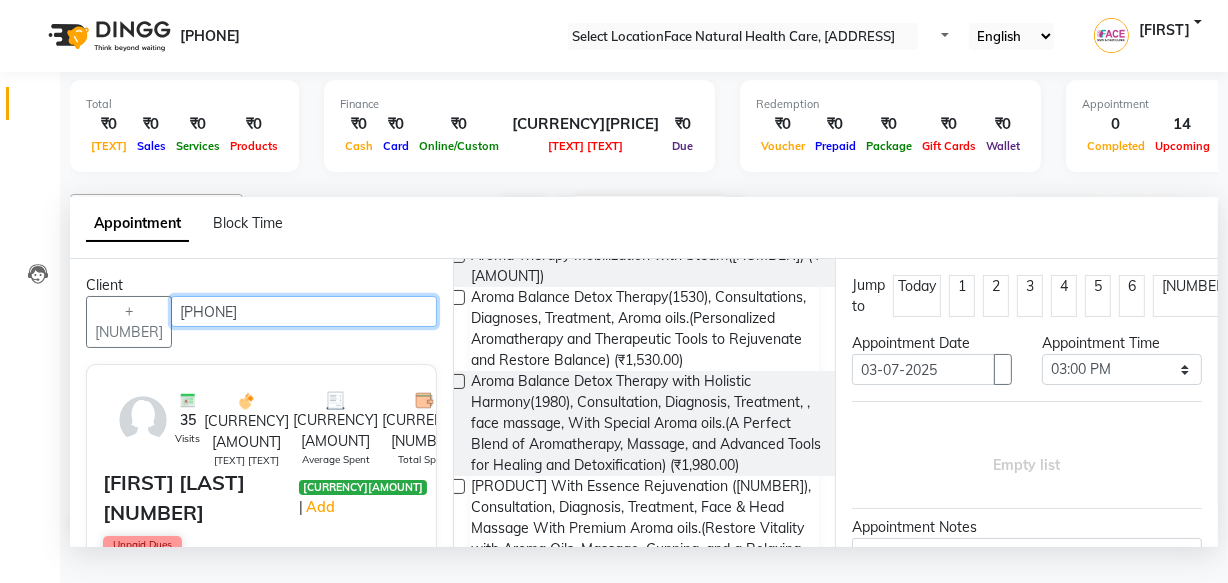 scroll, scrollTop: 252, scrollLeft: 0, axis: vertical 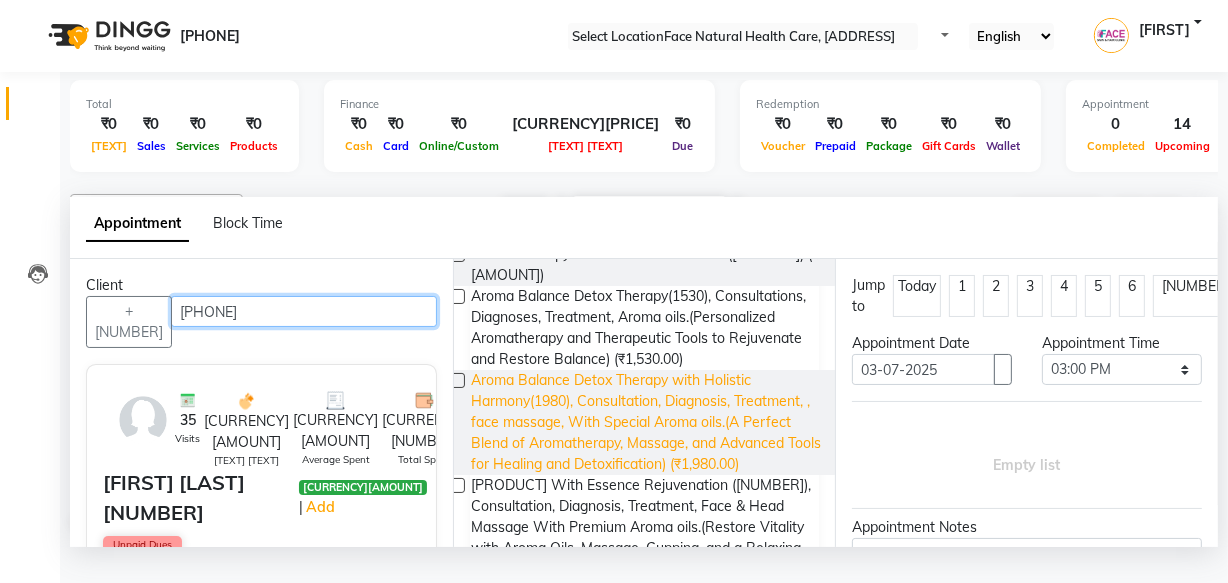 type on "[PHONE]" 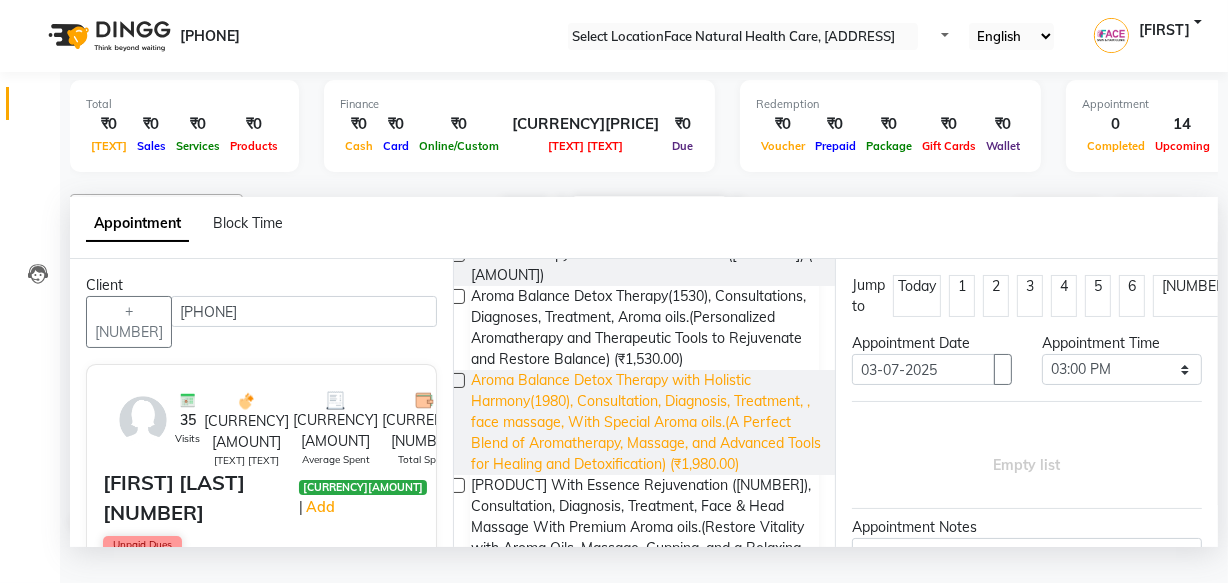 click on "Aroma Balance Detox Therapy with Holistic Harmony(1980), Consultation, Diagnosis, Treatment, , face massage, With Special  Aroma oils.(A Perfect Blend of Aromatherapy, Massage, and Advanced Tools for Healing and Detoxification) (₹1,980.00)" at bounding box center [647, 265] 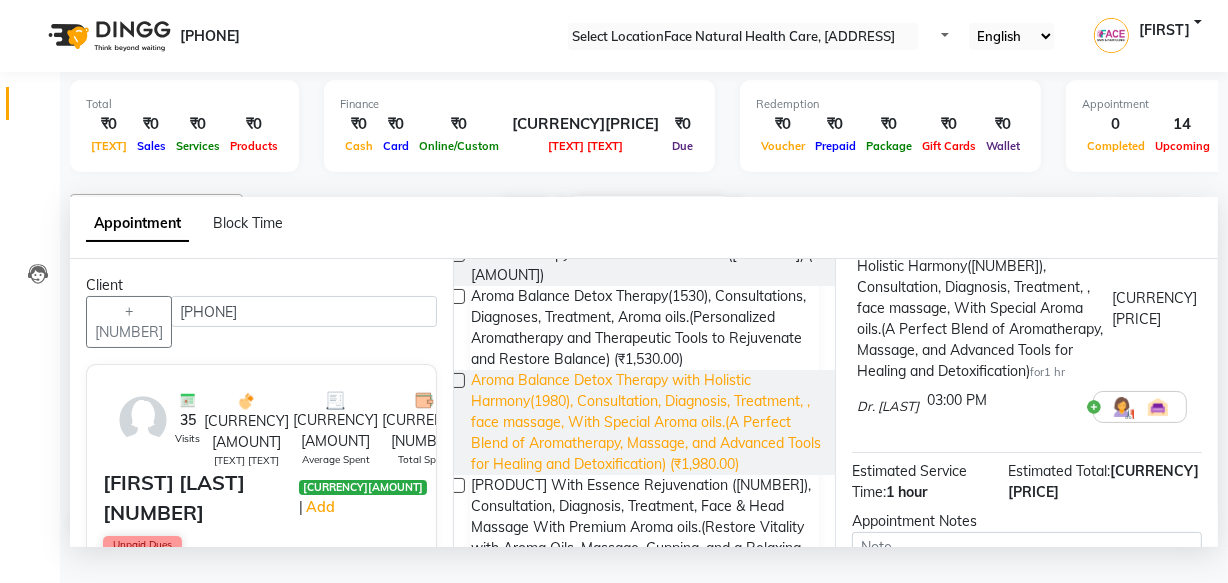 scroll, scrollTop: 183, scrollLeft: 0, axis: vertical 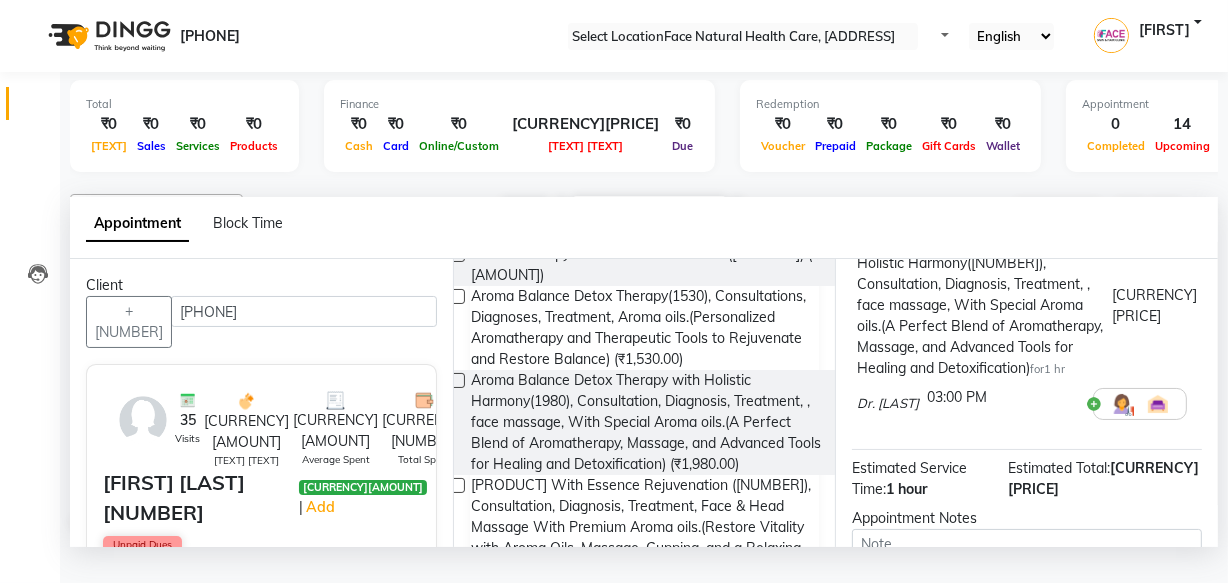click at bounding box center [1122, 404] 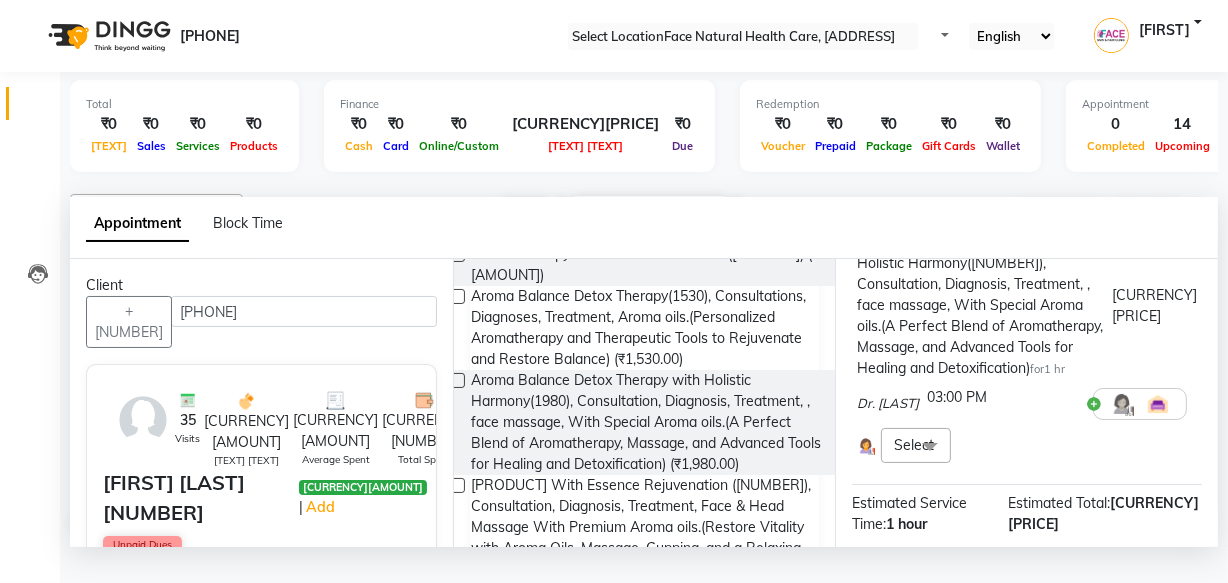 click at bounding box center [930, 447] 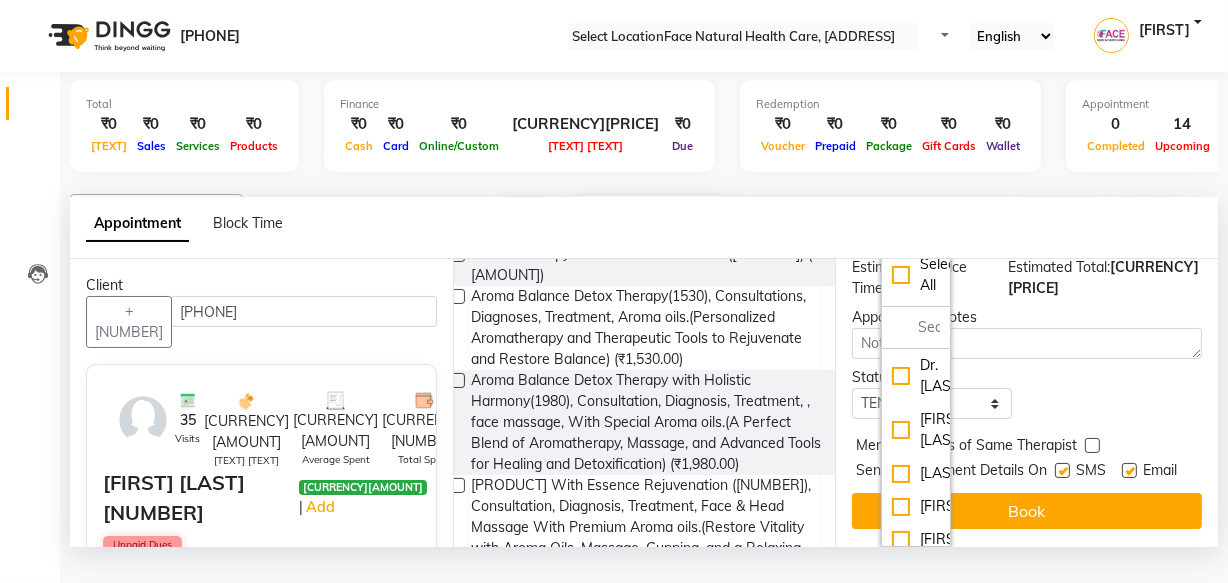 scroll, scrollTop: 453, scrollLeft: 0, axis: vertical 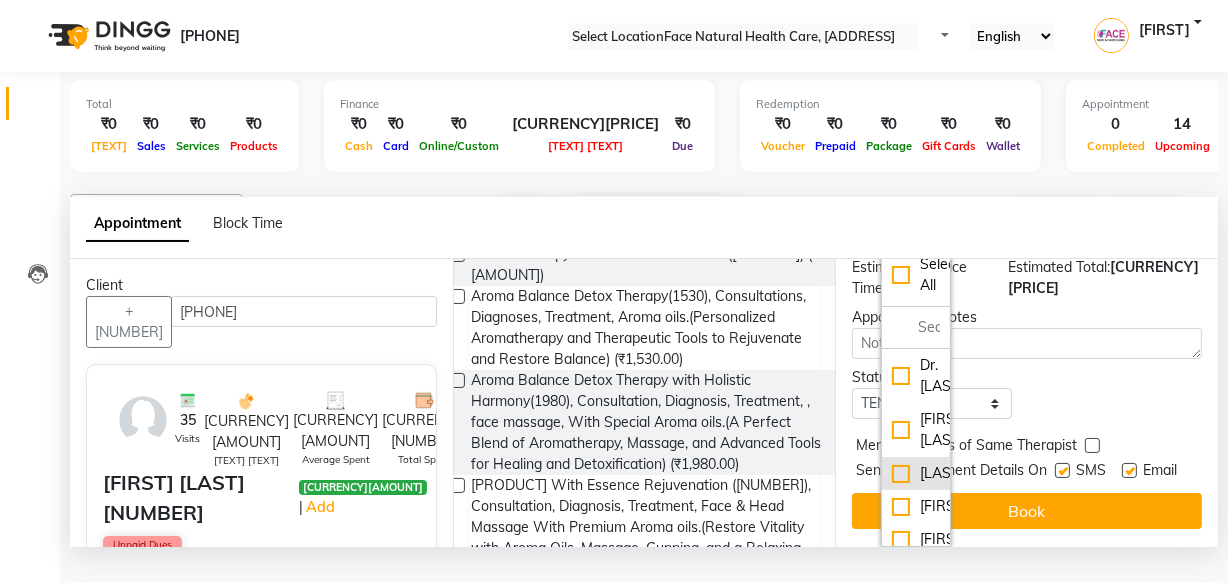 click on "[LAST]" at bounding box center (916, 376) 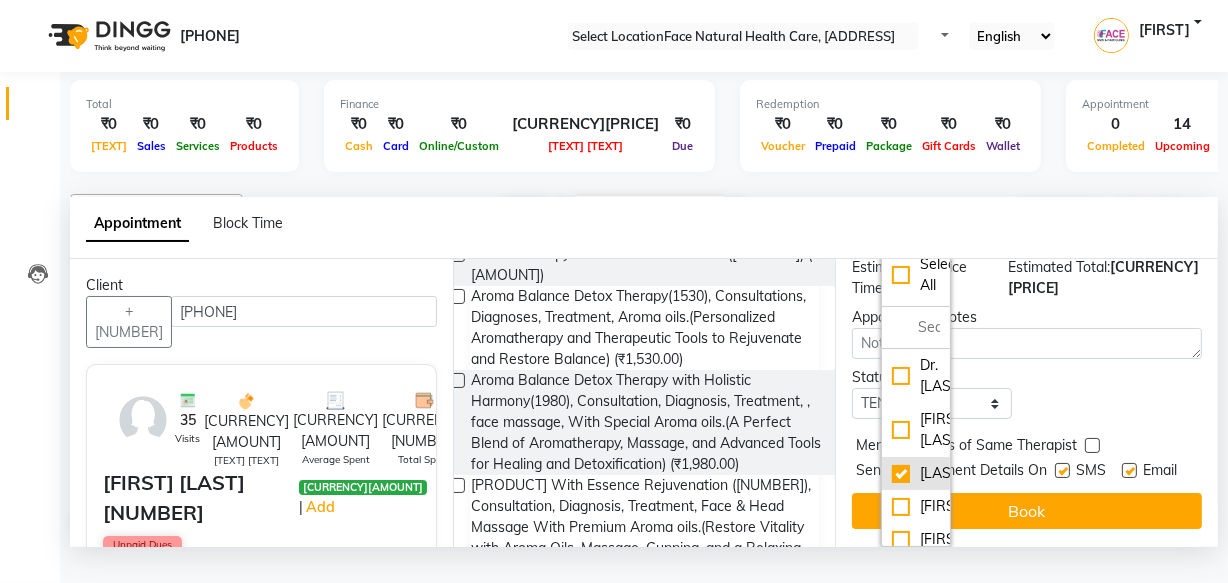 scroll, scrollTop: 480, scrollLeft: 0, axis: vertical 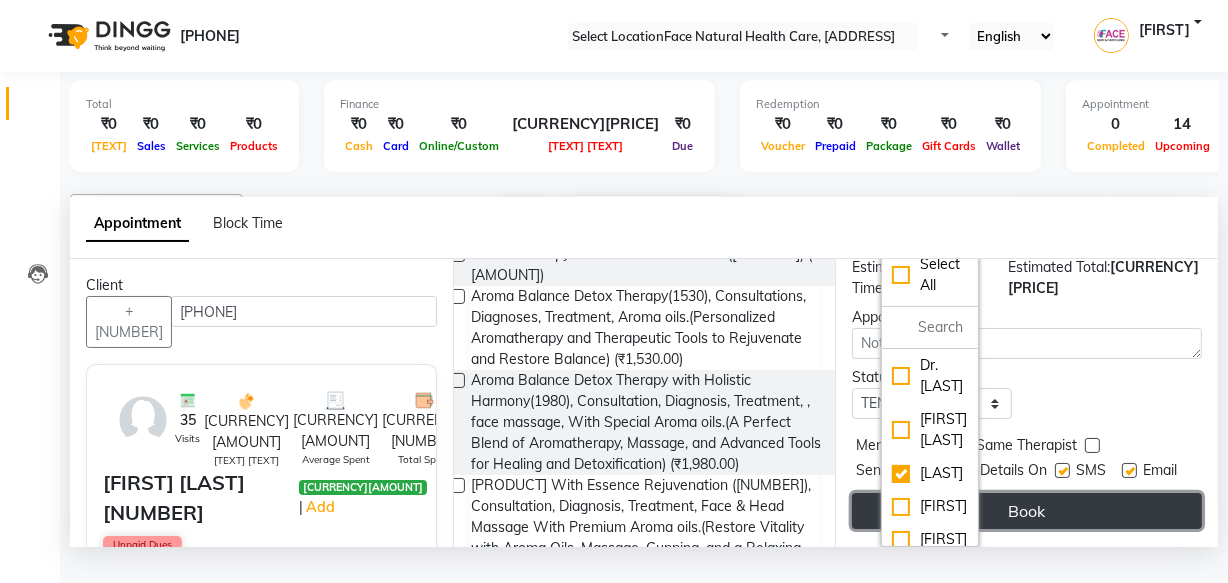 click on "Book" at bounding box center (1027, 511) 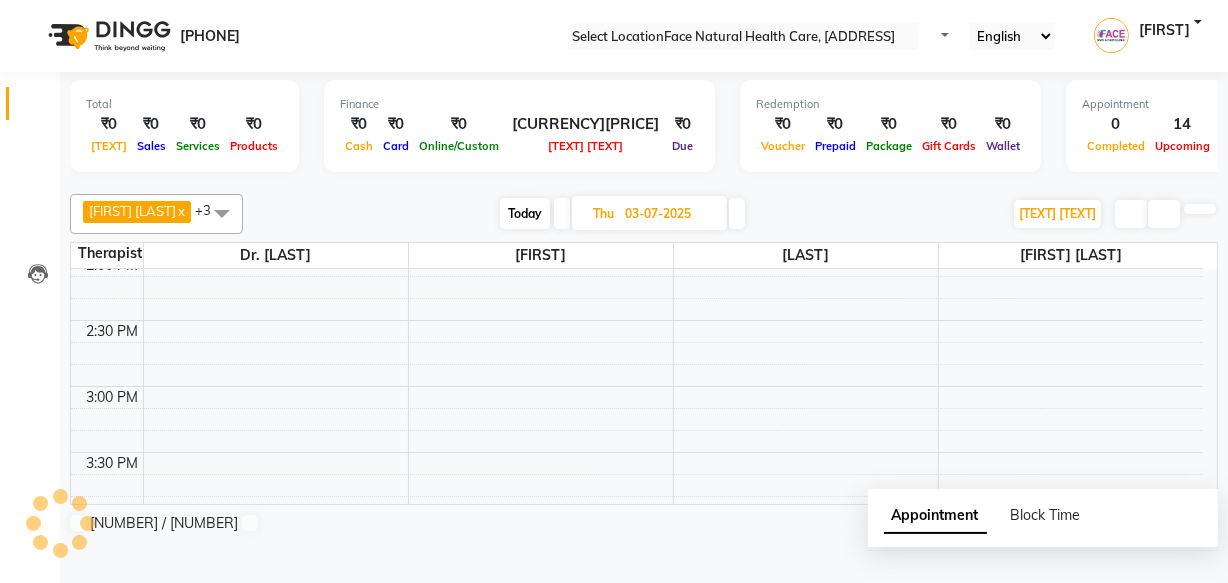 scroll, scrollTop: 0, scrollLeft: 0, axis: both 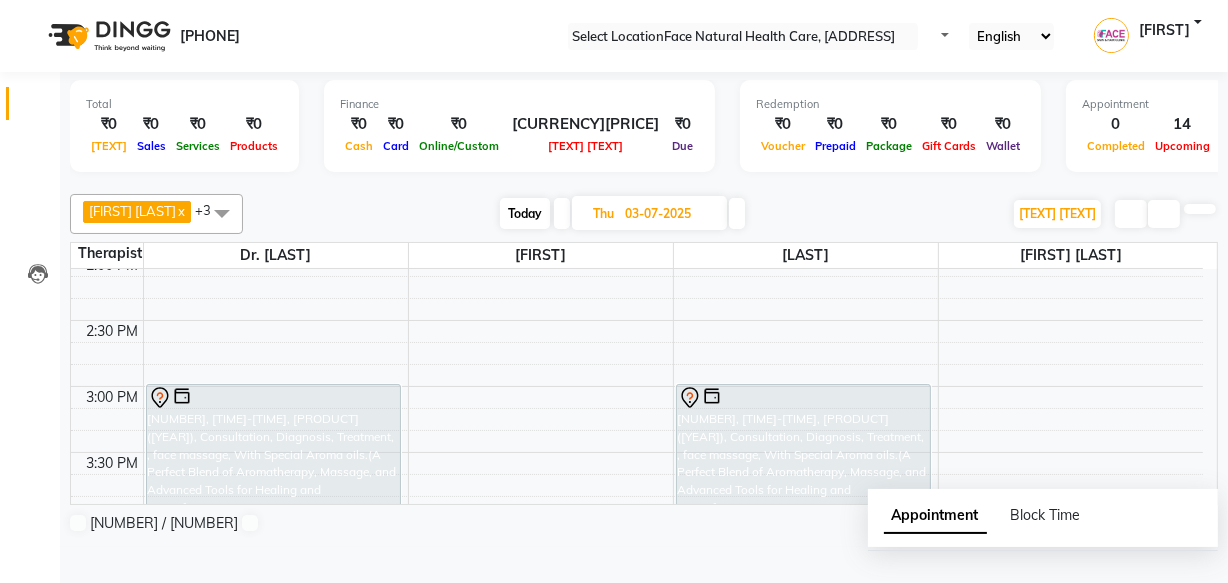 click on "[NUMBER], [TIME]-[TIME], [PRODUCT] ([YEAR]), Consultation, Diagnosis, Treatment, , face massage, With Special  Aroma oils.(A Perfect Blend of Aromatherapy, Massage, and Advanced Tools for Healing and Detoxification)" at bounding box center (273, 449) 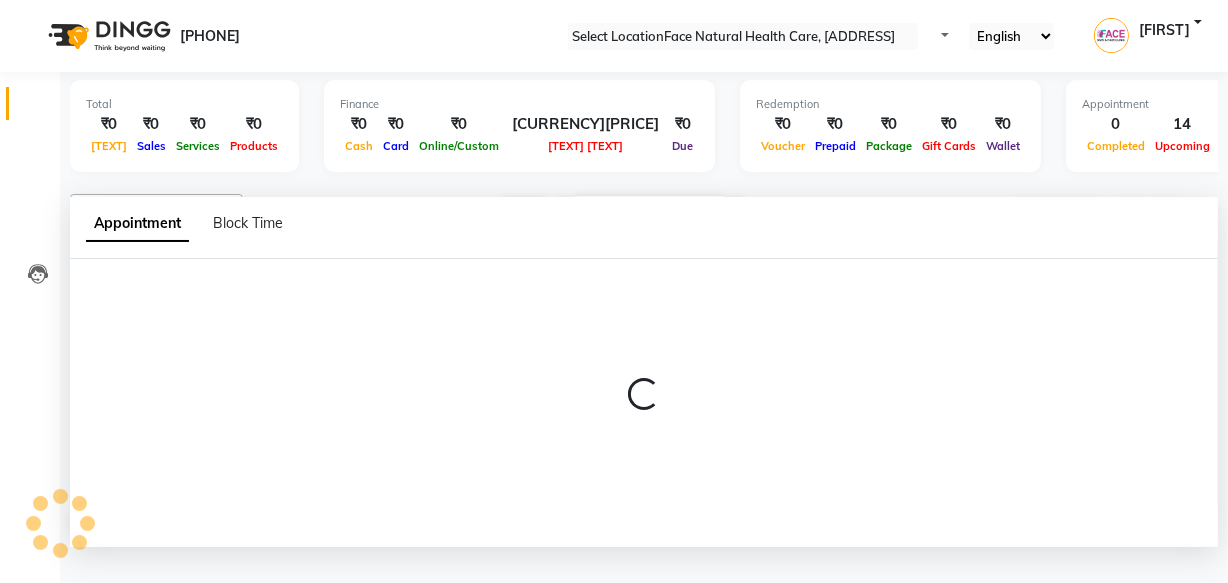 scroll, scrollTop: 0, scrollLeft: 0, axis: both 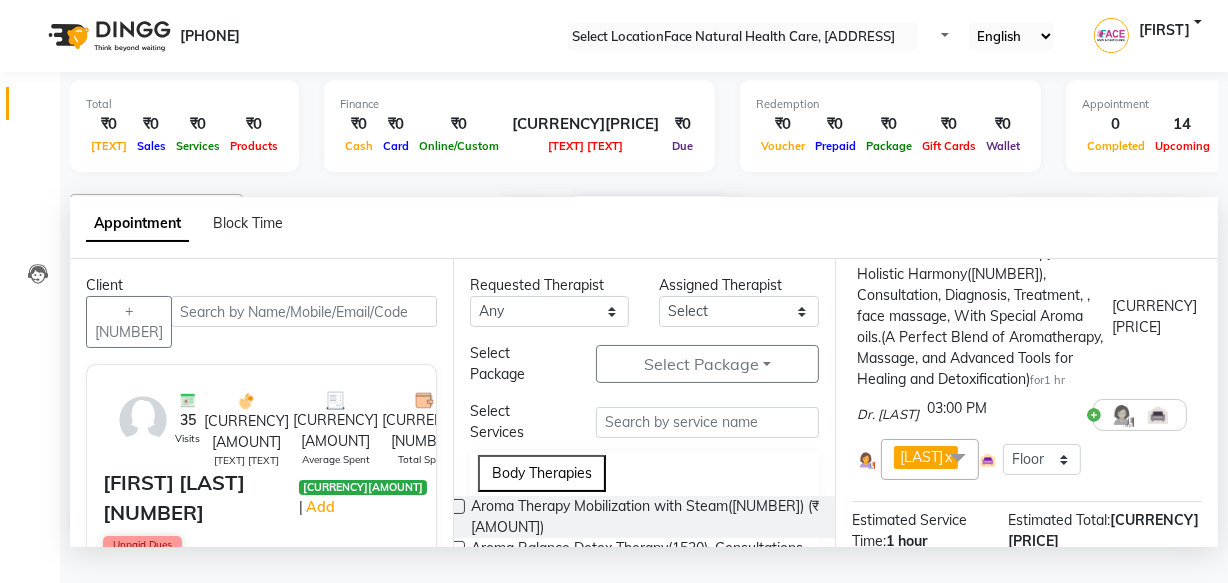 click at bounding box center (1197, 415) 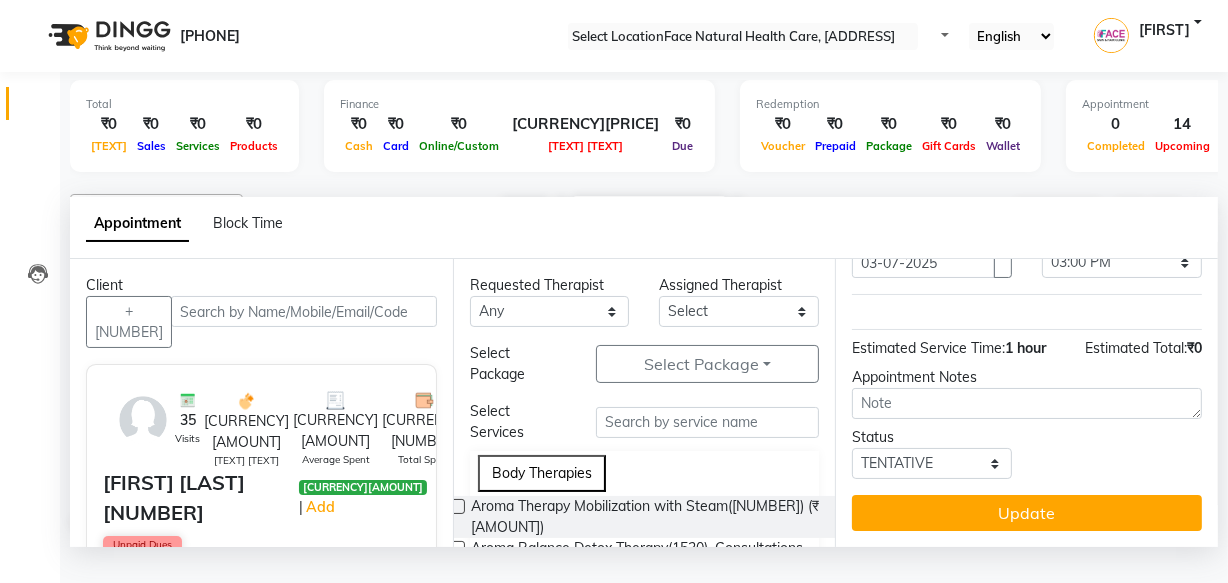 scroll, scrollTop: 120, scrollLeft: 0, axis: vertical 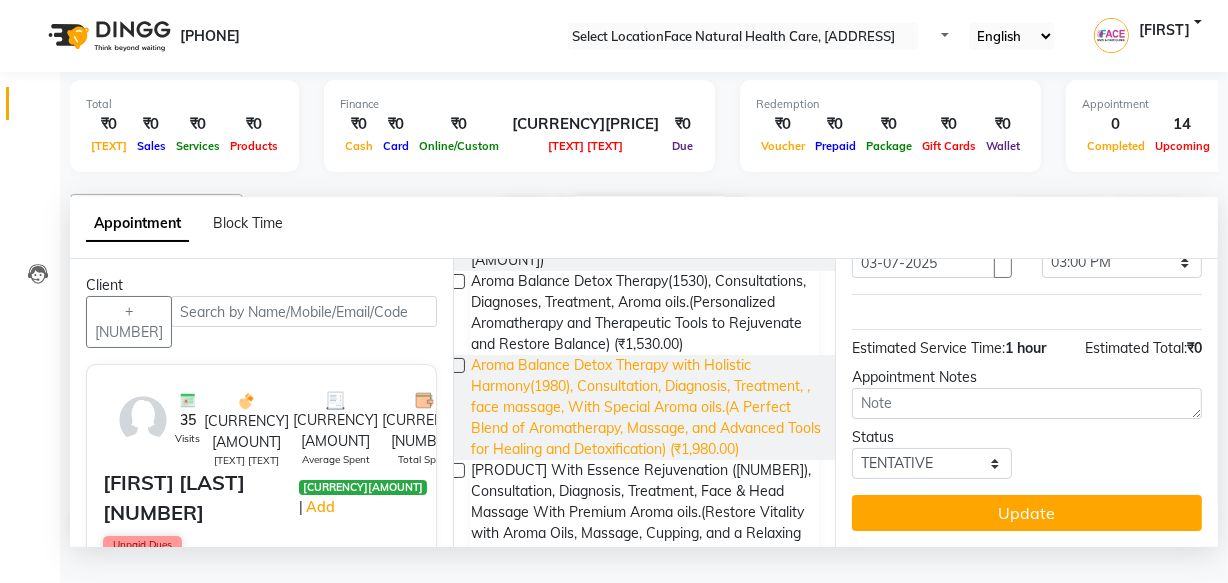 click on "Aroma Balance Detox Therapy with Holistic Harmony(1980), Consultation, Diagnosis, Treatment, , face massage, With Special  Aroma oils.(A Perfect Blend of Aromatherapy, Massage, and Advanced Tools for Healing and Detoxification) (₹1,980.00)" at bounding box center [647, 250] 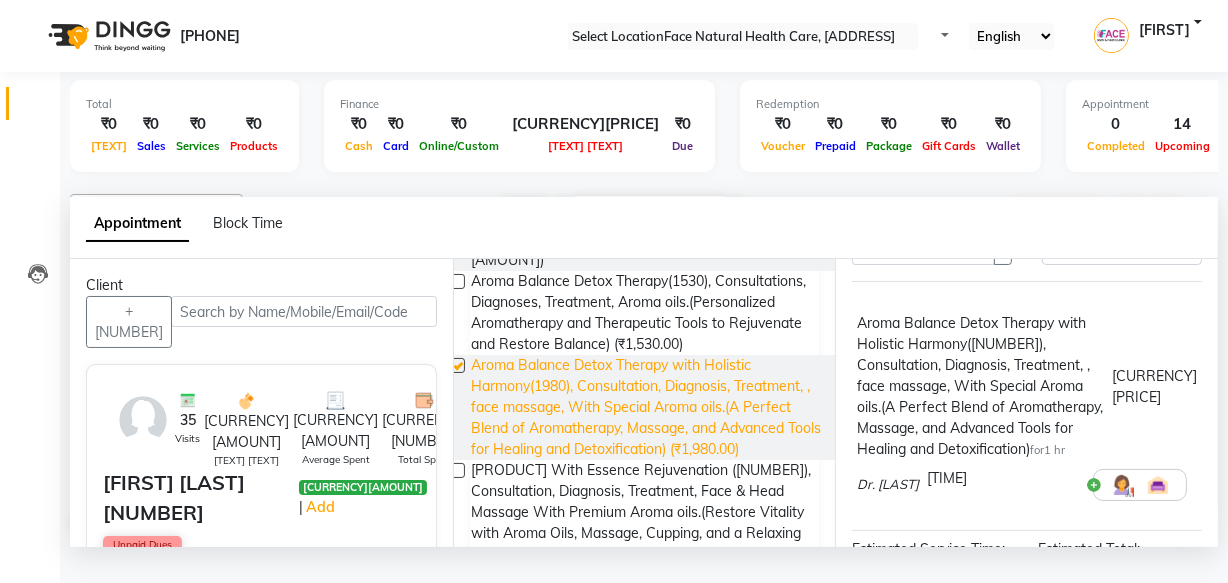 scroll, scrollTop: 172, scrollLeft: 0, axis: vertical 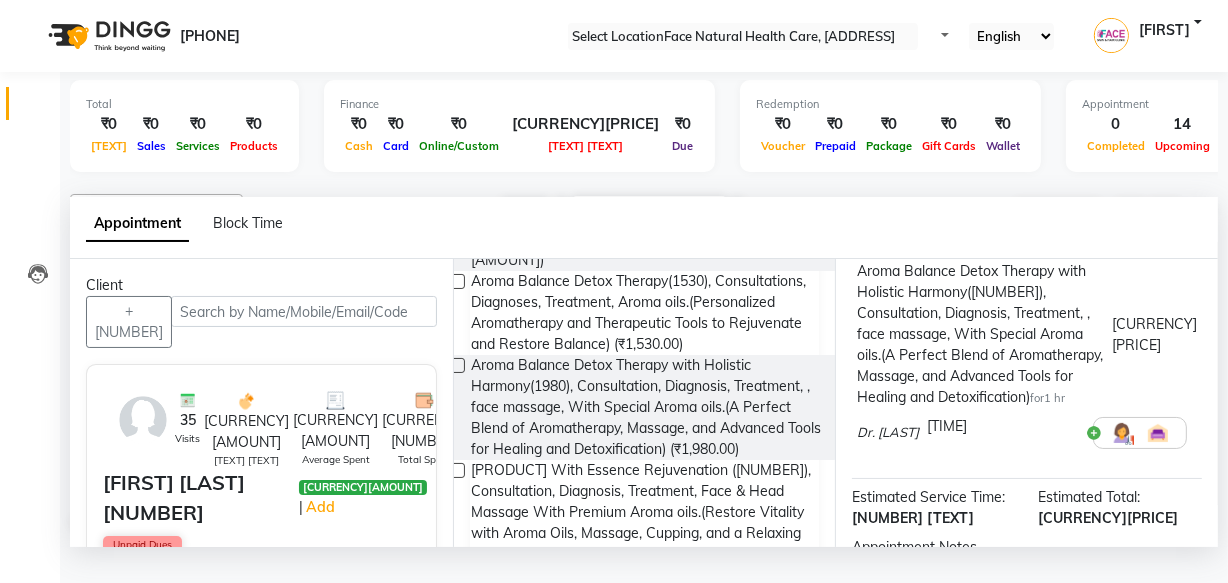 click at bounding box center [1122, 433] 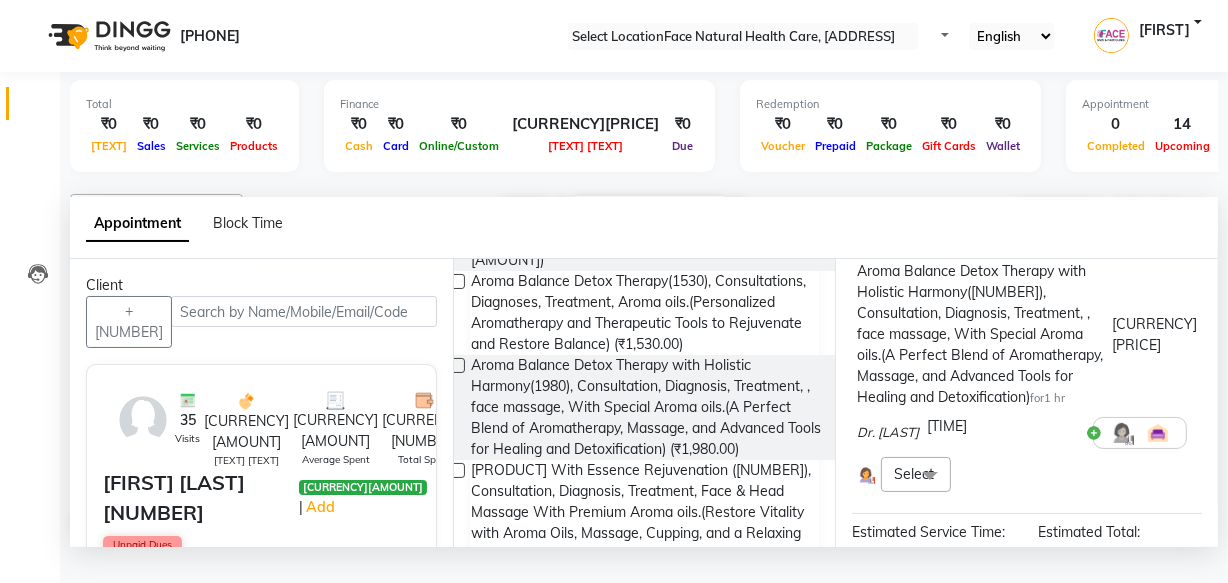 click at bounding box center [930, 476] 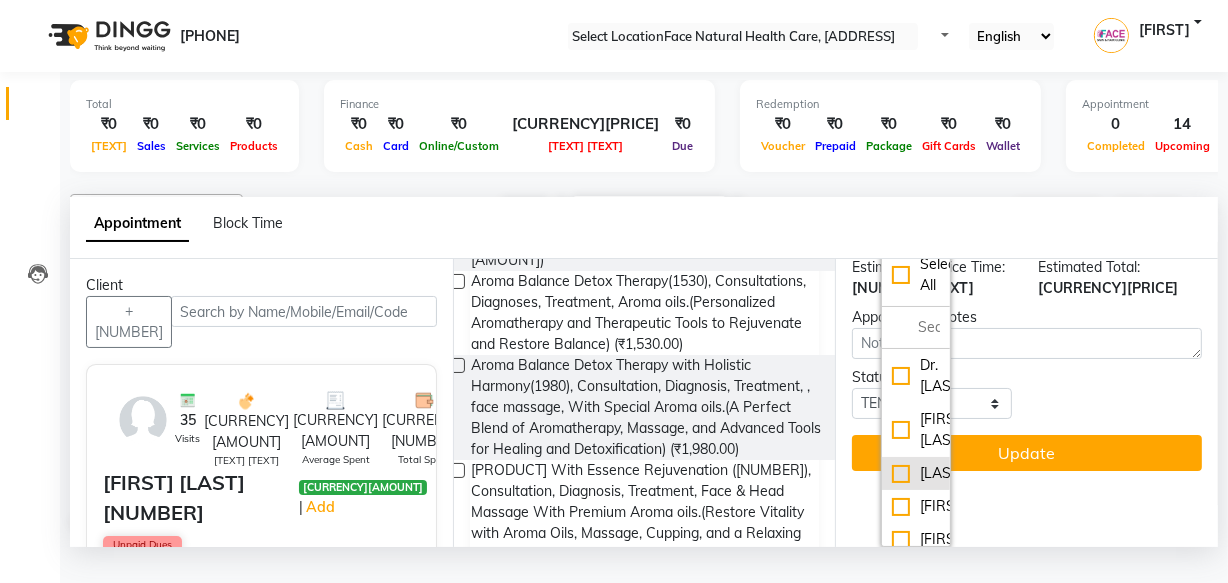 click on "[LAST]" at bounding box center (916, 376) 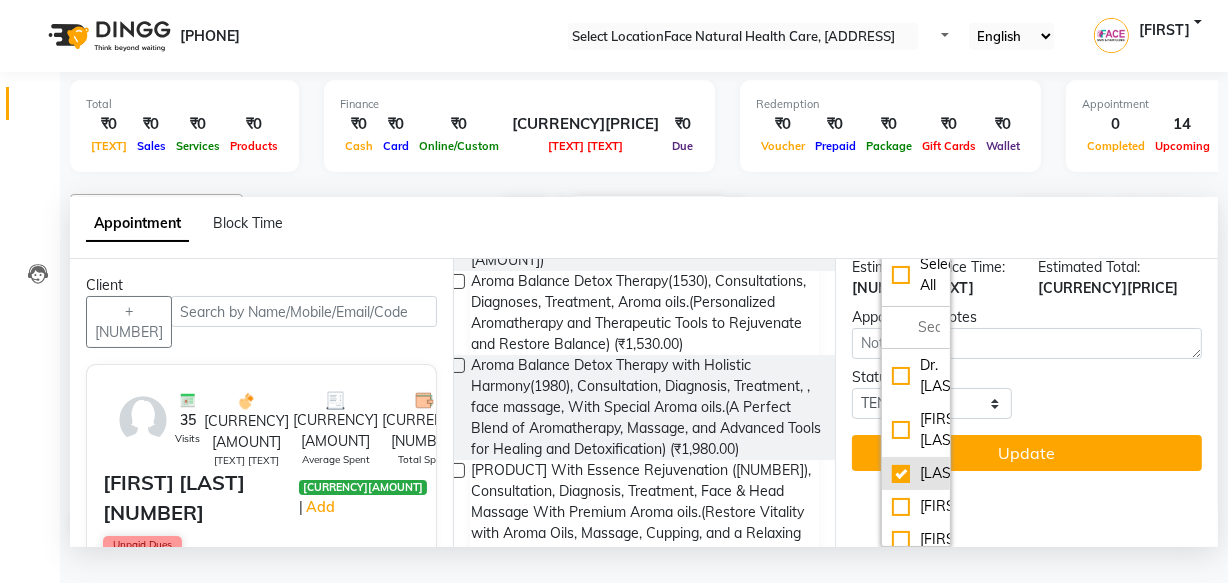 scroll, scrollTop: 486, scrollLeft: 0, axis: vertical 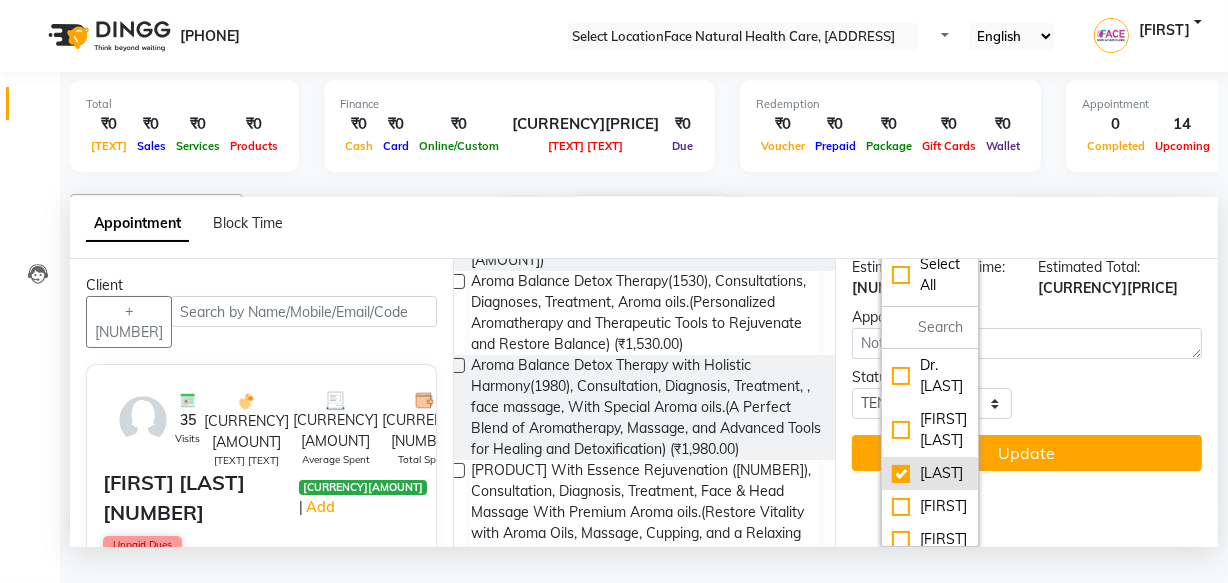 click on "[LAST]" at bounding box center (930, 376) 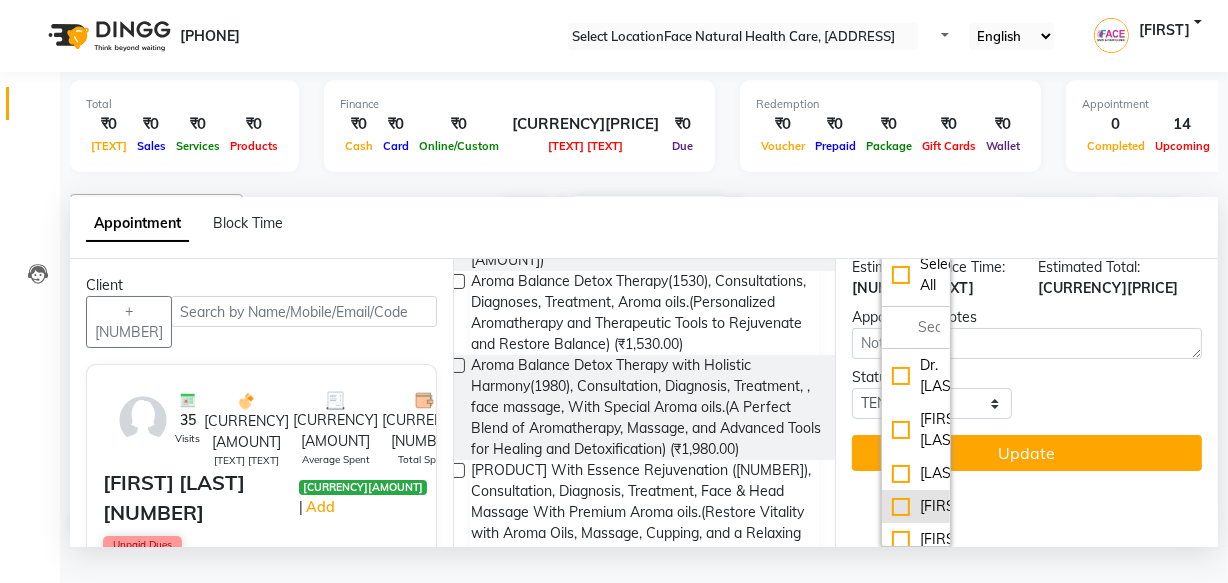 click on "[FIRST]" at bounding box center [916, 376] 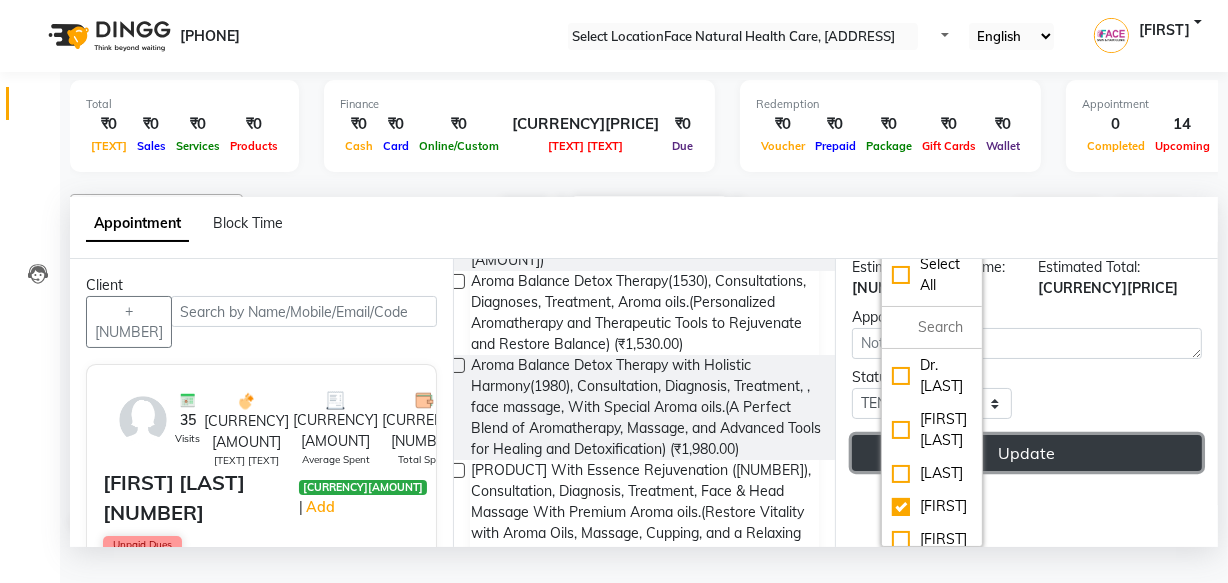 click on "Update" at bounding box center [1027, 453] 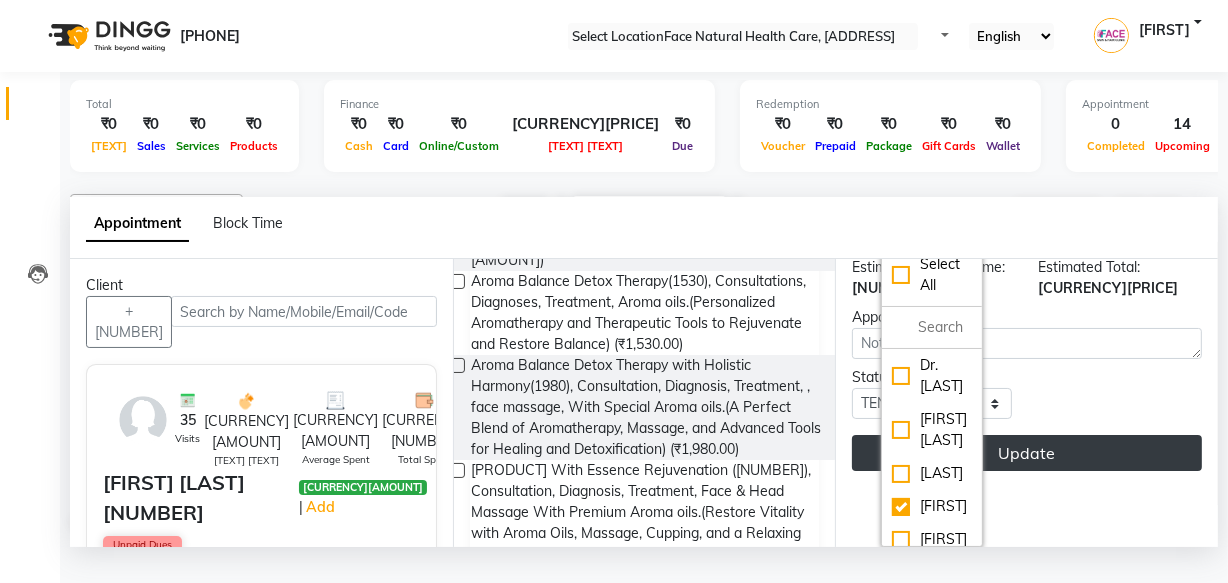scroll, scrollTop: 404, scrollLeft: 0, axis: vertical 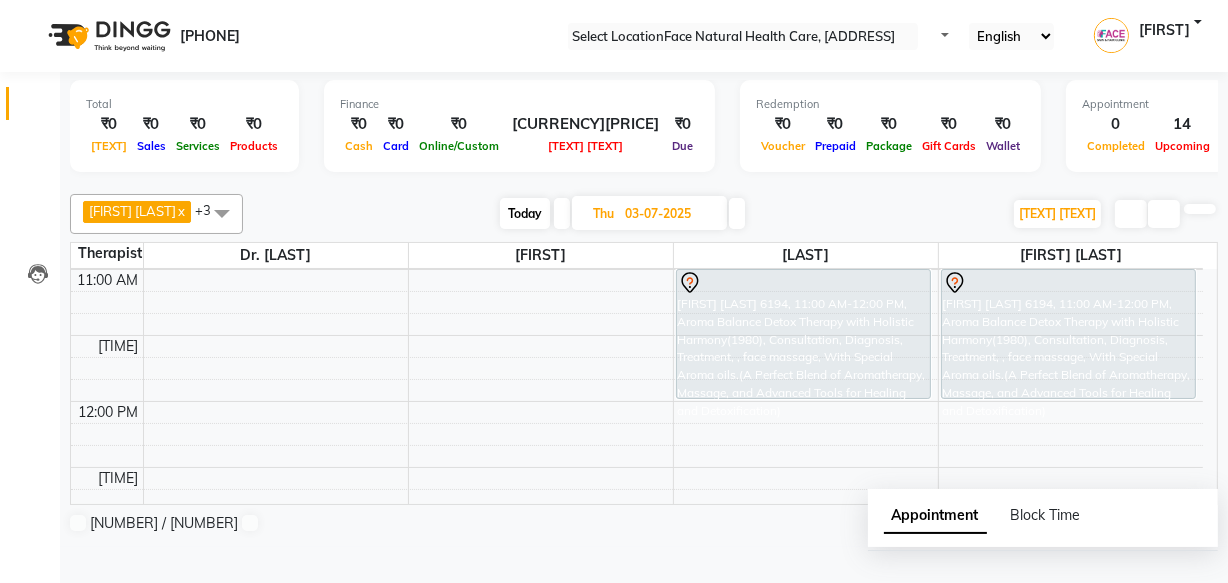 click on "Today" at bounding box center (525, 213) 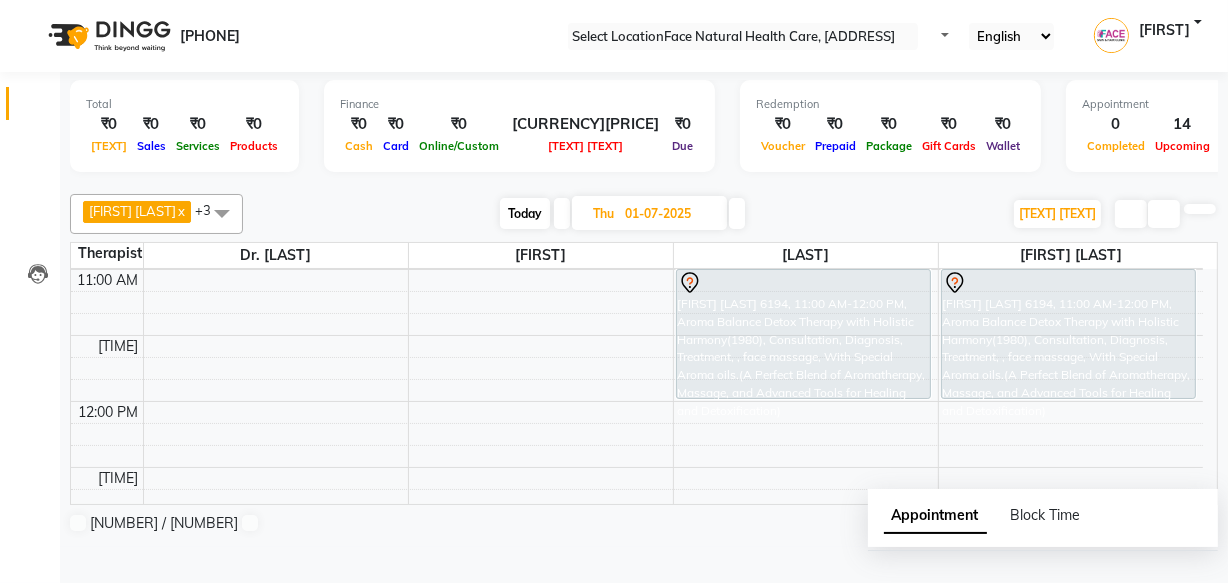 scroll, scrollTop: 263, scrollLeft: 0, axis: vertical 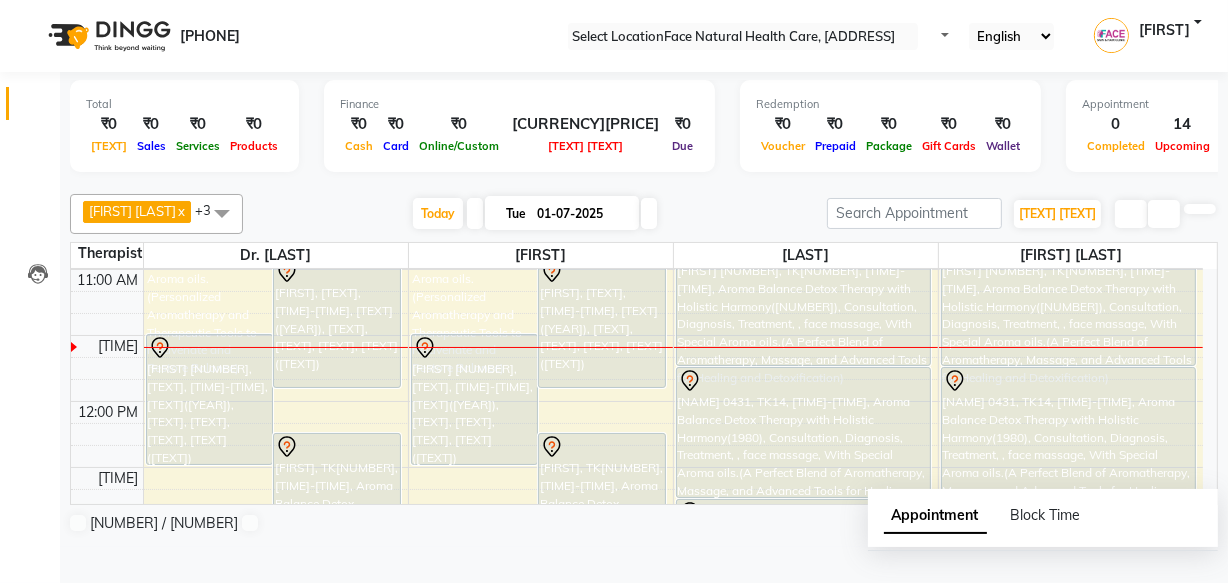 click at bounding box center (649, 213) 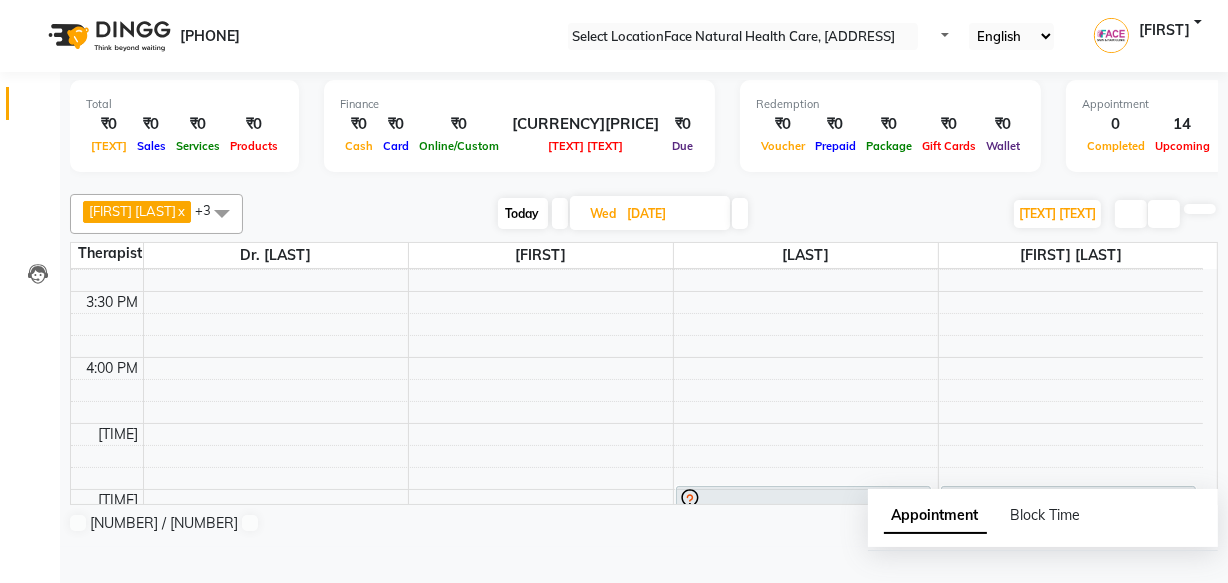 scroll, scrollTop: 829, scrollLeft: 0, axis: vertical 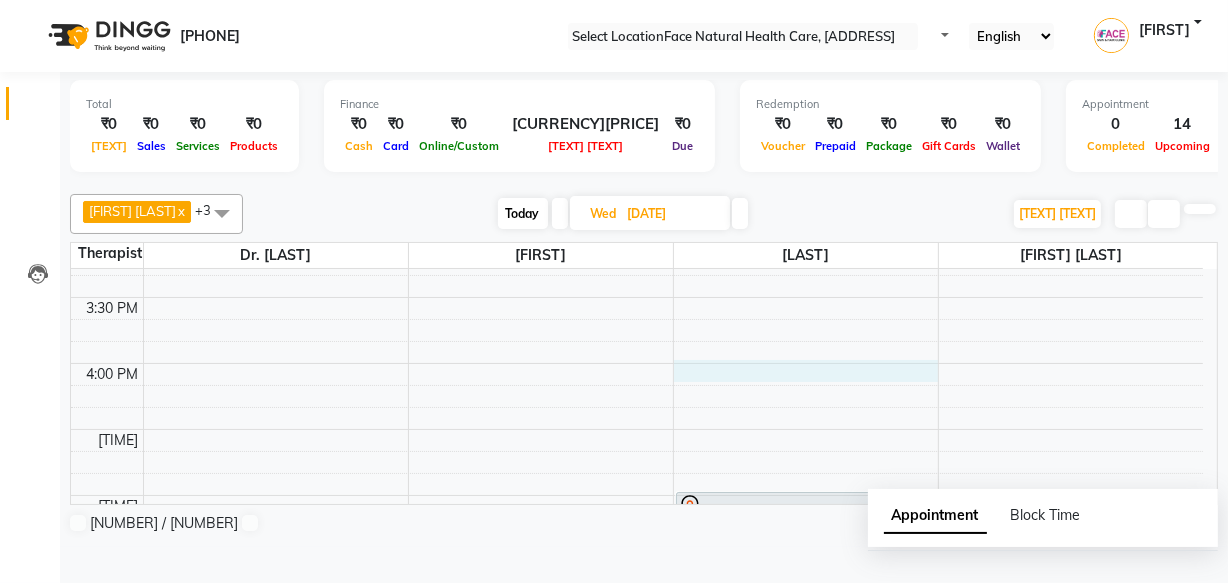 click on "Savithri, 11:00 AM-12:00 PM, Aroma Therapy Mobilization with Steam(1260) Savithri, 11:00 AM-12:00 PM, Aroma Therapy Mobilization with Steam(1260) Nandha Gopal 0422, 10:00 AM-11:00 AM, Aroma Balance Detox Therapy with Holistic Harmony(1980), Consultation, Diagnosis, Treatment, , face massage, With Special Aroma oils.(A Perfect Blend of Aromatherapy, Massage, and Advanced Tools for Healing and Detoxification) Balraj.S, 11:00 AM-12:00 PM, Aroma Balance Detox Therapy with Essence Rejuvenation (2430), Consultation, Diagnosis, Treatment, Face & Head Massage With Premium Aroma oils.(Restore Vitality with Aroma Oils, Massage, Cupping, and a Relaxing Steam Bath)" at bounding box center [637, 99] 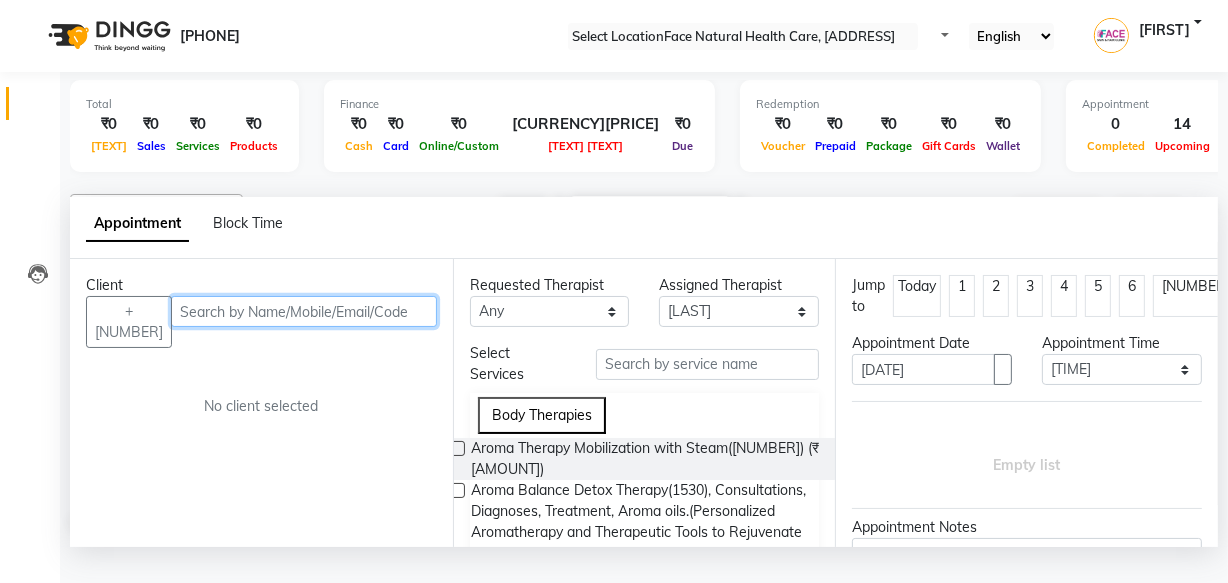 scroll, scrollTop: 0, scrollLeft: 0, axis: both 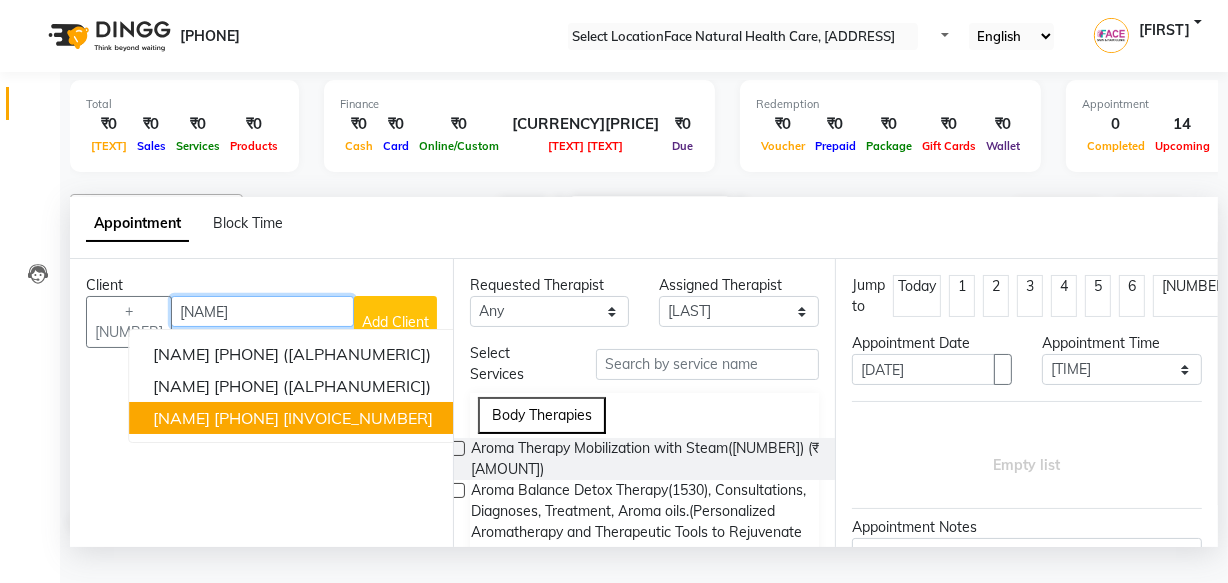 click on "[INVOICE_NUMBER]" at bounding box center [358, 418] 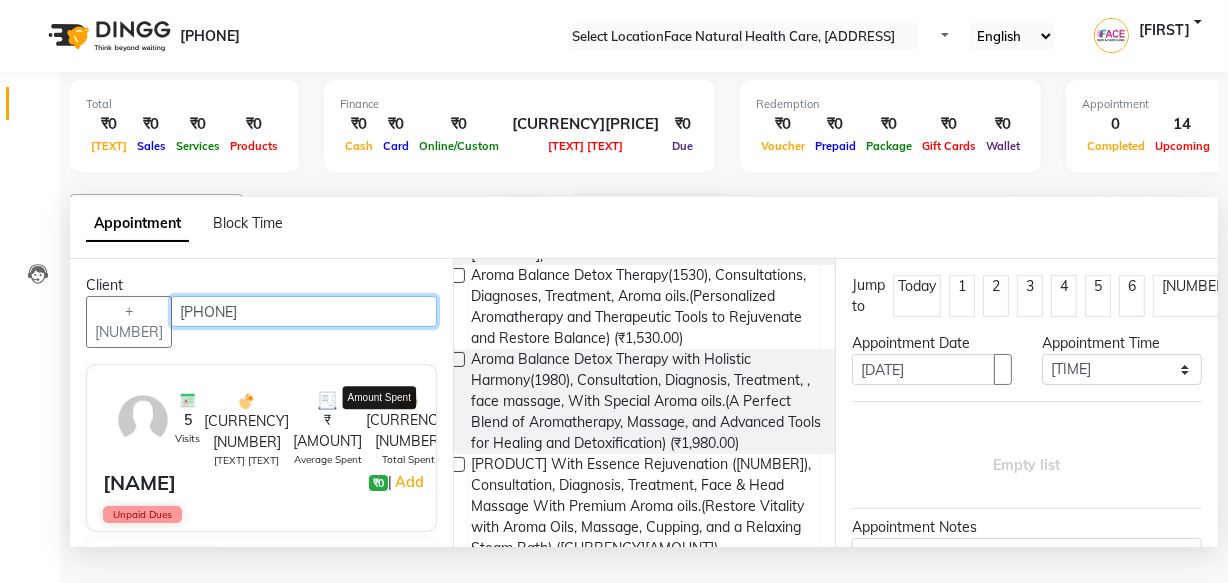 scroll, scrollTop: 275, scrollLeft: 0, axis: vertical 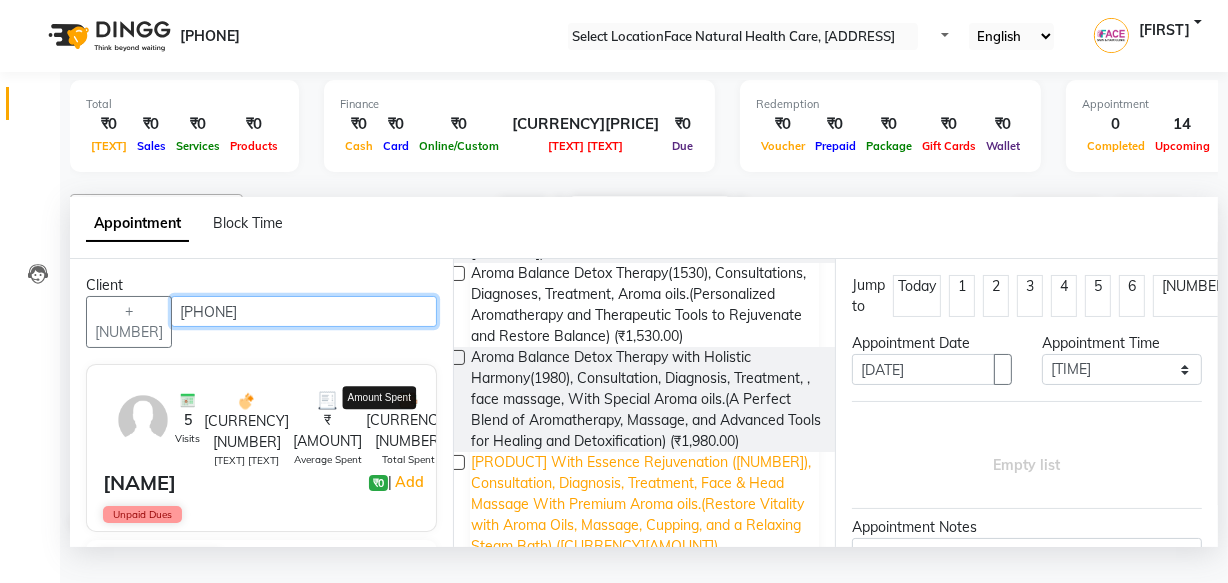 type on "[PHONE]" 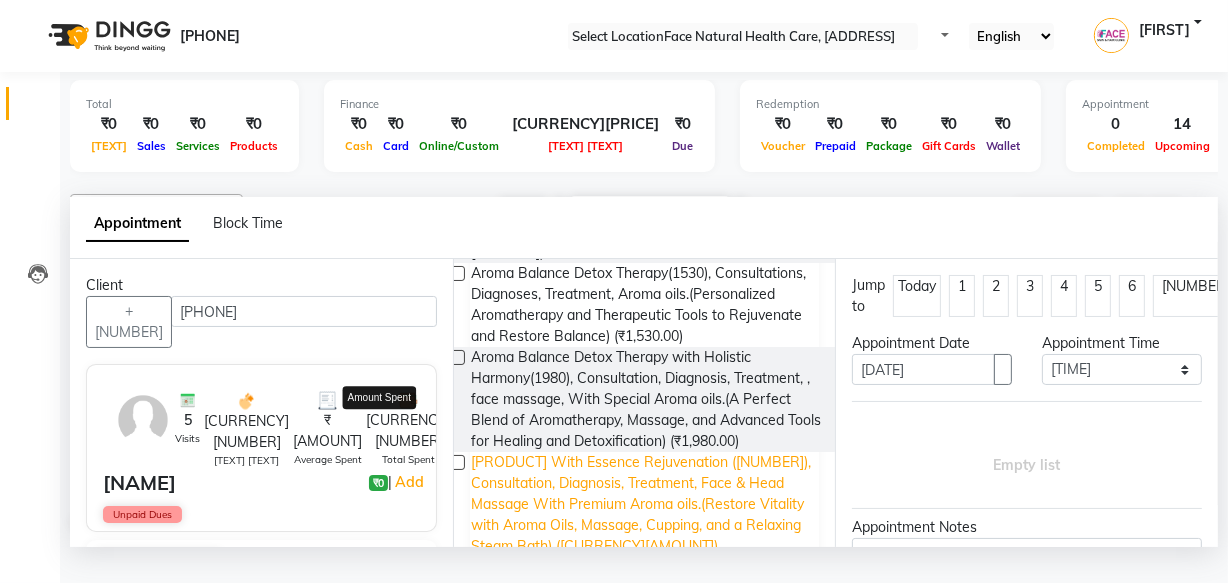 click on "[PRODUCT] With Essence Rejuvenation  ([NUMBER]), Consultation, Diagnosis, Treatment,  Face & Head Massage With Premium Aroma oils.(Restore Vitality with Aroma Oils, Massage, Cupping, and a Relaxing Steam Bath) ([CURRENCY][AMOUNT])" at bounding box center (647, 242) 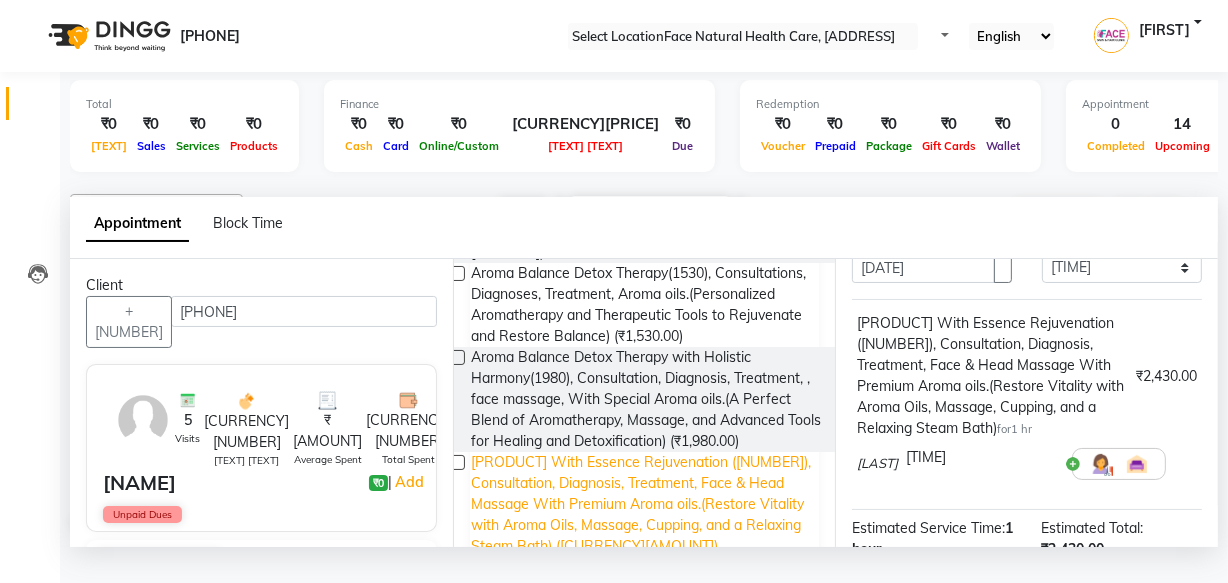 scroll, scrollTop: 121, scrollLeft: 0, axis: vertical 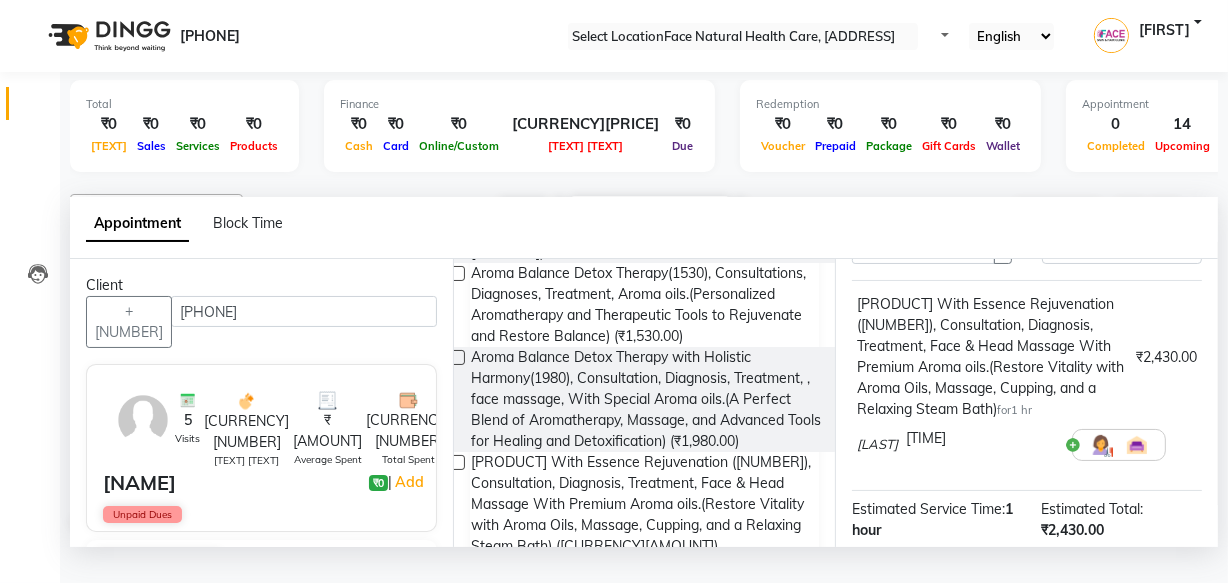 click at bounding box center [1101, 445] 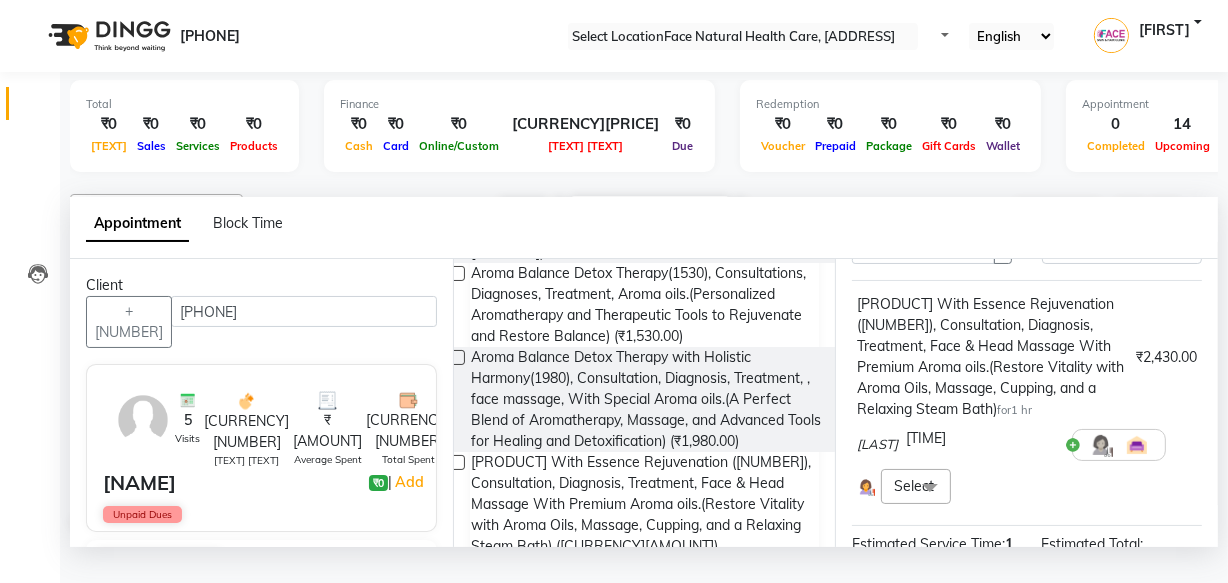 click at bounding box center (930, 488) 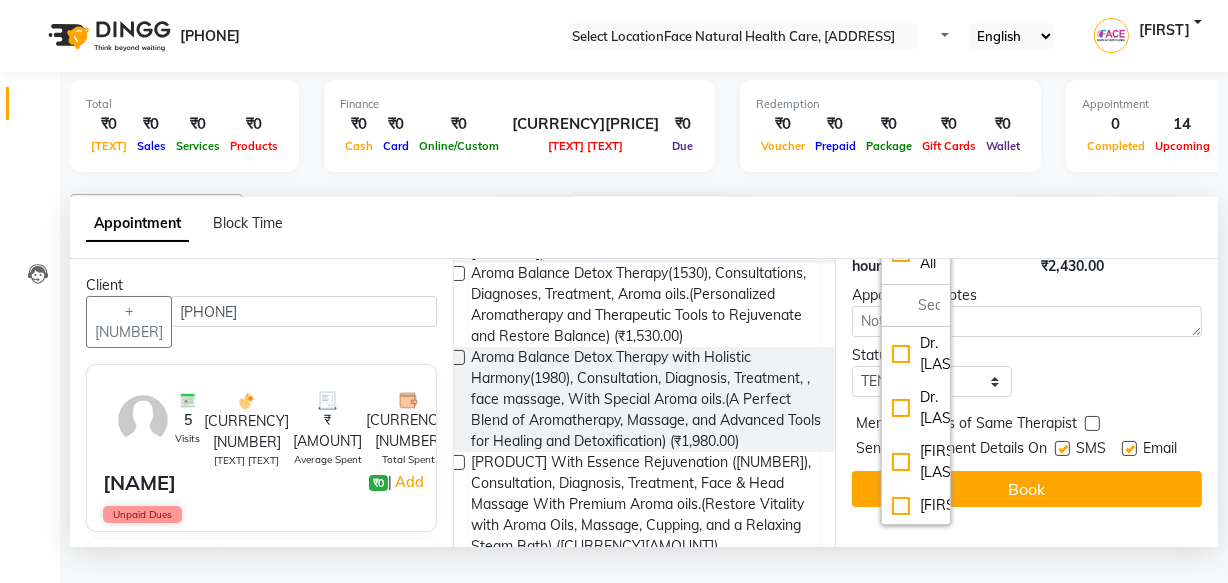 scroll, scrollTop: 474, scrollLeft: 0, axis: vertical 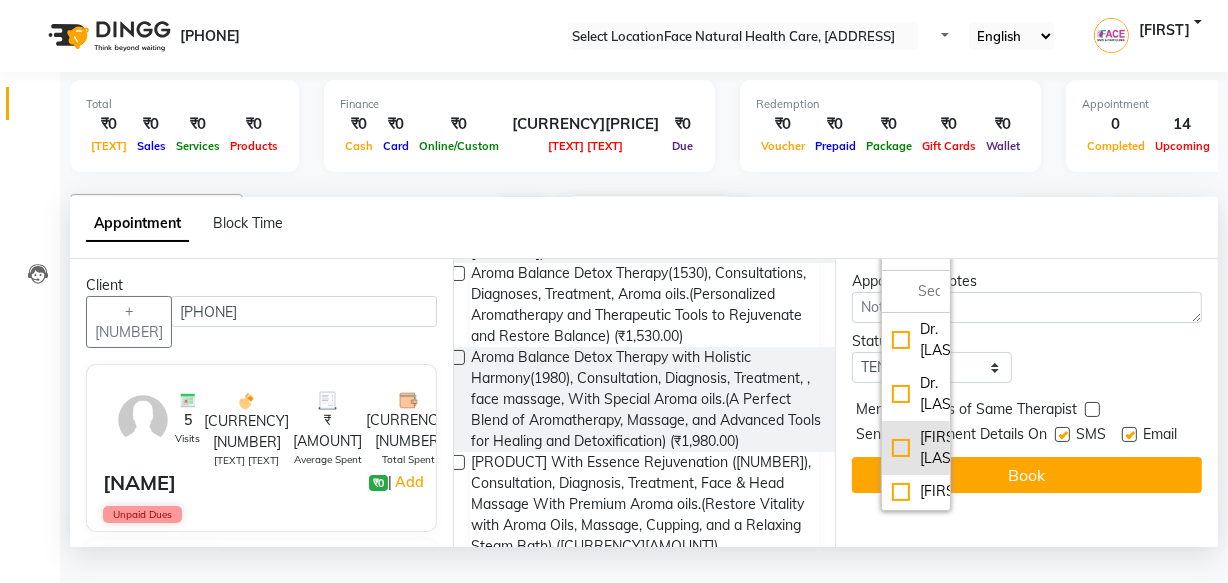 click on "[FIRST] [LAST]" at bounding box center (916, 340) 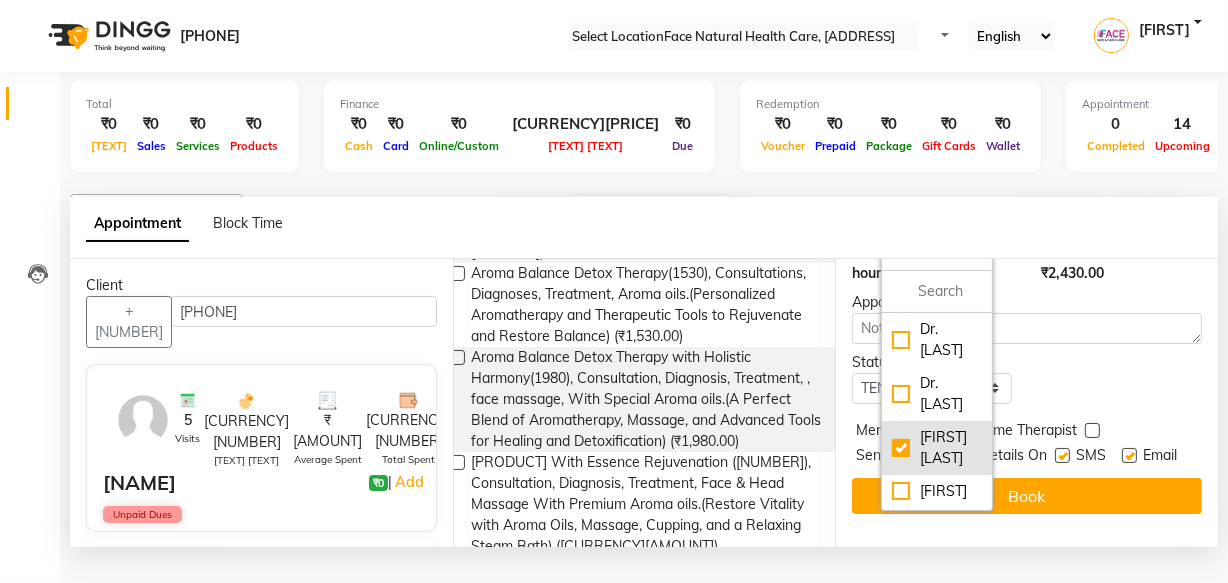 scroll, scrollTop: 480, scrollLeft: 0, axis: vertical 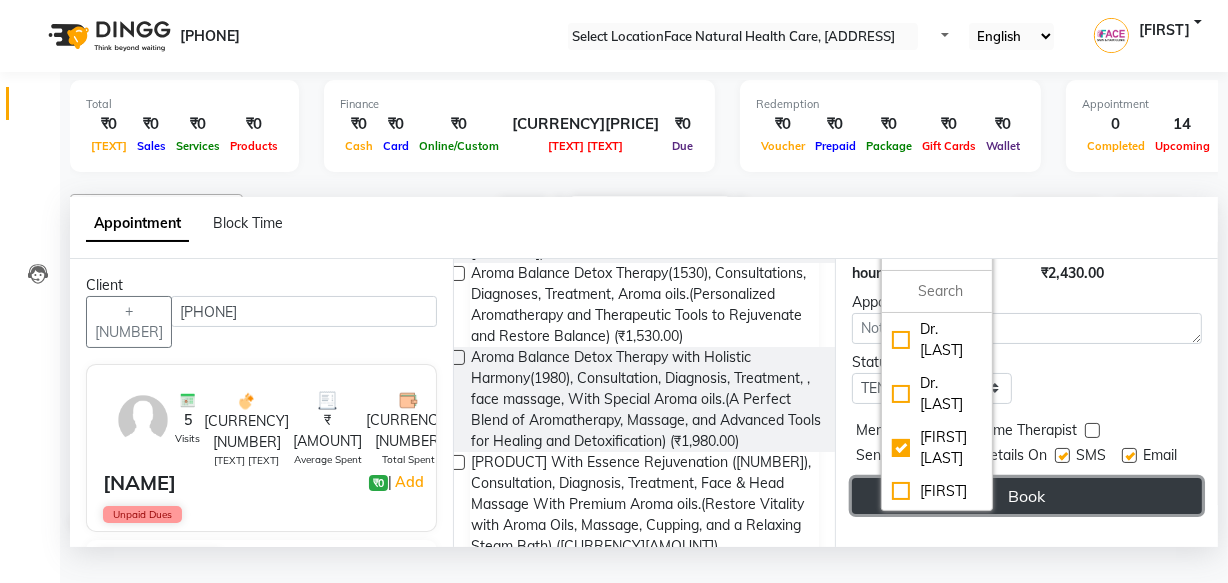 click on "Book" at bounding box center (1027, 496) 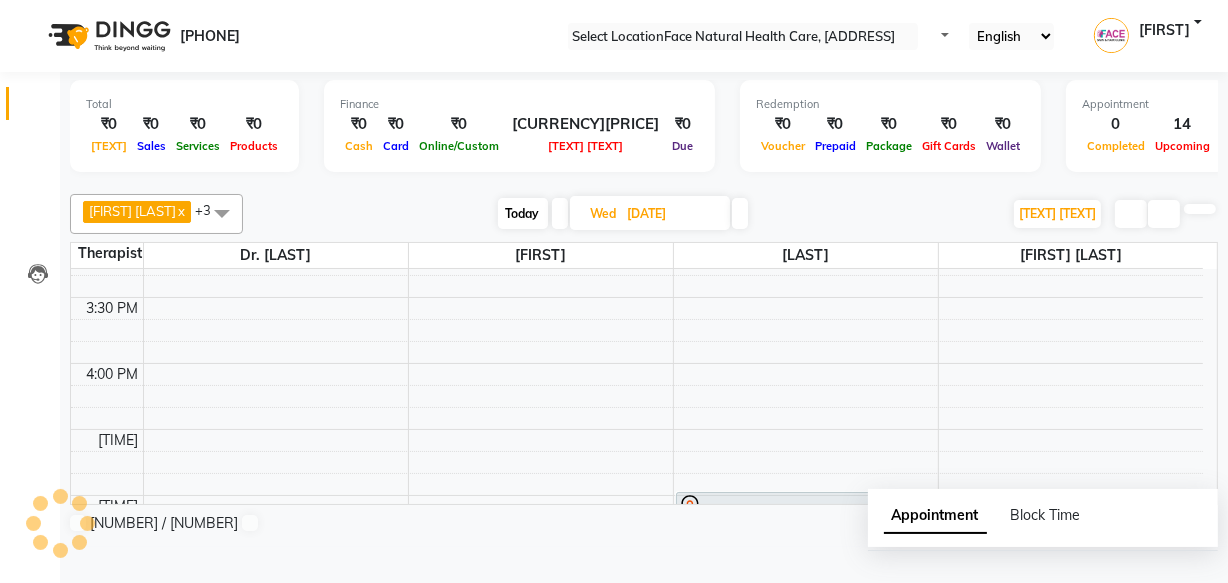 scroll, scrollTop: 0, scrollLeft: 0, axis: both 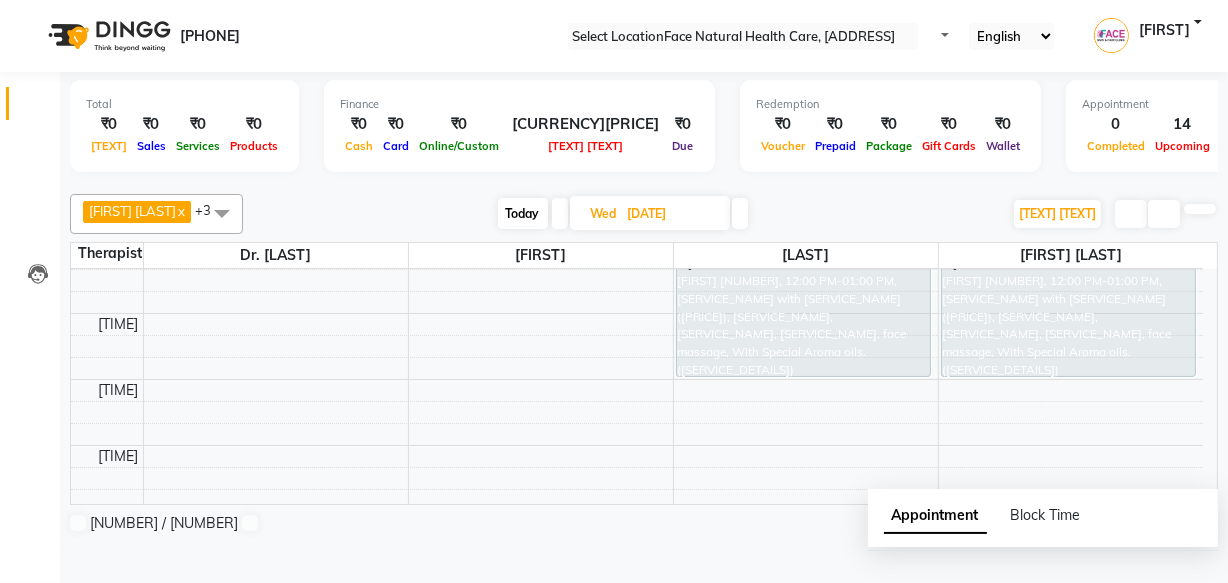 click on "Today" at bounding box center [523, 213] 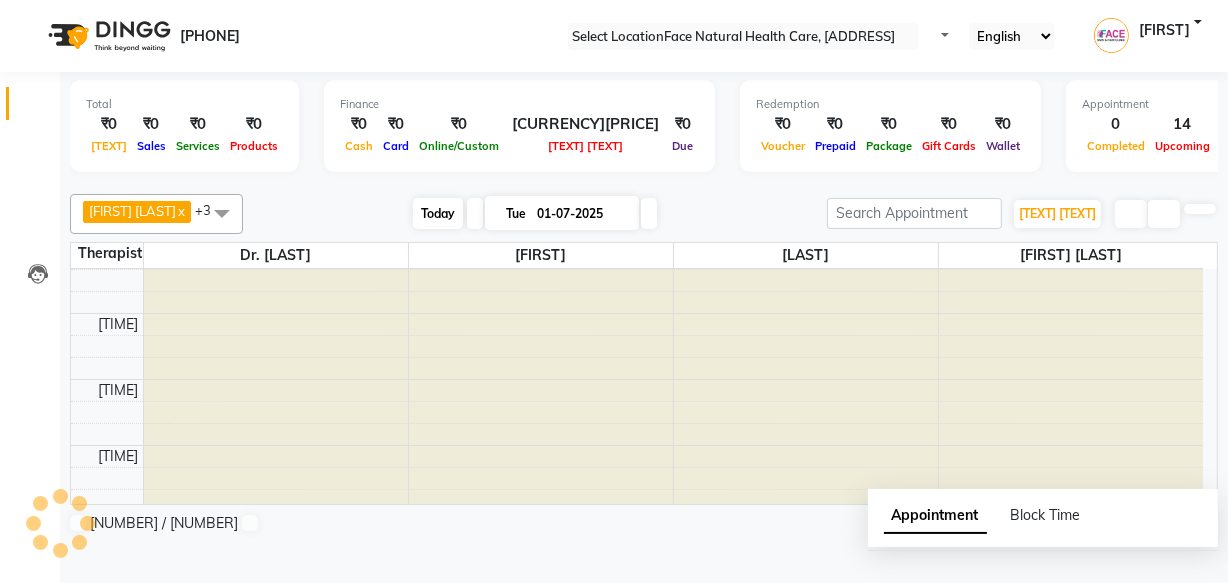 scroll, scrollTop: 263, scrollLeft: 0, axis: vertical 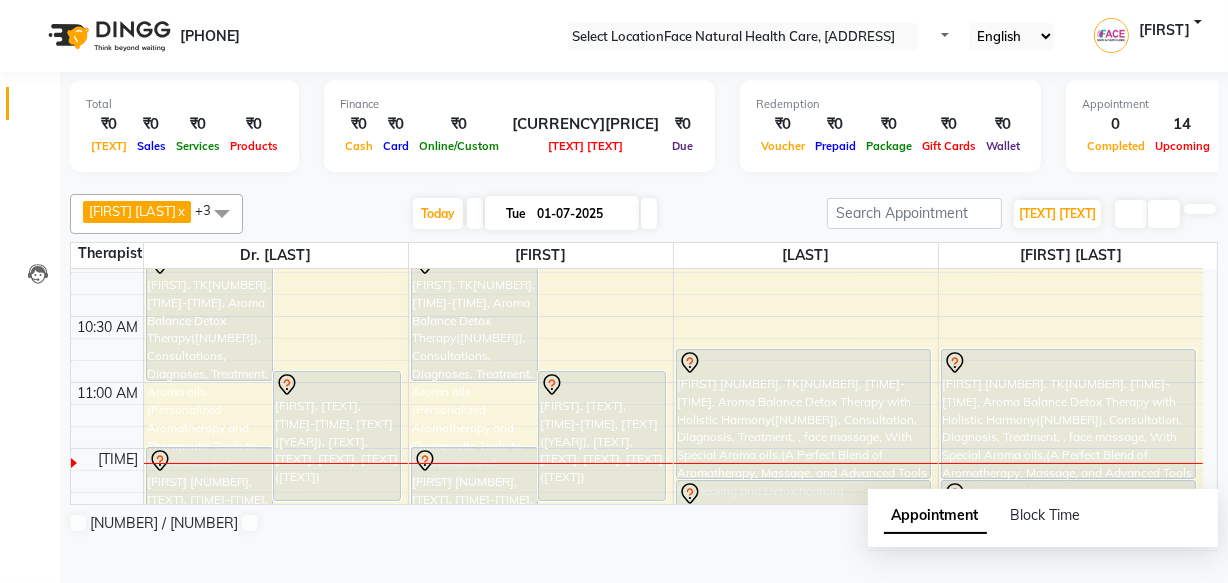 click on "[FIRST] [NUMBER], TK[NUMBER], [TIME]-[TIME], Aroma Balance Detox Therapy with Holistic Harmony([NUMBER]), Consultation, Diagnosis, Treatment, , face massage, With Special Aroma oils.(A Perfect Blend of Aromatherapy, Massage, and Advanced Tools for Healing and Detoxification)" at bounding box center [210, 315] 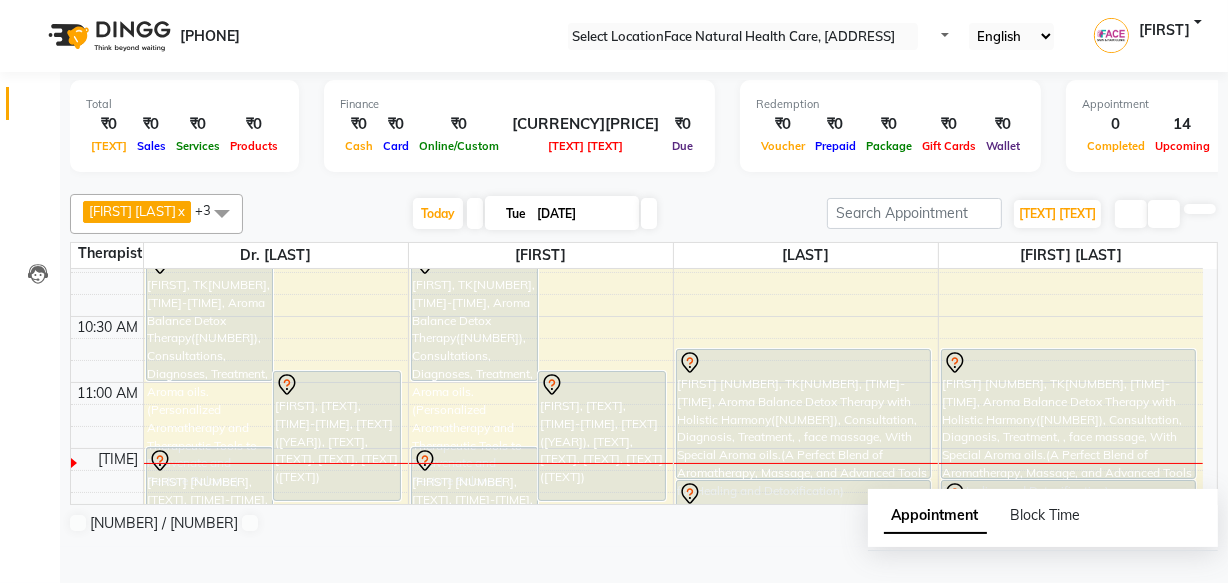 scroll, scrollTop: 263, scrollLeft: 0, axis: vertical 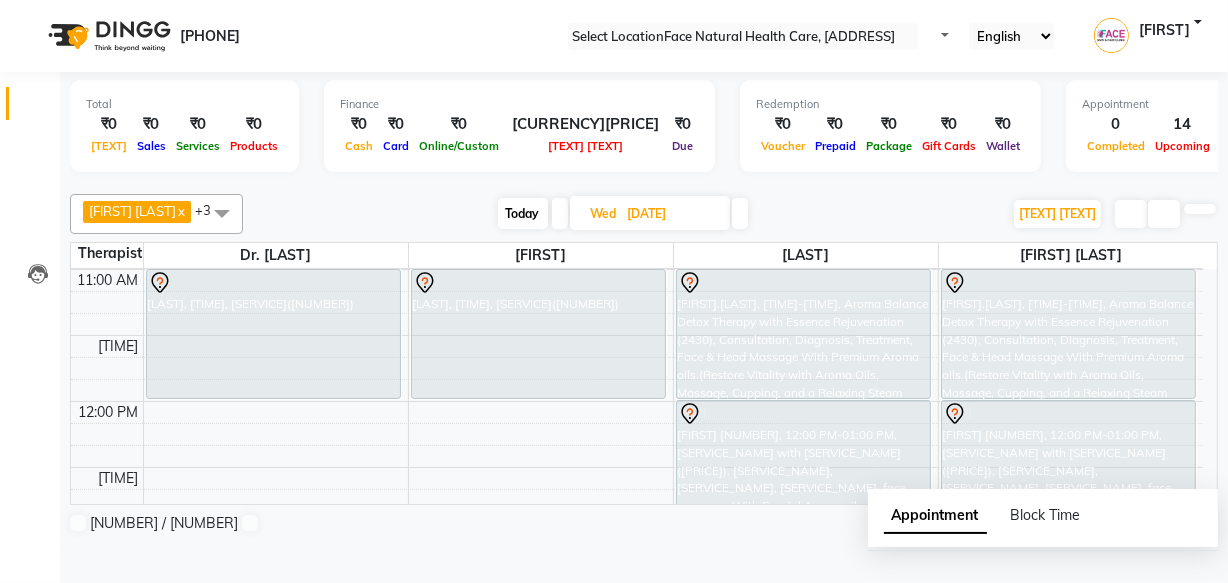 click at bounding box center (740, 213) 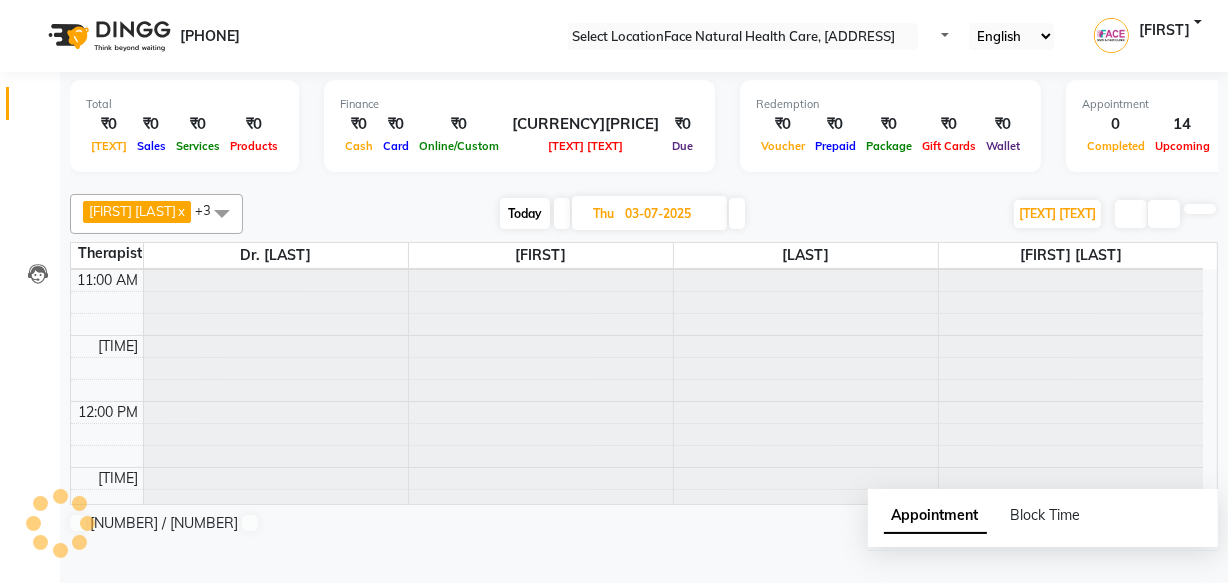 scroll, scrollTop: 263, scrollLeft: 0, axis: vertical 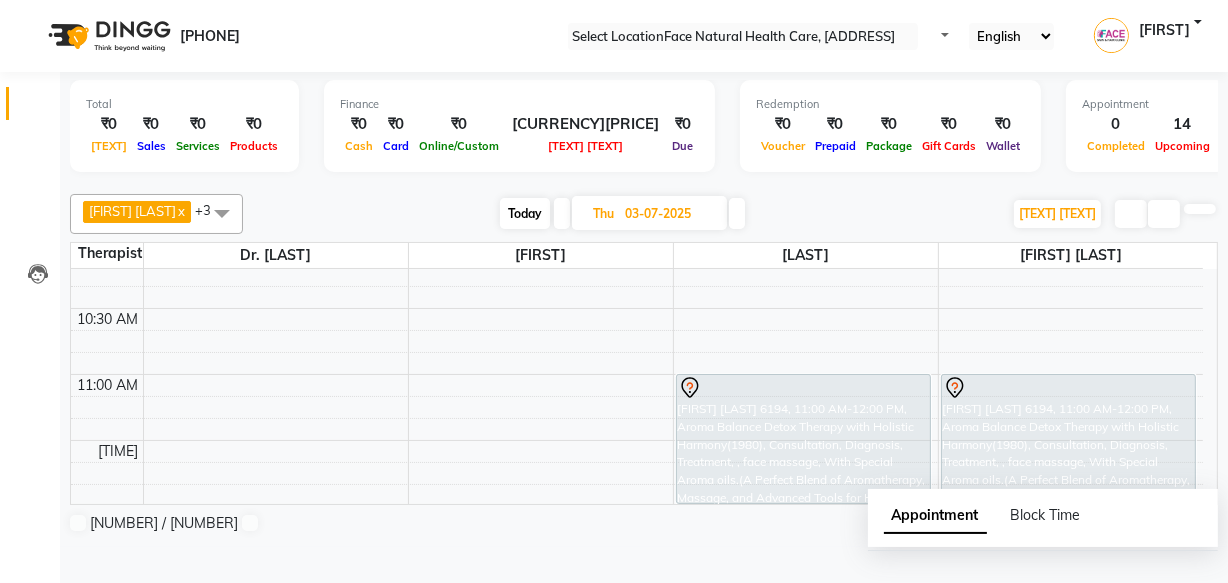click on "Today" at bounding box center [525, 213] 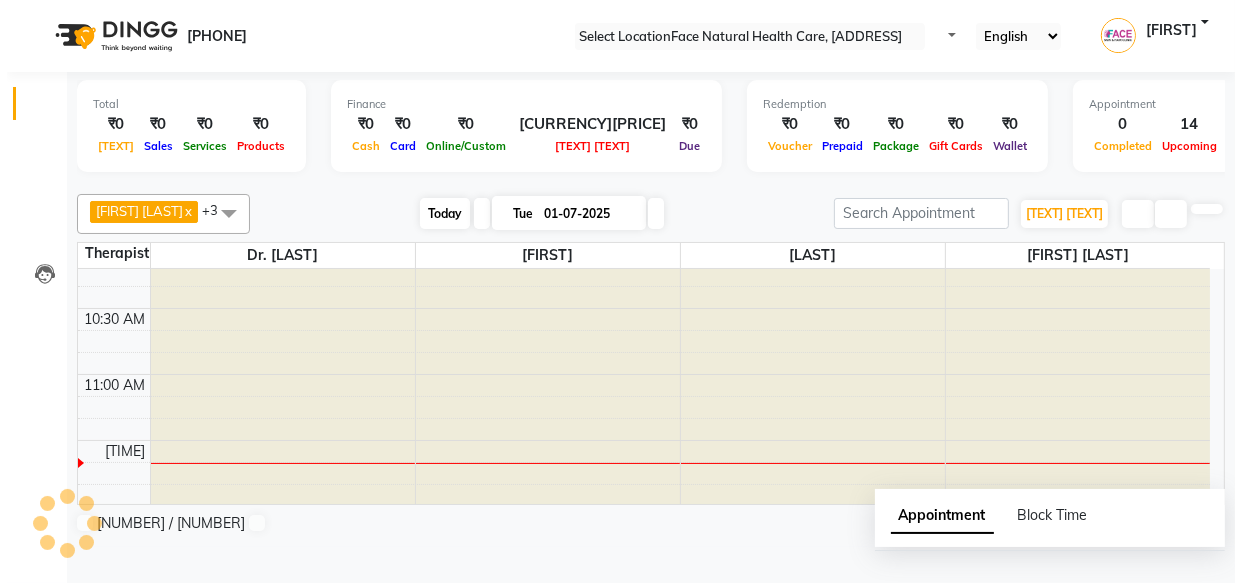 scroll, scrollTop: 263, scrollLeft: 0, axis: vertical 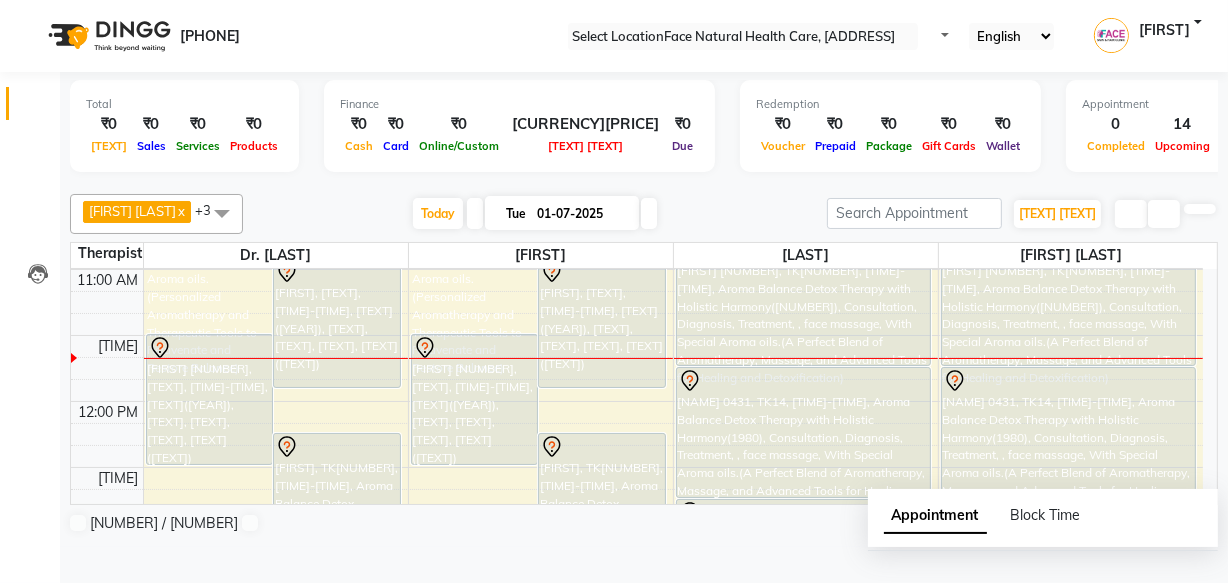 click on "[FIRST], [TEXT], [TIME]-[TIME], [TEXT]([YEAR]), [TEXT], [TEXT], [TEXT], [TEXT]([TEXT])" at bounding box center (210, 202) 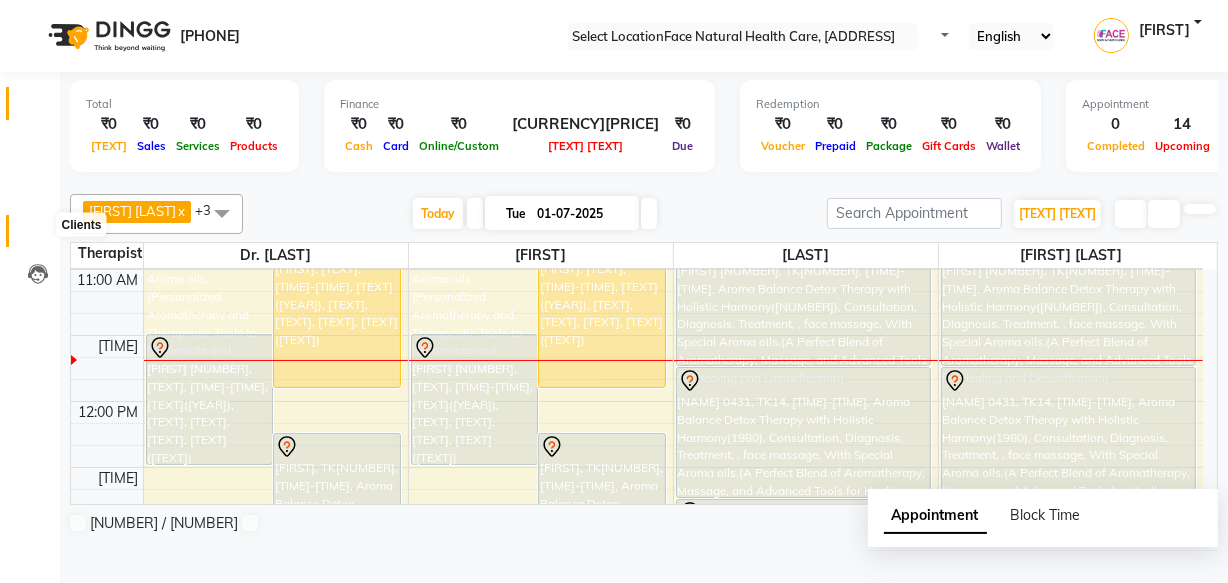click at bounding box center (38, 236) 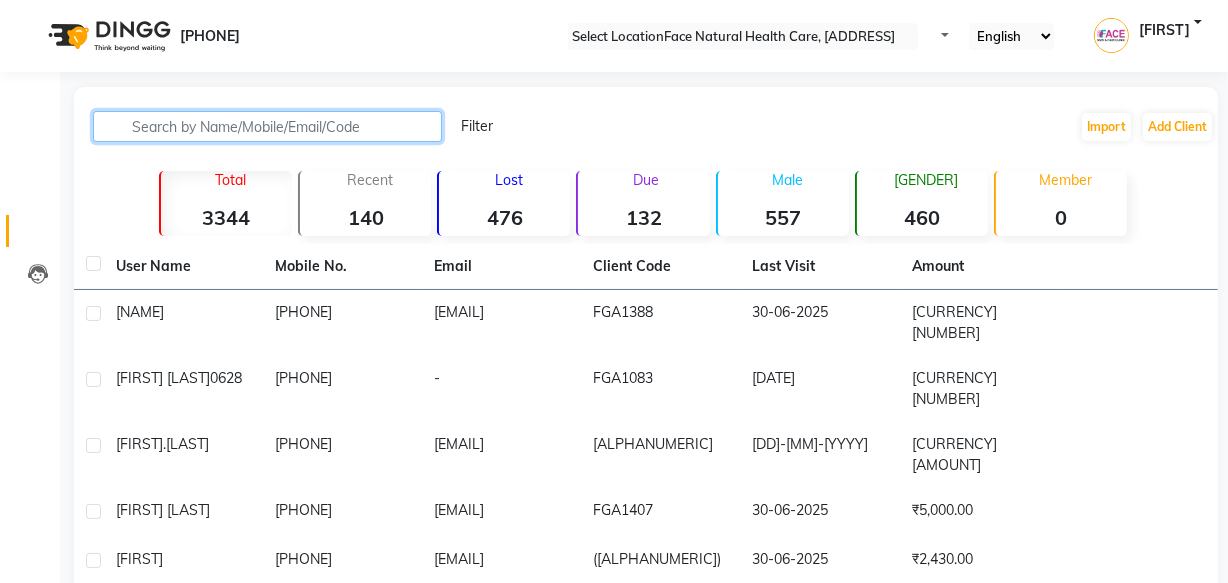 click at bounding box center (267, 126) 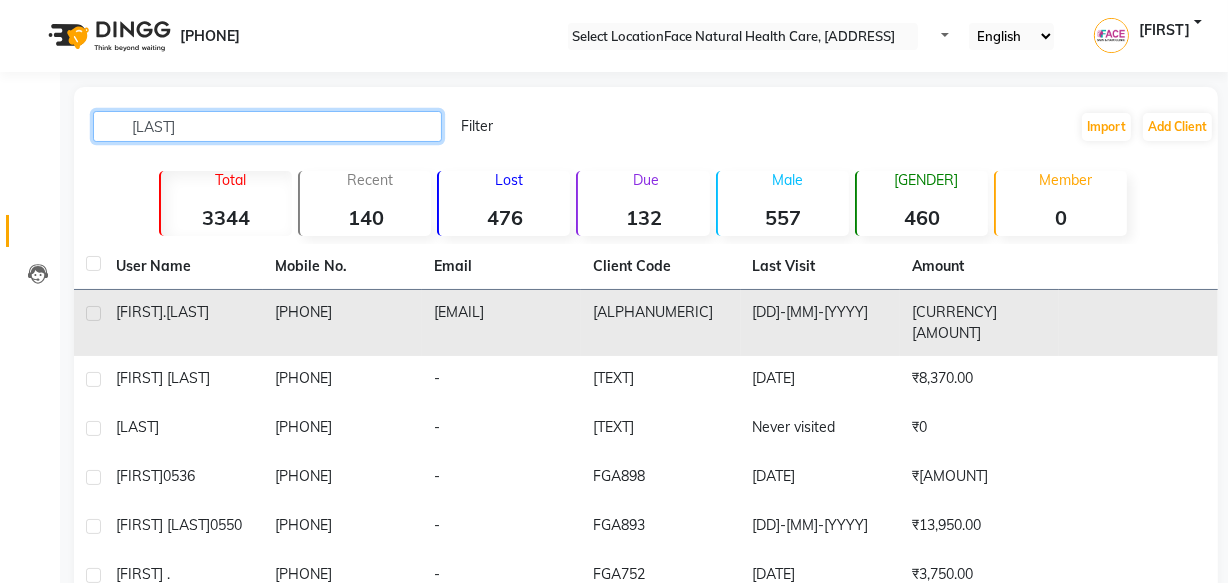type on "[LAST]" 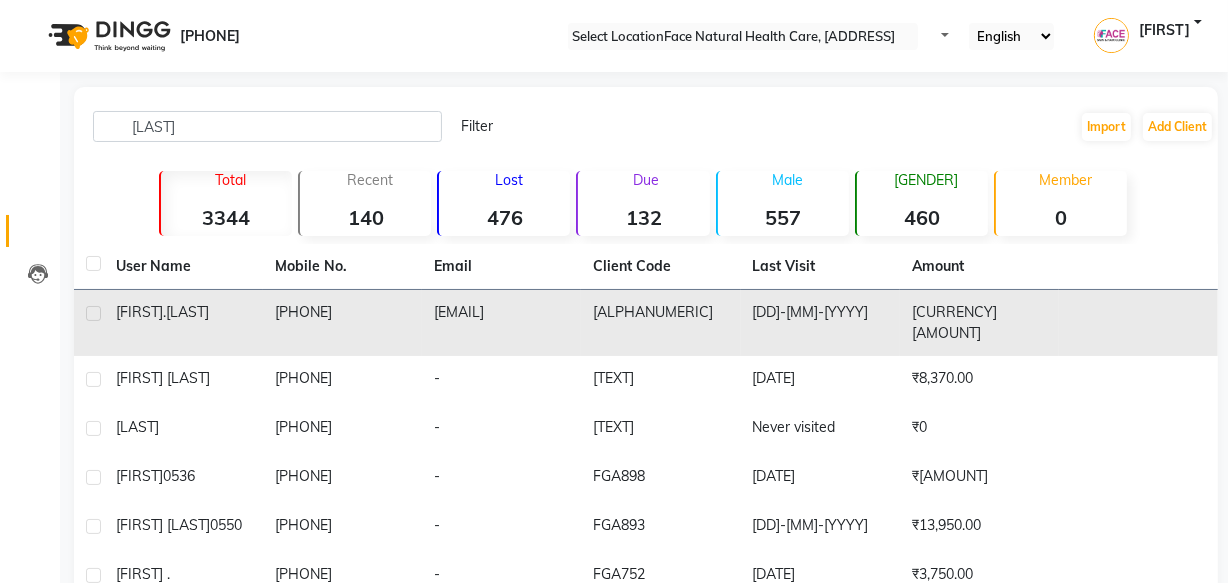 click on "[FIRST].[LAST]" at bounding box center (183, 312) 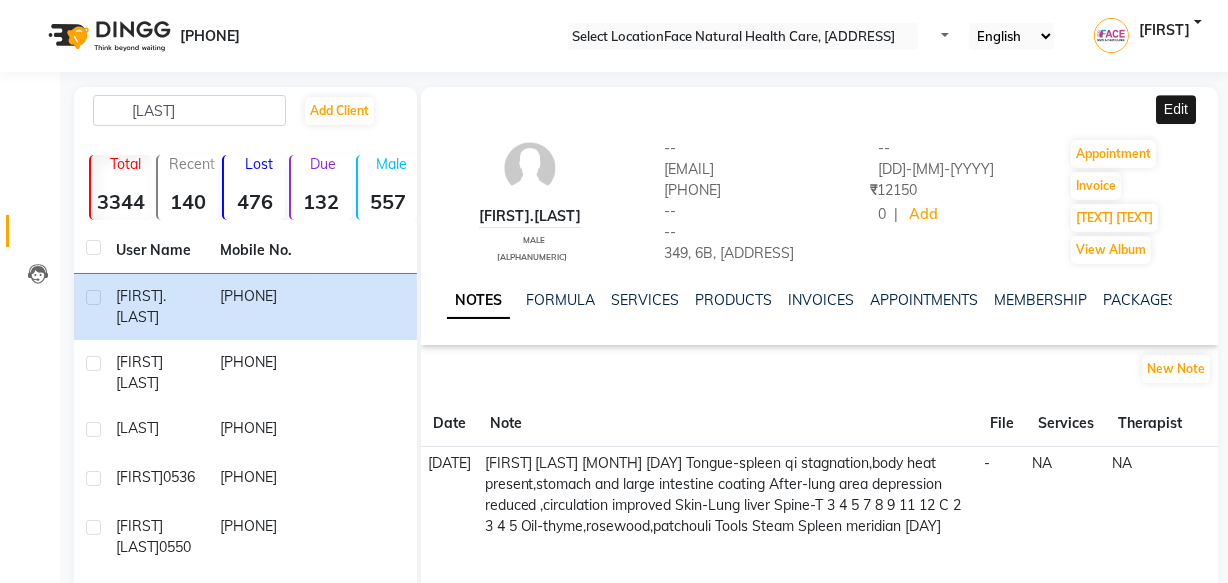 click at bounding box center [1210, 107] 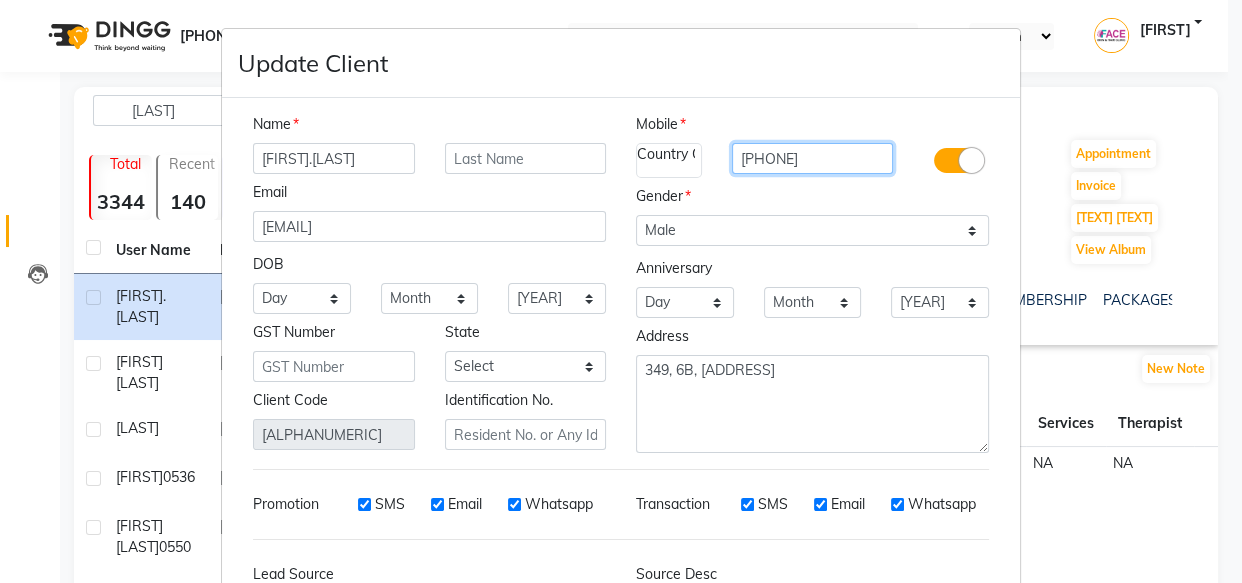click on "[PHONE]" at bounding box center (813, 158) 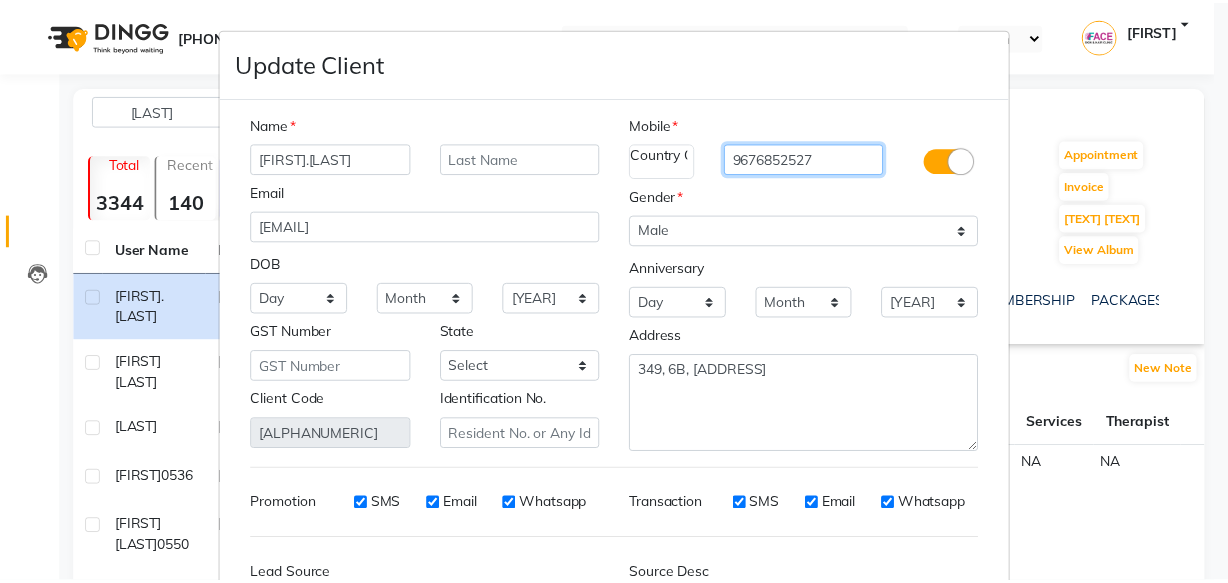scroll, scrollTop: 309, scrollLeft: 0, axis: vertical 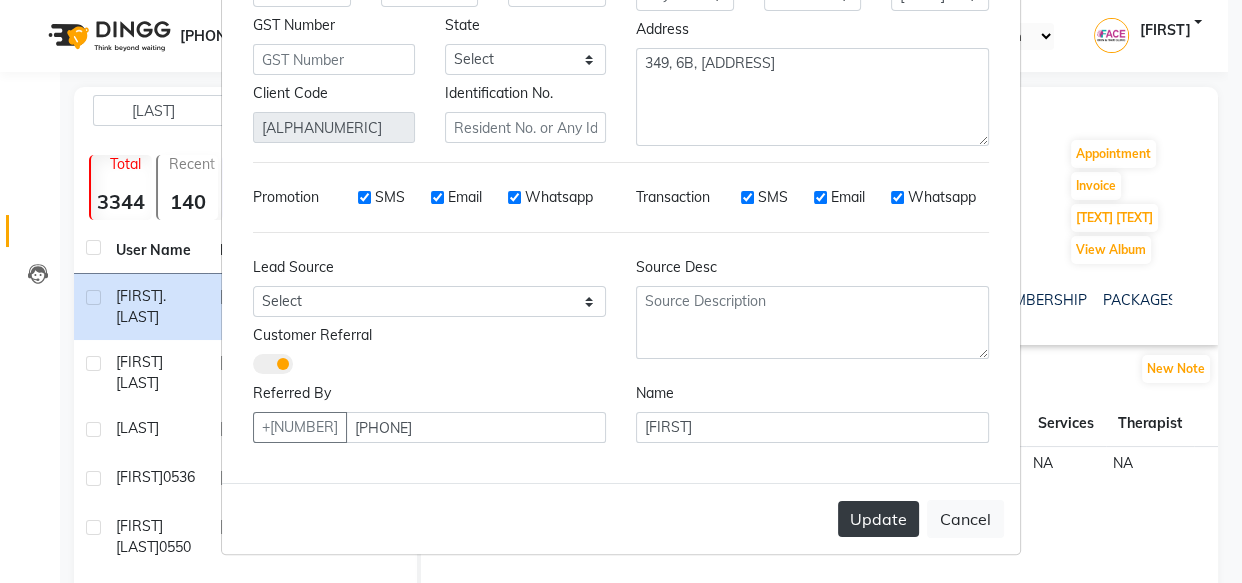 type on "9676852527" 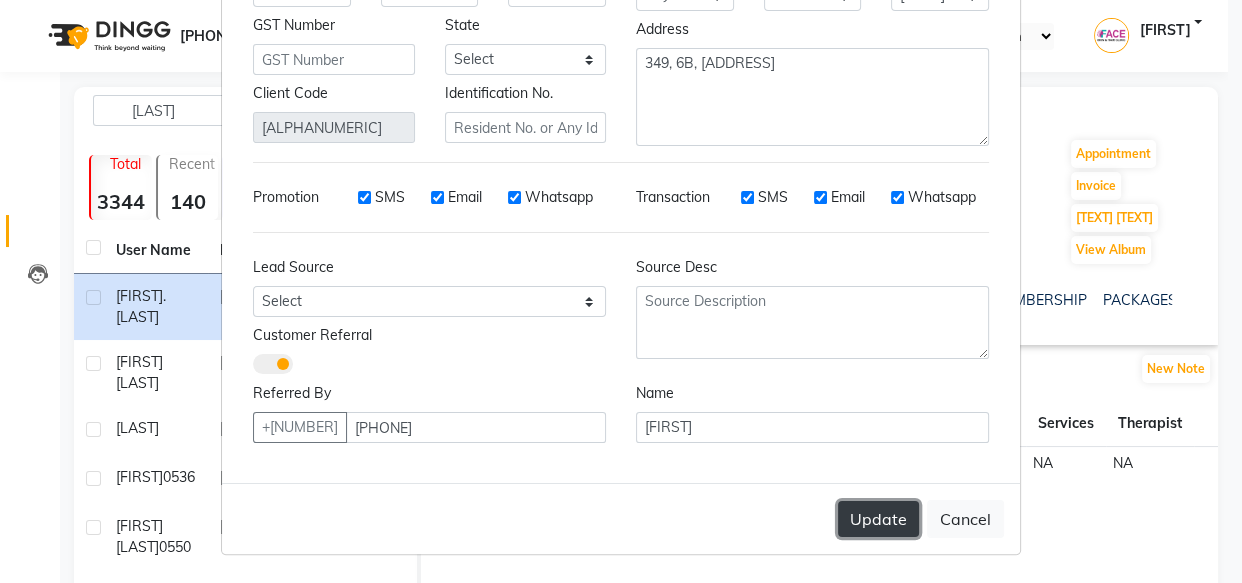 click on "Update" at bounding box center [878, 519] 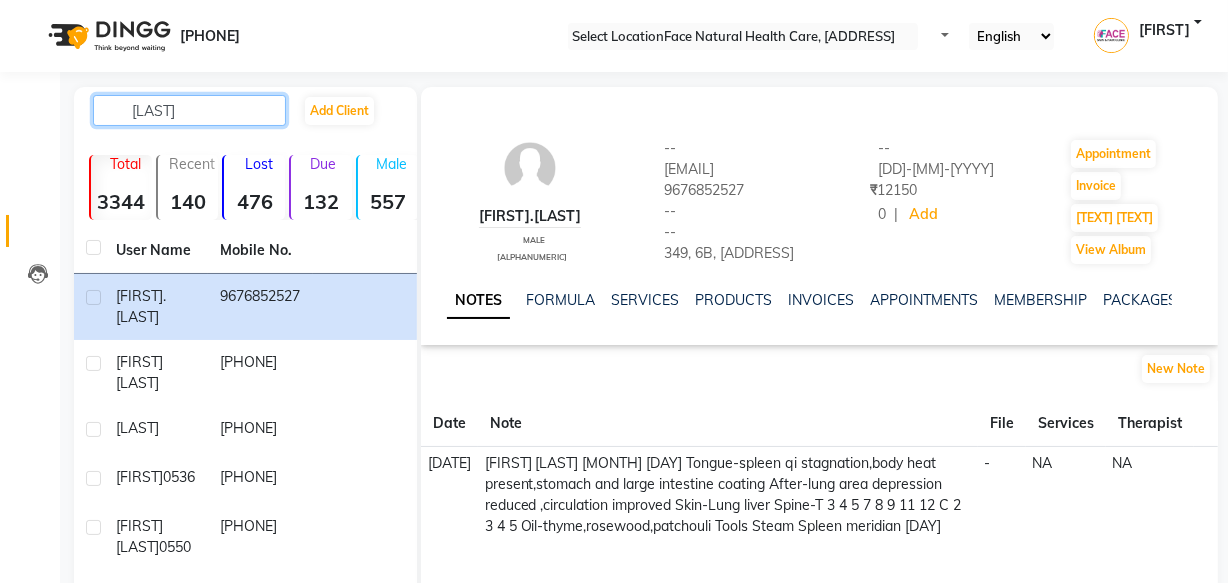 click on "[LAST]" at bounding box center [189, 110] 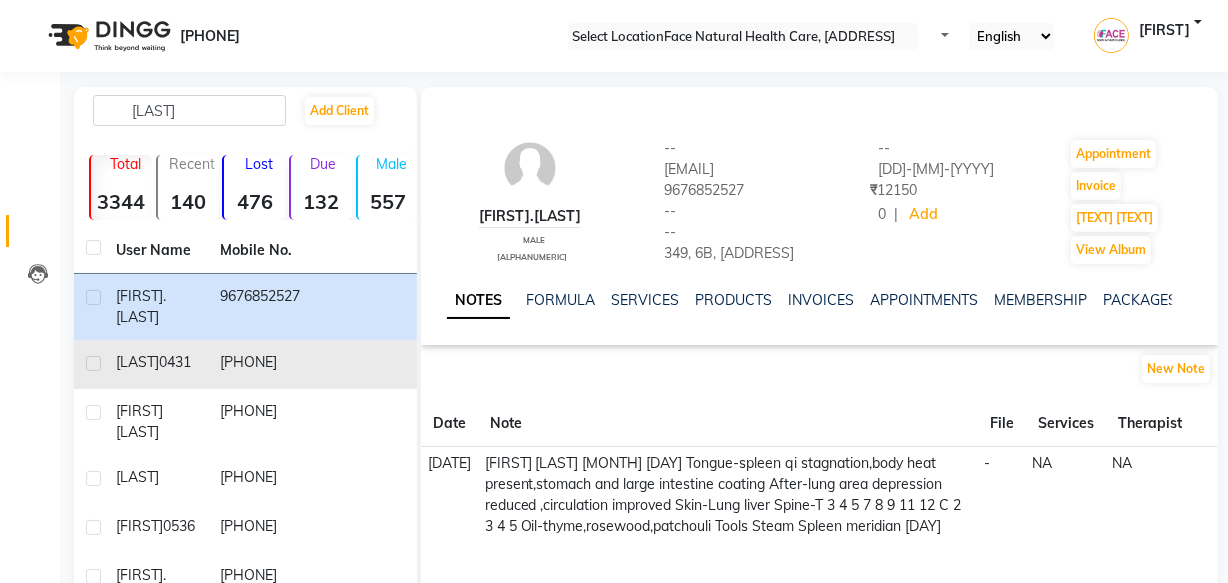 click on "[PHONE]" at bounding box center (260, 307) 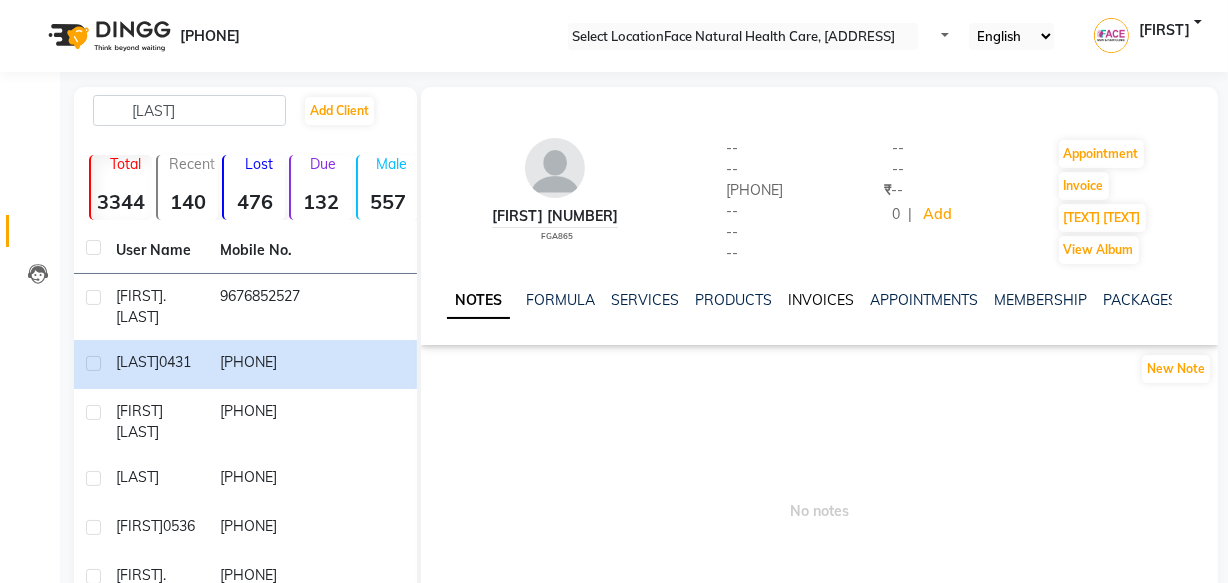 click on "INVOICES" at bounding box center [821, 300] 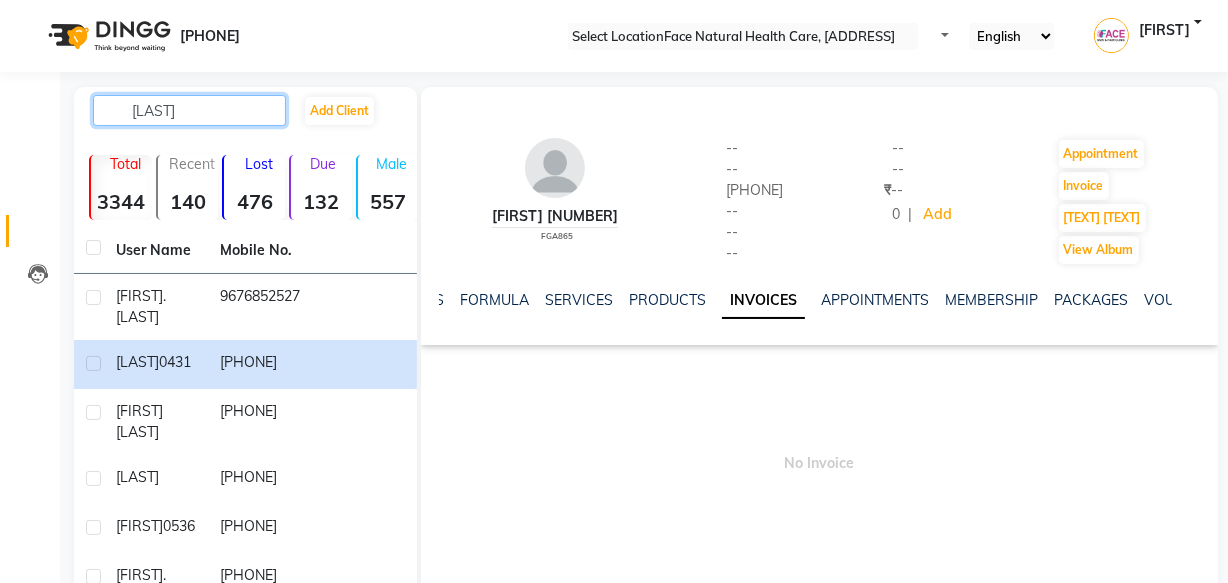 click on "[LAST]" at bounding box center (189, 110) 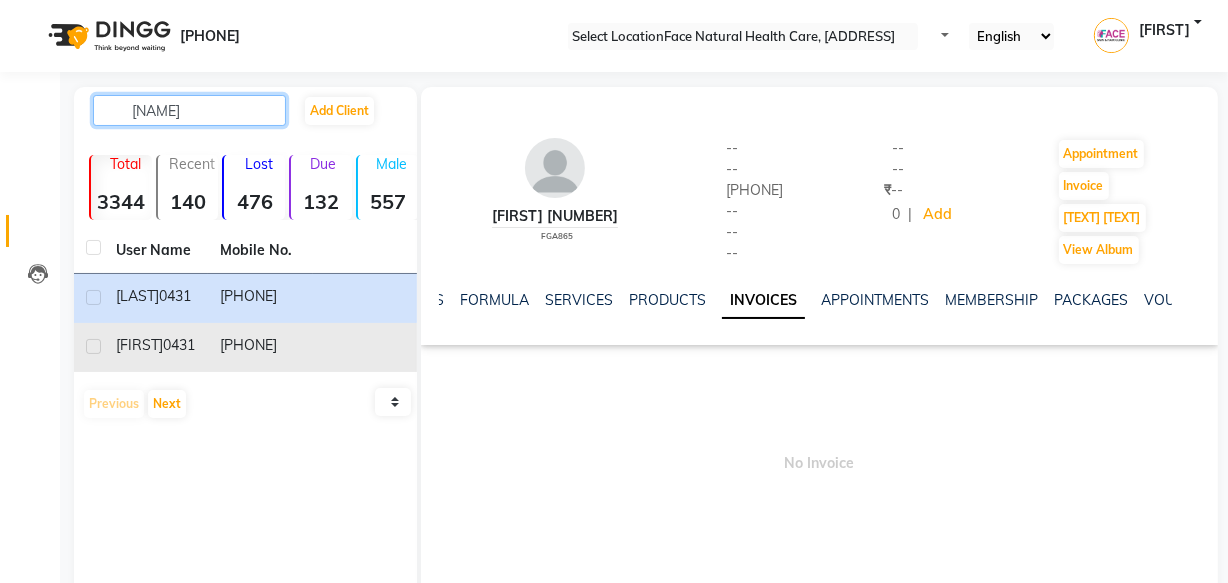 type on "[NAME]" 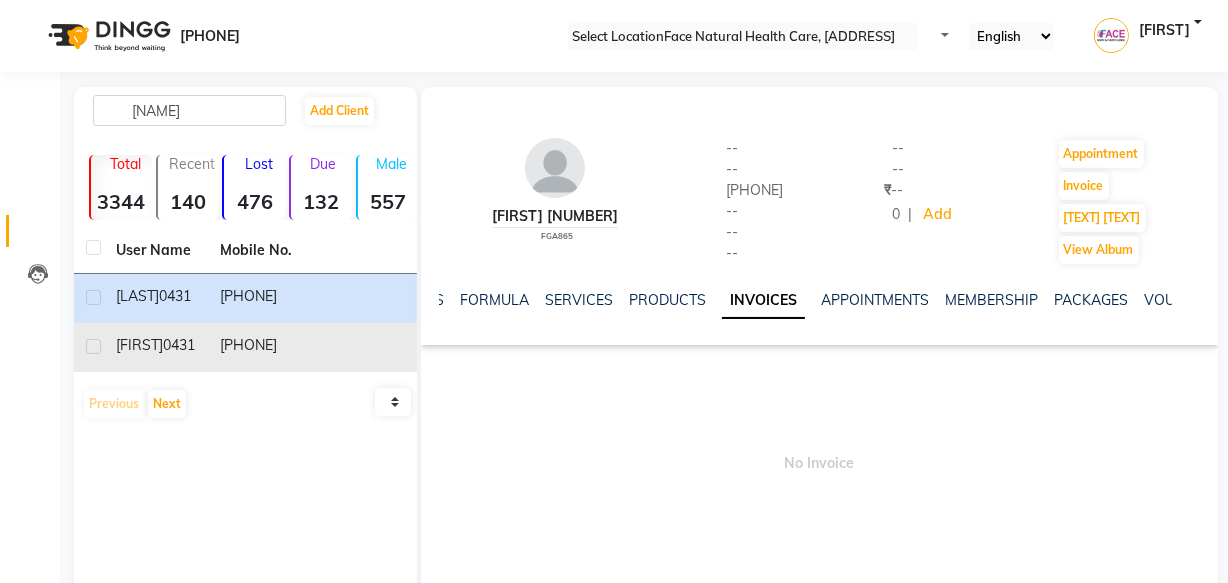 click on "0431" at bounding box center (175, 296) 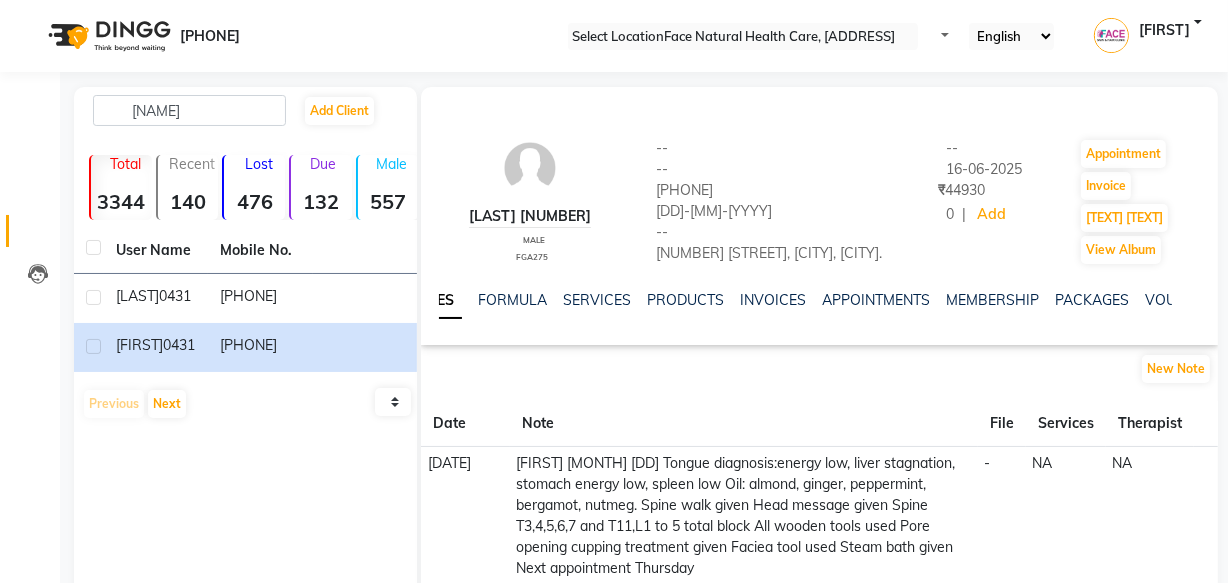 click on "NOTES FORMULA SERVICES PRODUCTS INVOICES APPOINTMENTS MEMBERSHIP PACKAGES VOUCHERS GIFTCARDS POINTS FORMS FAMILY CARDS WALLET" at bounding box center (819, 300) 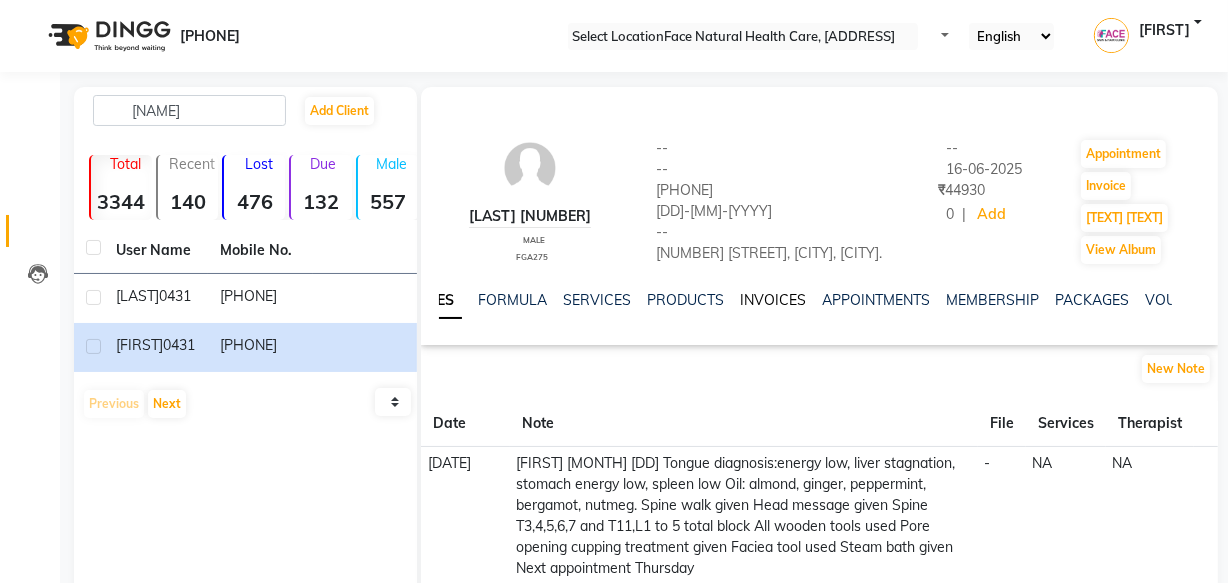 click on "INVOICES" at bounding box center [773, 300] 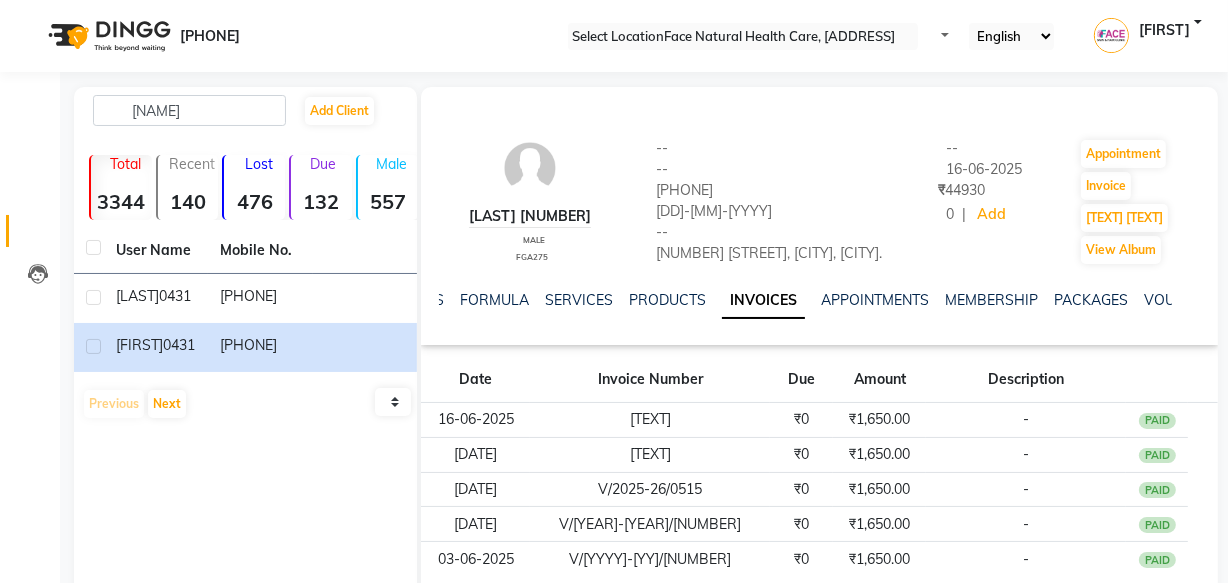 scroll, scrollTop: 134, scrollLeft: 0, axis: vertical 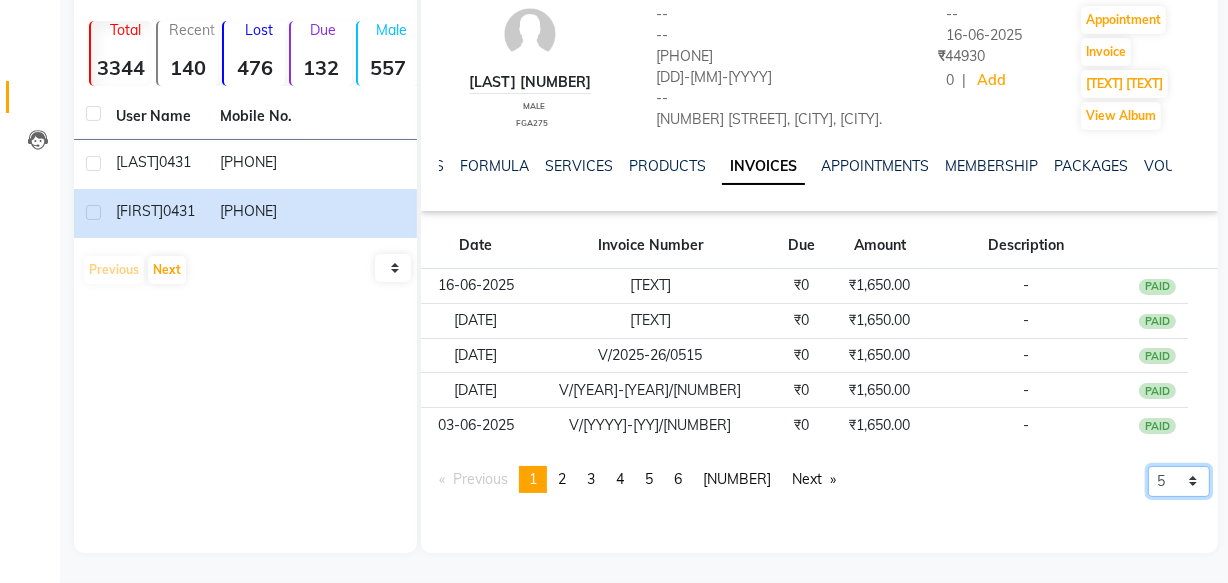 click on "5 10 50 100 500" at bounding box center (1179, 481) 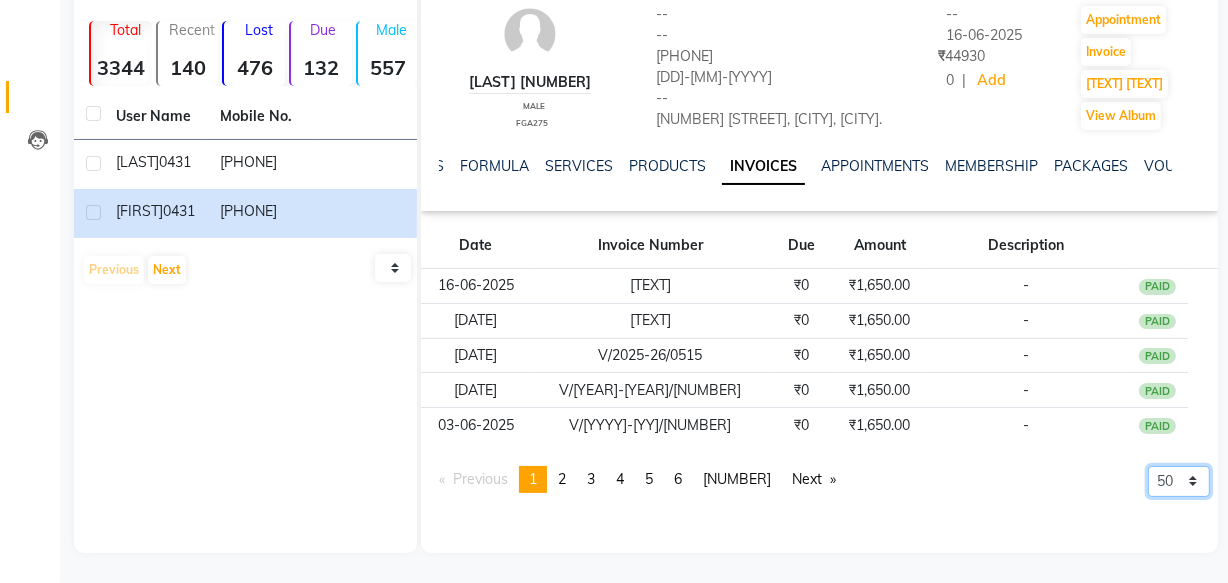 click on "5 10 50 100 500" at bounding box center (1179, 481) 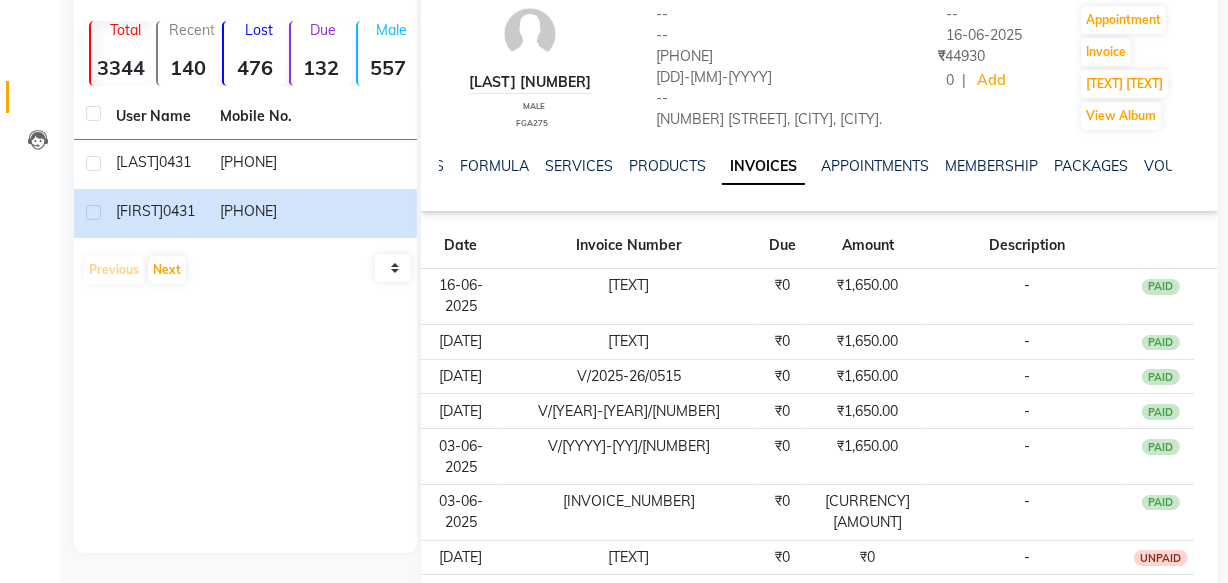 scroll, scrollTop: 0, scrollLeft: 0, axis: both 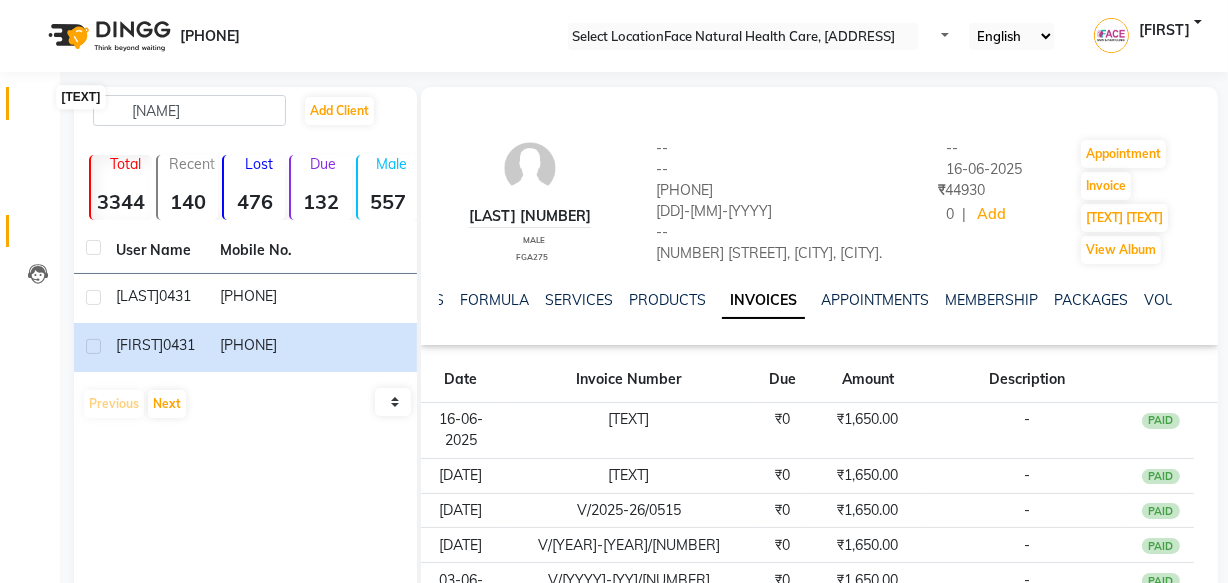 click at bounding box center [38, 108] 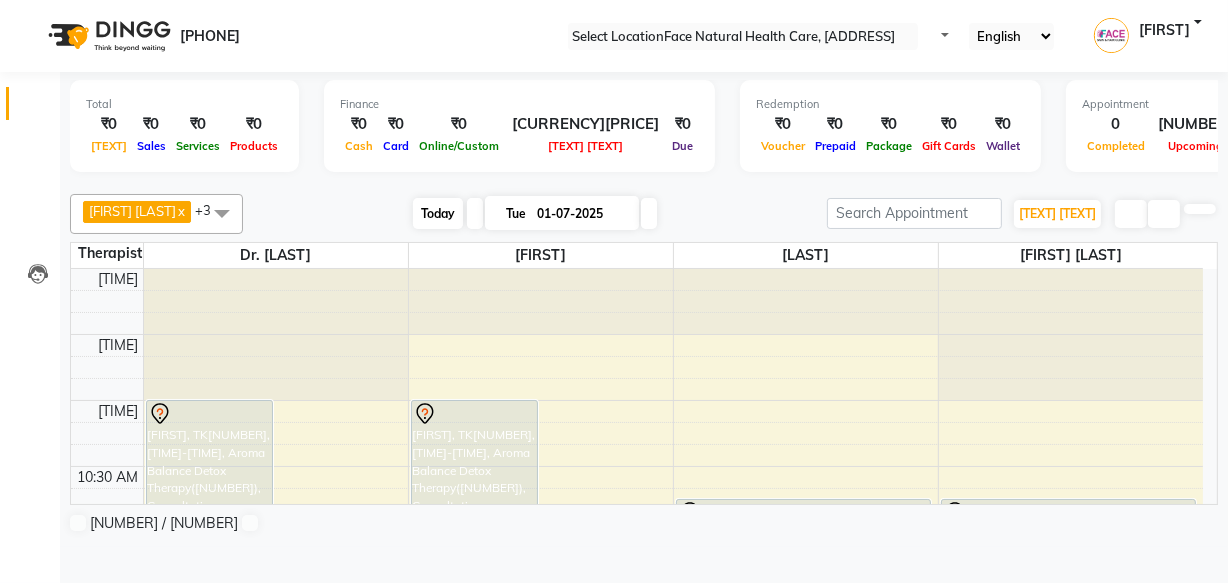 click on "Today" at bounding box center [438, 213] 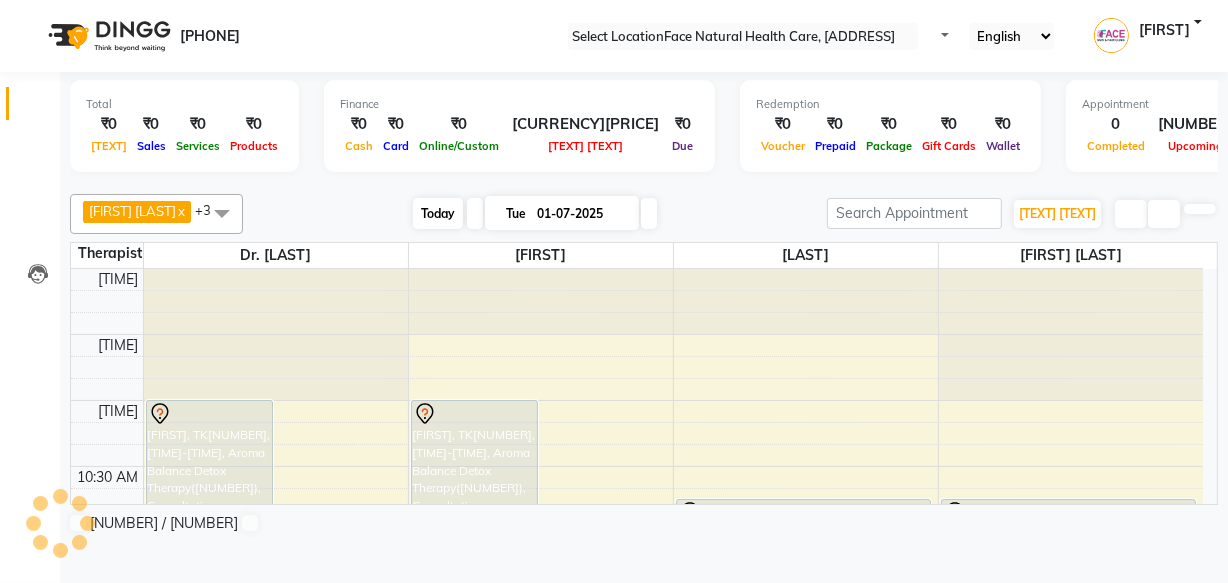 scroll, scrollTop: 263, scrollLeft: 0, axis: vertical 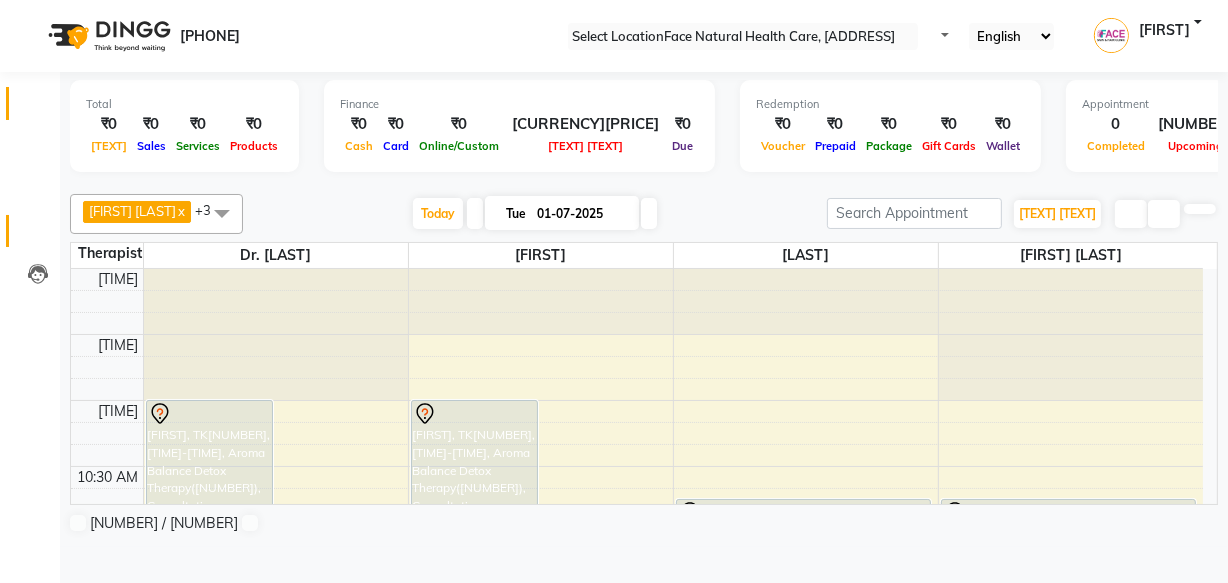 click on "Clients" at bounding box center (30, 231) 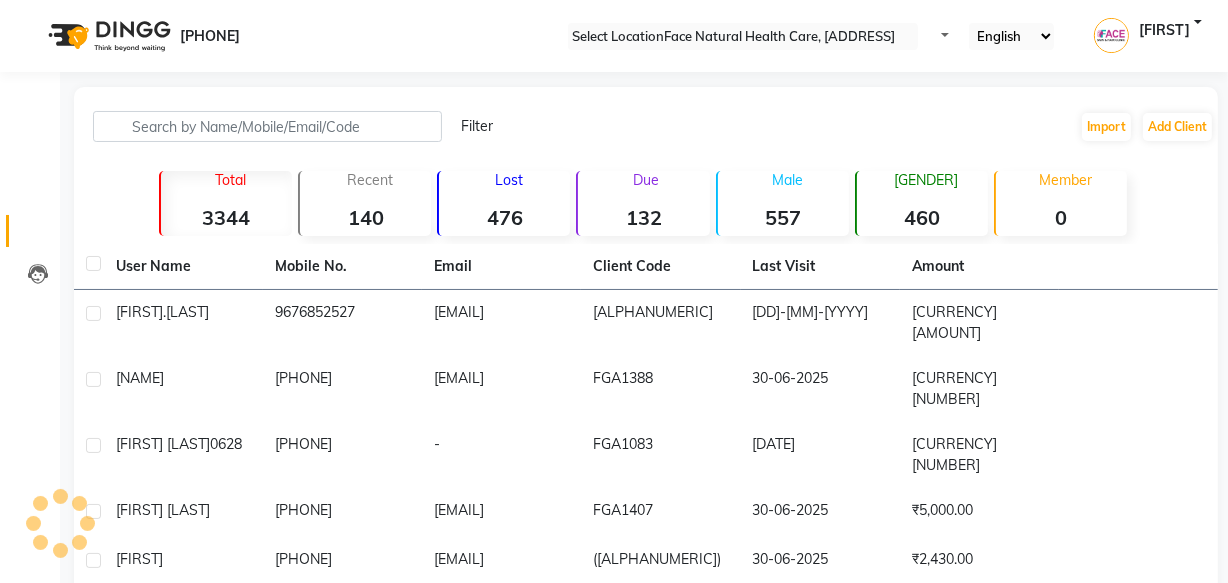click on "Filter  Import   Add Client" at bounding box center [646, 126] 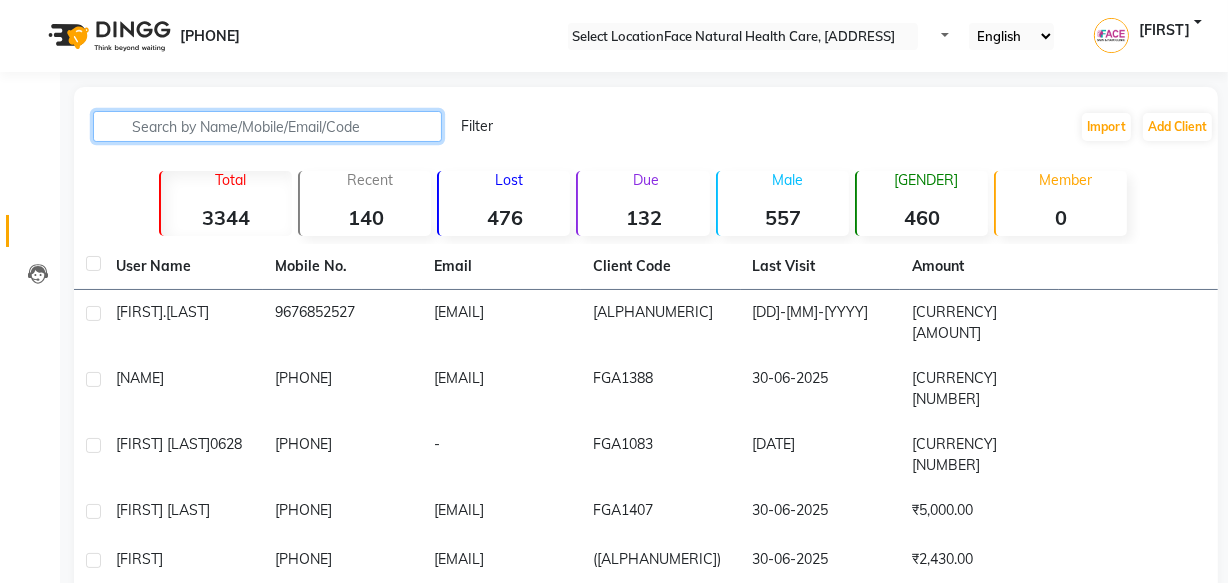 click at bounding box center [267, 126] 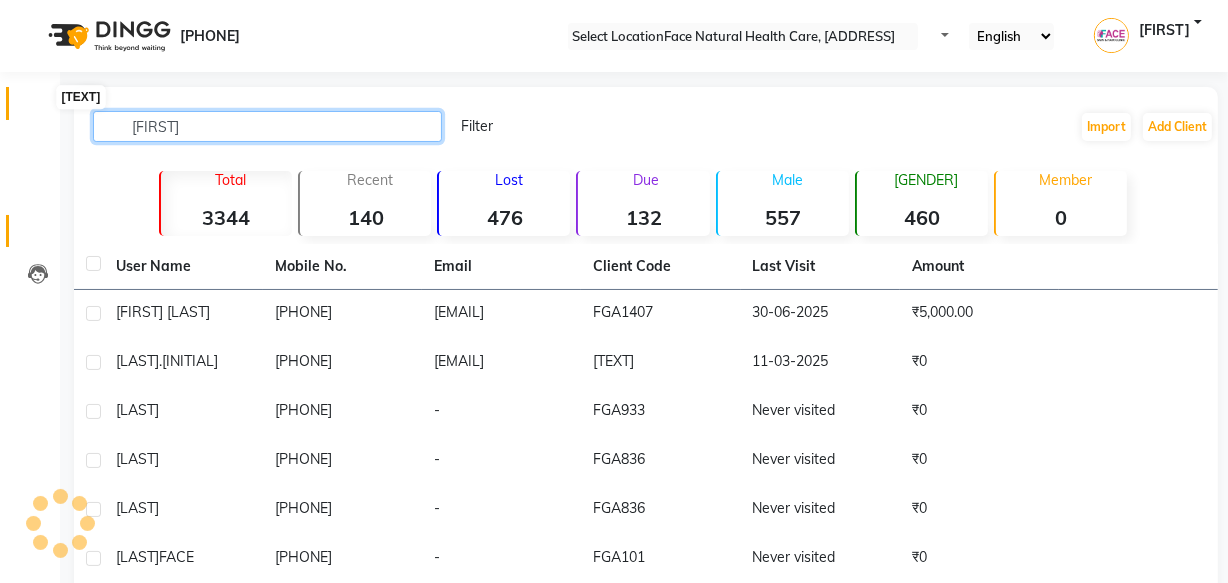 type on "[FIRST]" 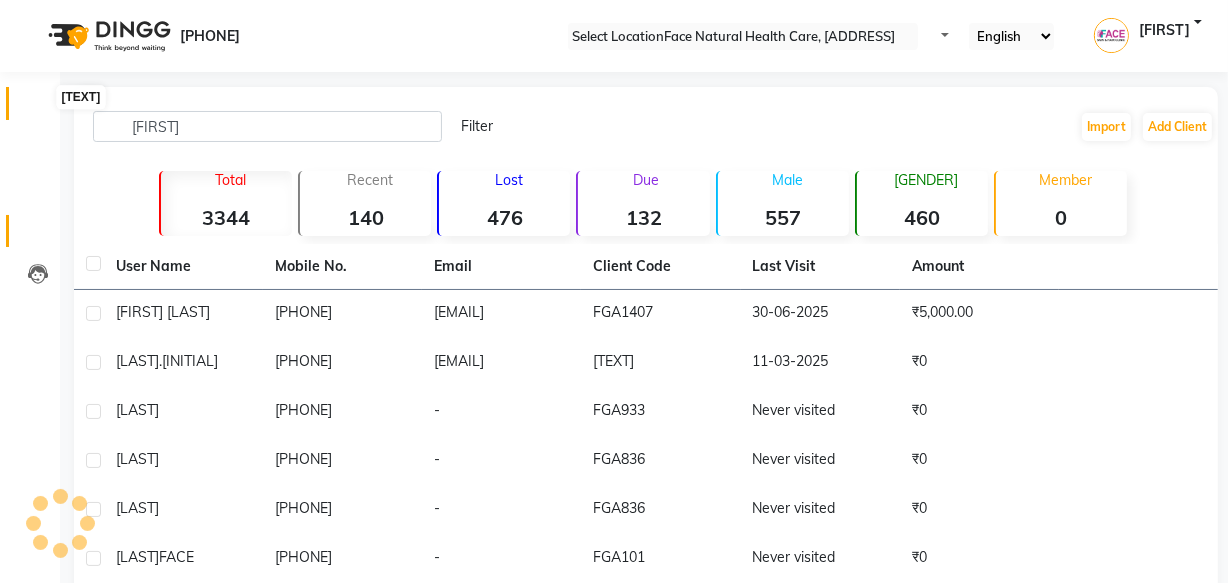 click at bounding box center (38, 108) 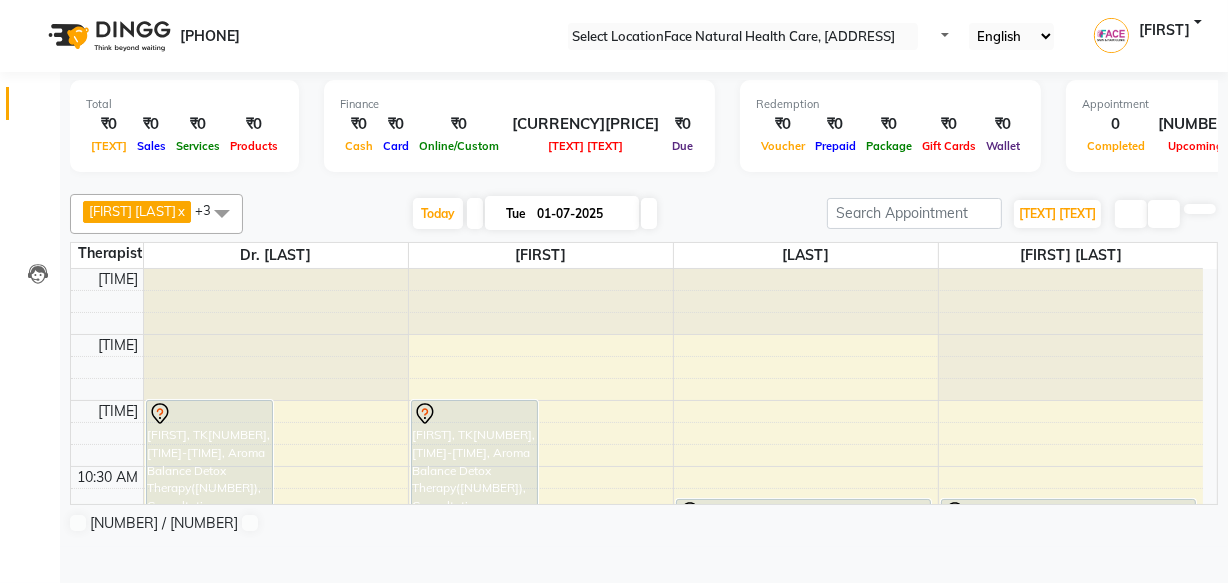 scroll, scrollTop: 205, scrollLeft: 0, axis: vertical 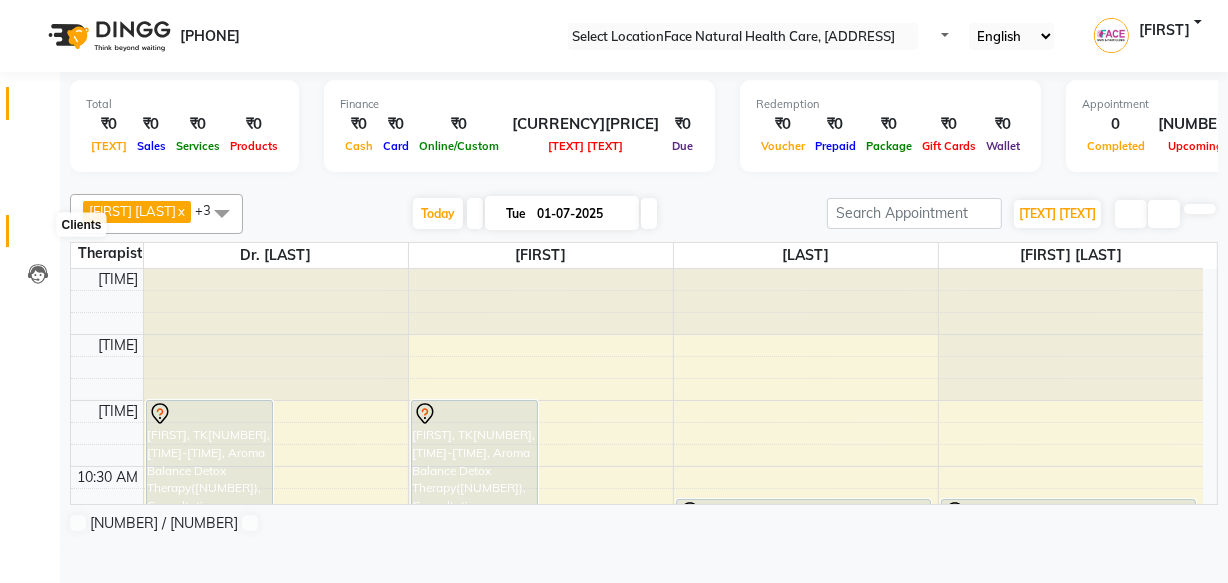 click at bounding box center [38, 236] 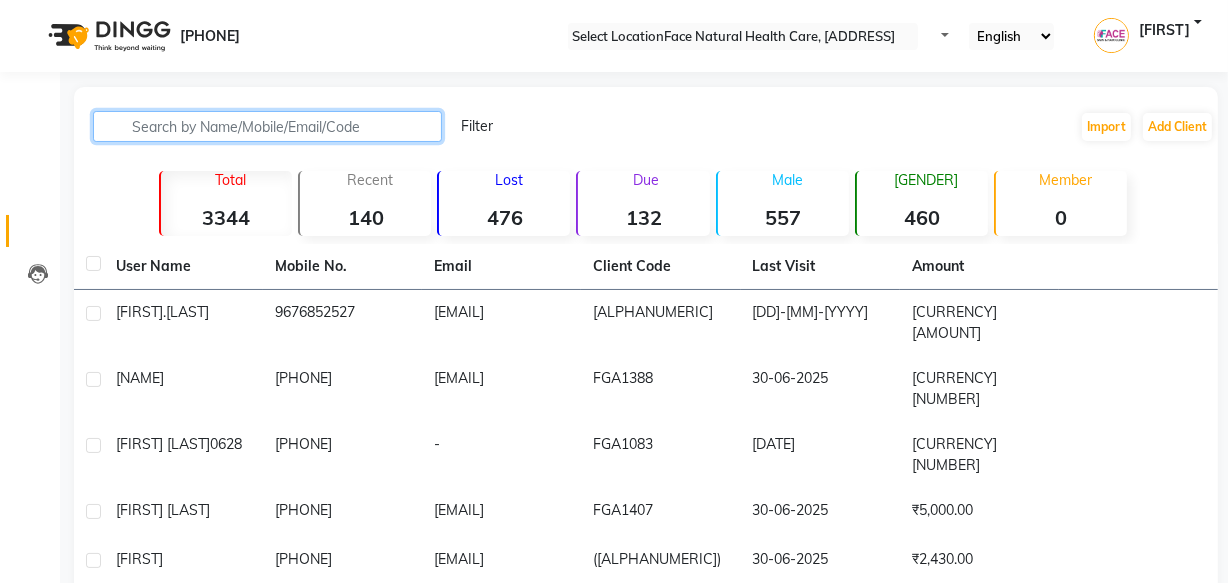 click at bounding box center [267, 126] 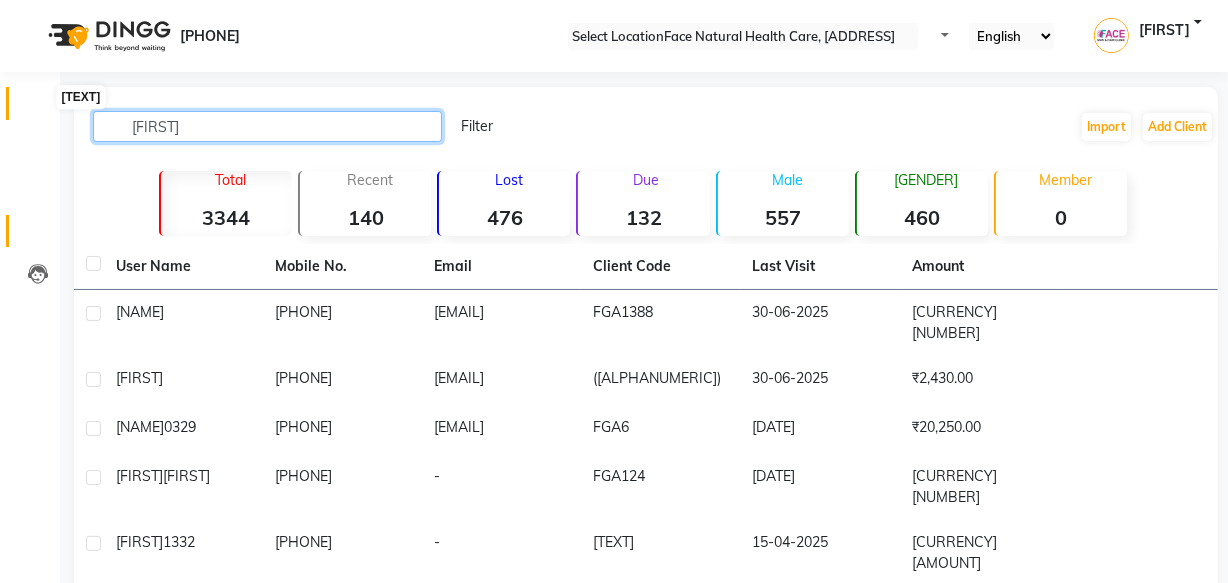 type on "[FIRST]" 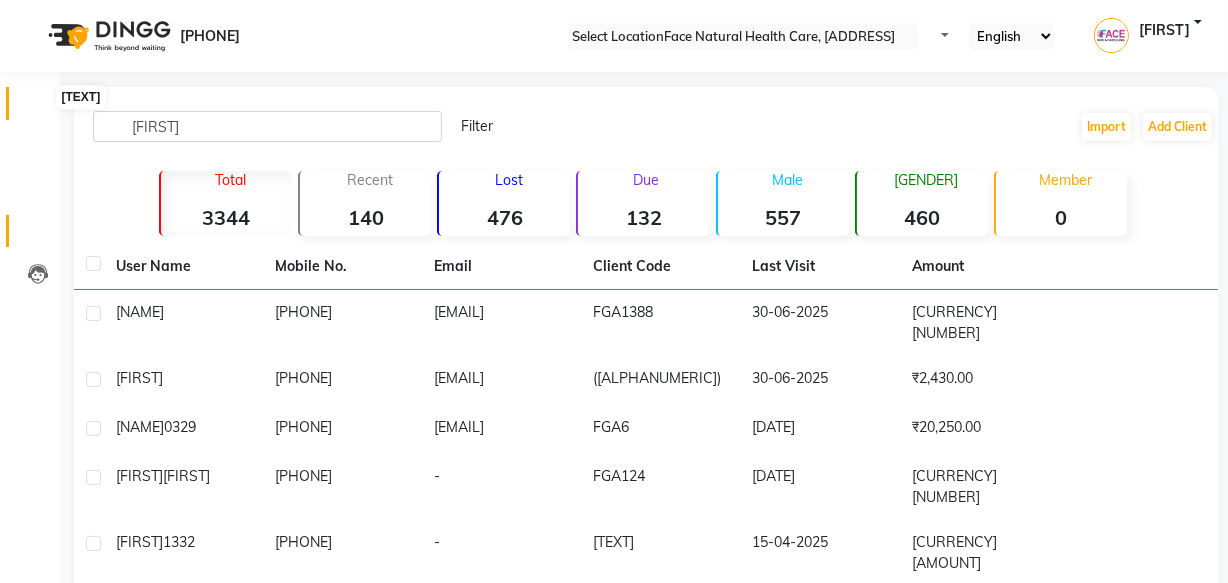 click at bounding box center (38, 108) 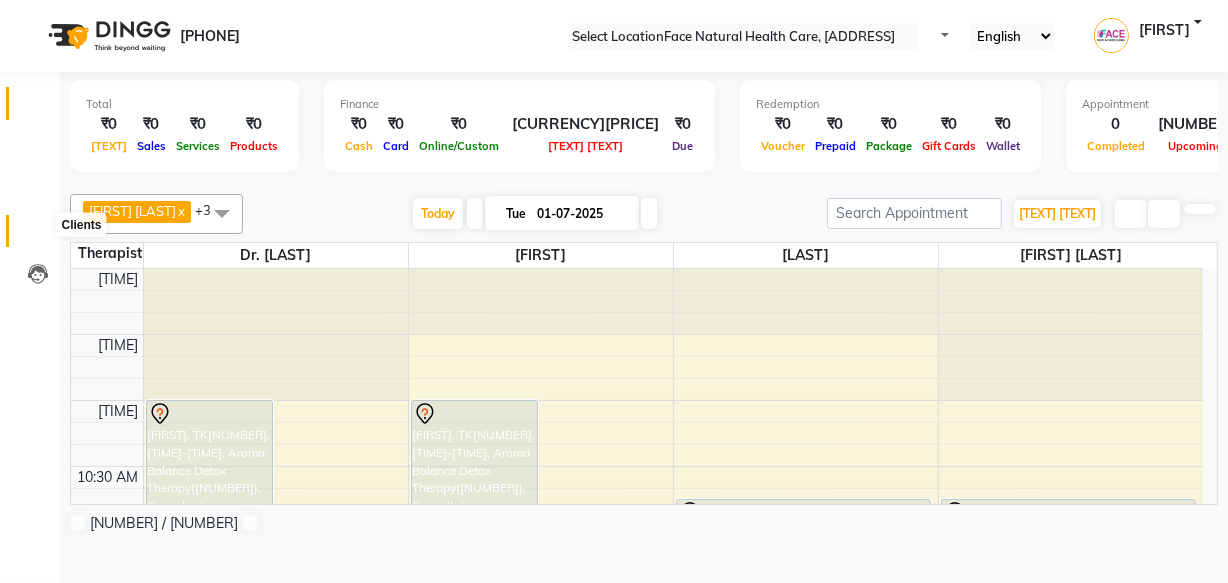 click at bounding box center [38, 236] 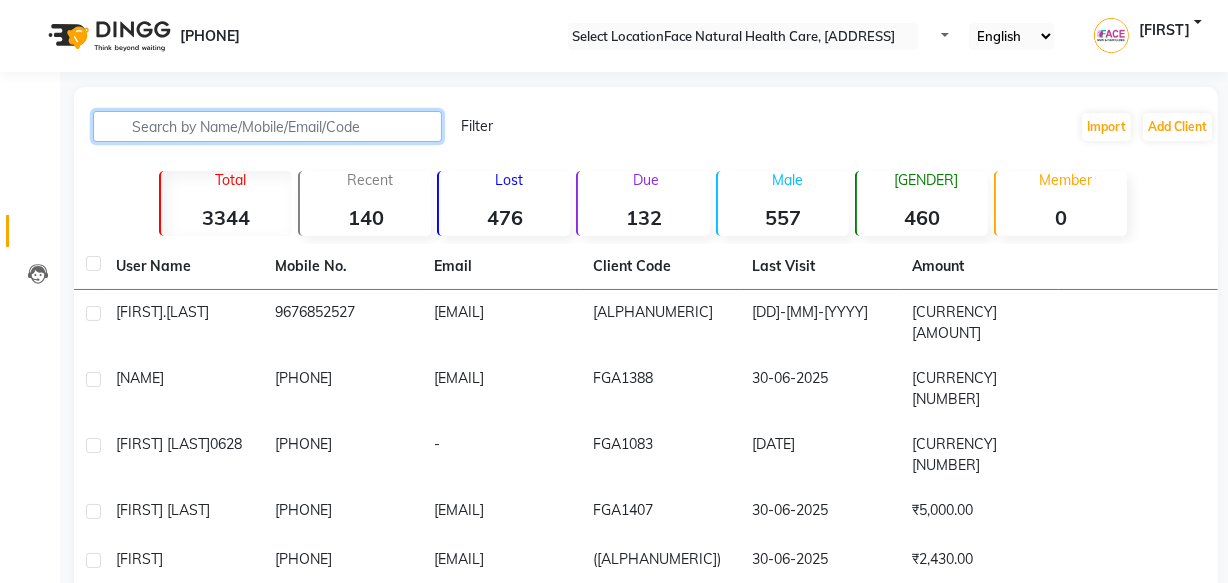 click at bounding box center (267, 126) 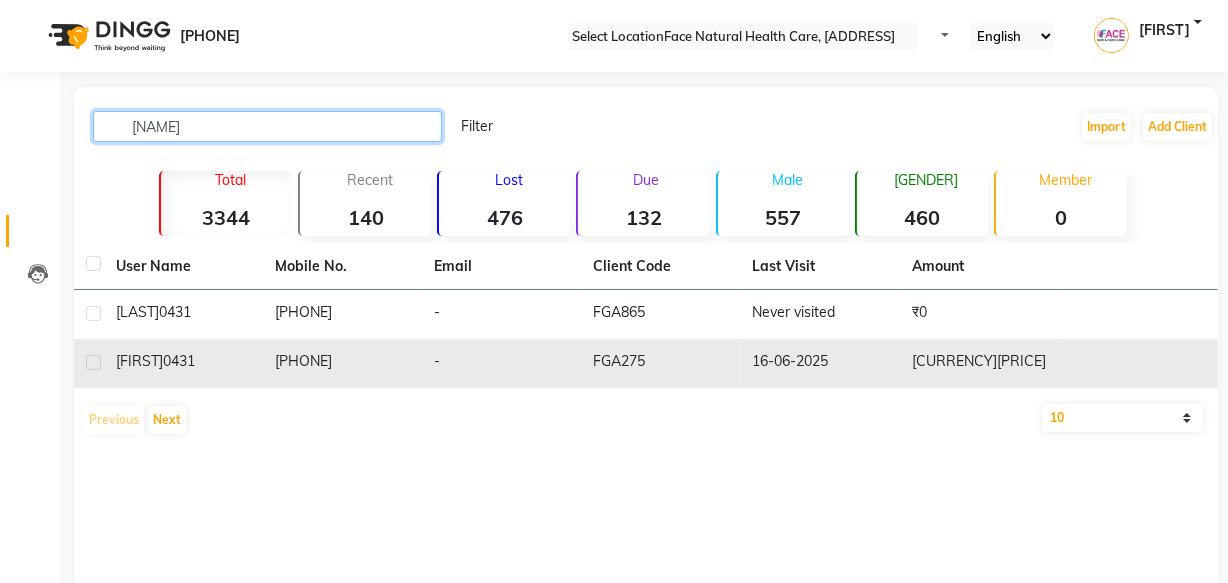 type on "[NAME]" 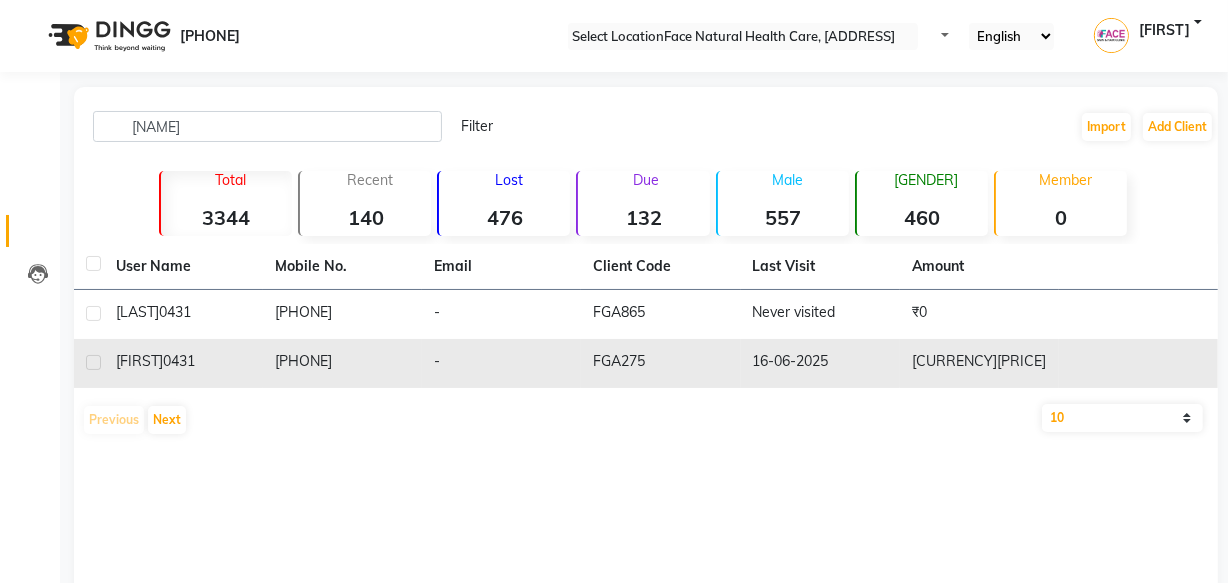 click on "[PHONE]" at bounding box center [342, 314] 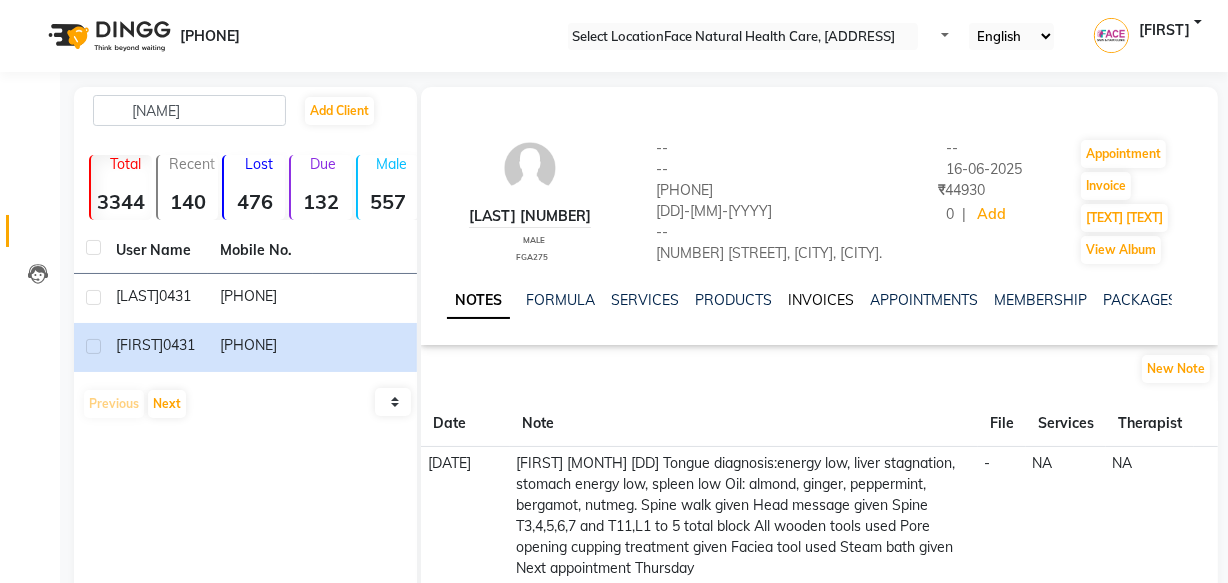 click on "INVOICES" at bounding box center [821, 300] 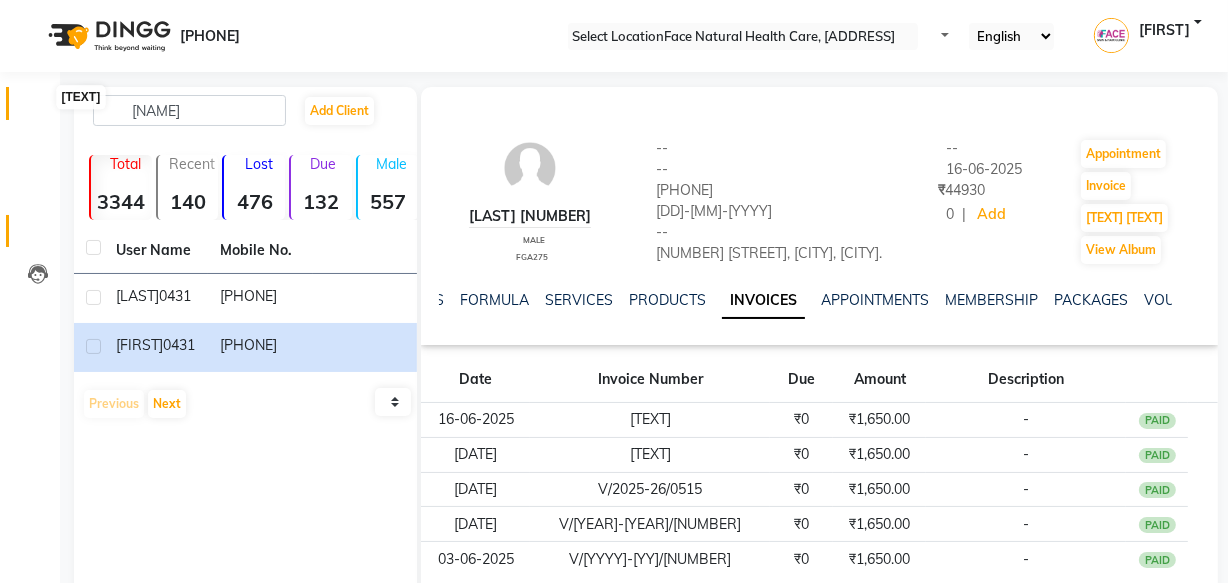 click at bounding box center (38, 108) 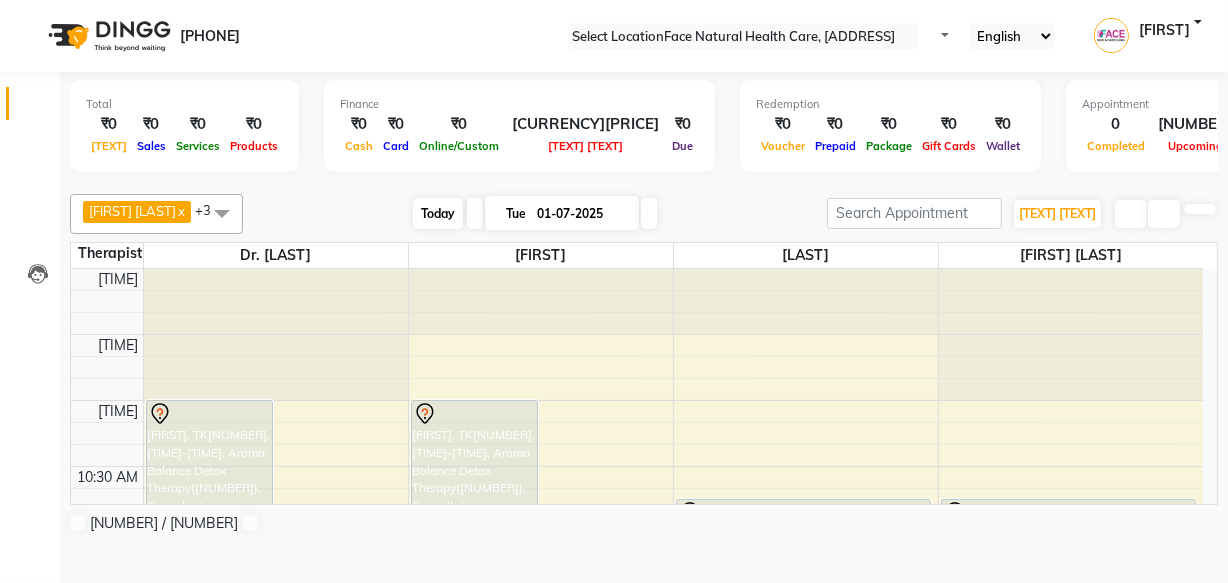 click on "Today" at bounding box center [438, 213] 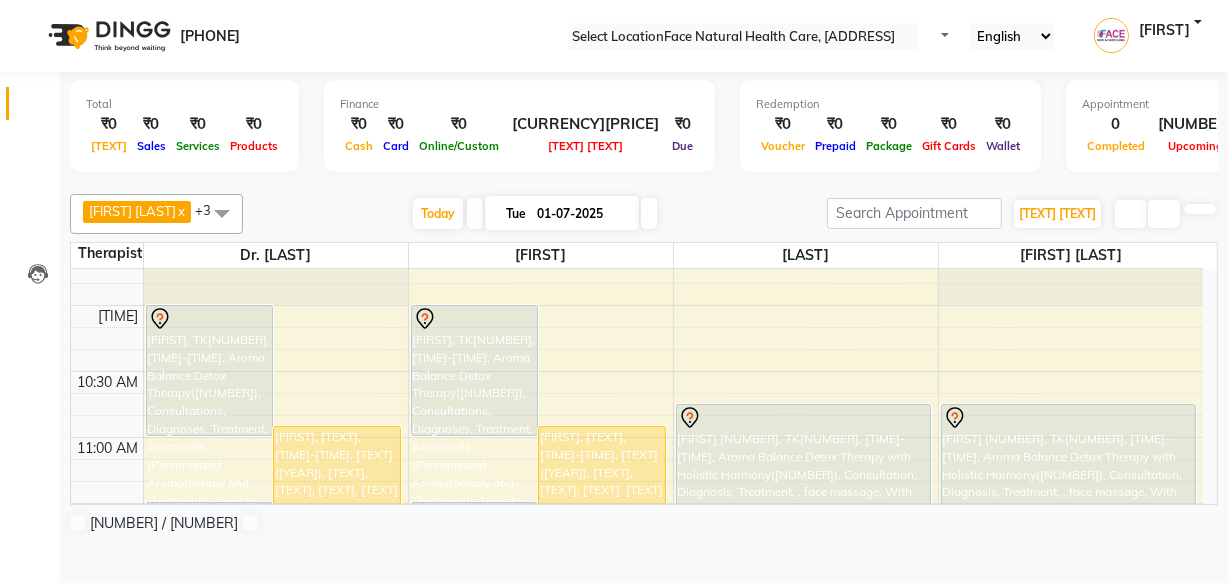 scroll, scrollTop: 90, scrollLeft: 0, axis: vertical 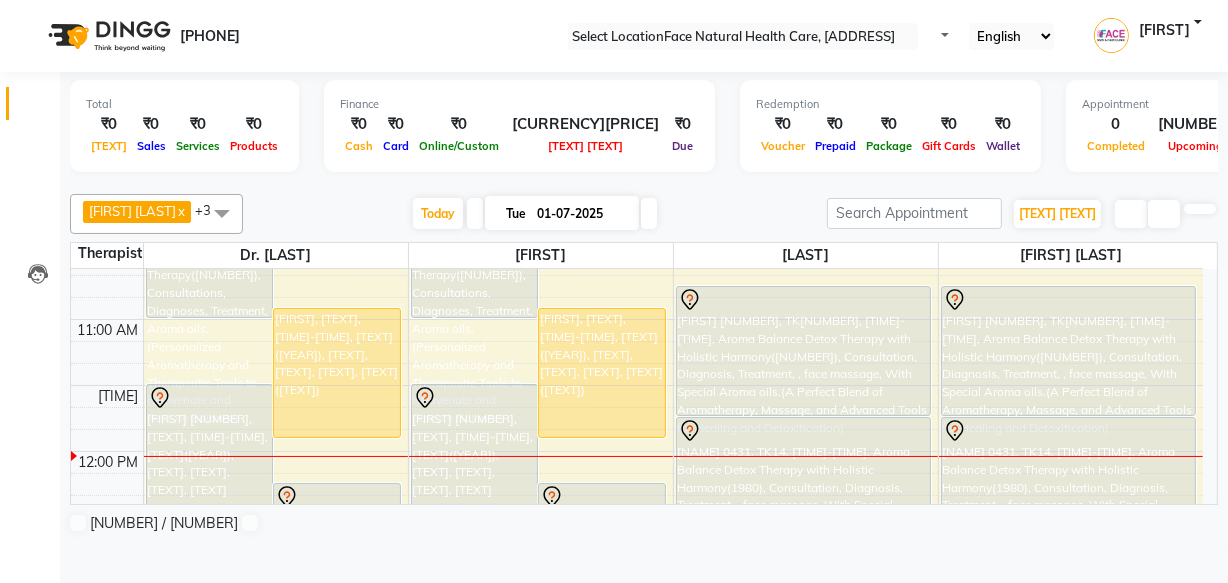 click on "[NAME] 0431, TK14, [TIME]-[TIME], Aroma Balance Detox Therapy with Holistic Harmony(1980), Consultation, Diagnosis, Treatment, , face massage, With Special Aroma oils.(A Perfect Blend of Aromatherapy, Massage, and Advanced Tools for Healing and Detoxification)" at bounding box center (210, 252) 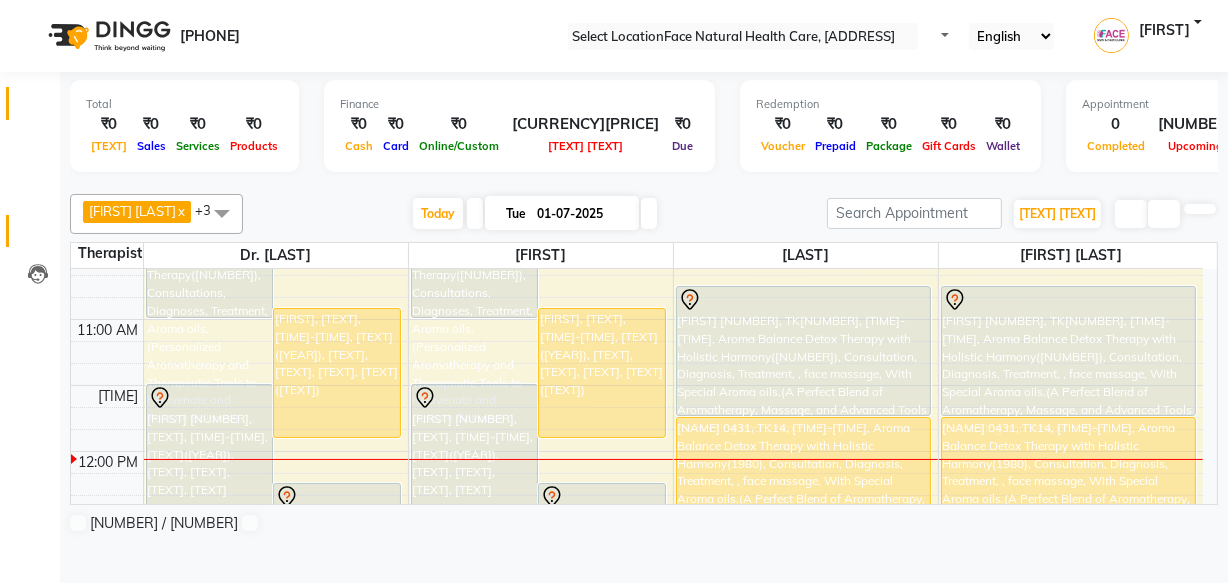 click at bounding box center (38, 236) 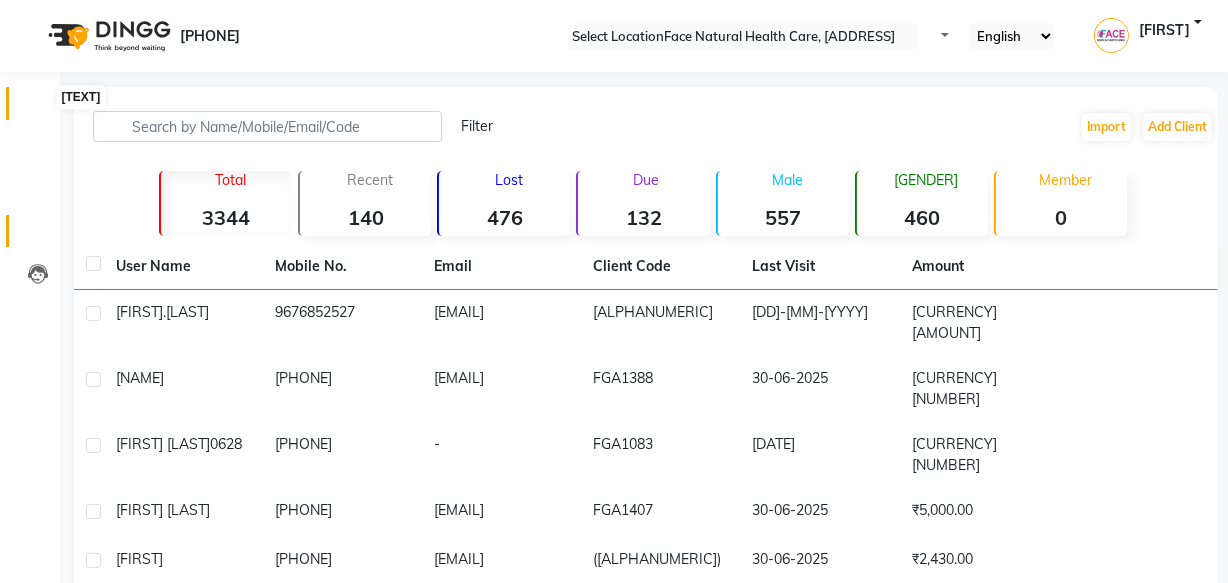 click at bounding box center [37, 108] 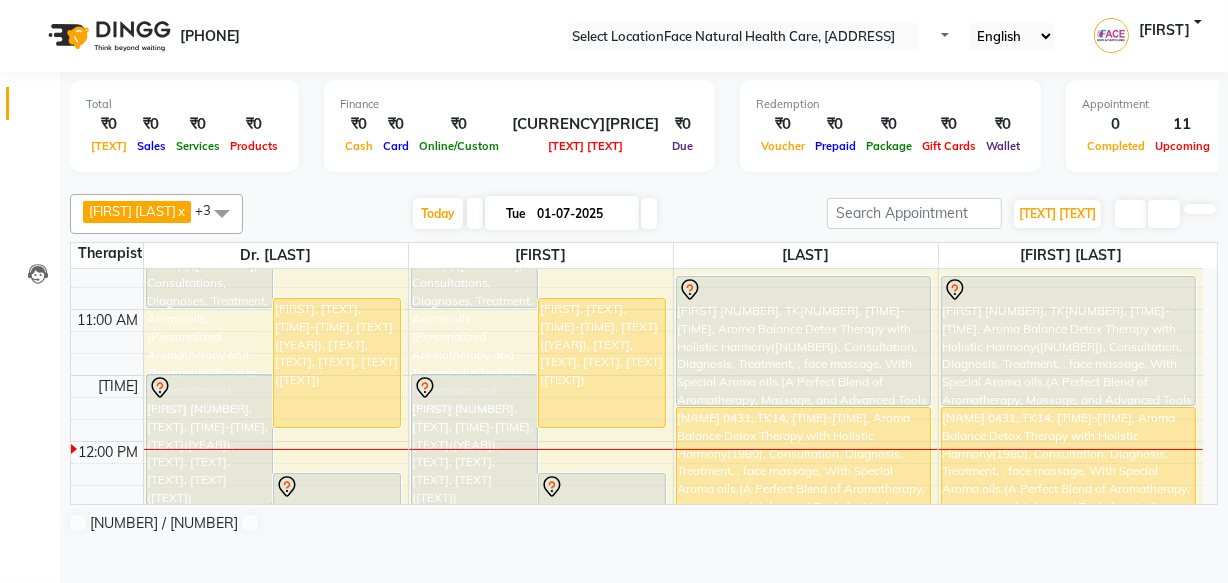 scroll, scrollTop: 0, scrollLeft: 0, axis: both 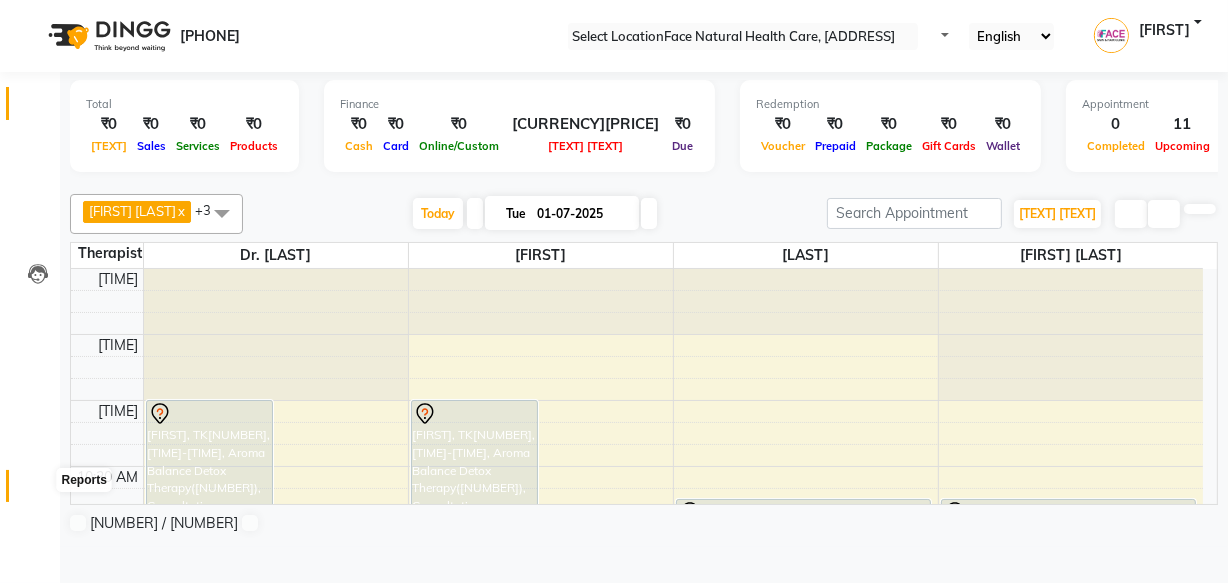 click at bounding box center [38, 491] 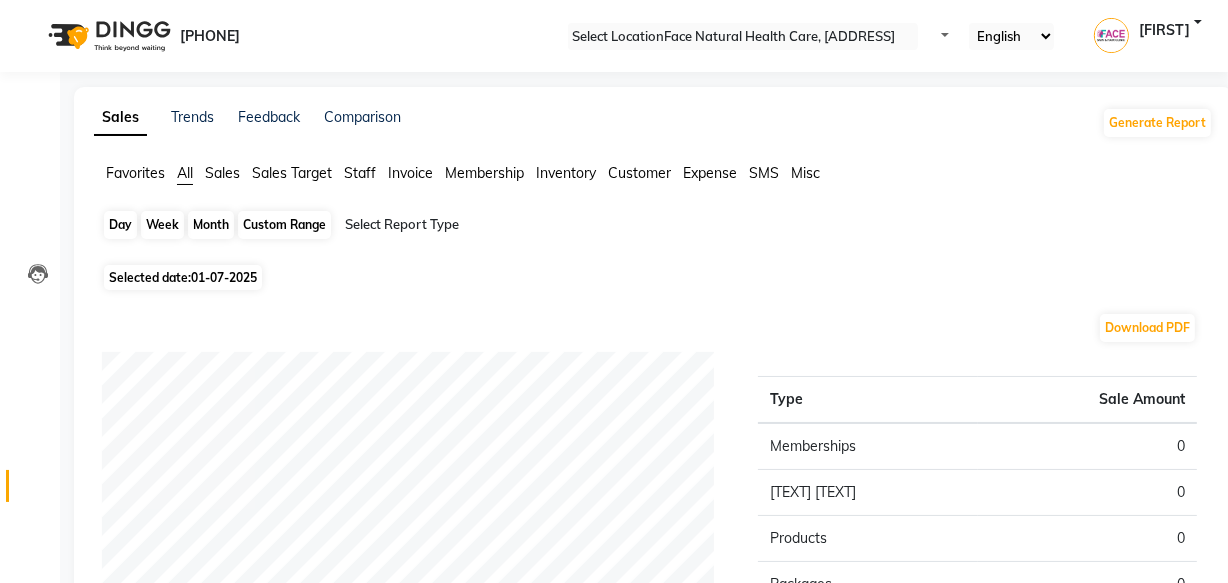 click on "Day" at bounding box center (120, 225) 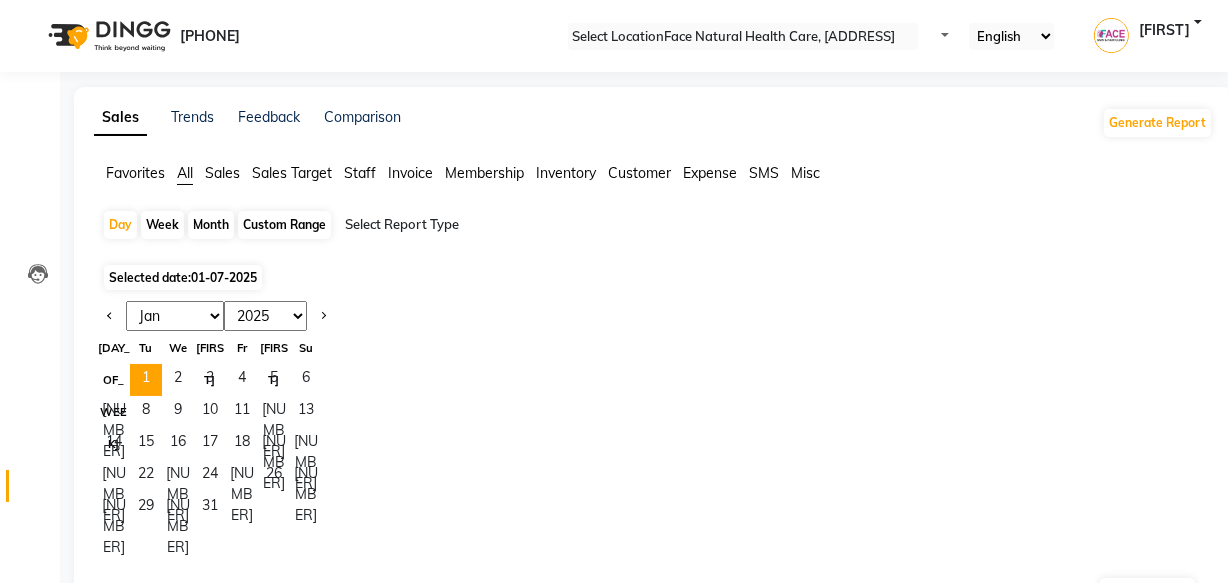 click on "1   2   3   4   5   6" at bounding box center [210, 380] 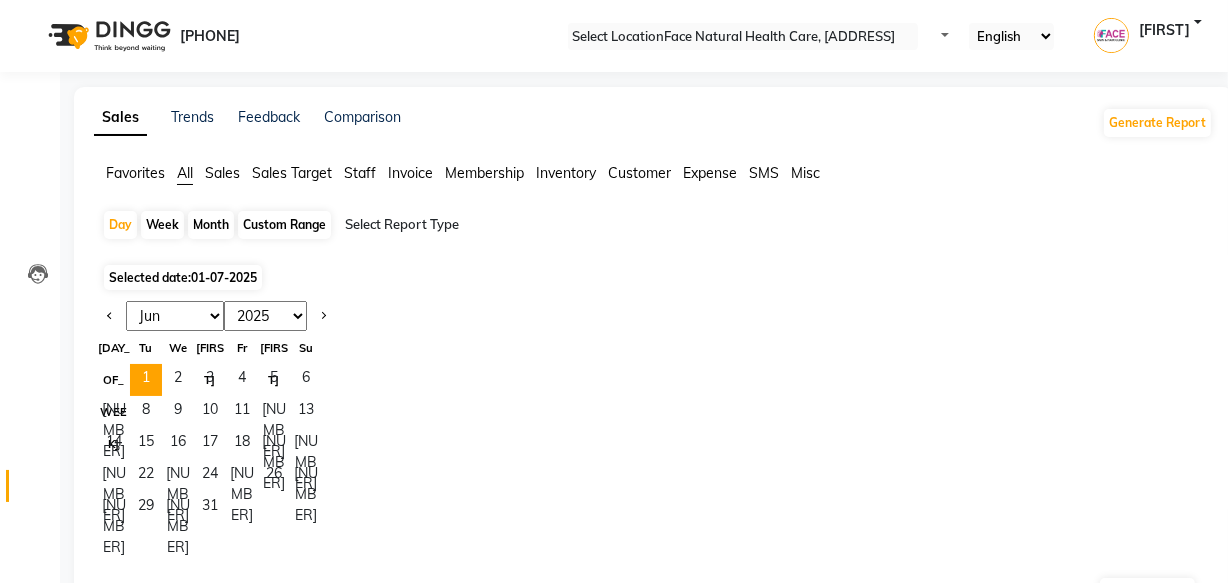 click on "Jan Feb Mar Apr May Jun Jul Aug Sep Oct Nov Dec" at bounding box center (175, 316) 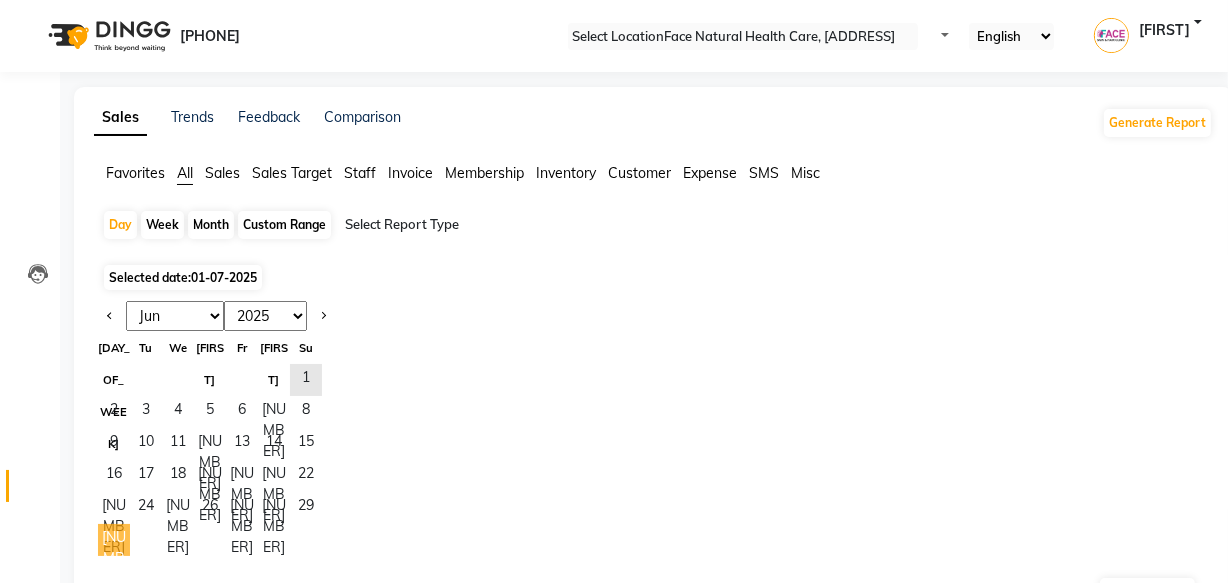click on "[NUMBER]" at bounding box center (114, 540) 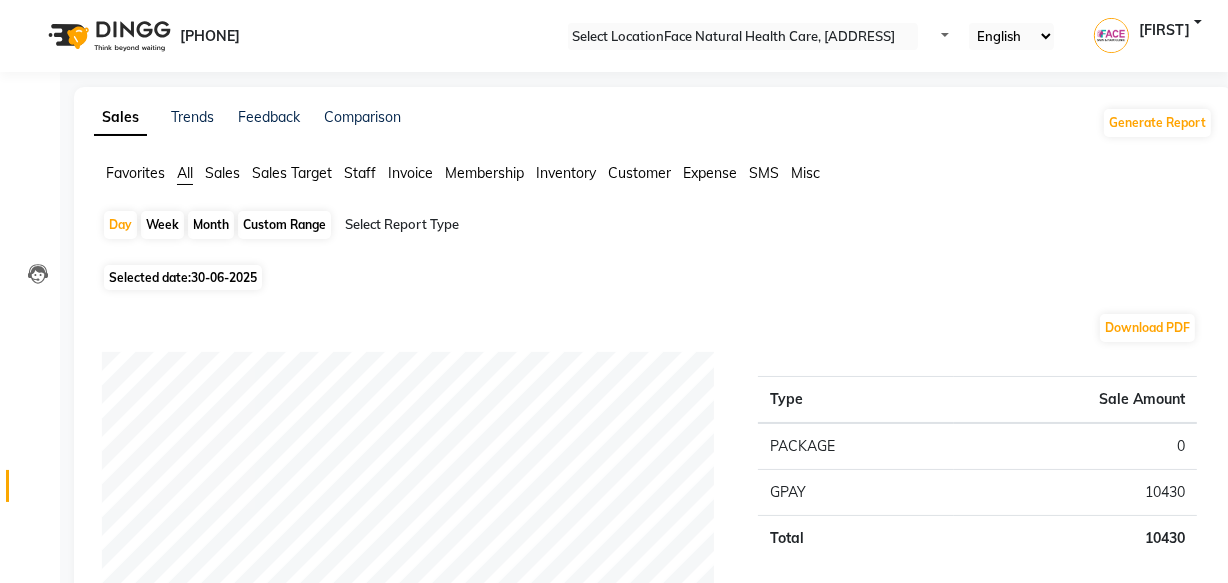 scroll, scrollTop: 509, scrollLeft: 0, axis: vertical 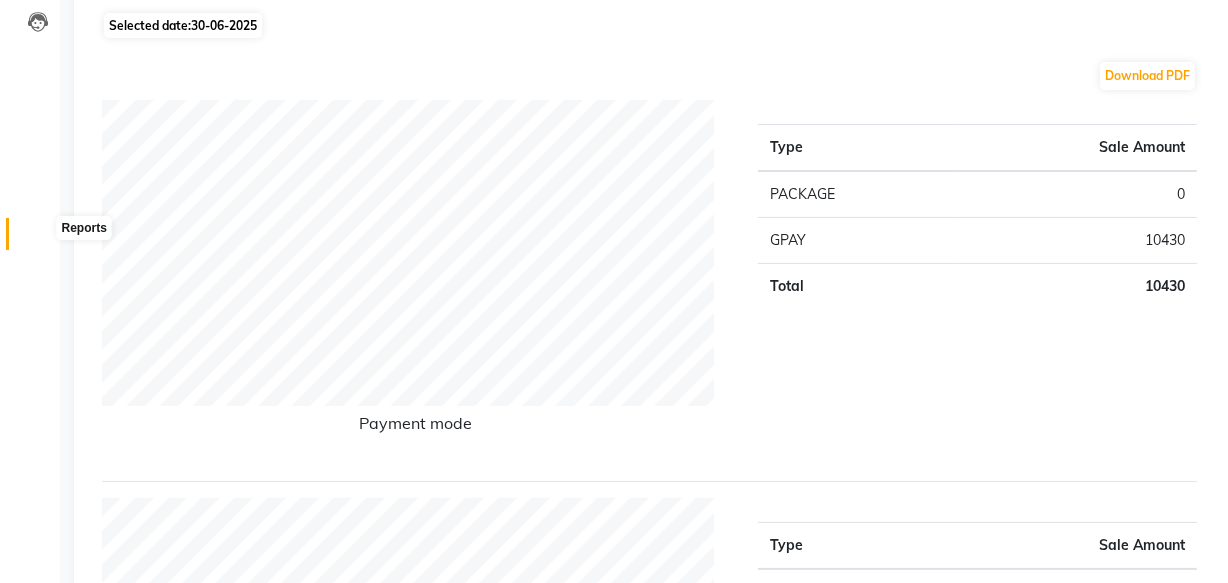 click at bounding box center (37, 239) 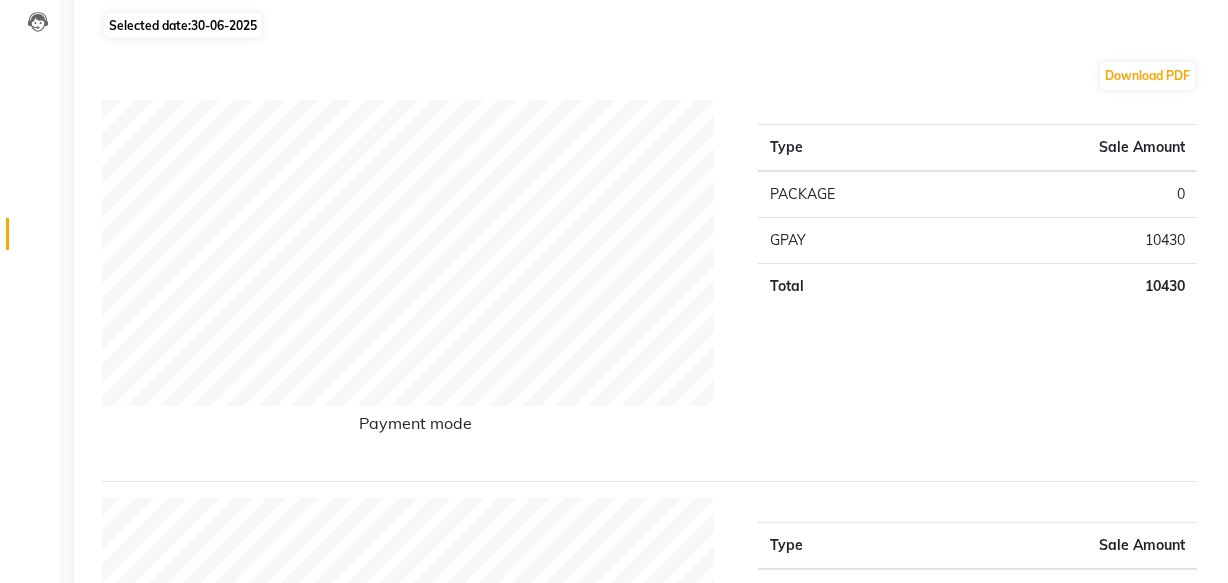 click at bounding box center (38, 239) 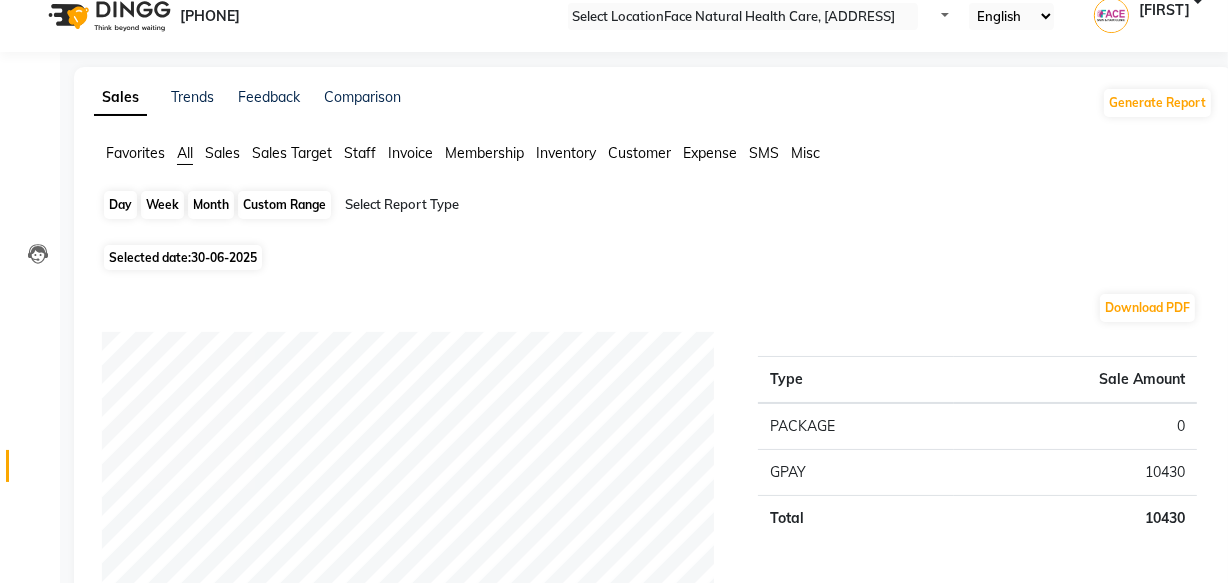 click on "Day" at bounding box center [120, 205] 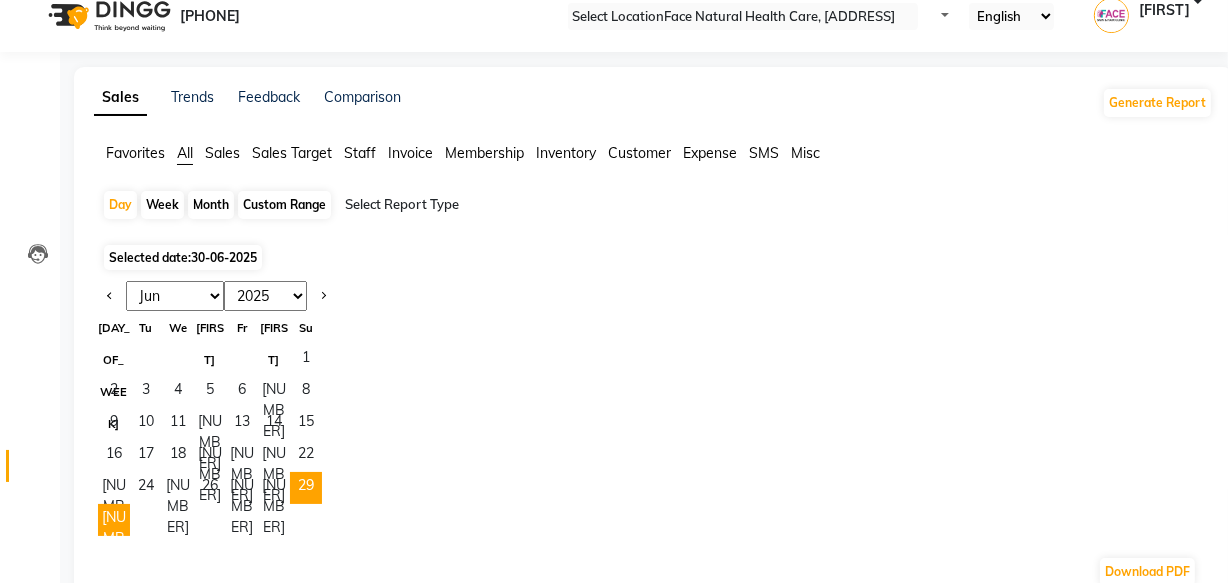 click on "29" at bounding box center (306, 488) 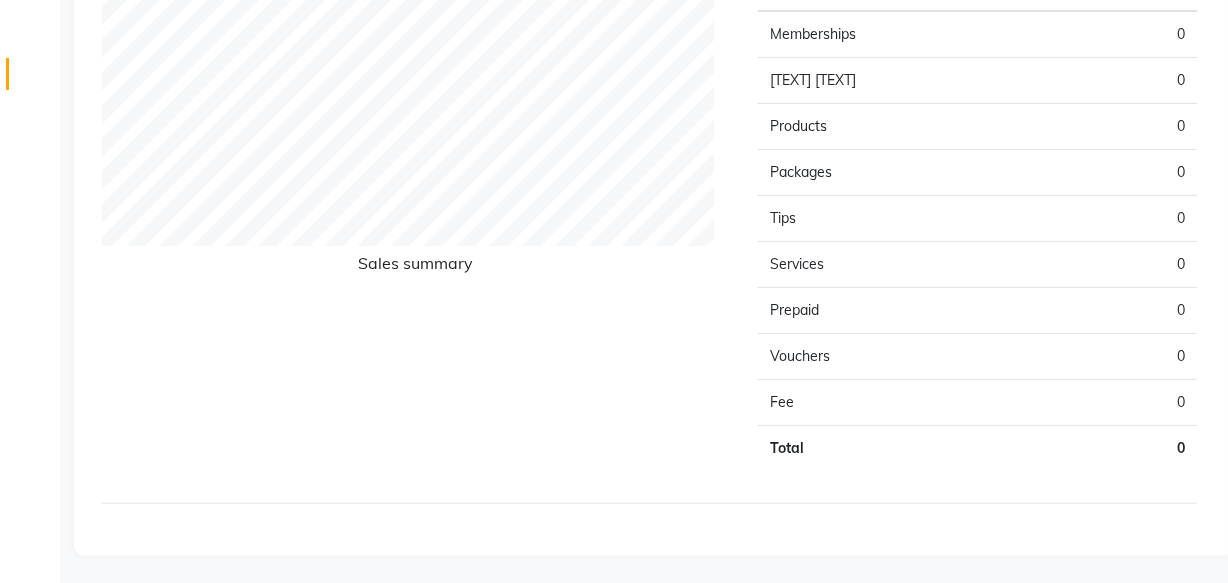 scroll, scrollTop: 0, scrollLeft: 0, axis: both 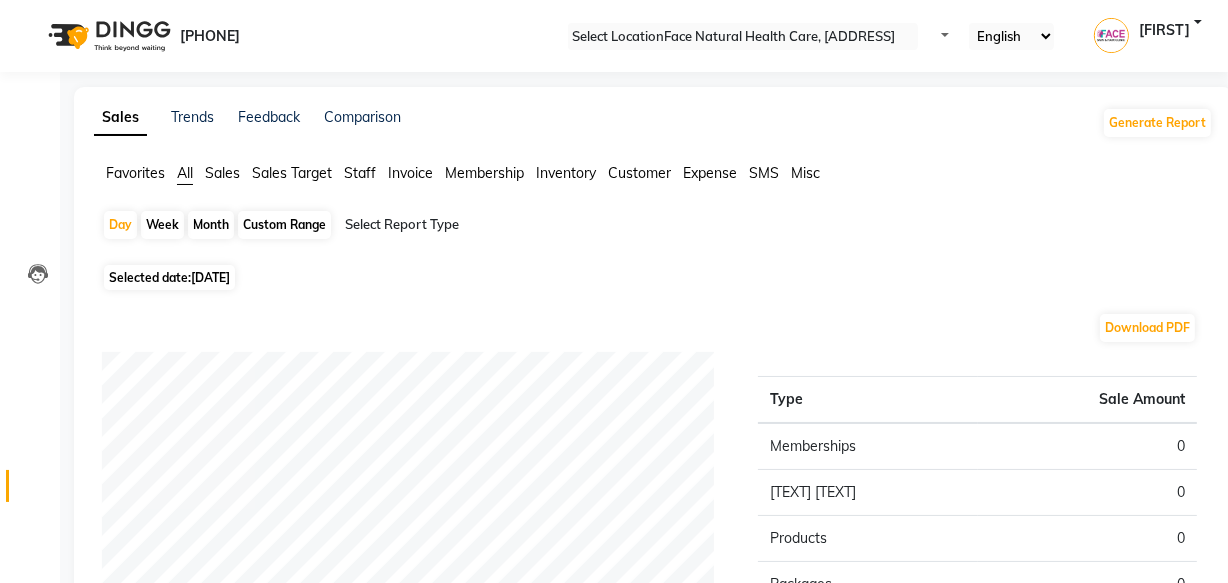 click at bounding box center (37, 491) 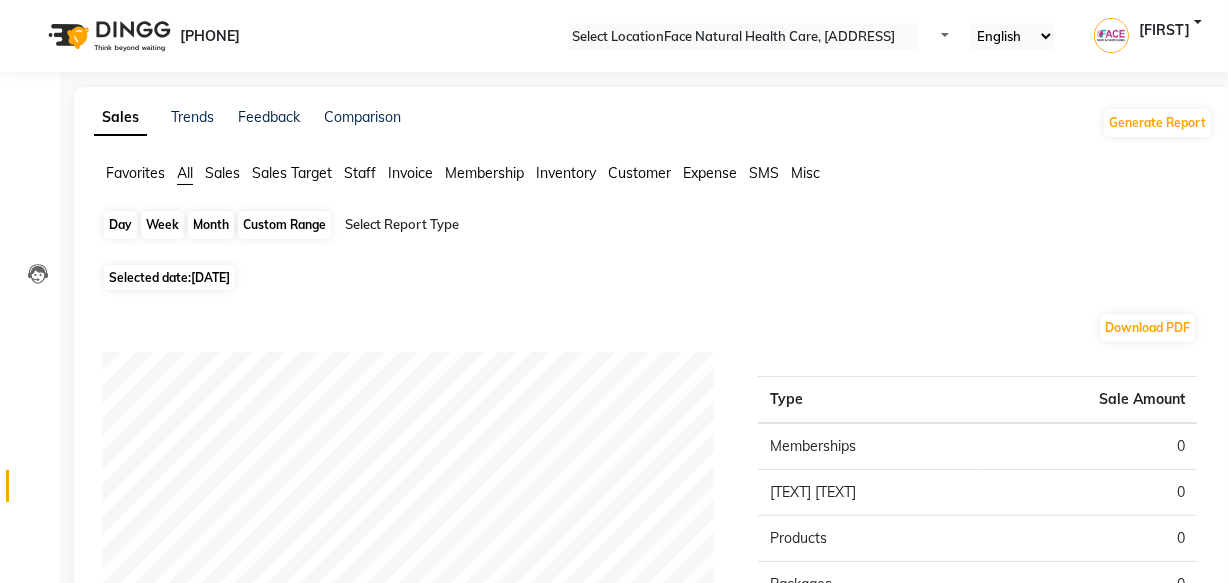 click on "Day" at bounding box center [120, 225] 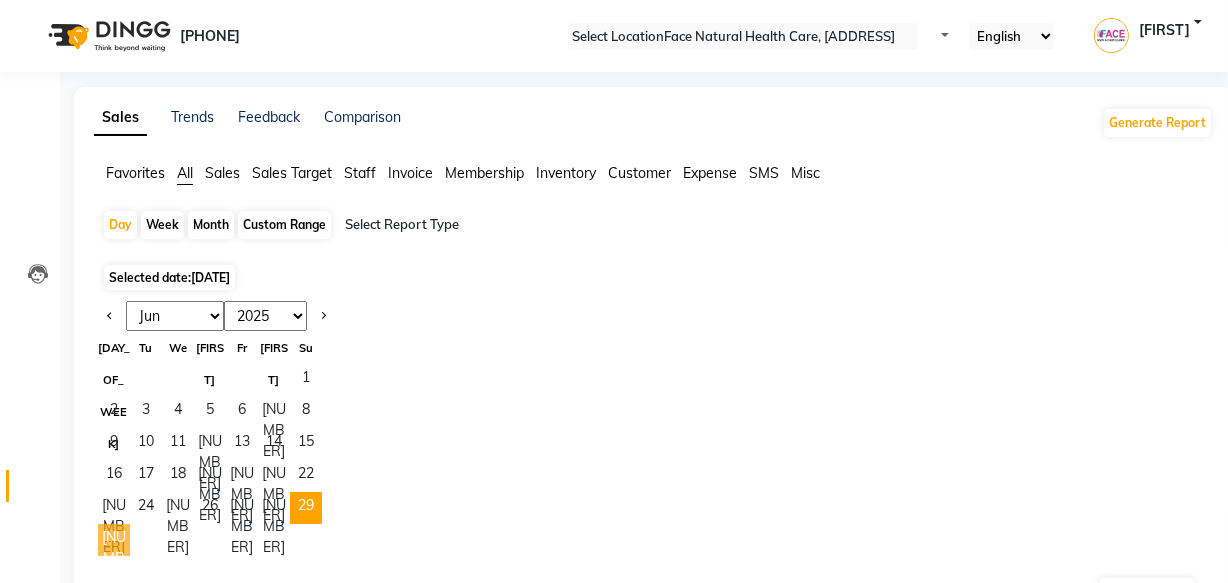 click on "[NUMBER]" at bounding box center (114, 540) 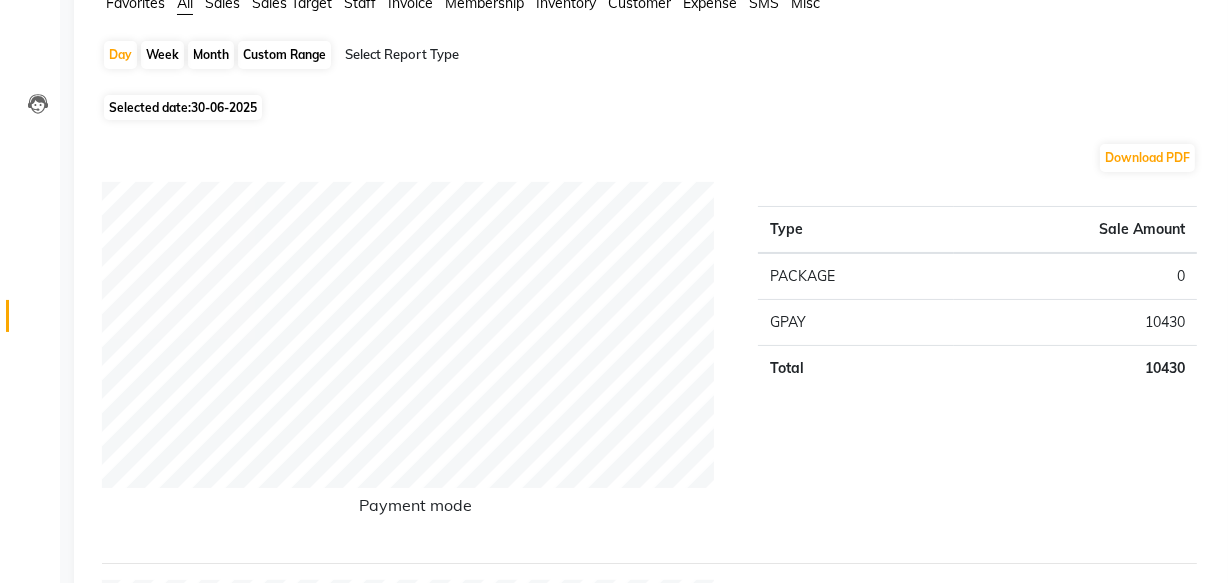 scroll, scrollTop: 7, scrollLeft: 0, axis: vertical 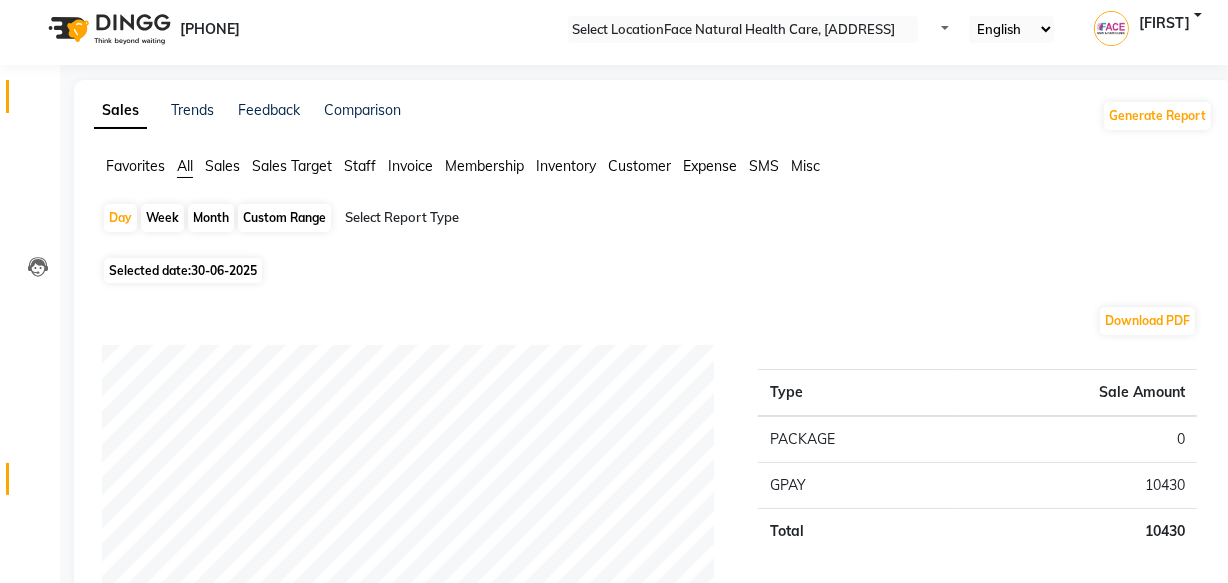 click at bounding box center [37, 101] 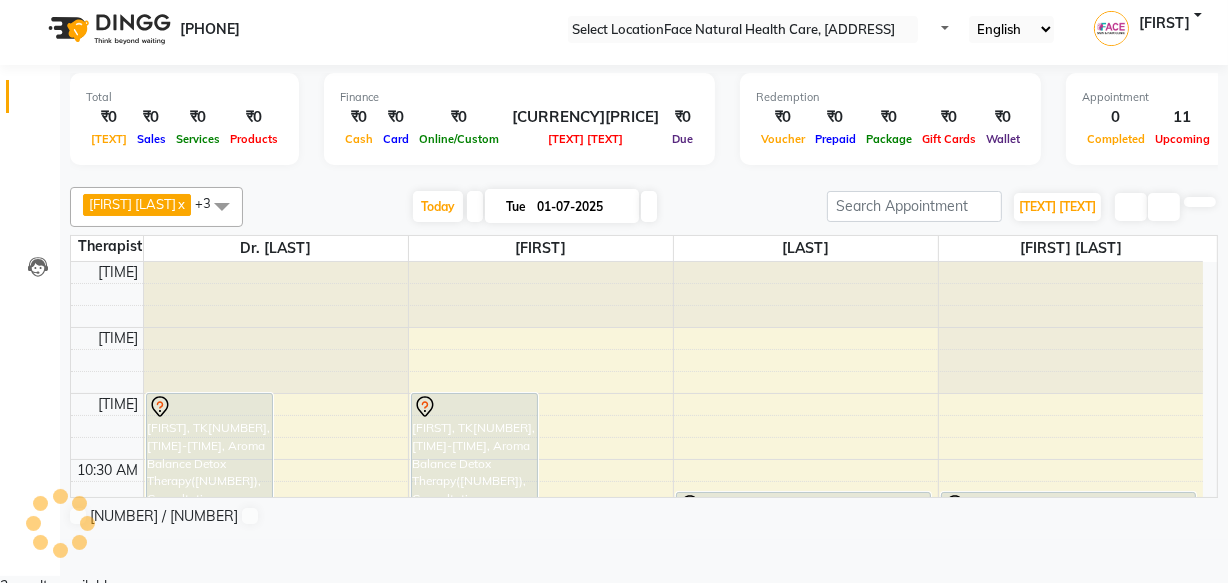 scroll, scrollTop: 0, scrollLeft: 0, axis: both 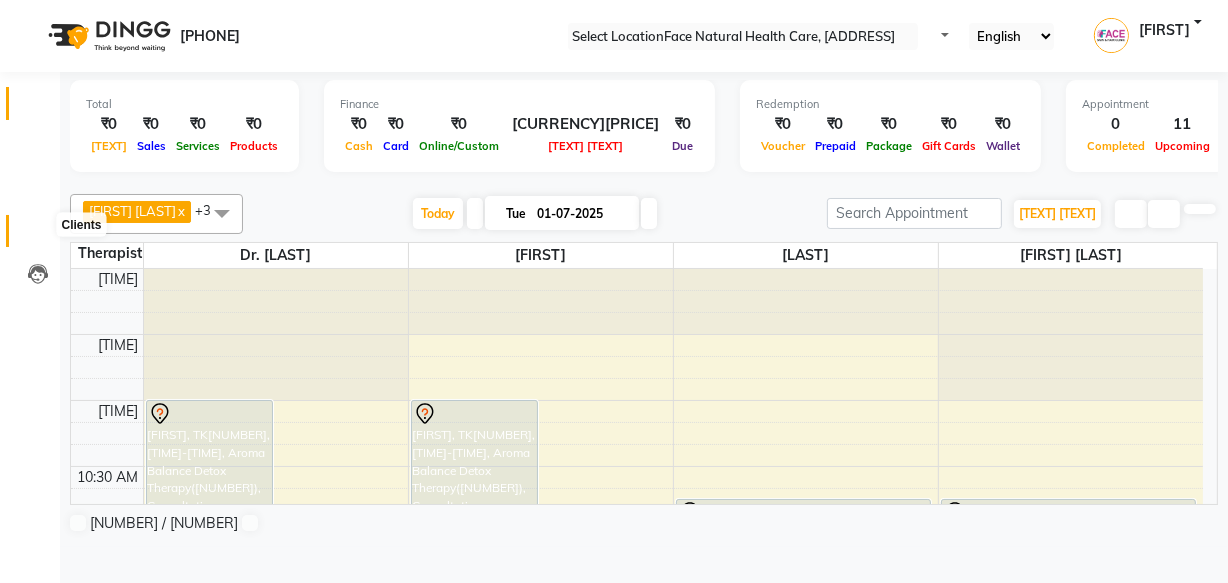 click at bounding box center (38, 236) 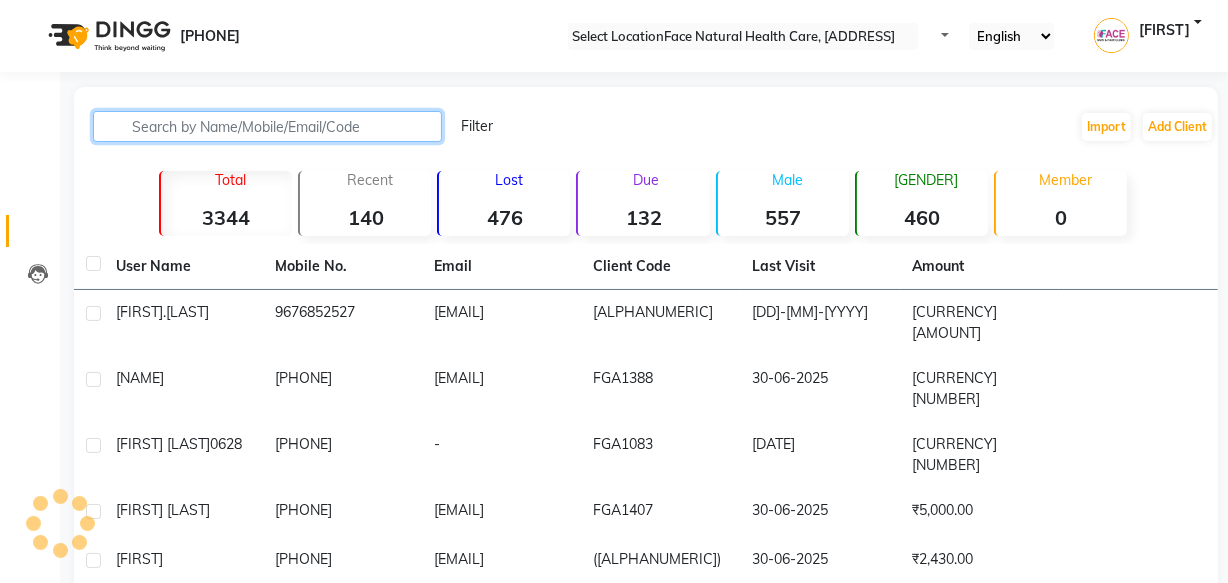 click at bounding box center [267, 126] 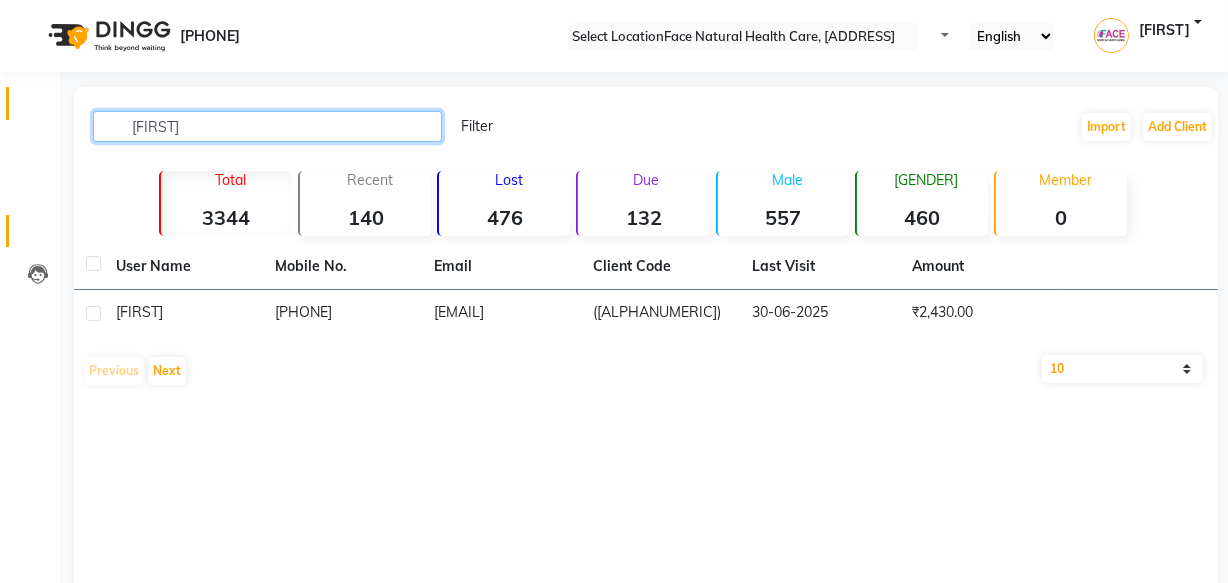 type on "[FIRST]" 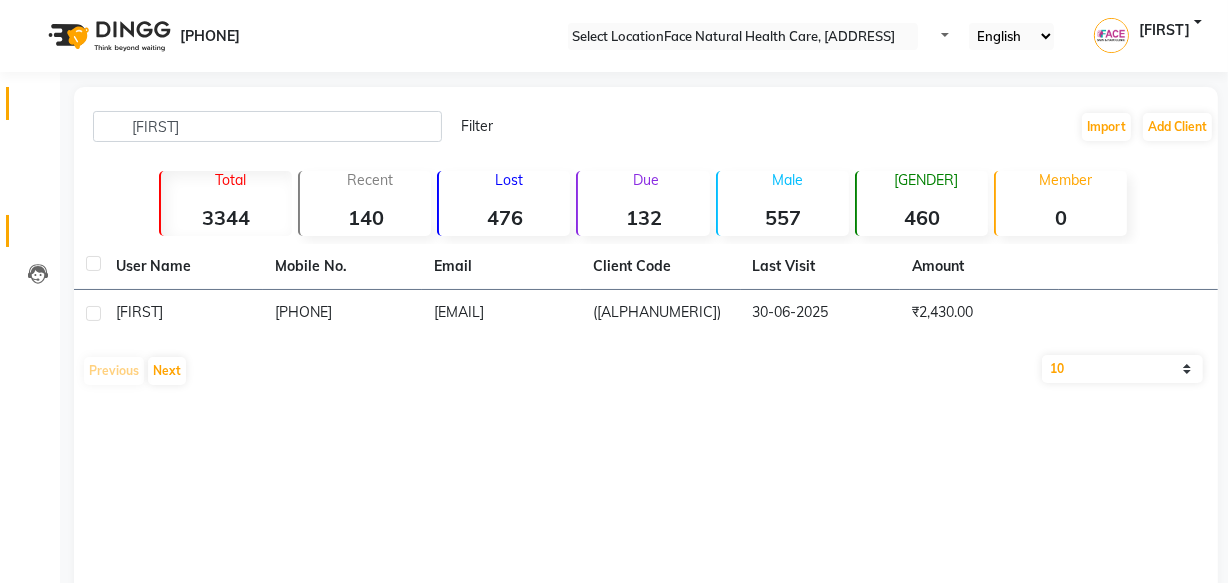 click on "[TEXT]" at bounding box center (30, 103) 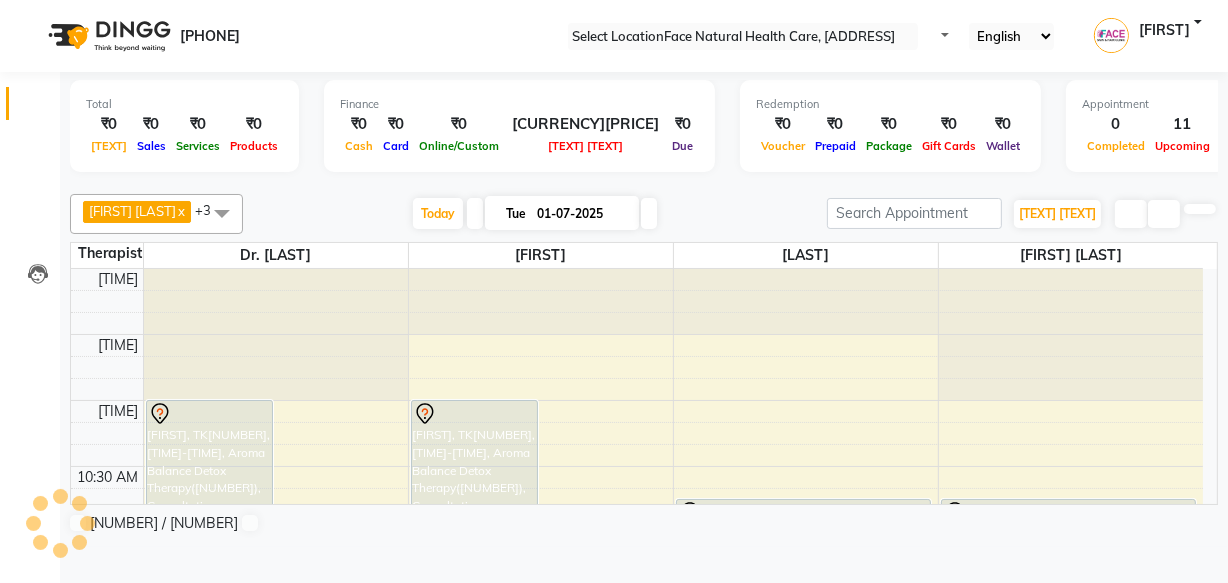 scroll, scrollTop: 0, scrollLeft: 0, axis: both 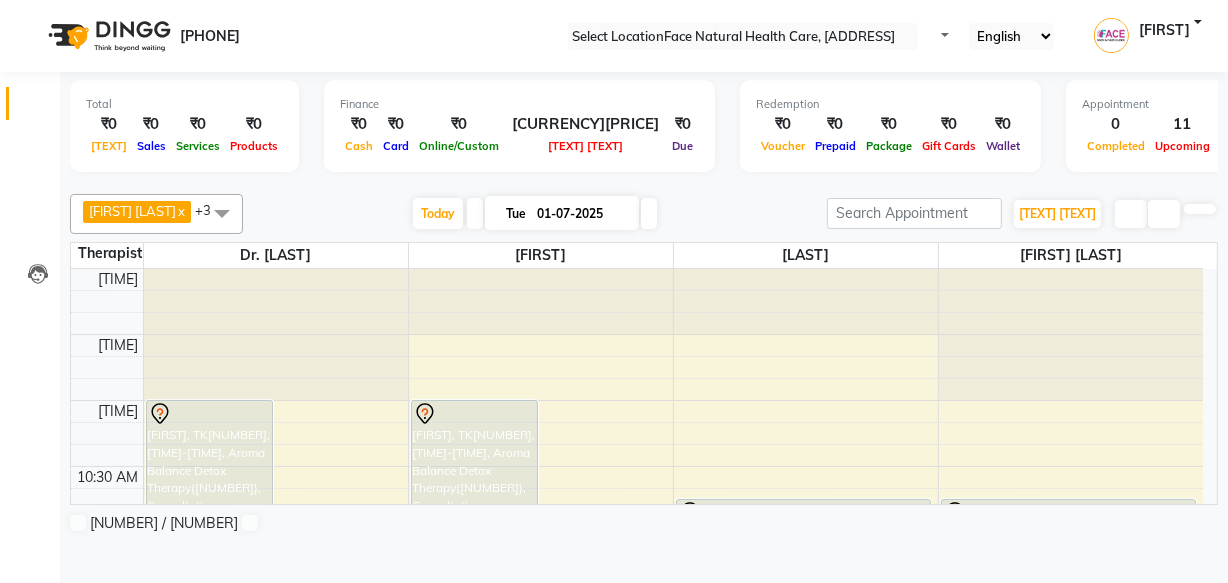 click on "Tue [DATE]" at bounding box center (562, 213) 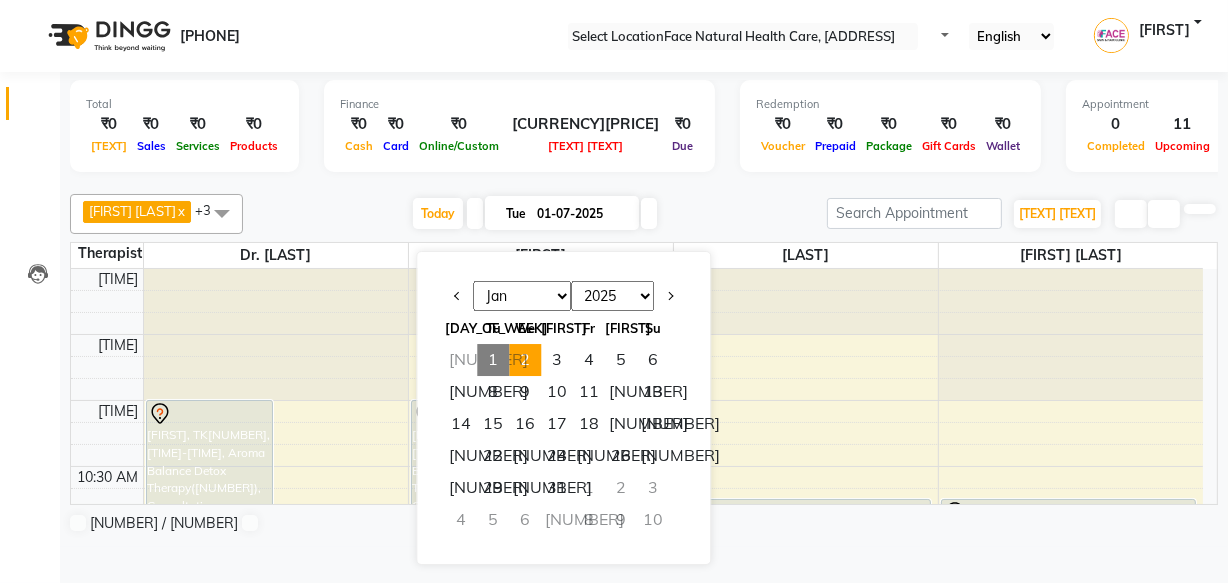 click on "2" at bounding box center [525, 360] 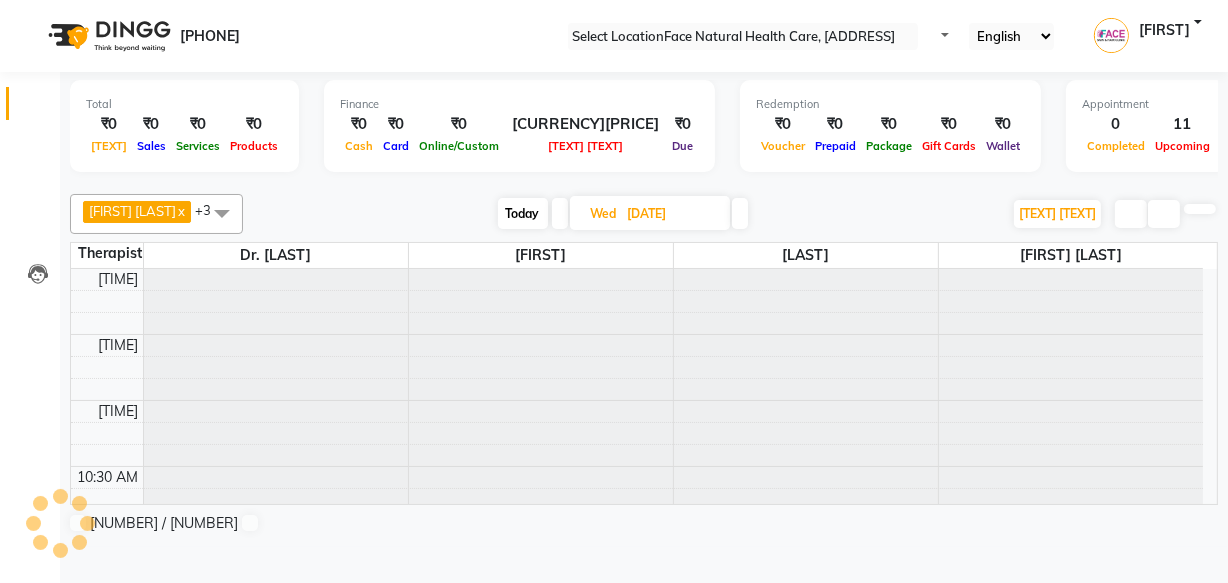 scroll, scrollTop: 396, scrollLeft: 0, axis: vertical 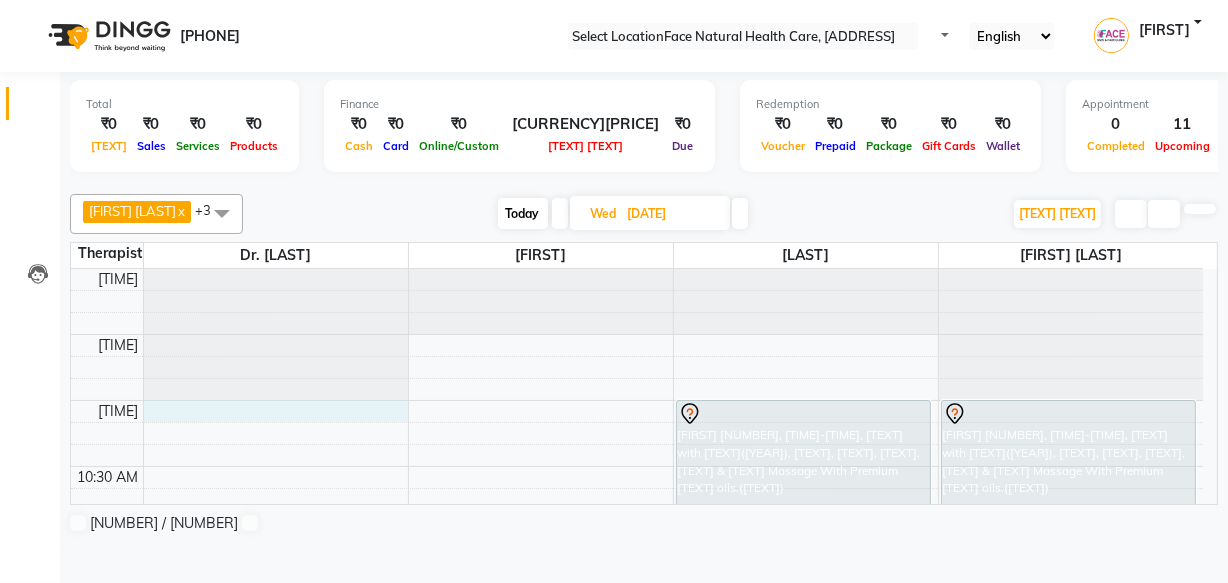 click on "Savithri, 11:00 AM-12:00 PM, Aroma Therapy Mobilization with Steam(1260) Savithri, 11:00 AM-12:00 PM, Aroma Therapy Mobilization with Steam(1260) Nandha Gopal 0422, 10:00 AM-11:00 AM, Aroma Balance Detox Therapy with Holistic Harmony(1980), Consultation, Diagnosis, Treatment, , face massage, With Special Aroma oils.(A Perfect Blend of Aromatherapy, Massage, and Advanced Tools for Healing and Detoxification) Balraj.S, 11:00 AM-12:00 PM, Aroma Balance Detox Therapy with Essence Rejuvenation (2430), Consultation, Diagnosis, Treatment, Face & Head Massage With Premium Aroma oils.(Restore Vitality with Aroma Oils, Massage, Cupping, and a Relaxing Steam Bath)" at bounding box center [637, 928] 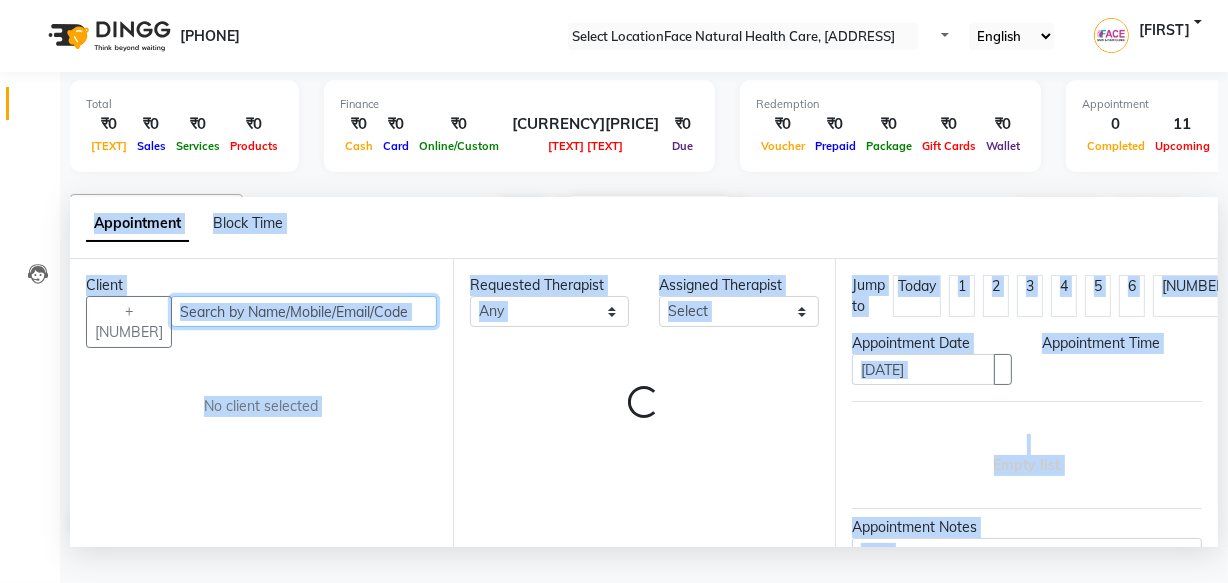 scroll, scrollTop: 0, scrollLeft: 0, axis: both 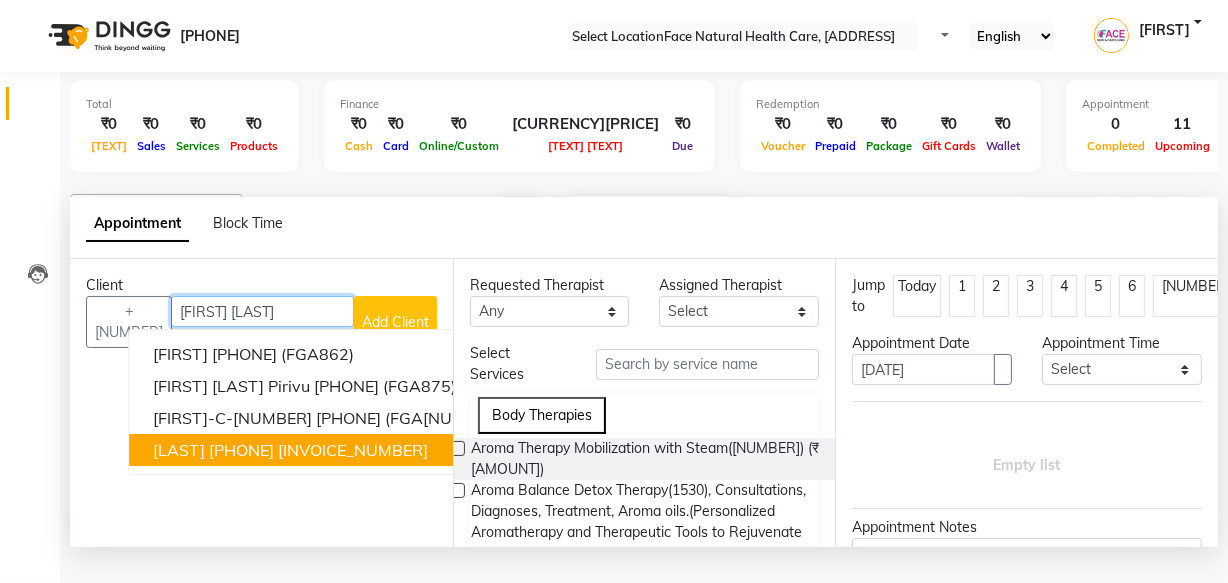 click on "[LAST]" at bounding box center (179, 450) 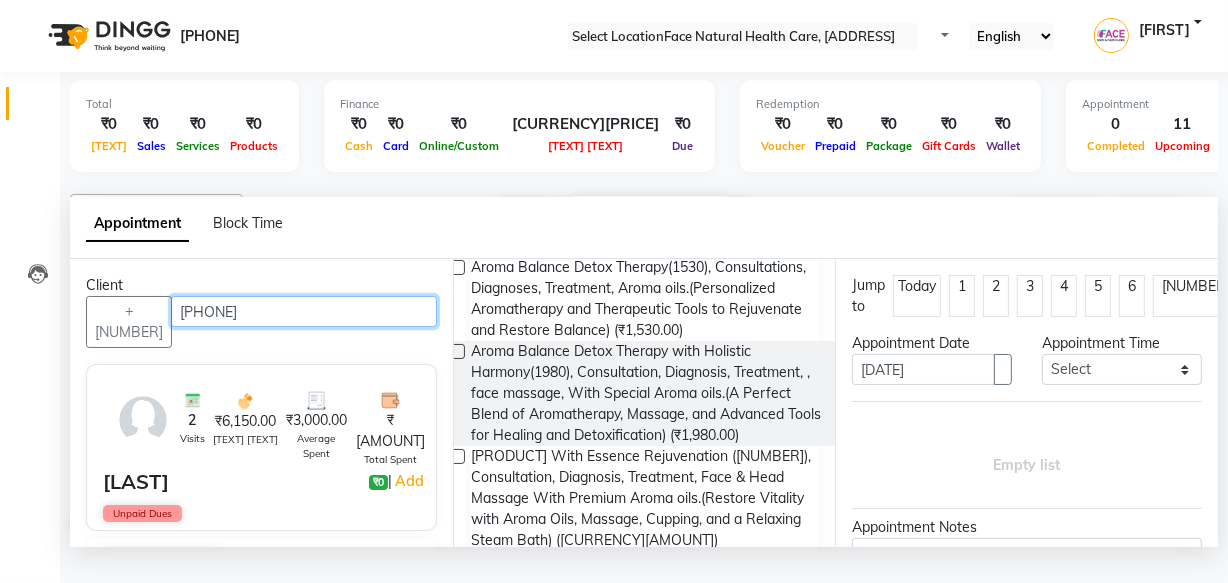 scroll, scrollTop: 355, scrollLeft: 0, axis: vertical 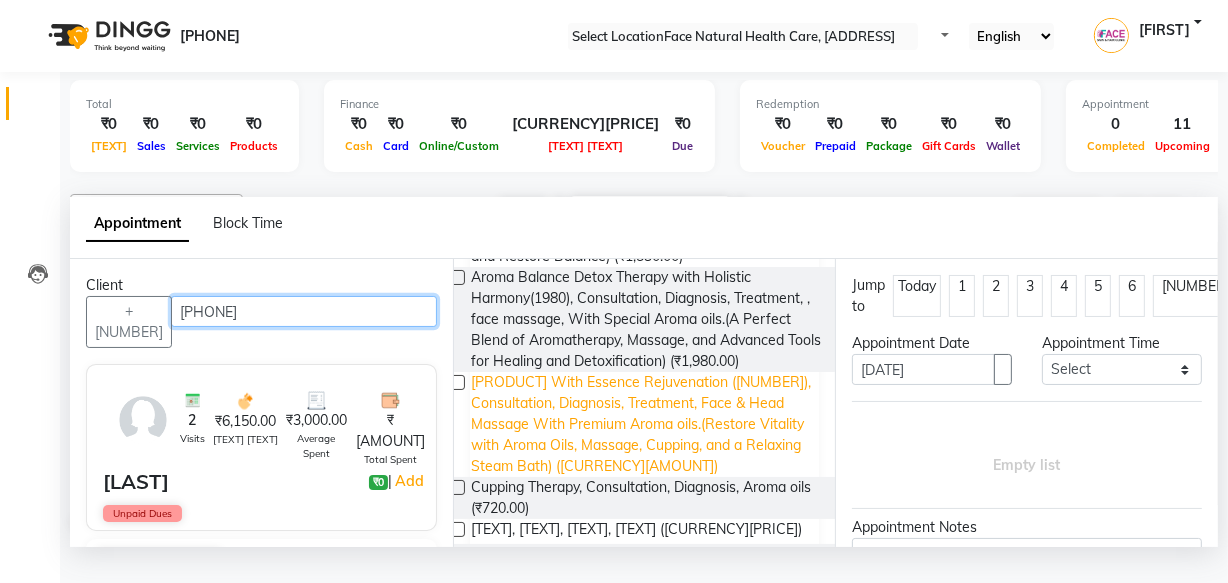 type on "[PHONE]" 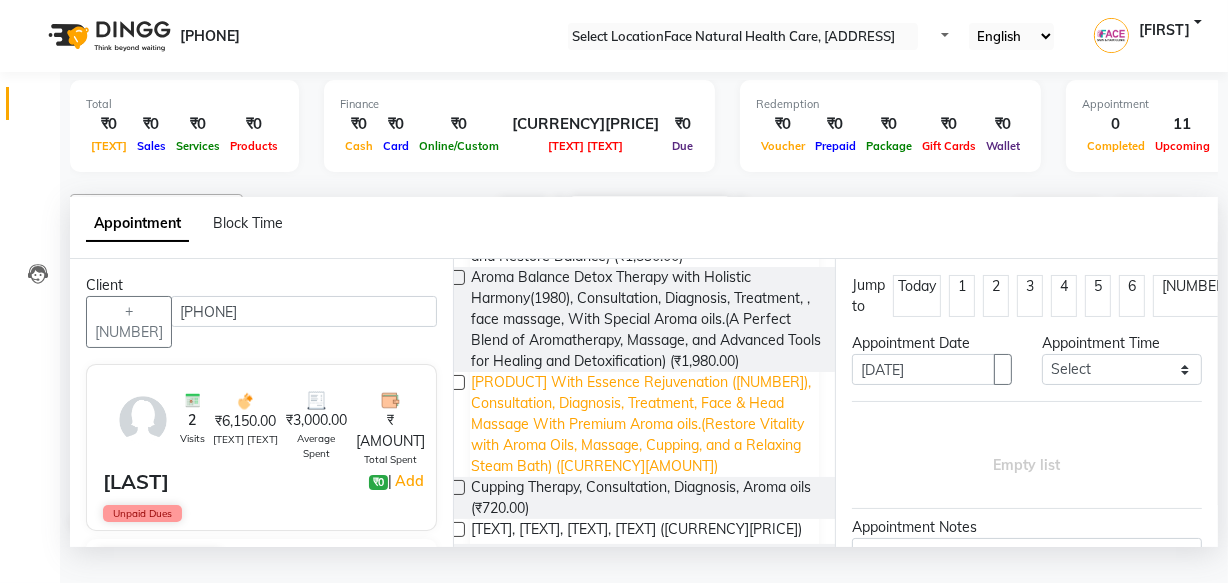 click on "[PRODUCT] With Essence Rejuvenation  ([NUMBER]), Consultation, Diagnosis, Treatment,  Face & Head Massage With Premium Aroma oils.(Restore Vitality with Aroma Oils, Massage, Cupping, and a Relaxing Steam Bath) ([CURRENCY][AMOUNT])" at bounding box center [647, 162] 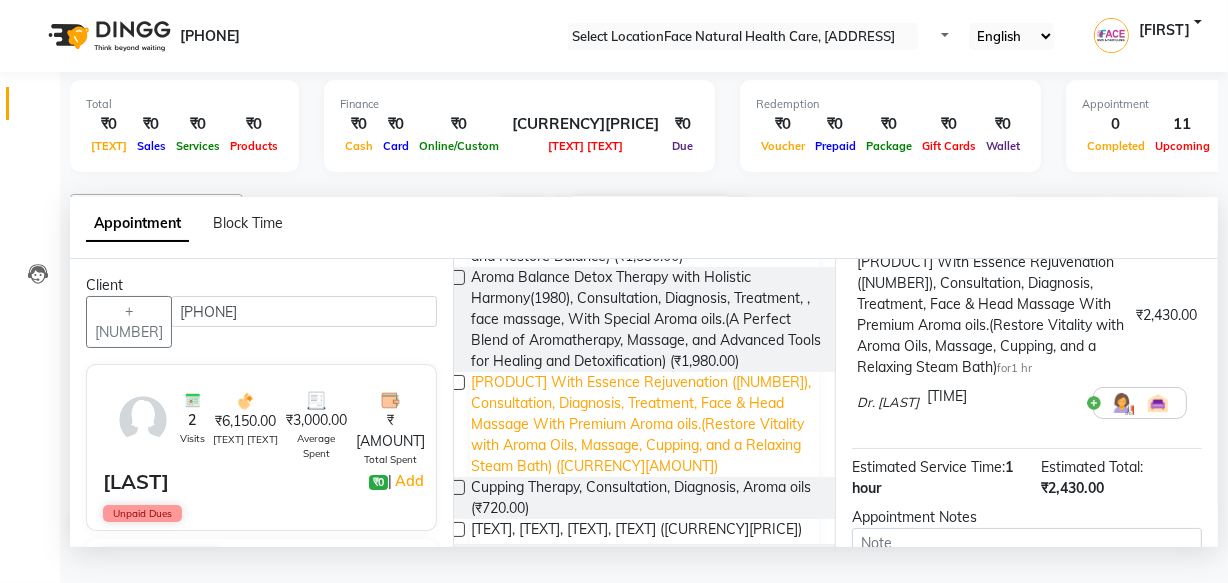 scroll, scrollTop: 185, scrollLeft: 0, axis: vertical 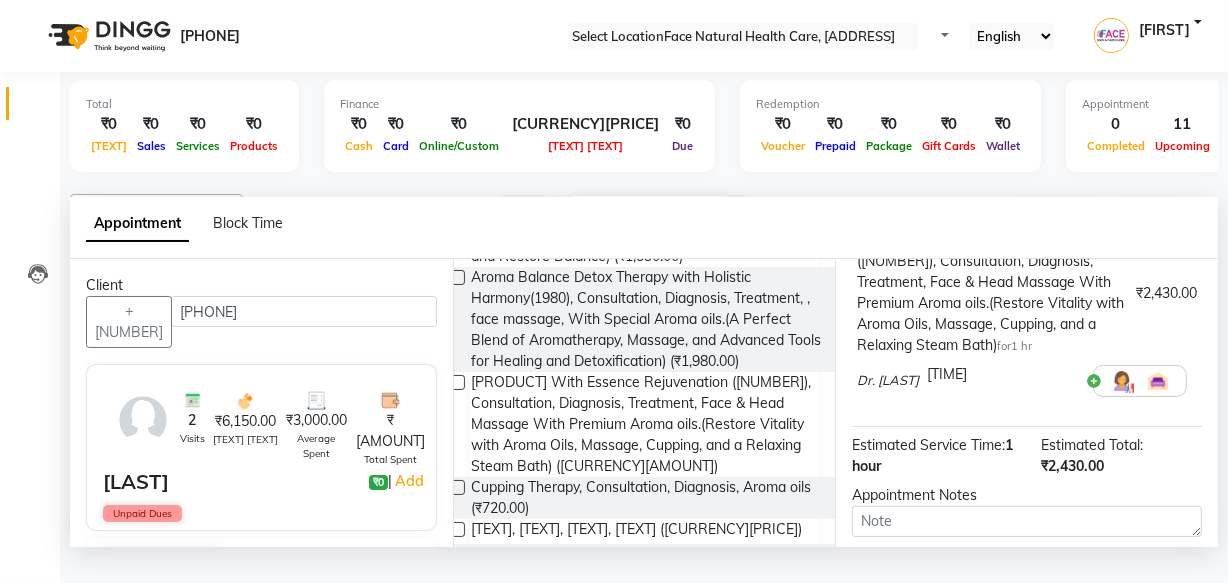 click at bounding box center [1122, 381] 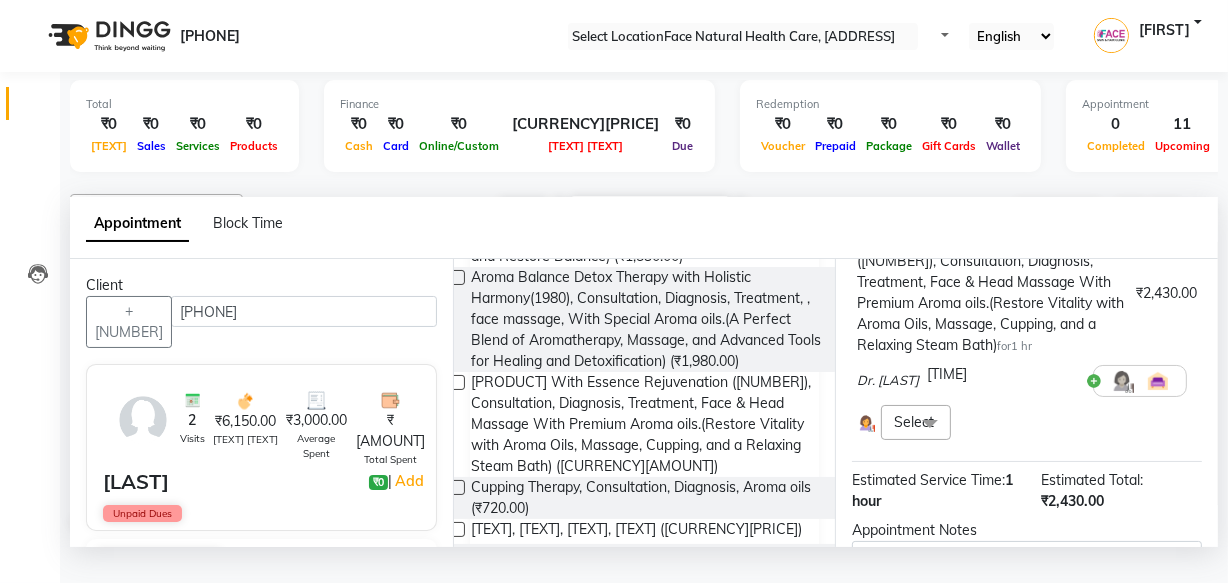 click at bounding box center (930, 424) 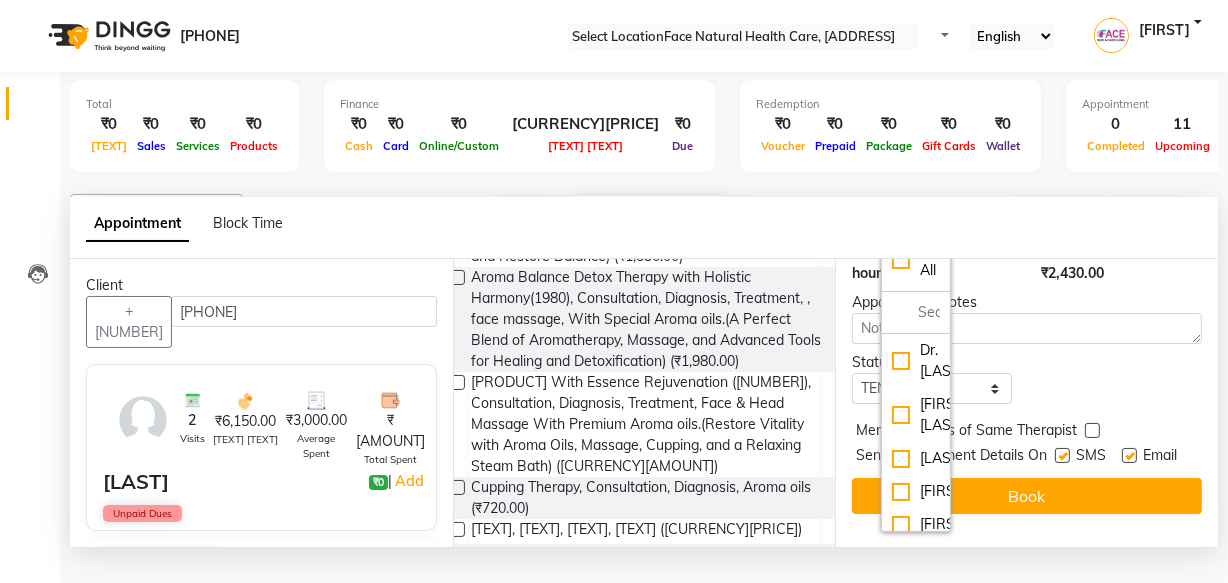 scroll, scrollTop: 474, scrollLeft: 0, axis: vertical 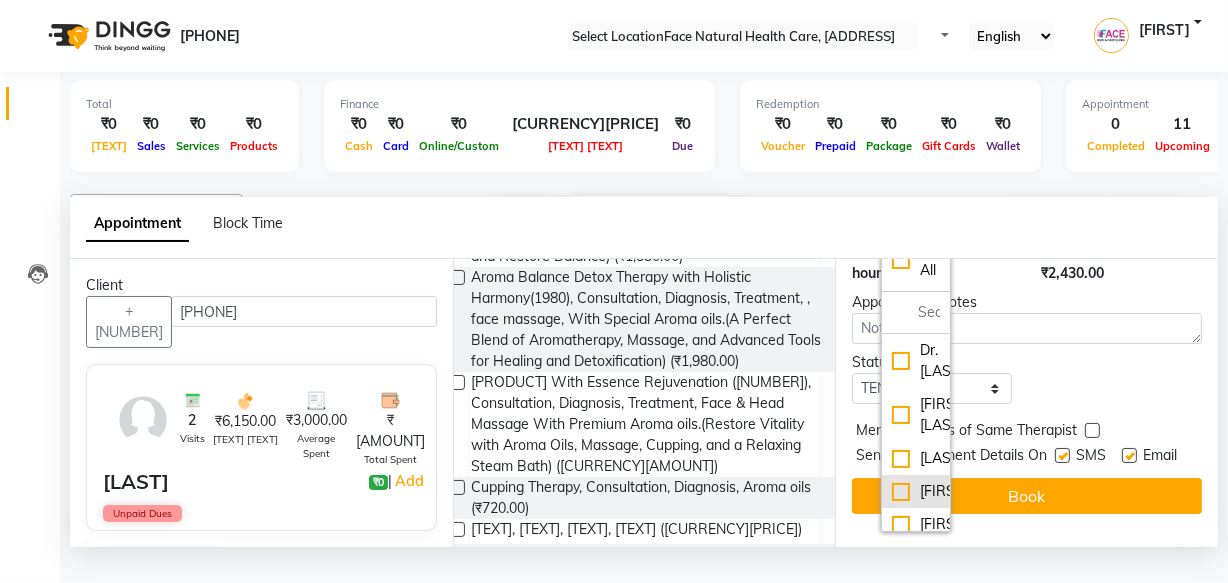 click on "[FIRST]" at bounding box center [916, 361] 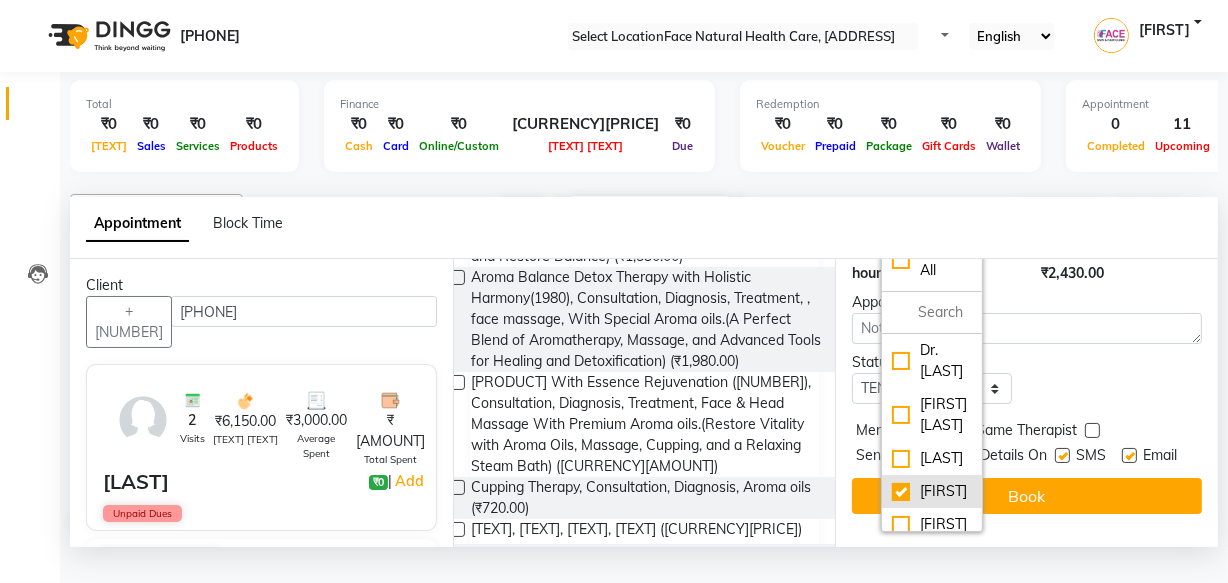 scroll, scrollTop: 459, scrollLeft: 0, axis: vertical 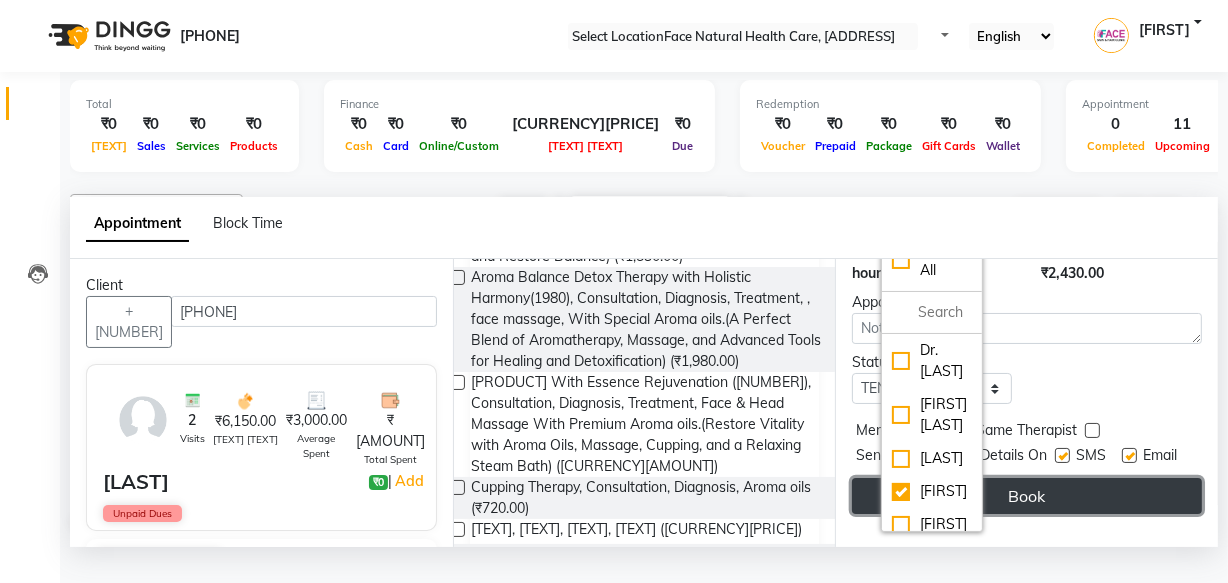 click on "Book" at bounding box center [1027, 496] 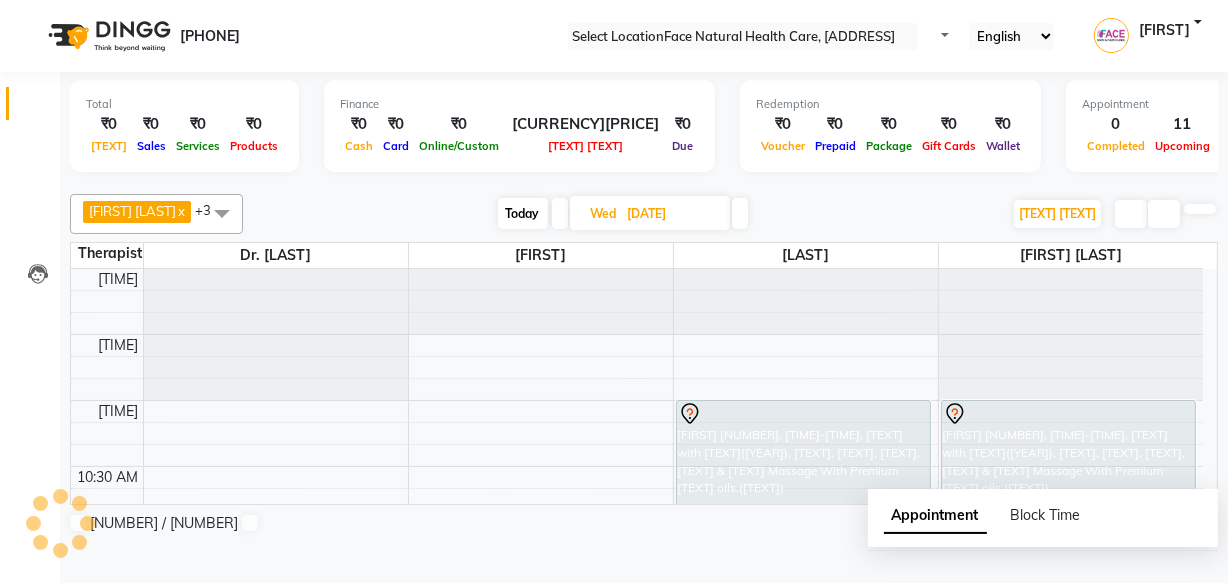 scroll, scrollTop: 0, scrollLeft: 0, axis: both 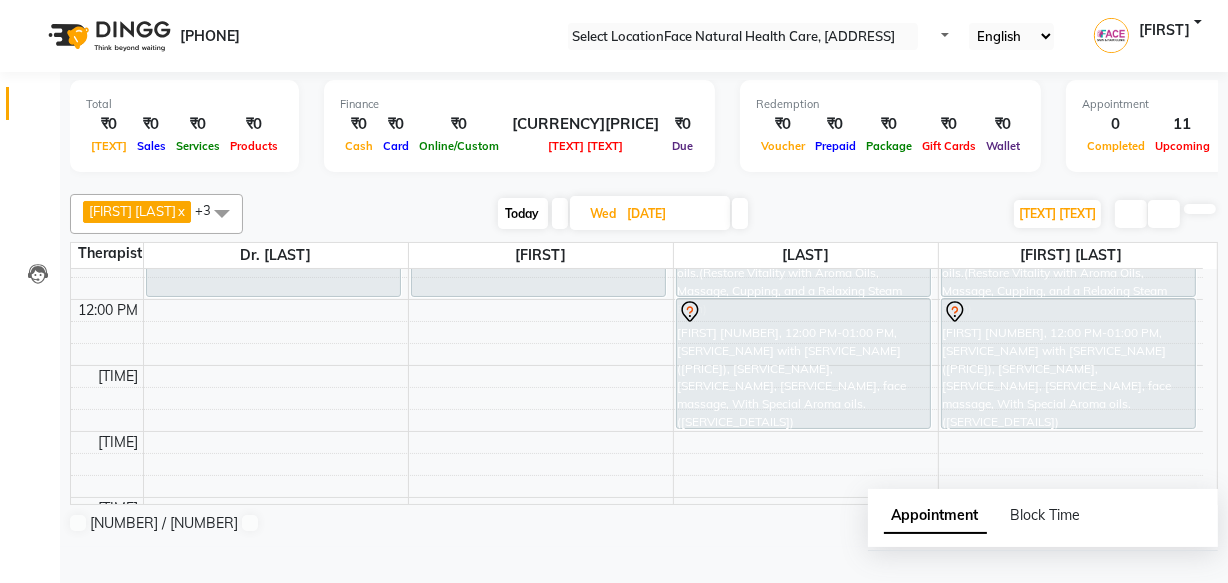 click on "Today" at bounding box center [523, 213] 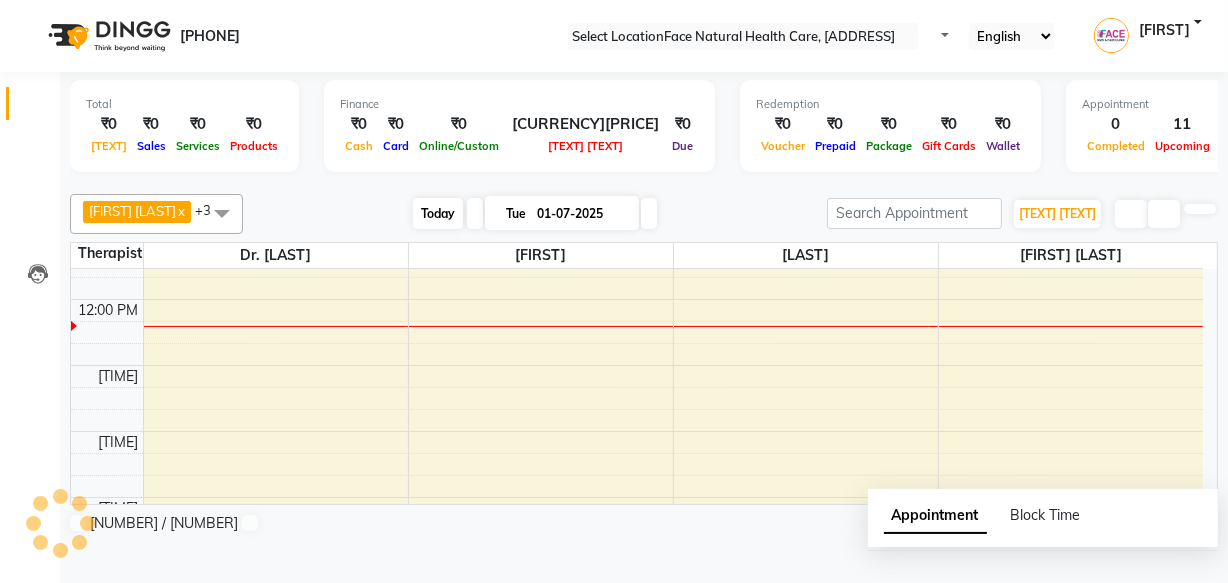 scroll, scrollTop: 396, scrollLeft: 0, axis: vertical 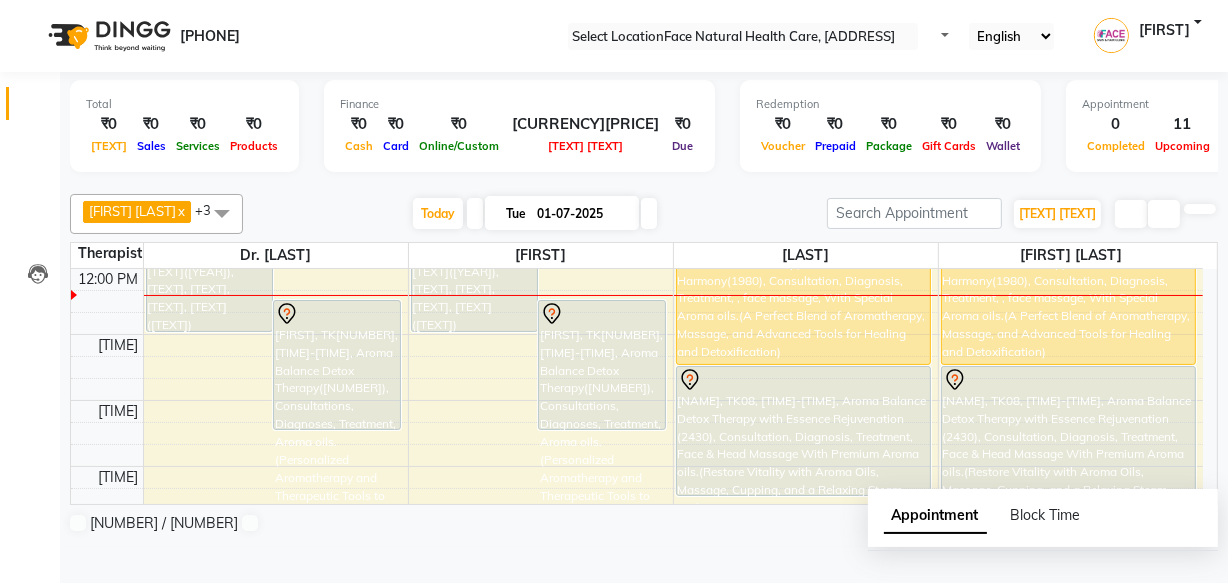 click on "[FIRST], TK[NUMBER], [TIME]-[TIME], Aroma Balance Detox Therapy([NUMBER]), Consultations, Diagnoses, Treatment, Aroma oils.(Personalized Aromatherapy and Therapeutic Tools to Rejuvenate and Restore Balance)" at bounding box center [337, 365] 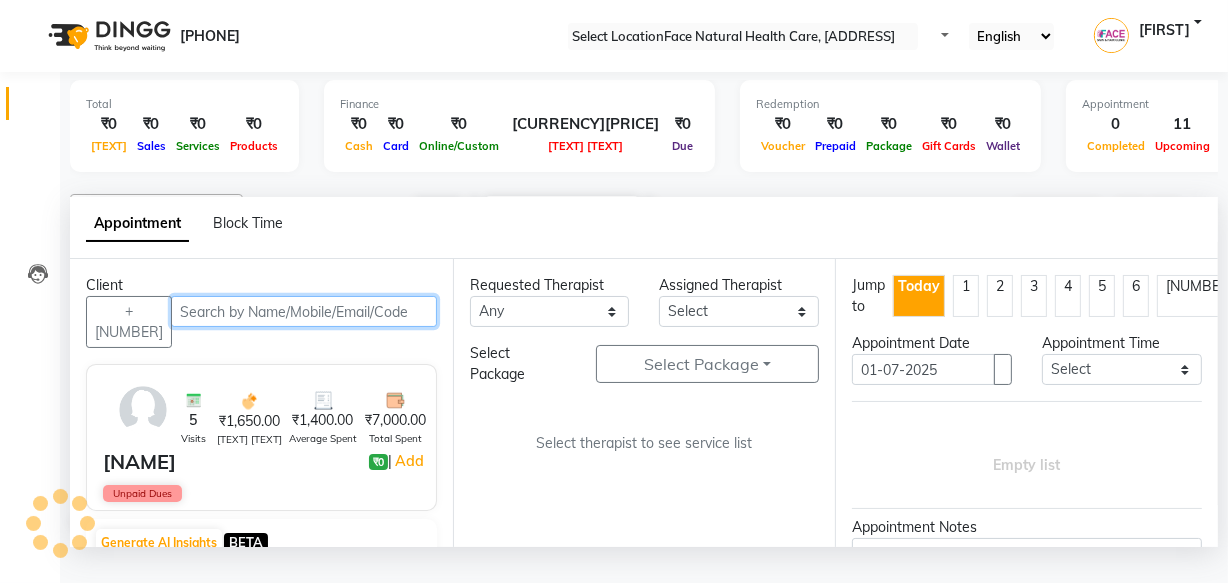 scroll, scrollTop: 396, scrollLeft: 0, axis: vertical 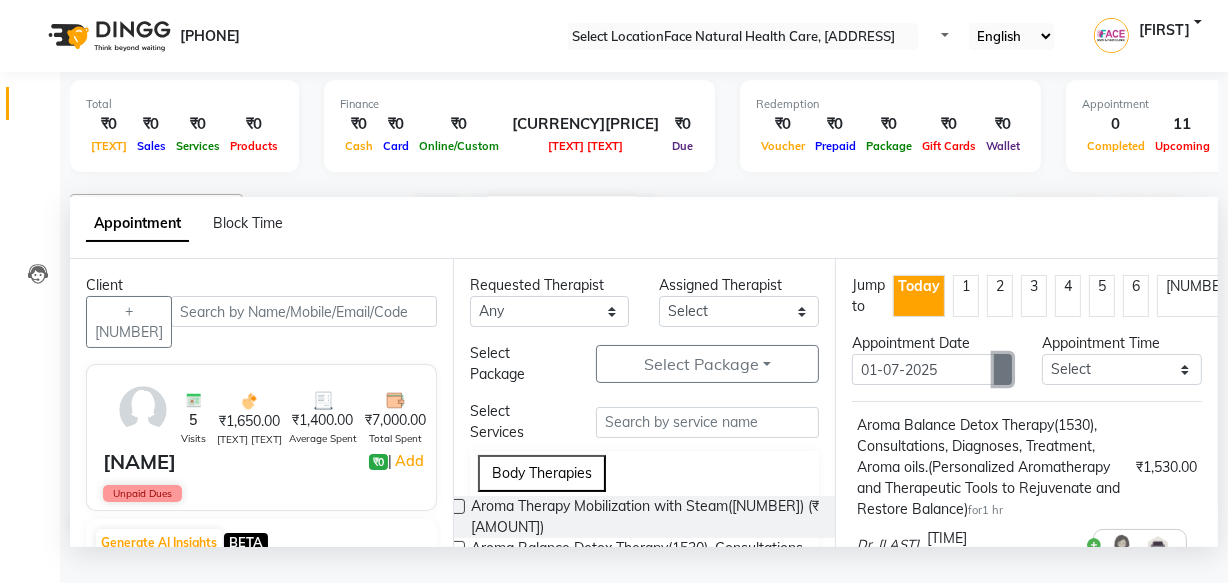 click at bounding box center (1003, 370) 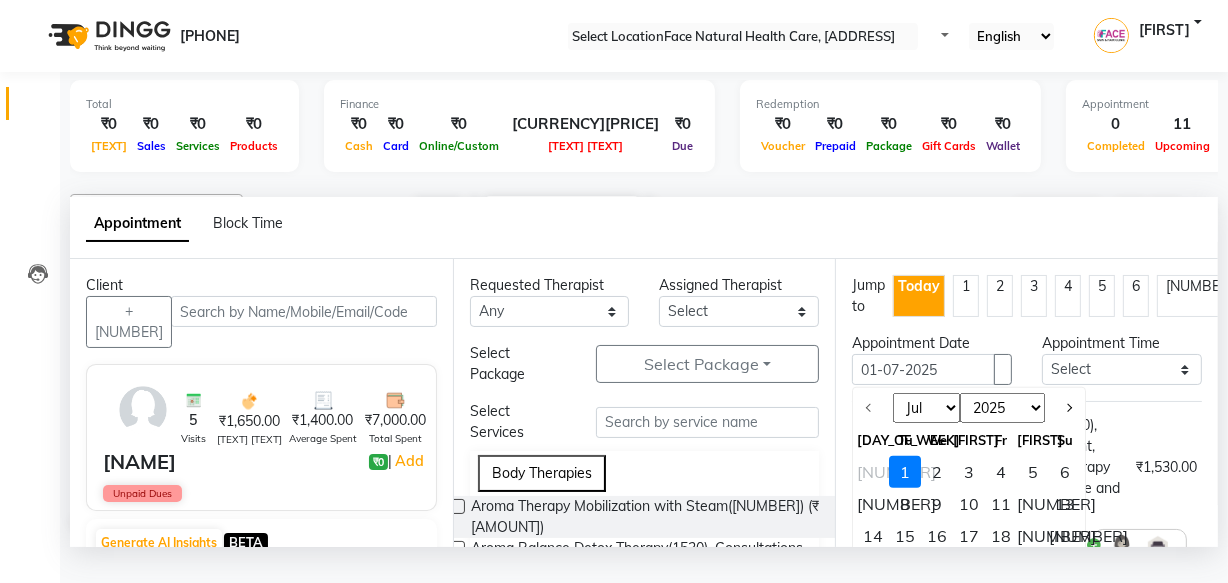 click on "2" at bounding box center (937, 472) 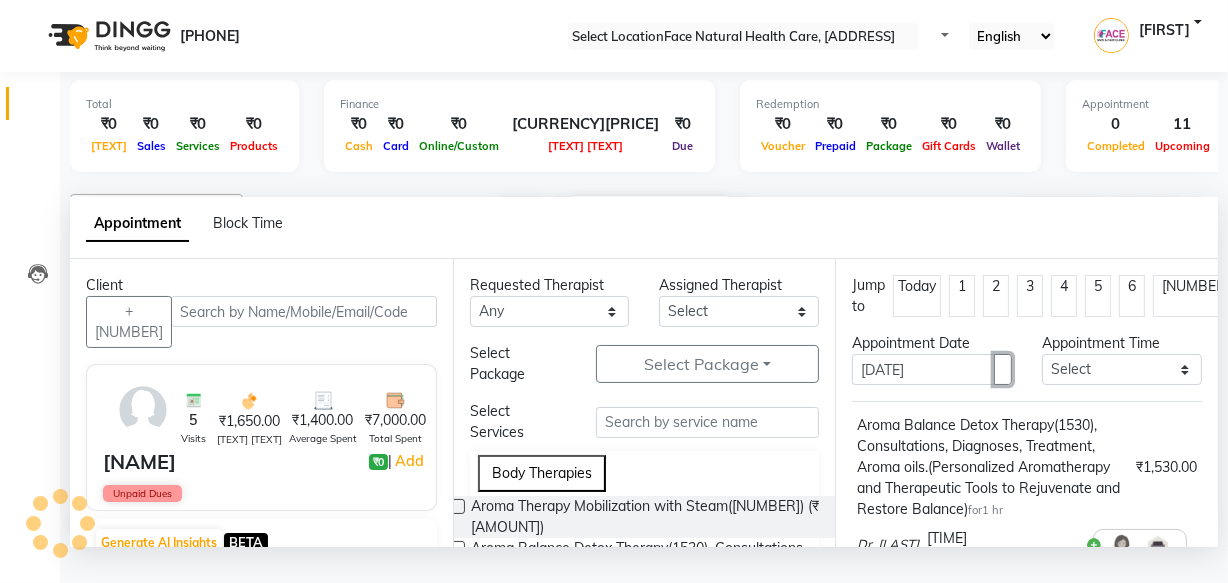 scroll, scrollTop: 396, scrollLeft: 0, axis: vertical 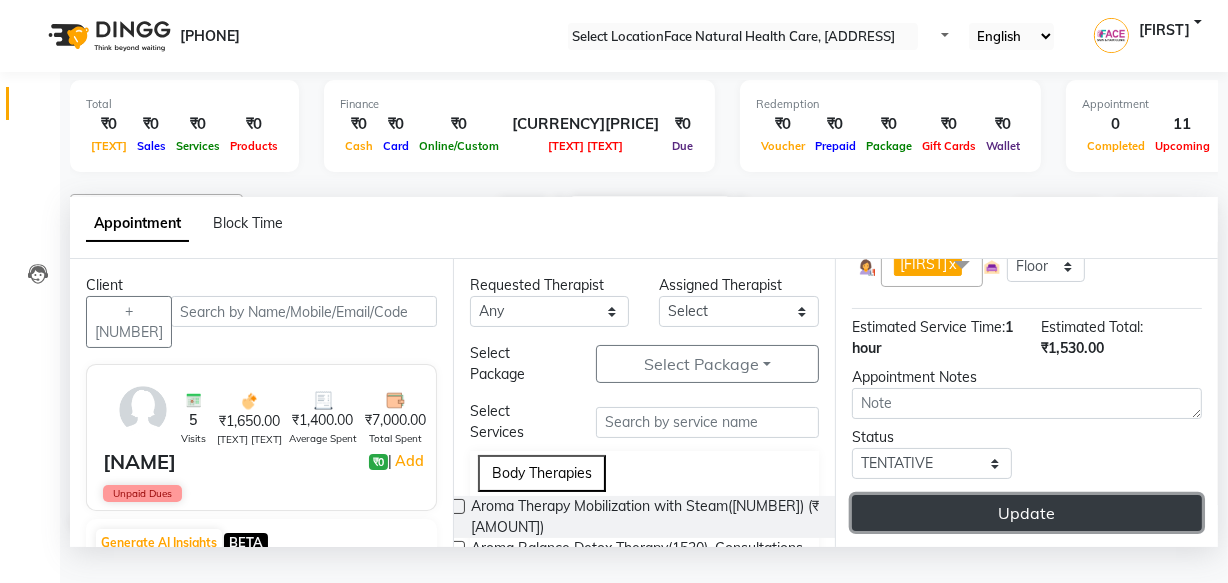 click on "Update" at bounding box center (1027, 513) 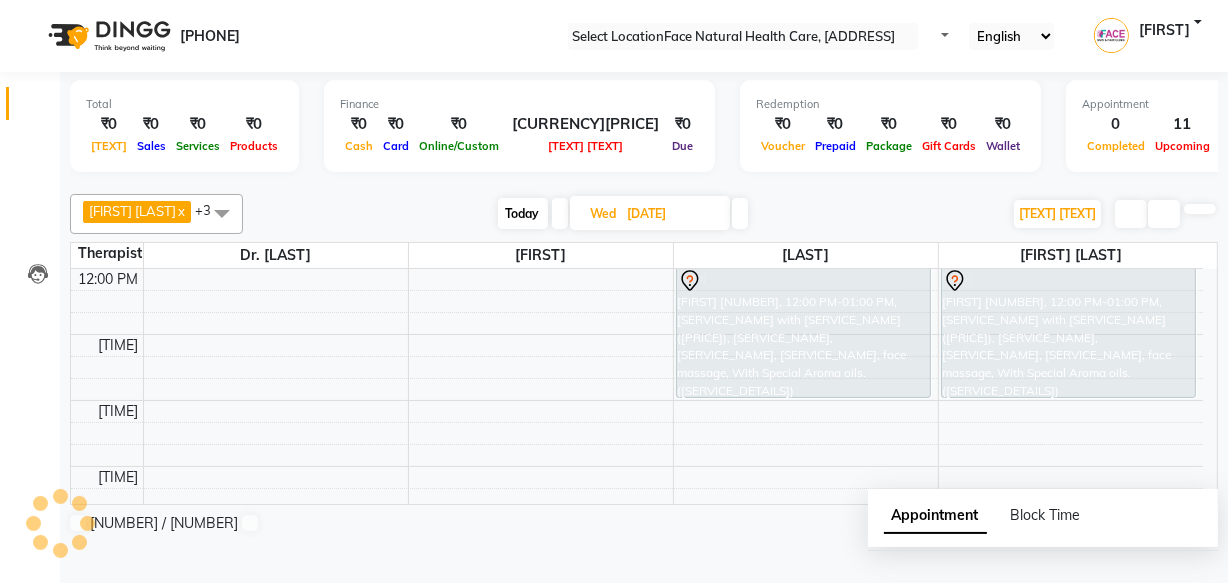 scroll, scrollTop: 0, scrollLeft: 0, axis: both 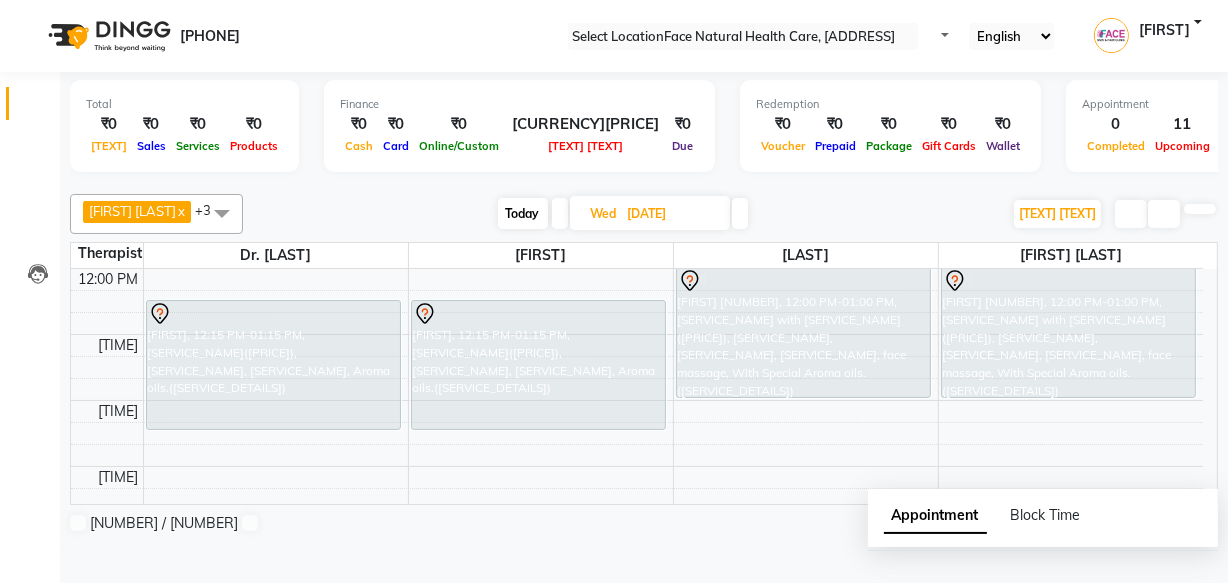 click on "Today" at bounding box center [523, 213] 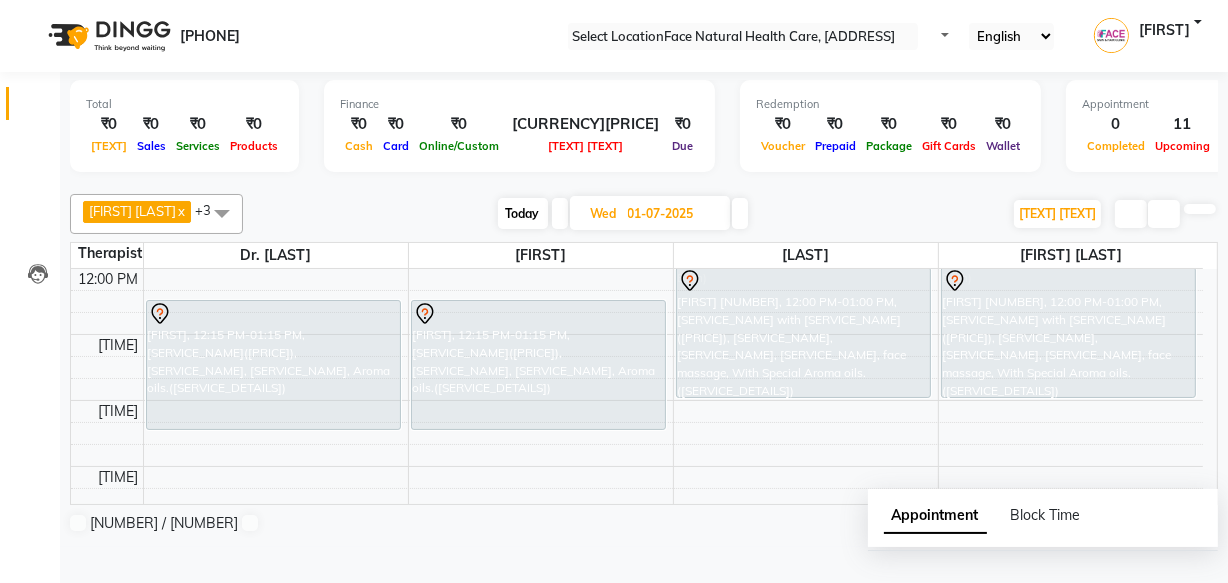 scroll, scrollTop: 396, scrollLeft: 0, axis: vertical 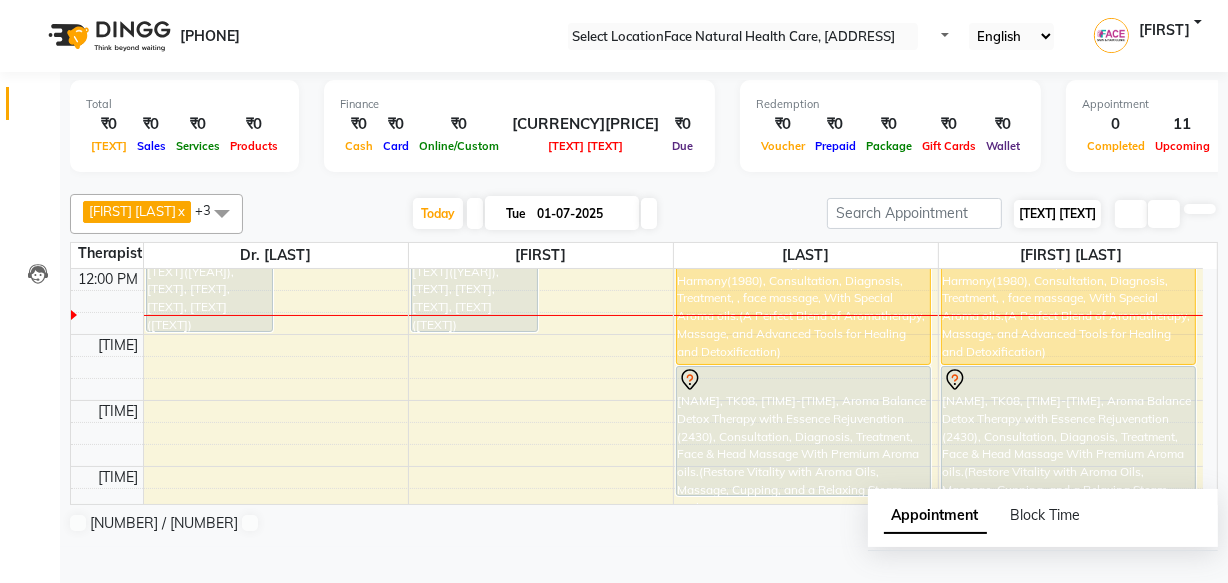 click on "[TEXT] [TEXT]" at bounding box center (1057, 213) 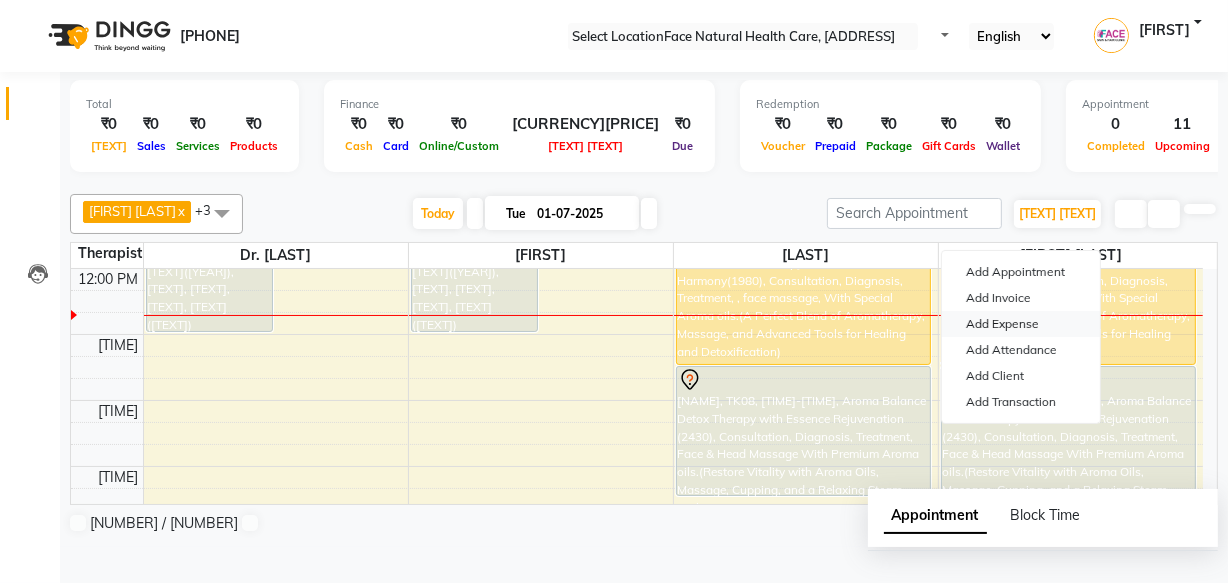 click on "Add Expense" at bounding box center [1021, 324] 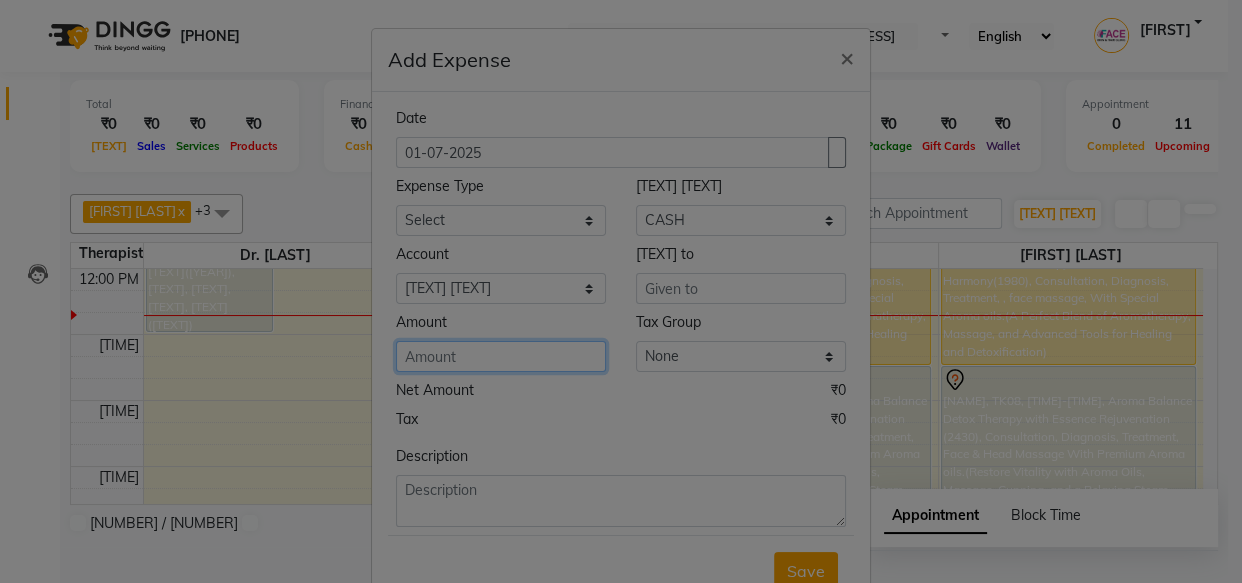 click at bounding box center (501, 356) 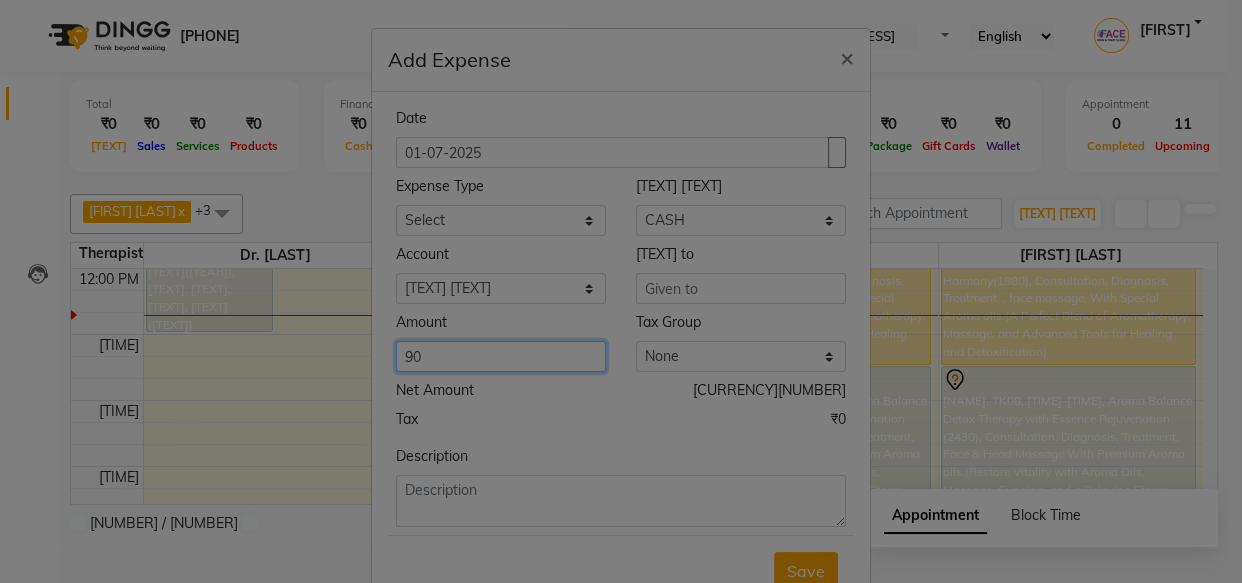 type on "90" 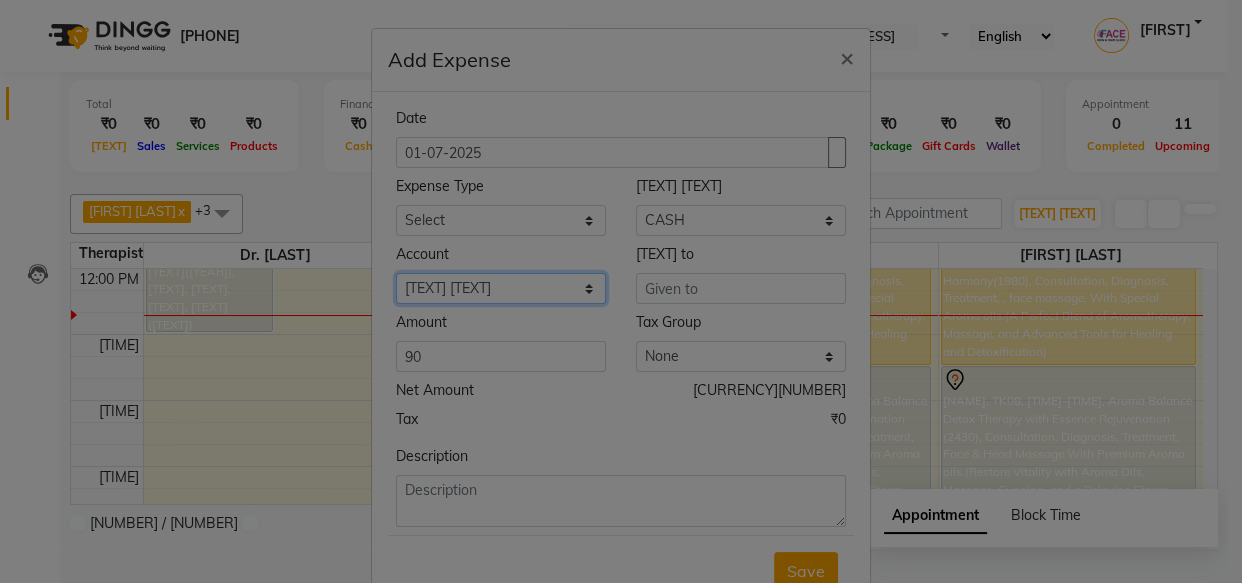 click on "Select Petty cash Axis Bank  [NUMBER] Cash in hand Cash to Accounts" at bounding box center [741, 220] 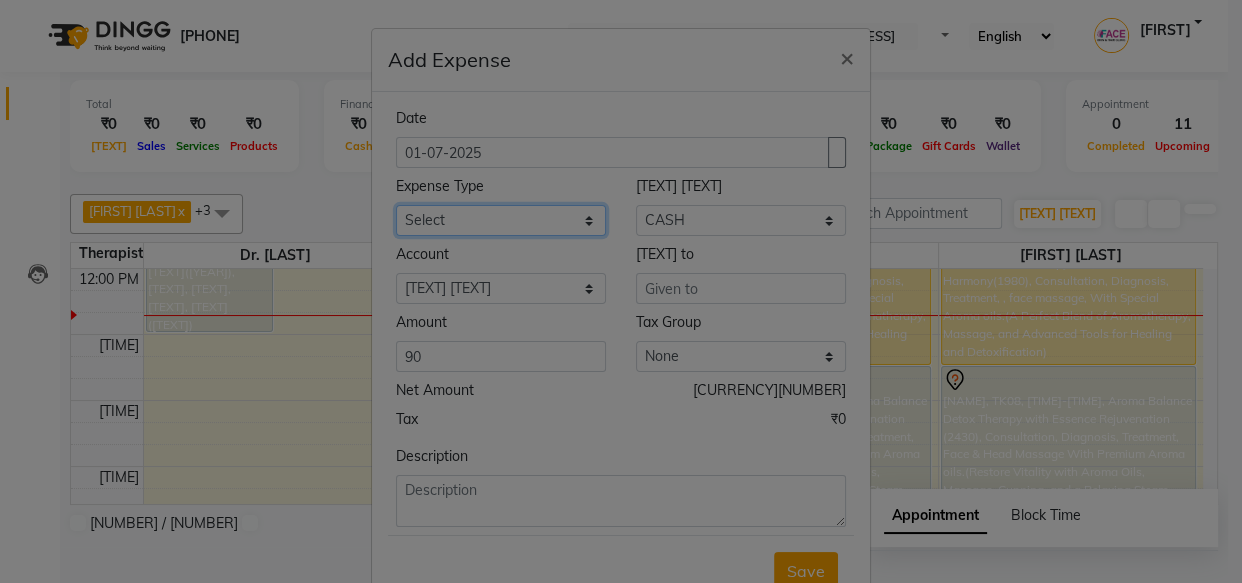 click on "Select Advance Salary Bank charges Bio Waste Cash transfer to bank Cash transfer to hub Clinical charges Computer Expenses Electricity Bill Equipment Fuel Govt fee Incentive Insurance International purchase Loan Repayment Maintenance Marketing Miscellaneous Other Pantry pooja Product Rent Rental Salary Software Expences Staff Snacks Tax Tea & Refreshment Uniforms Utilities Water can" at bounding box center [501, 220] 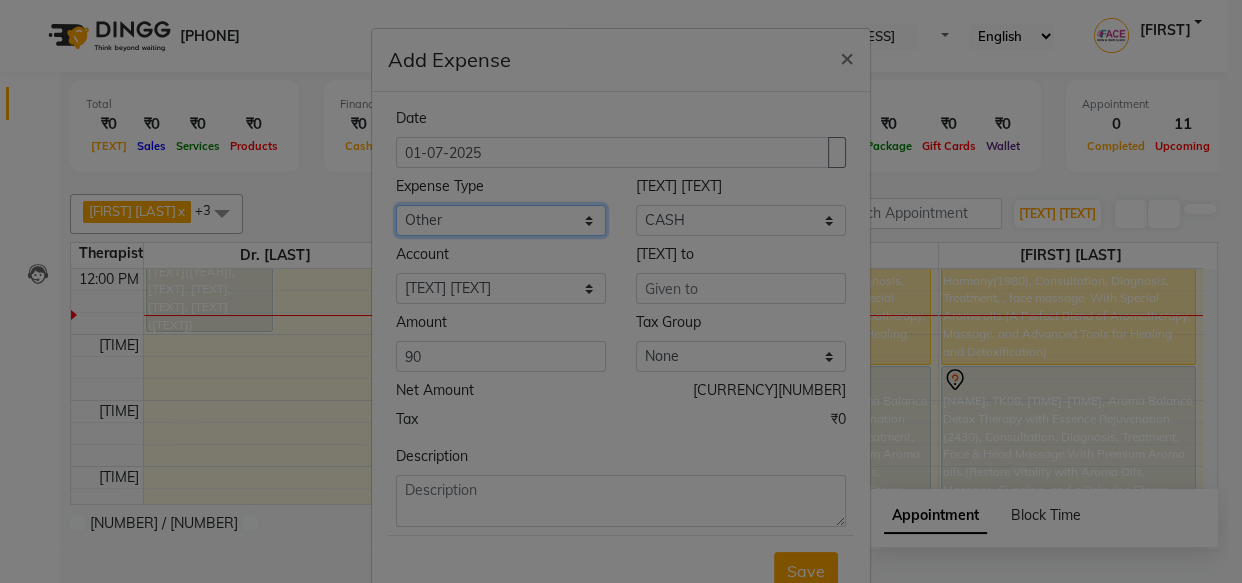click on "Select Advance Salary Bank charges Bio Waste Cash transfer to bank Cash transfer to hub Clinical charges Computer Expenses Electricity Bill Equipment Fuel Govt fee Incentive Insurance International purchase Loan Repayment Maintenance Marketing Miscellaneous Other Pantry pooja Product Rent Rental Salary Software Expences Staff Snacks Tax Tea & Refreshment Uniforms Utilities Water can" at bounding box center [501, 220] 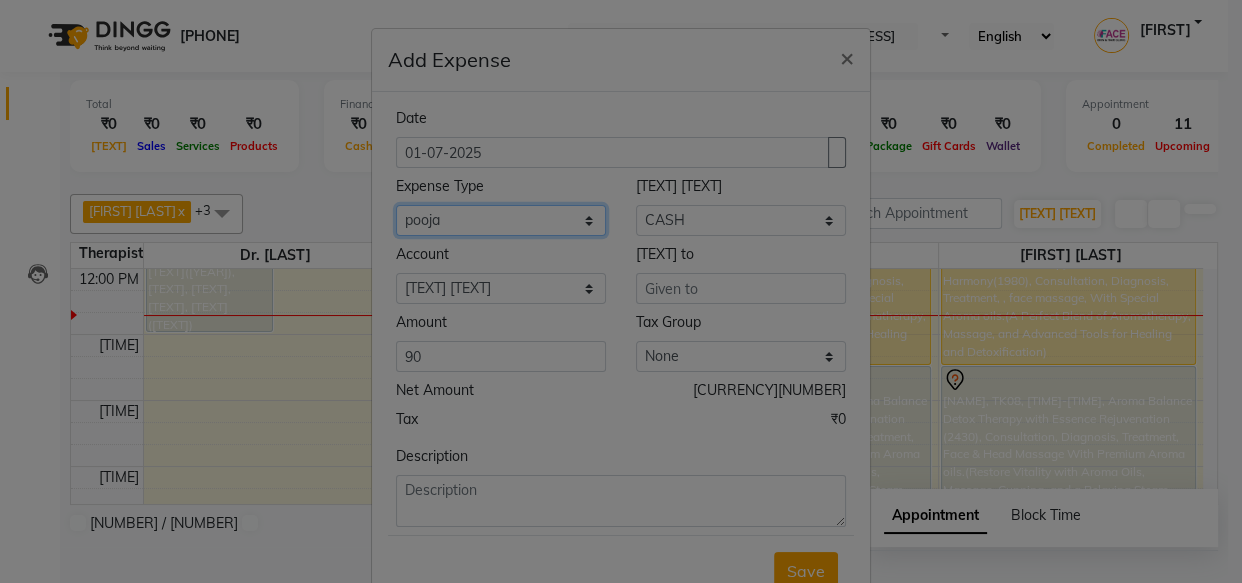 click on "Select Advance Salary Bank charges Bio Waste Cash transfer to bank Cash transfer to hub Clinical charges Computer Expenses Electricity Bill Equipment Fuel Govt fee Incentive Insurance International purchase Loan Repayment Maintenance Marketing Miscellaneous Other Pantry pooja Product Rent Rental Salary Software Expences Staff Snacks Tax Tea & Refreshment Uniforms Utilities Water can" at bounding box center [501, 220] 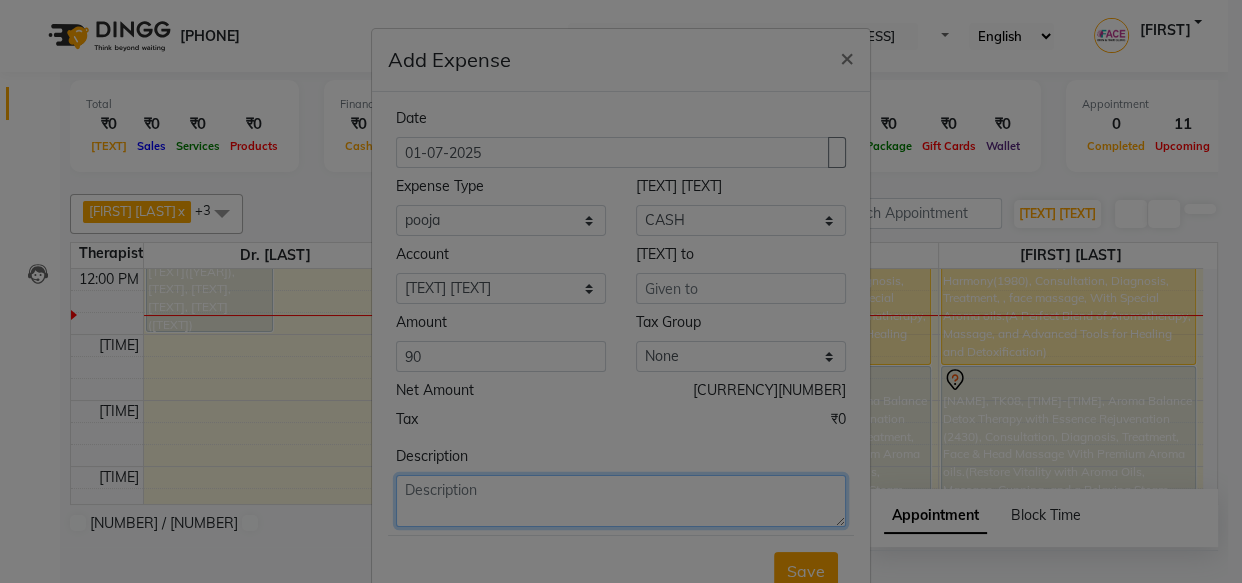 click at bounding box center (621, 501) 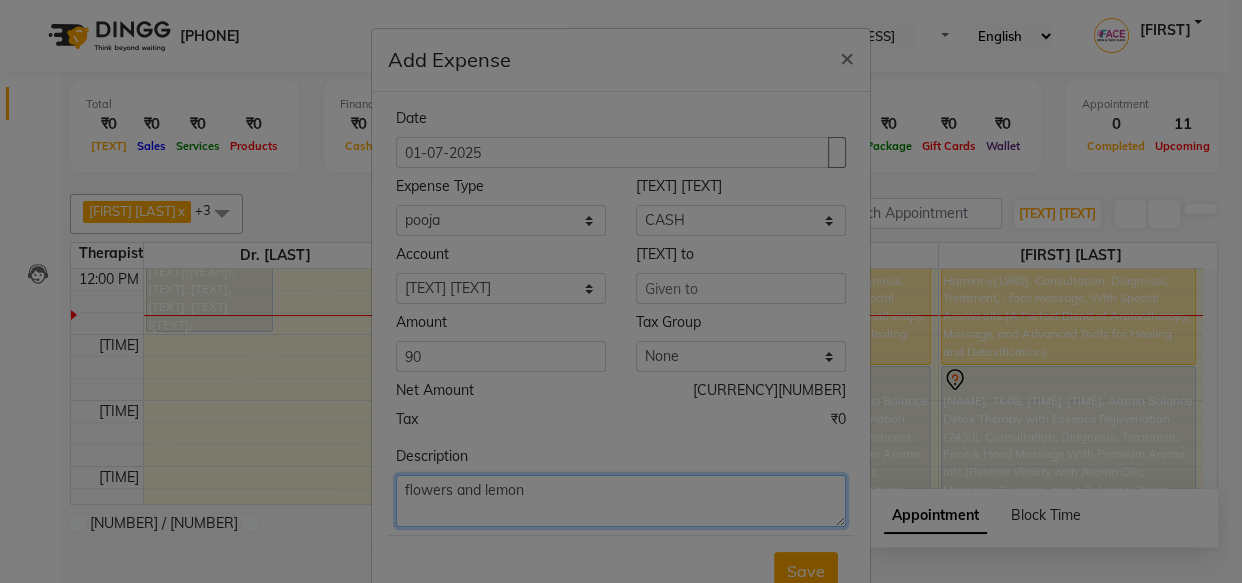type on "flowers and lemon" 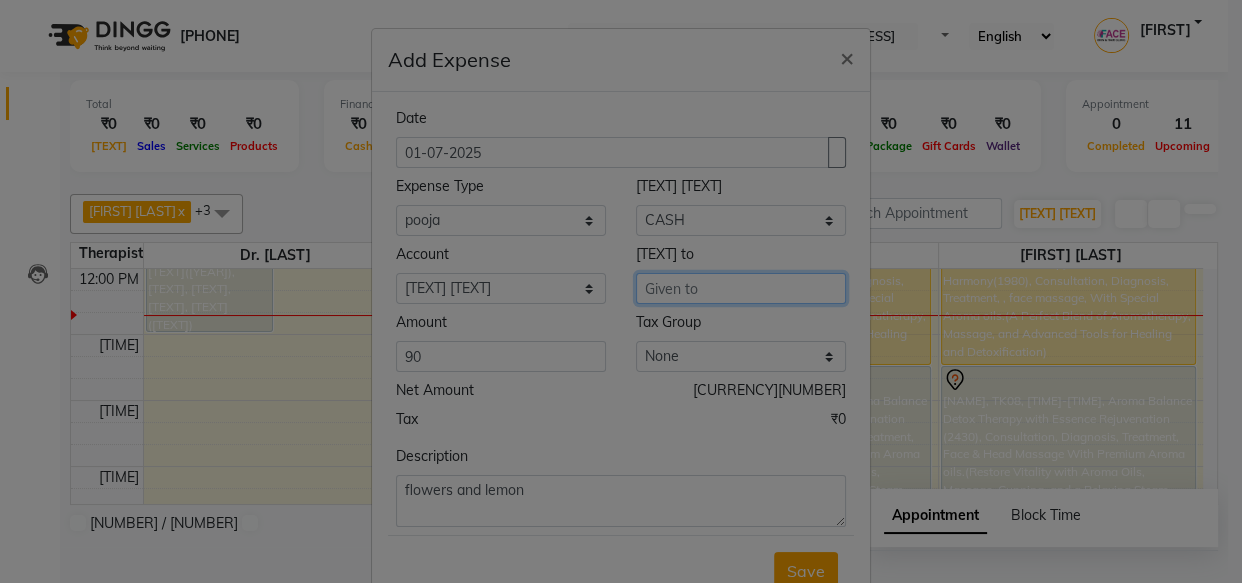 click at bounding box center (741, 288) 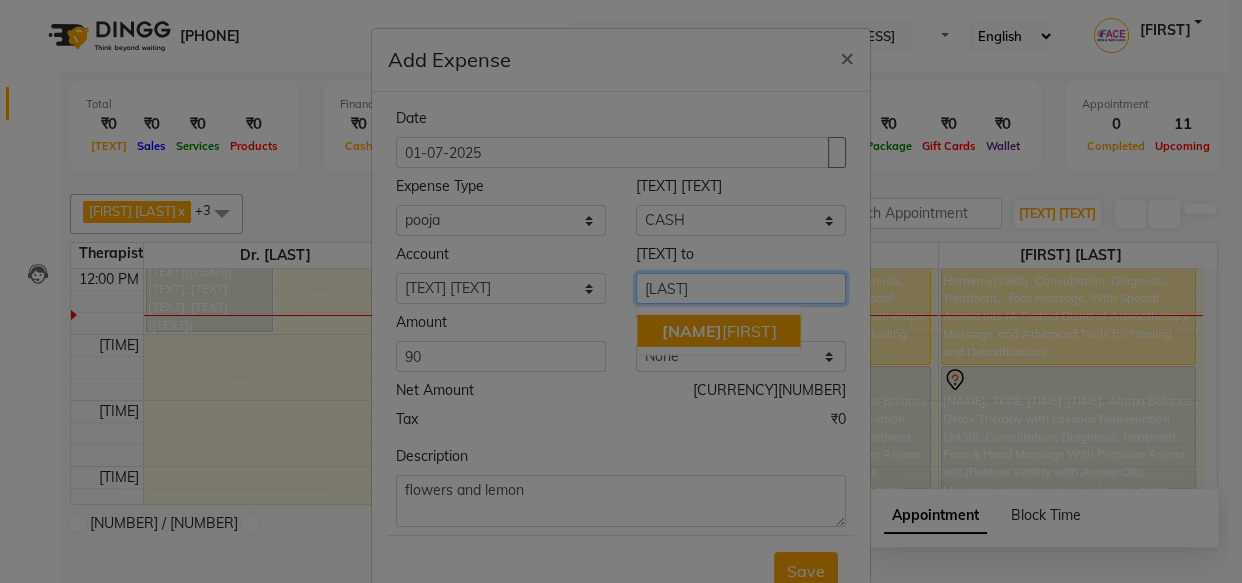 click on "[FIRST]" at bounding box center (718, 331) 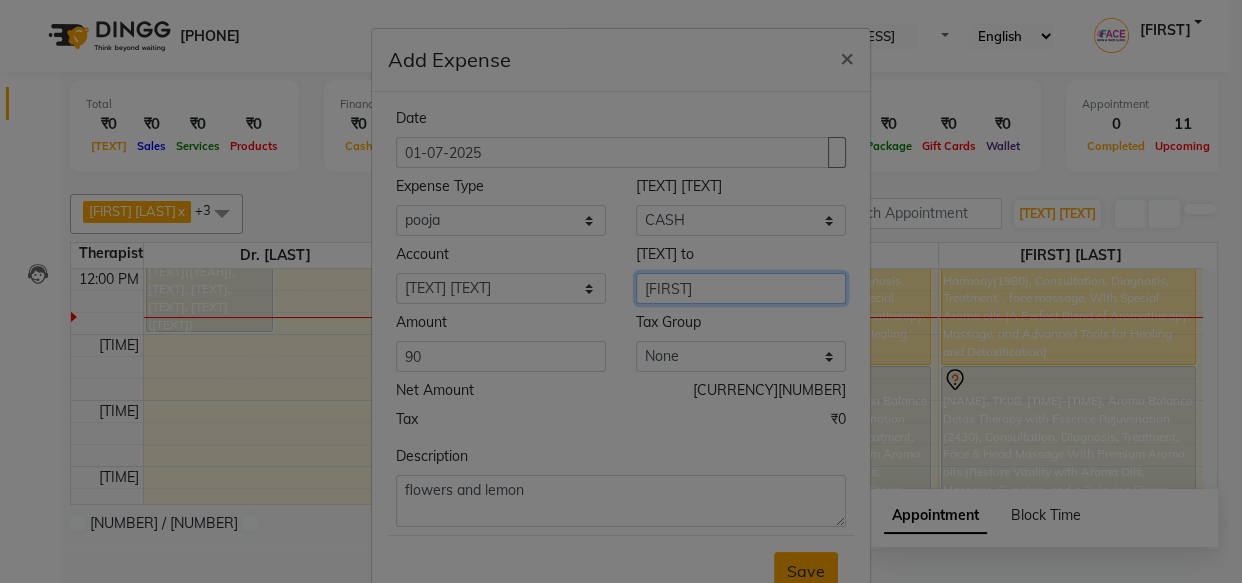type on "[FIRST]" 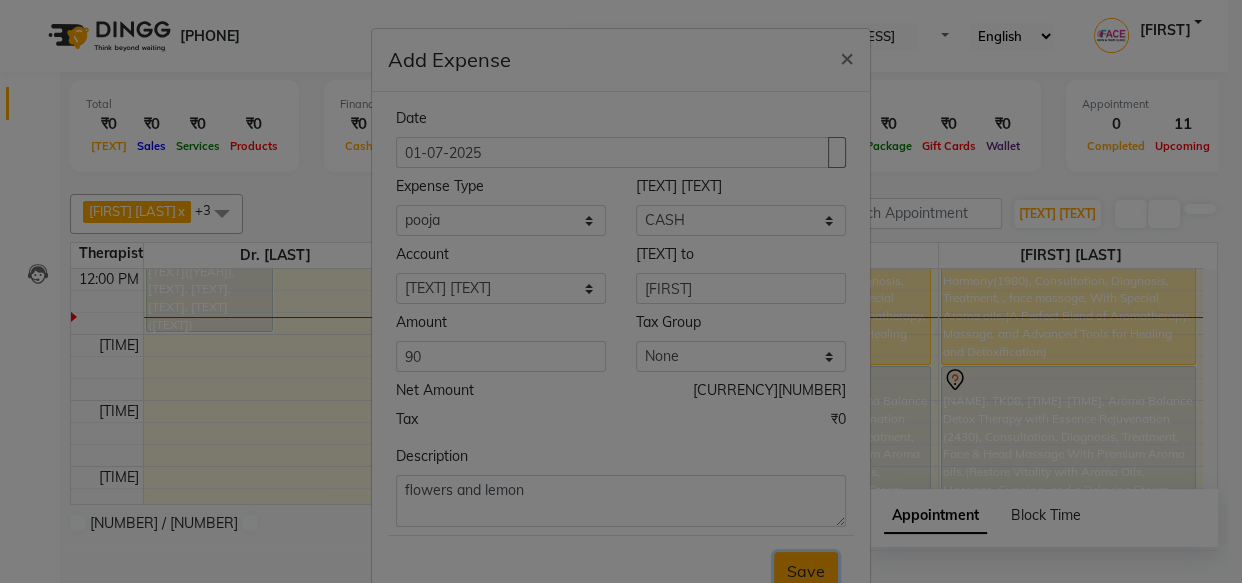 click on "Save" at bounding box center (806, 571) 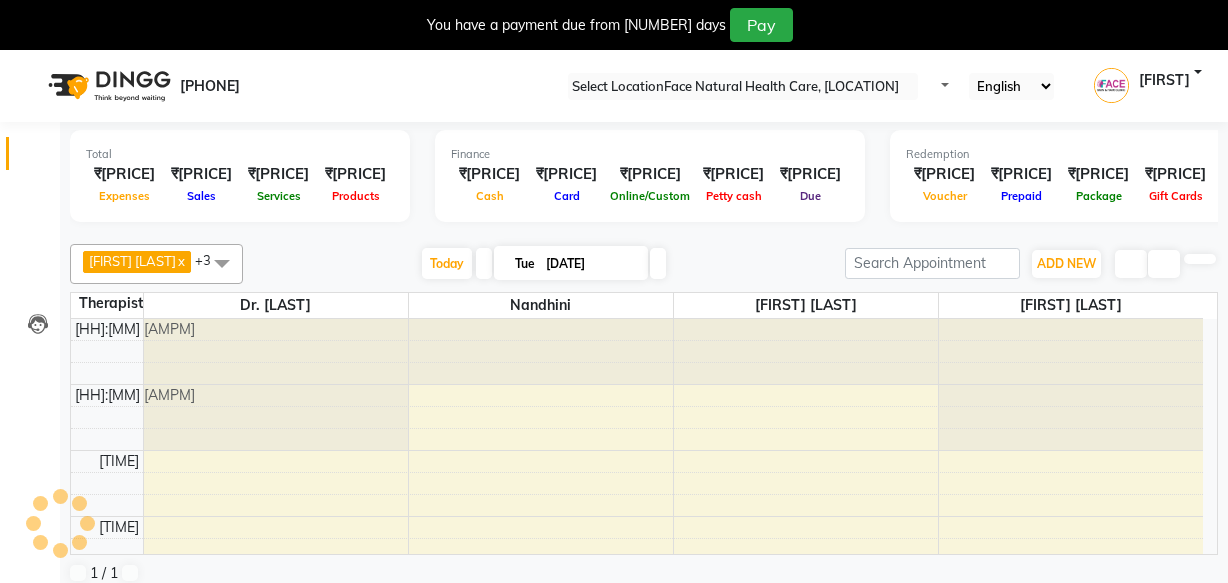 scroll, scrollTop: 0, scrollLeft: 0, axis: both 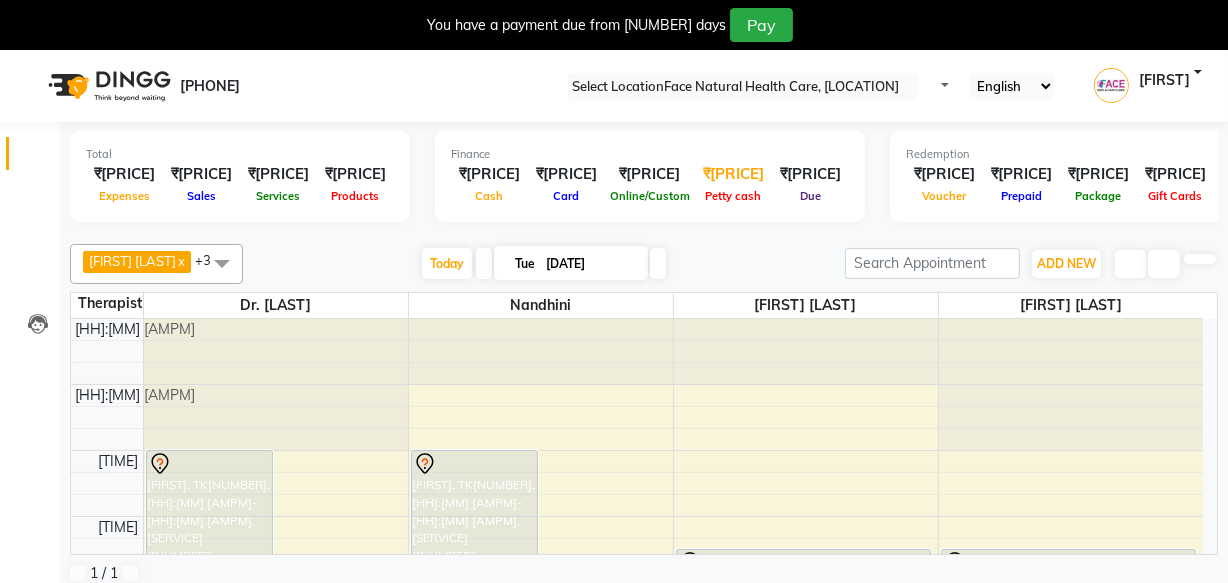 click on "₹[PRICE]" at bounding box center (733, 174) 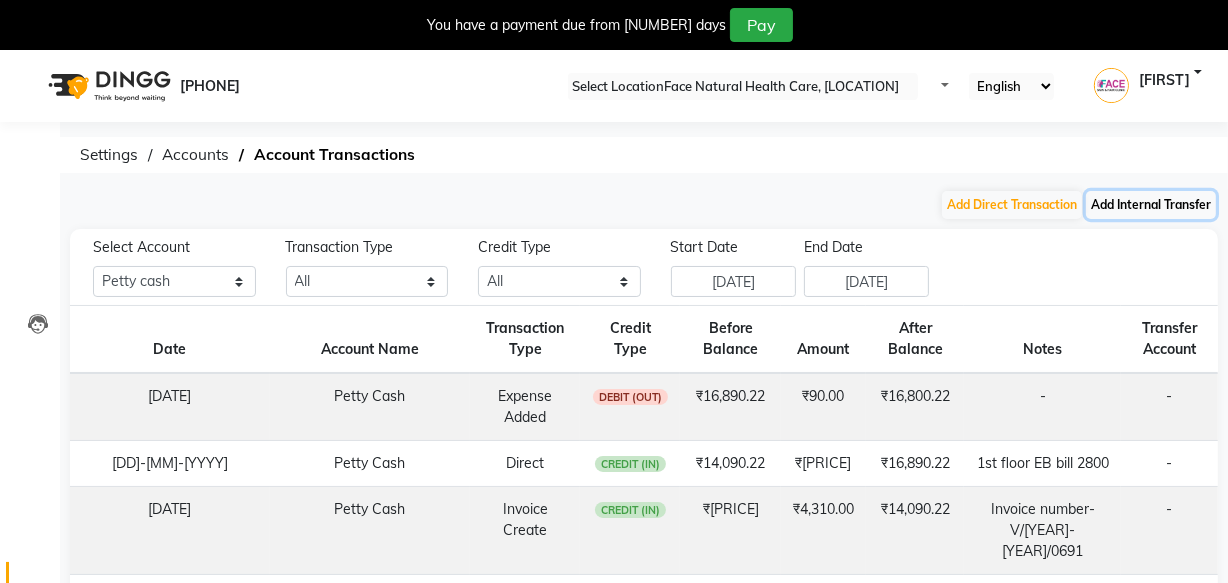click on "Add Internal Transfer" at bounding box center [1151, 205] 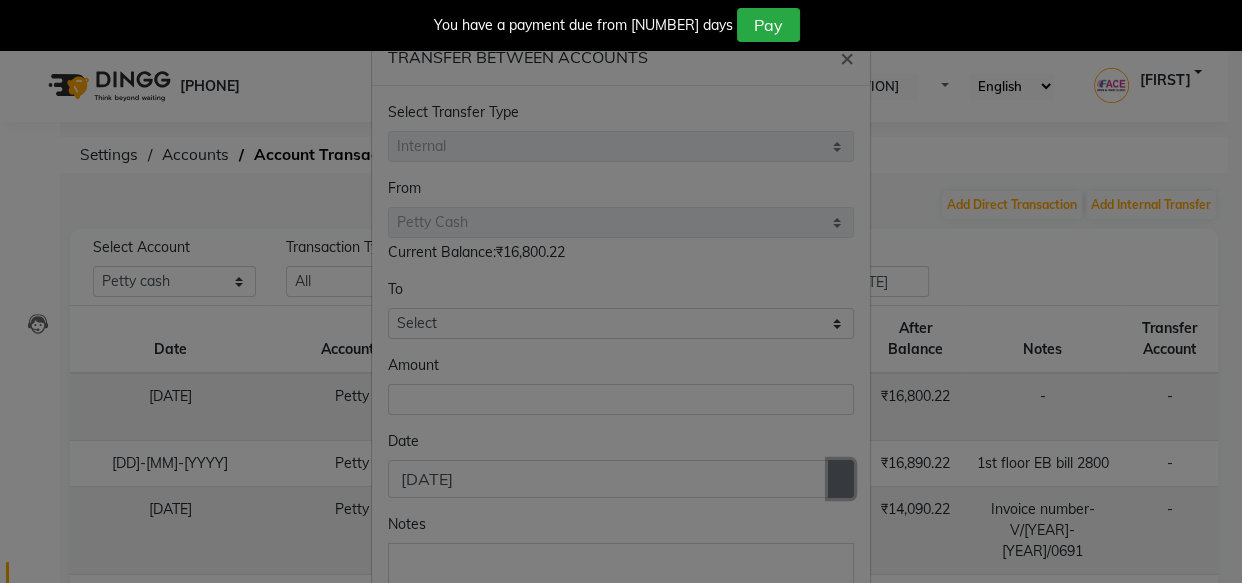 click at bounding box center (841, 479) 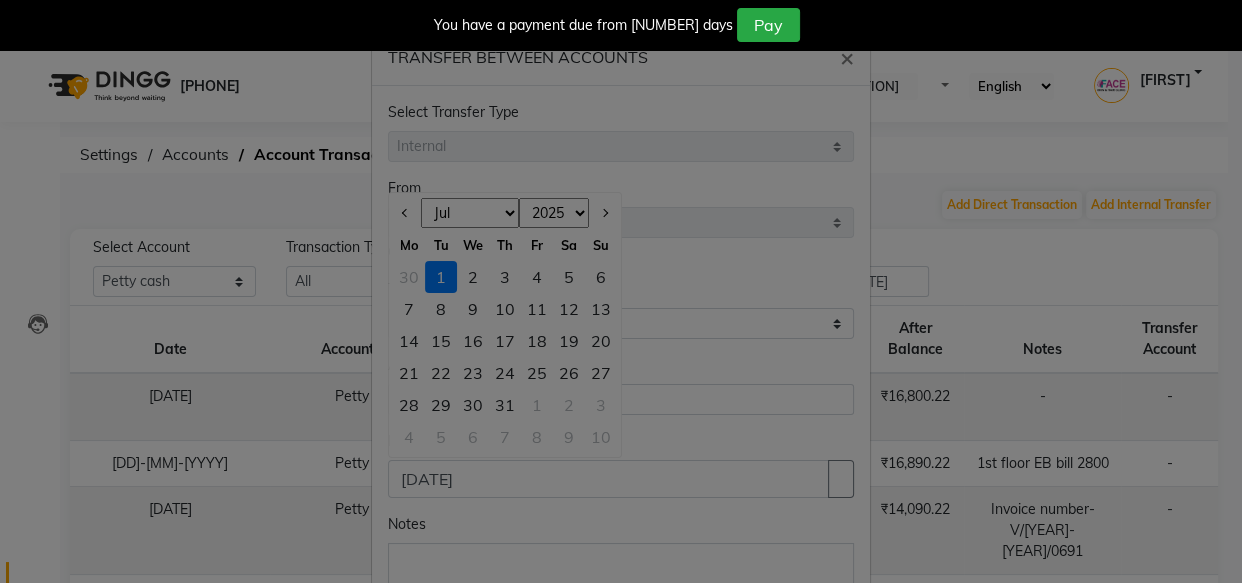 click on "Jan Feb Mar Apr May Jun Jul Aug Sep Oct Nov Dec" at bounding box center (470, 213) 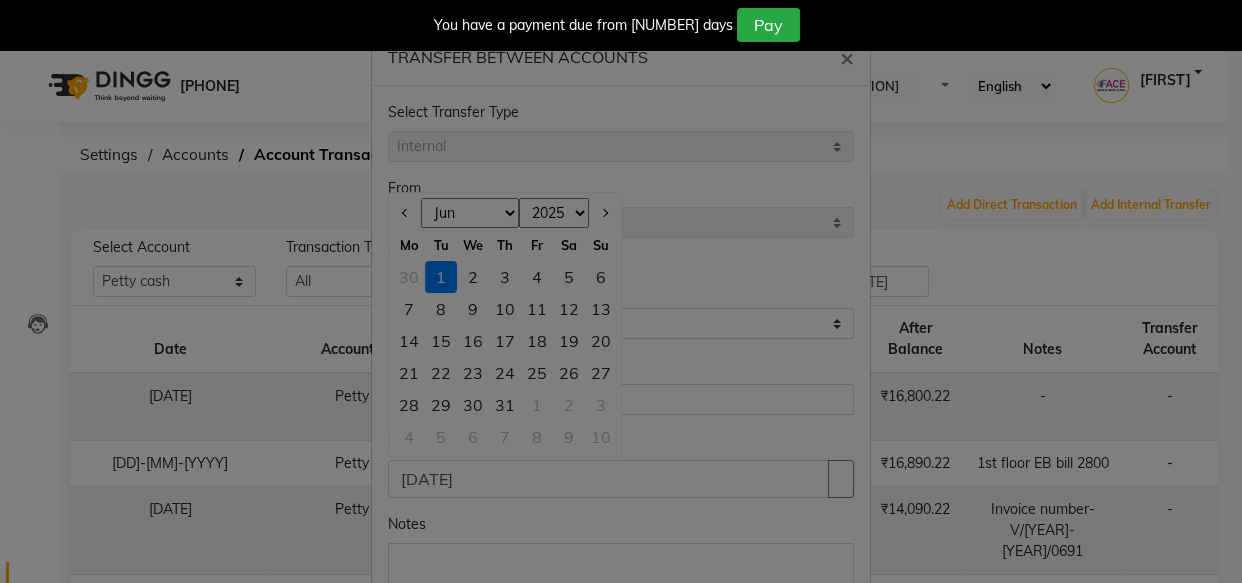 click on "Jan Feb Mar Apr May Jun Jul Aug Sep Oct Nov Dec" at bounding box center [470, 213] 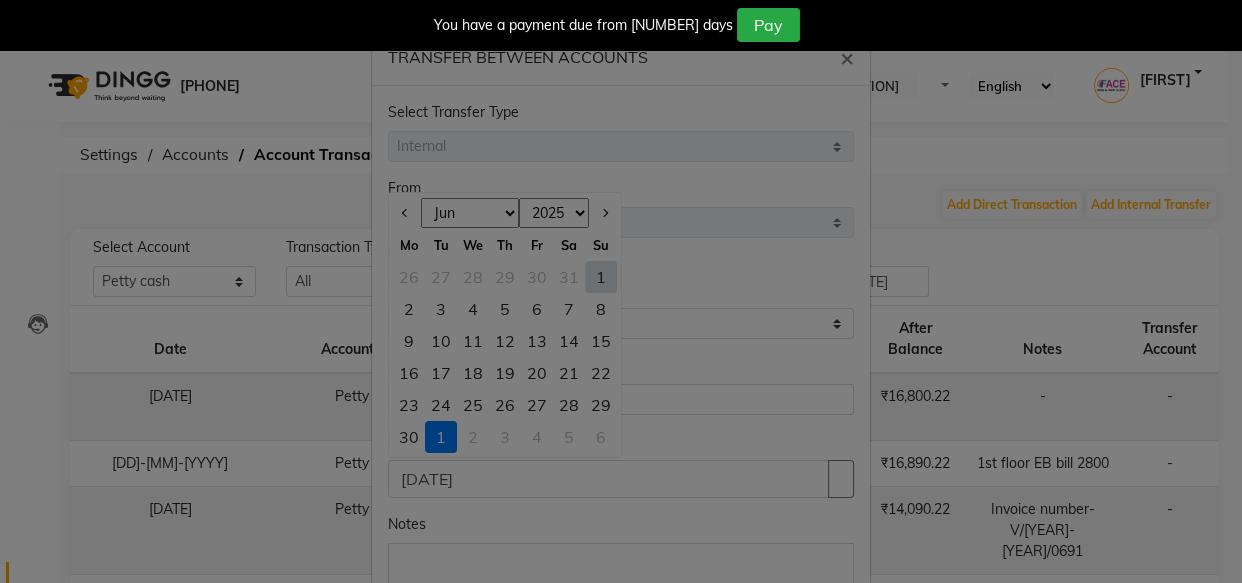 click on "30" at bounding box center (409, 437) 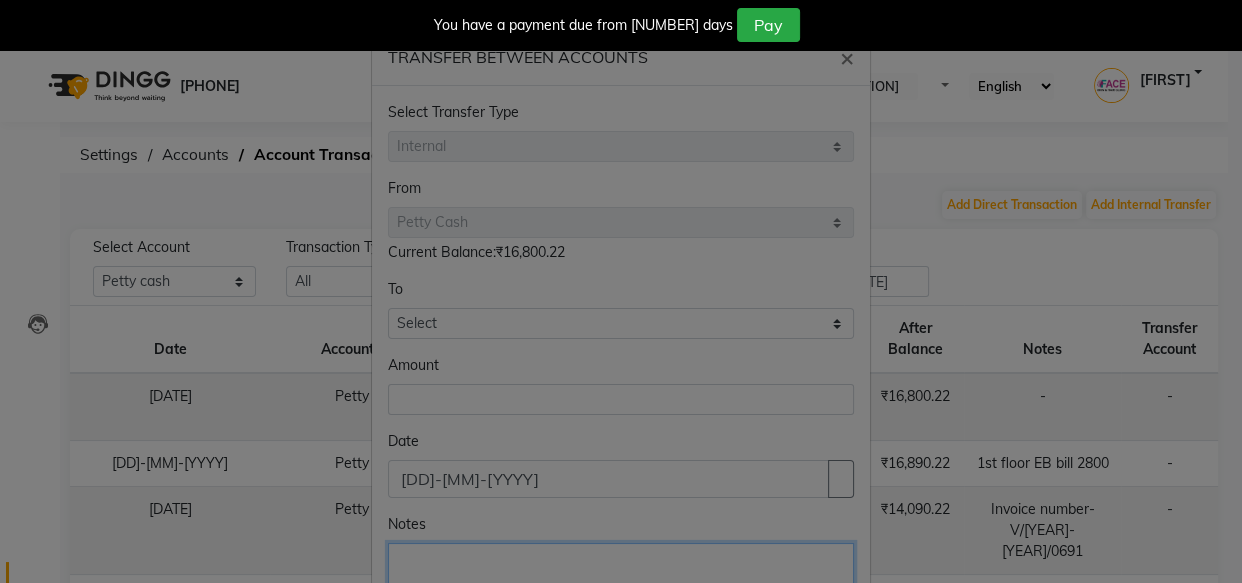click on "Notes" at bounding box center (621, 586) 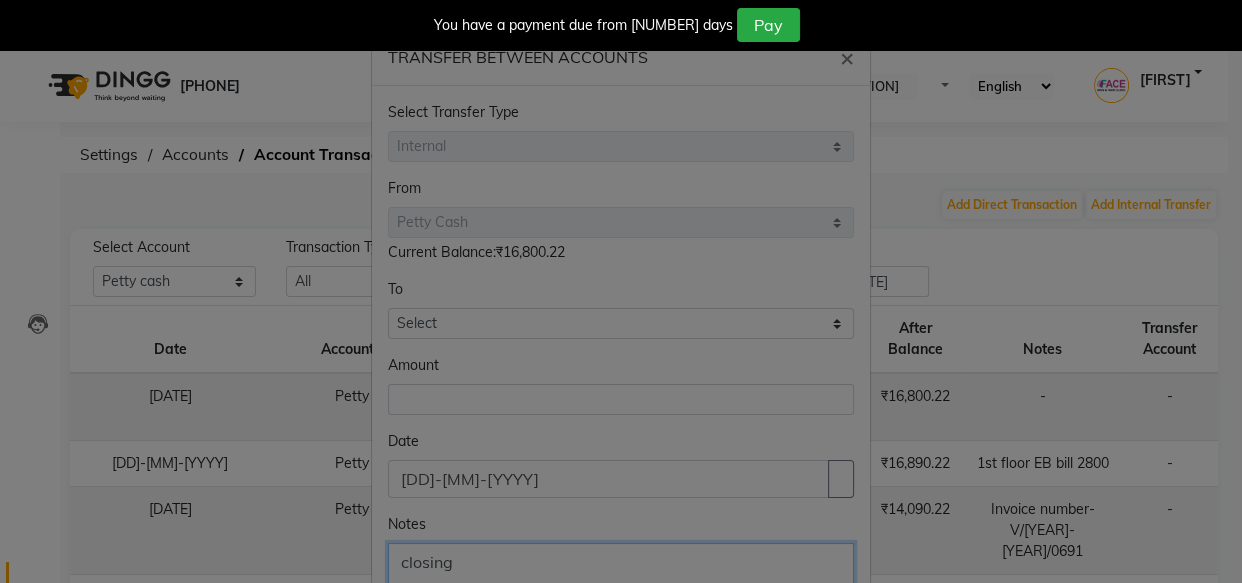 type on "closing" 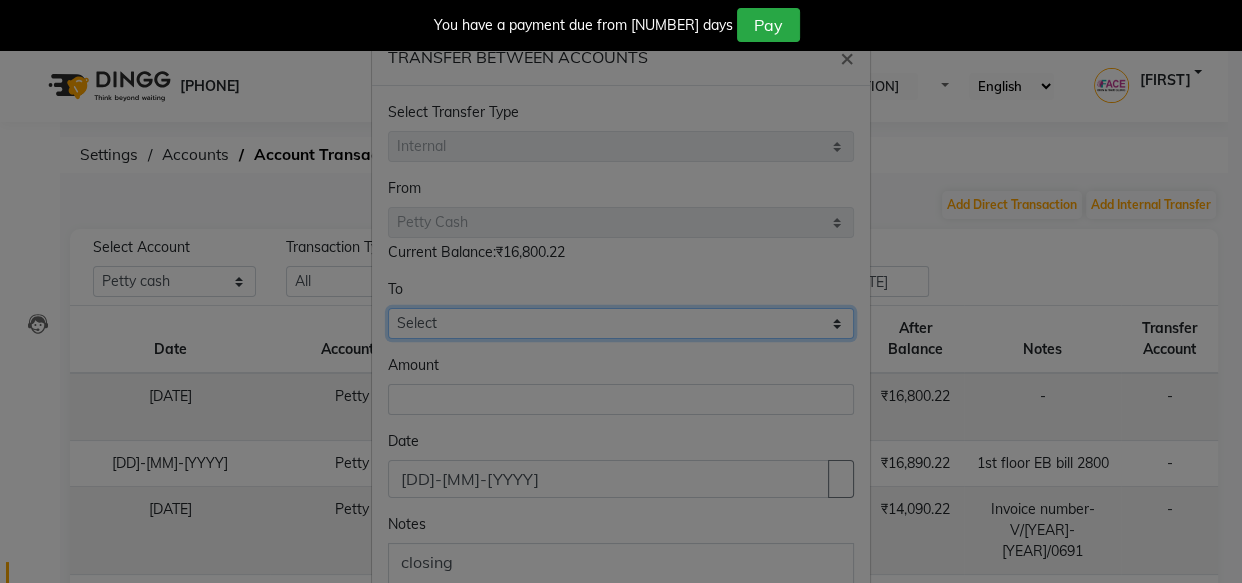 click on "Select Petty Cash Axis Bank [NUMBER] Cash In Hand Cash To Accounts" at bounding box center (621, 323) 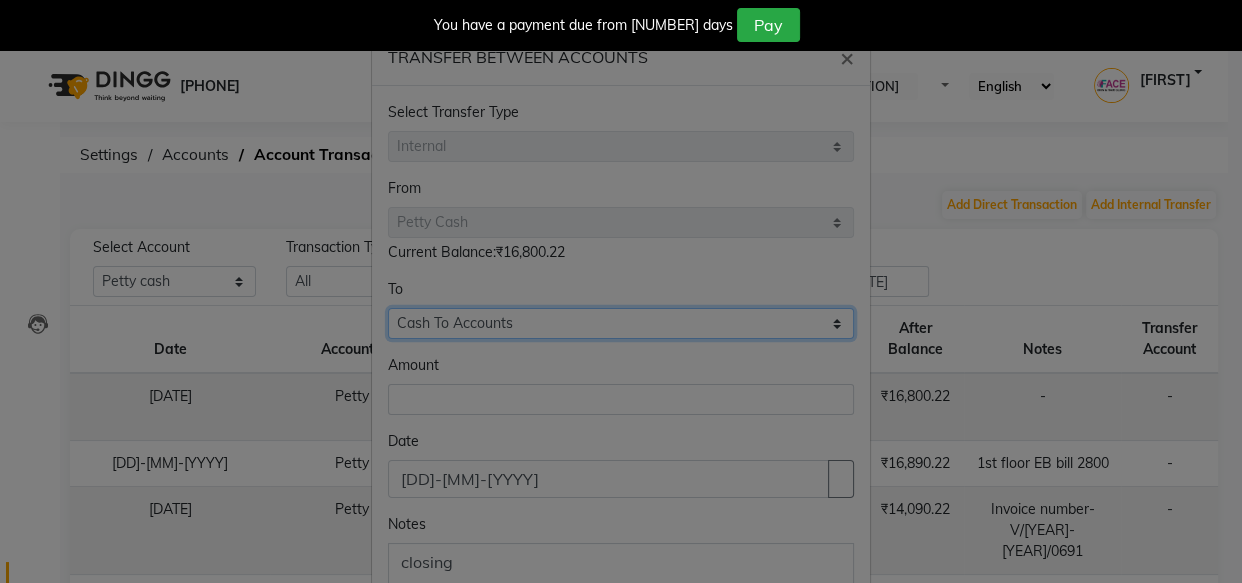 click on "Select Petty Cash Axis Bank [NUMBER] Cash In Hand Cash To Accounts" at bounding box center [621, 323] 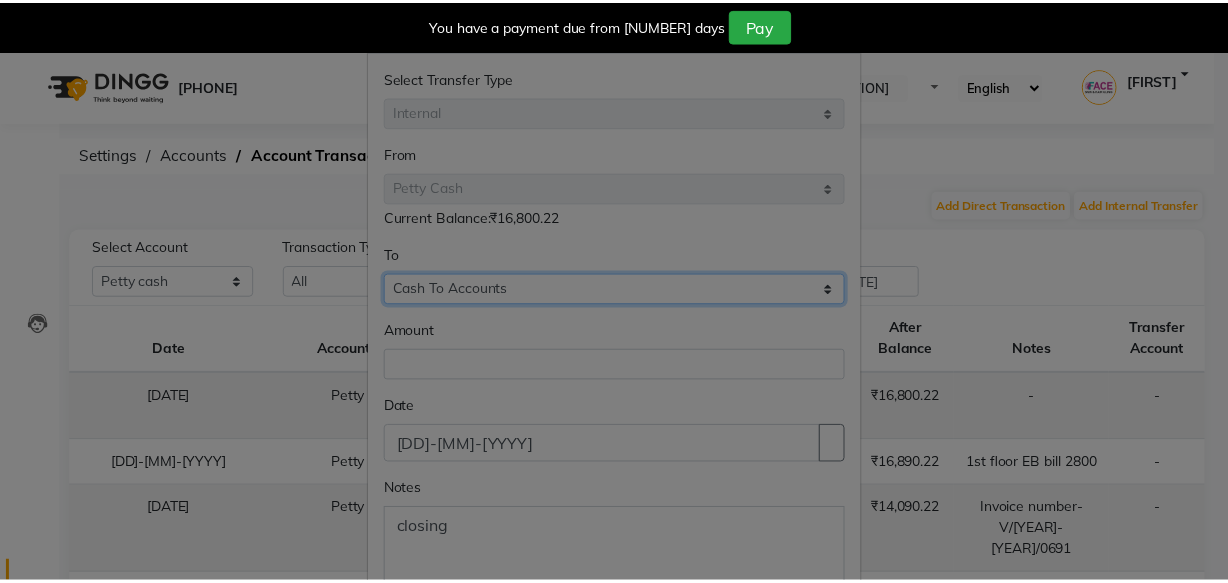 scroll, scrollTop: 159, scrollLeft: 0, axis: vertical 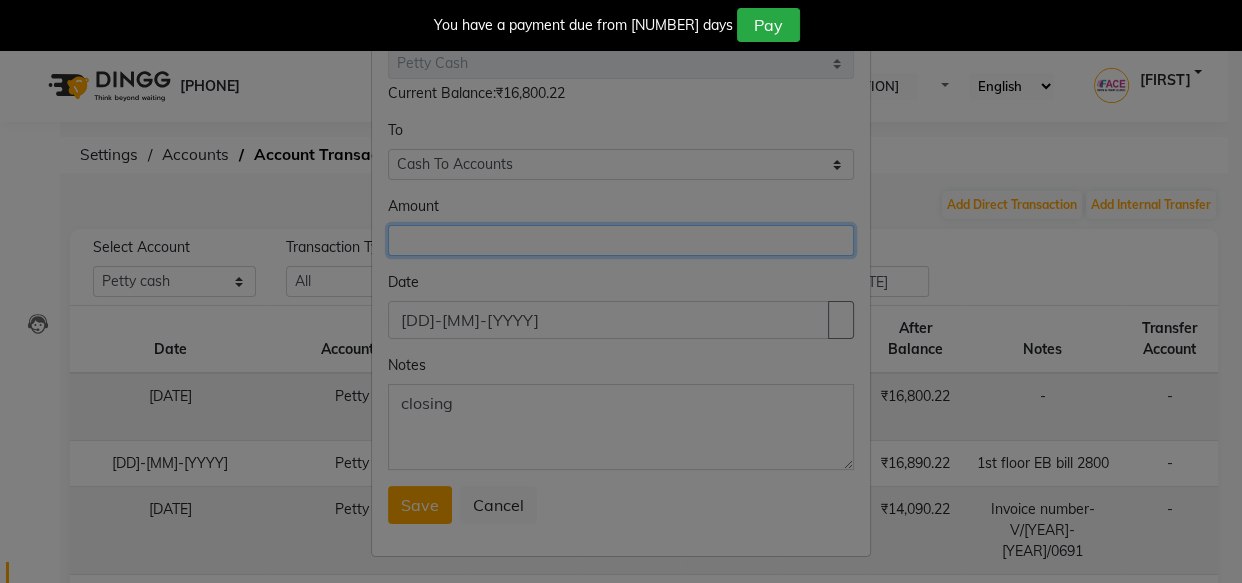 click at bounding box center [621, 240] 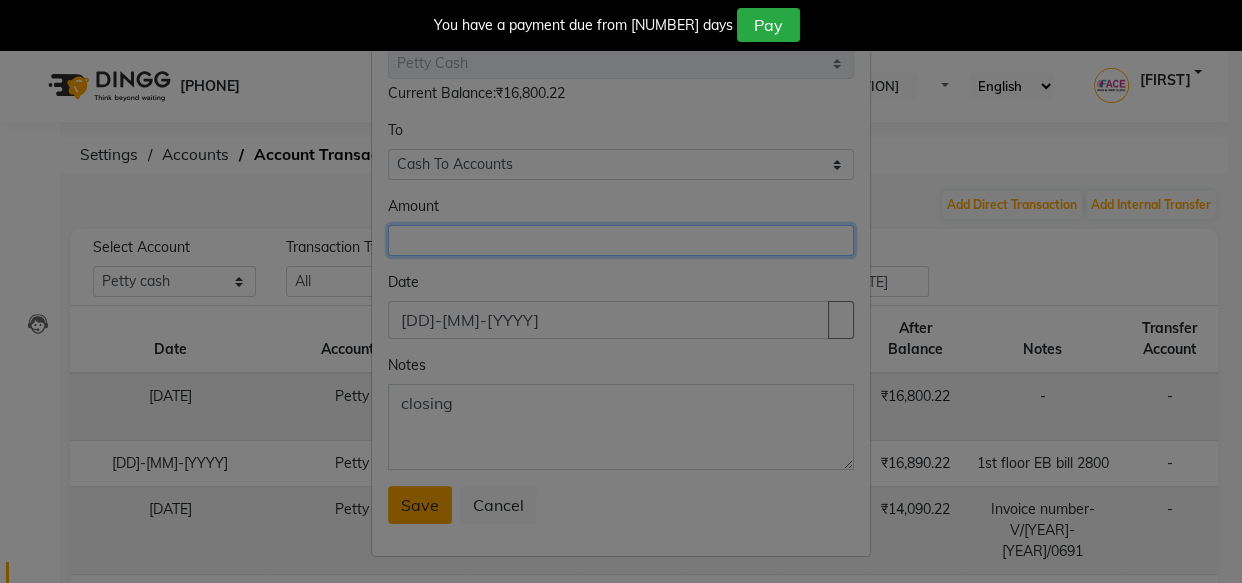type on "[NUMBER]" 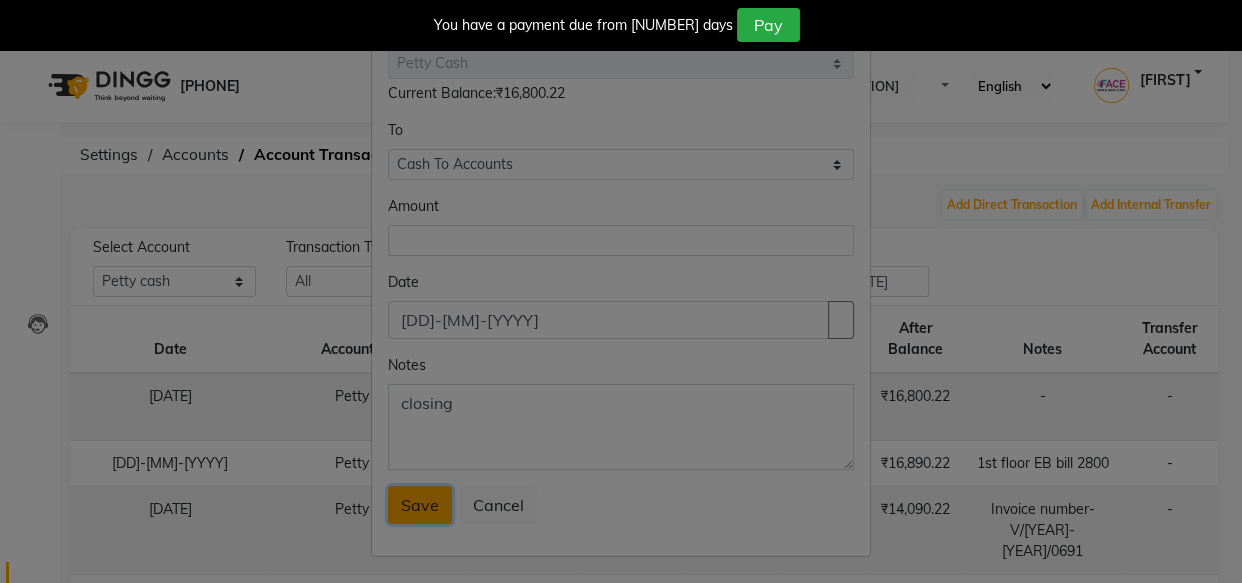click on "Save" at bounding box center [420, 505] 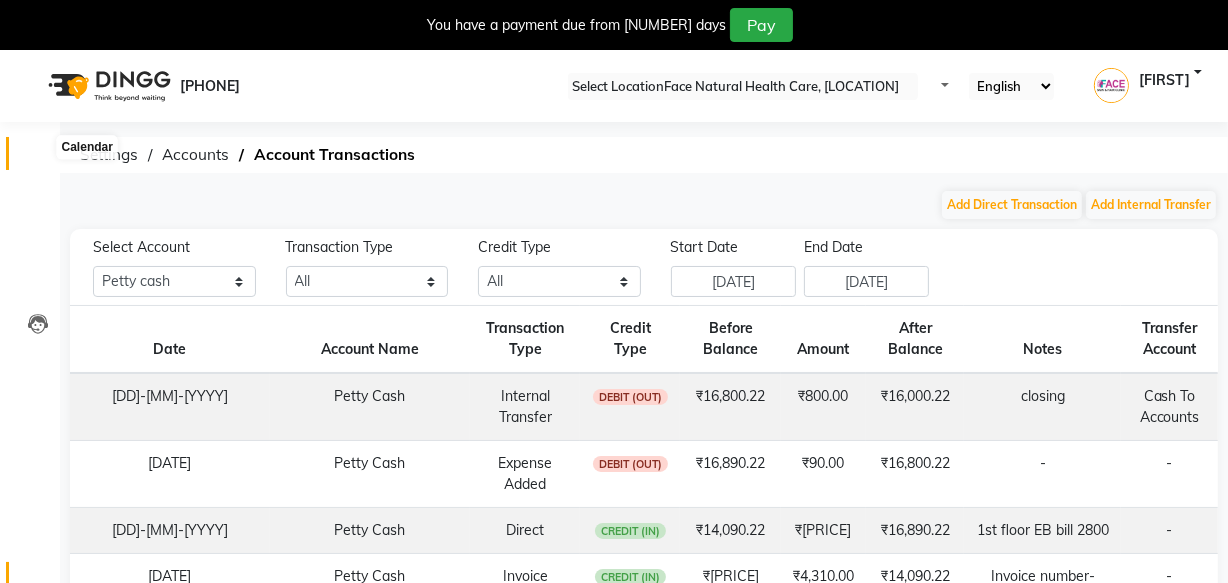 click at bounding box center (37, 158) 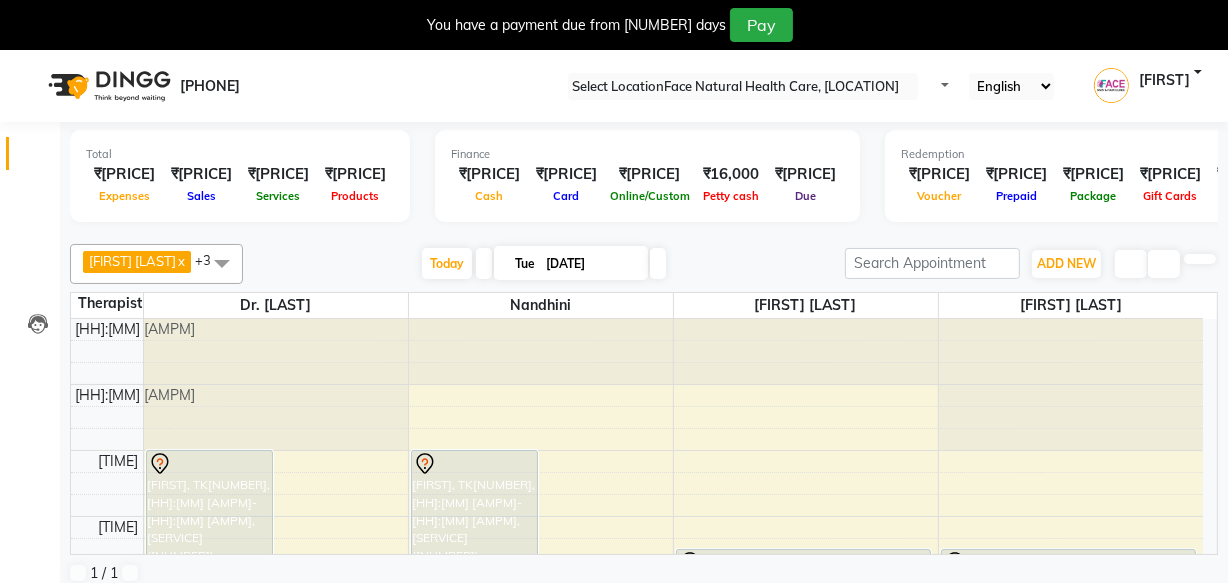 click at bounding box center (1212, 8) 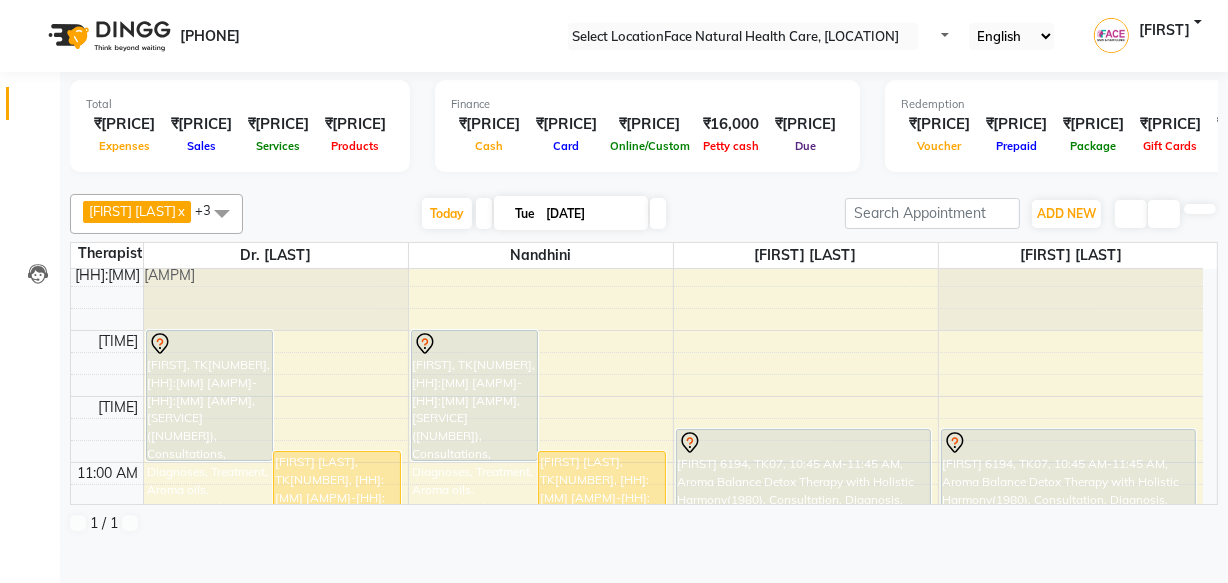 scroll, scrollTop: 0, scrollLeft: 0, axis: both 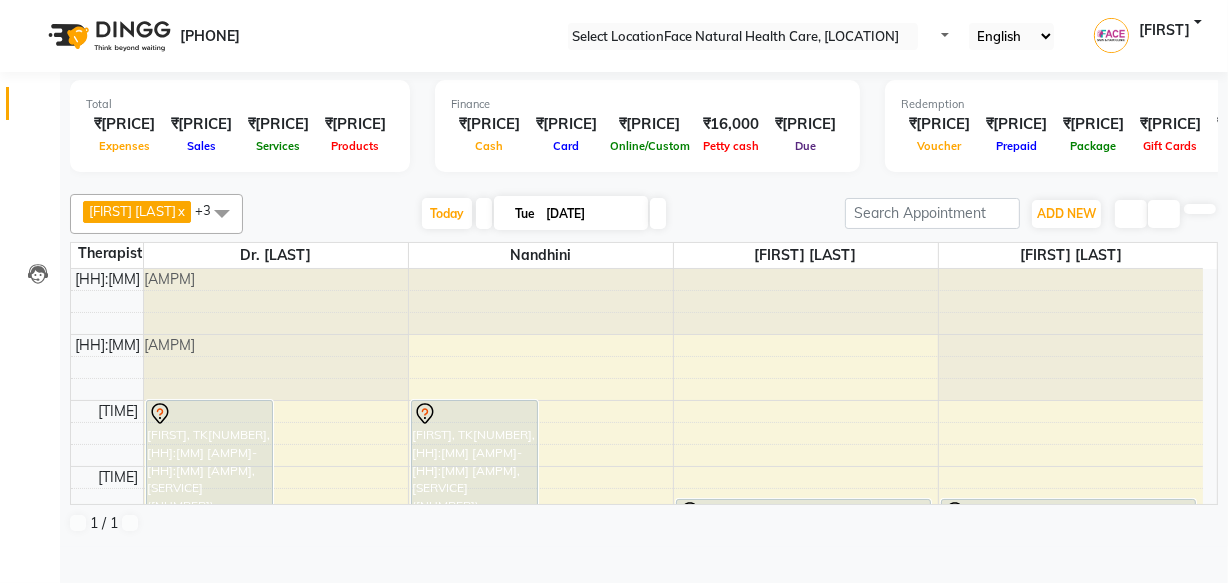 click at bounding box center (658, 213) 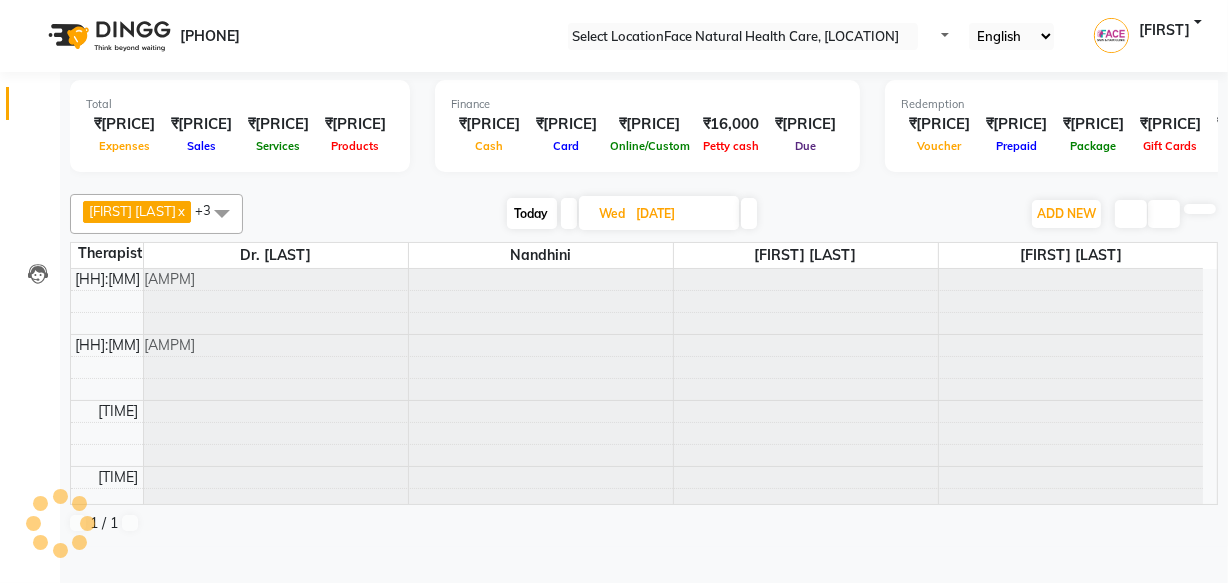 scroll, scrollTop: 396, scrollLeft: 0, axis: vertical 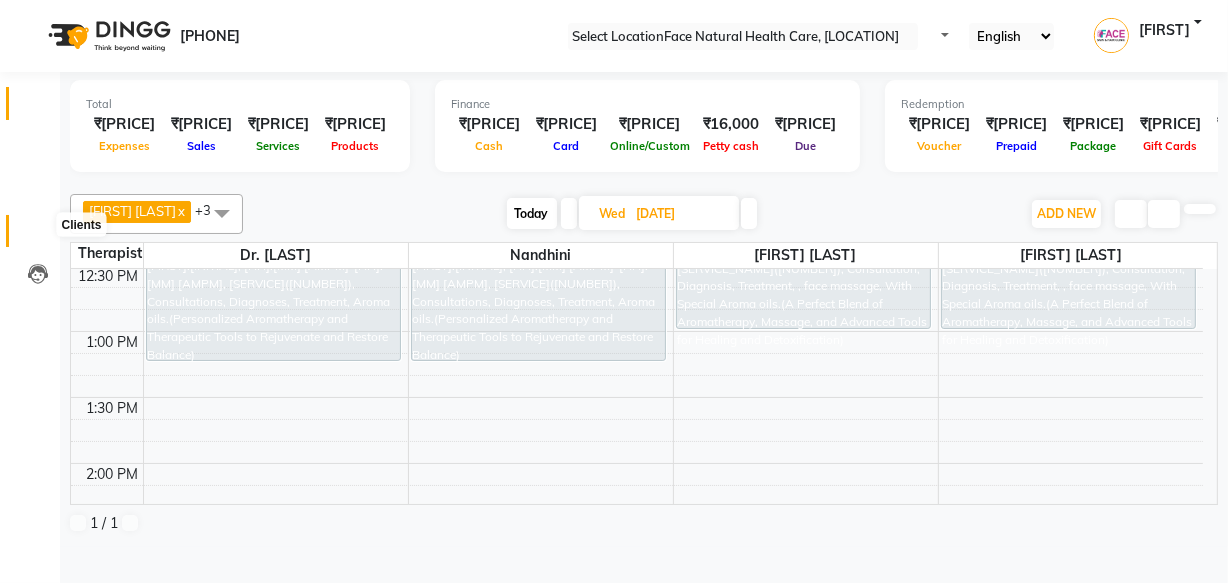 click at bounding box center (38, 236) 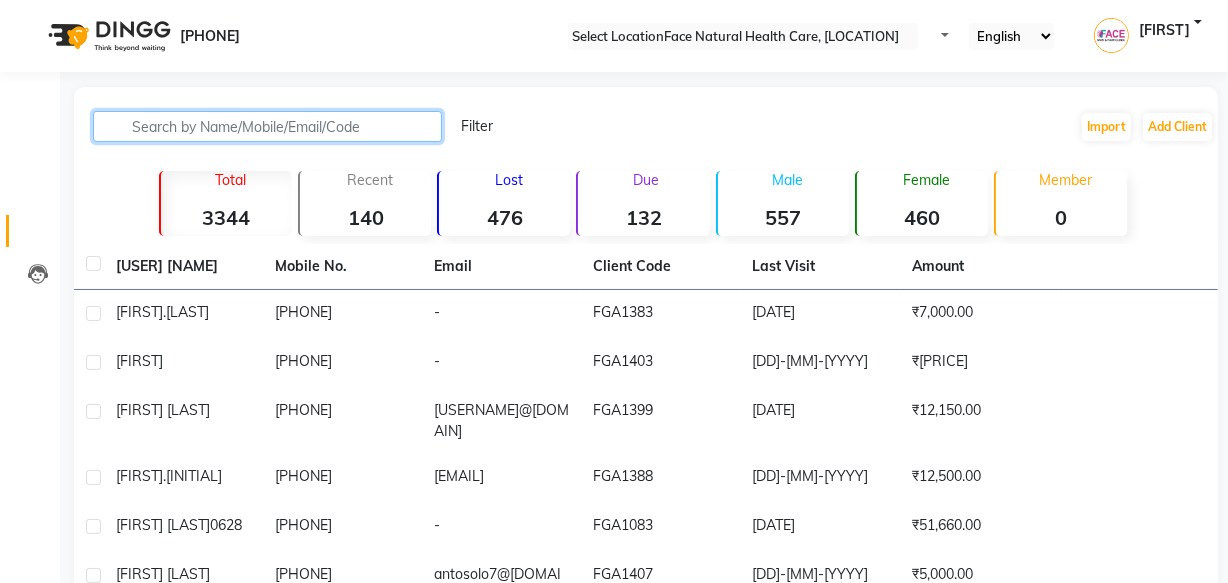 click at bounding box center (267, 126) 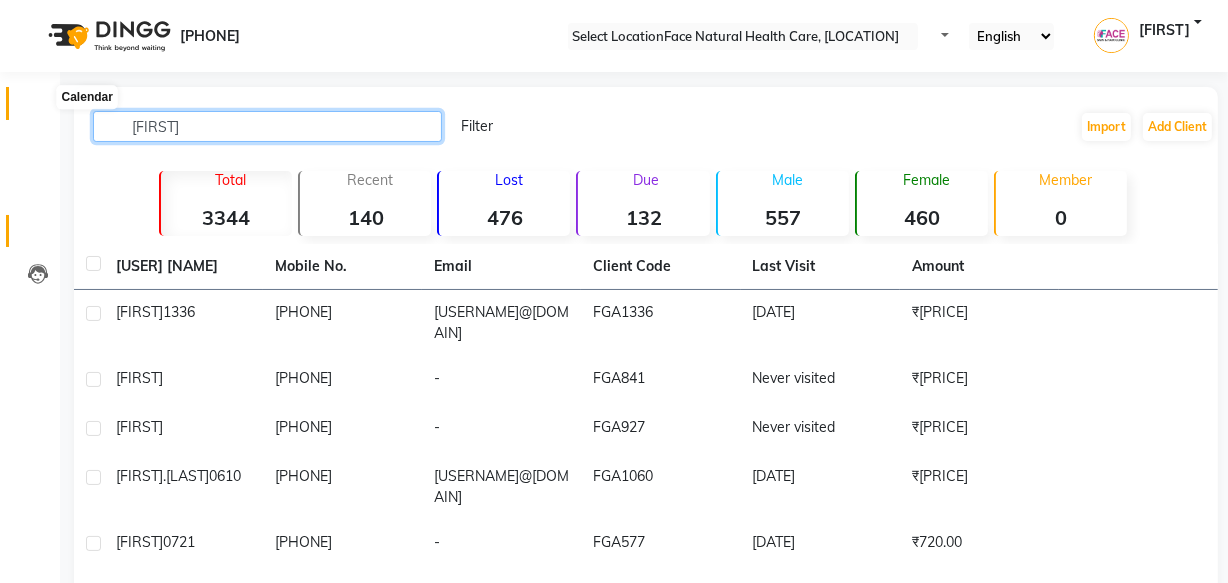 type on "vija" 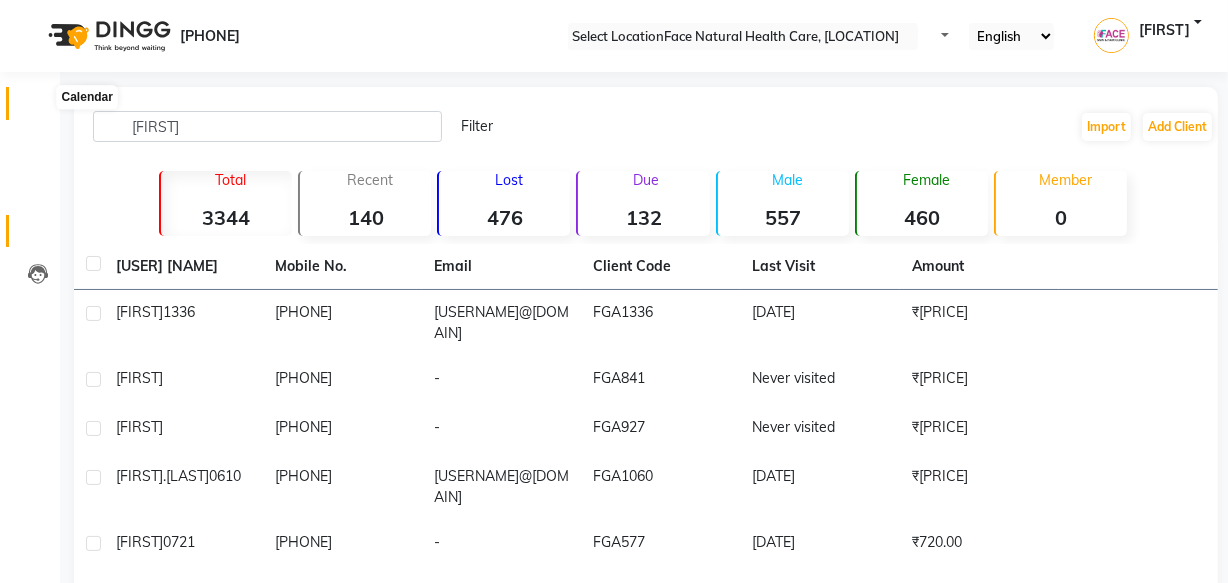 click at bounding box center (38, 108) 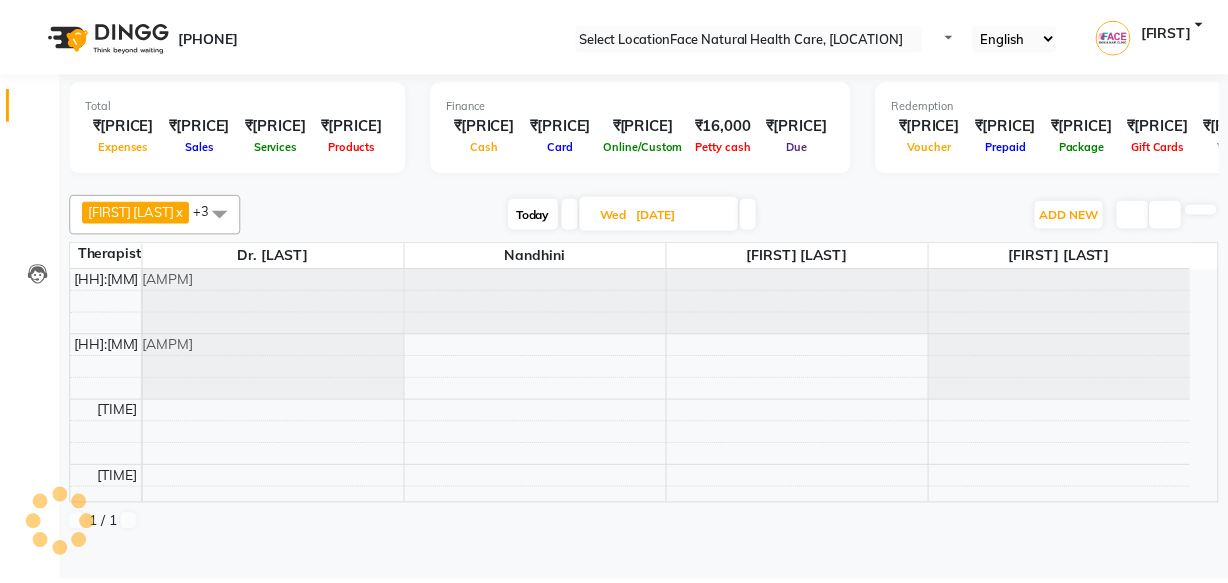 scroll, scrollTop: 0, scrollLeft: 0, axis: both 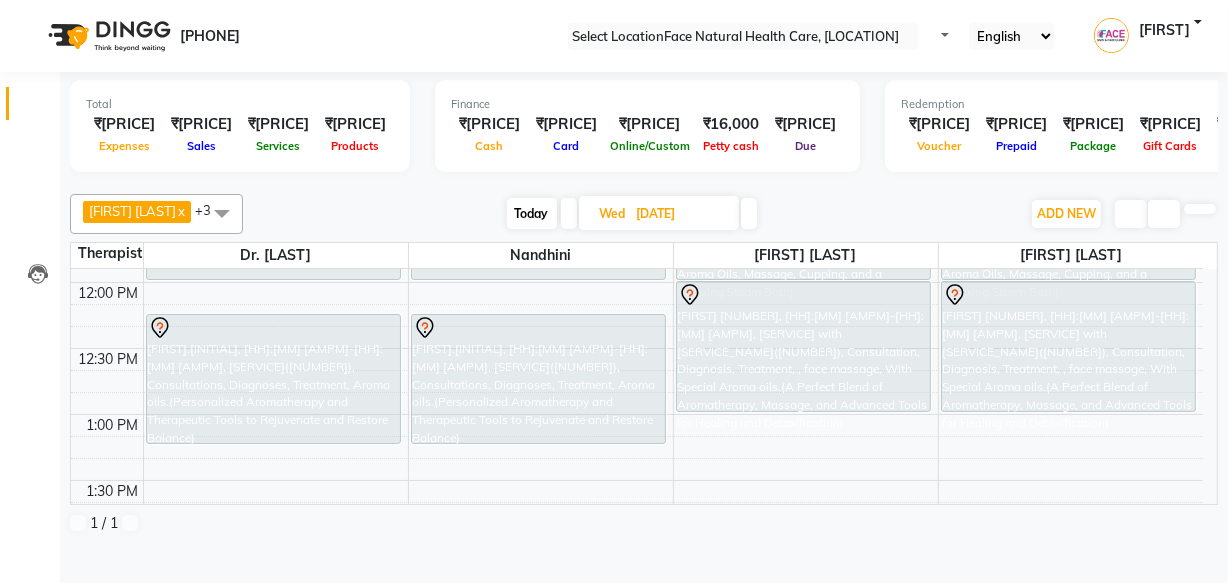 click at bounding box center [600, 213] 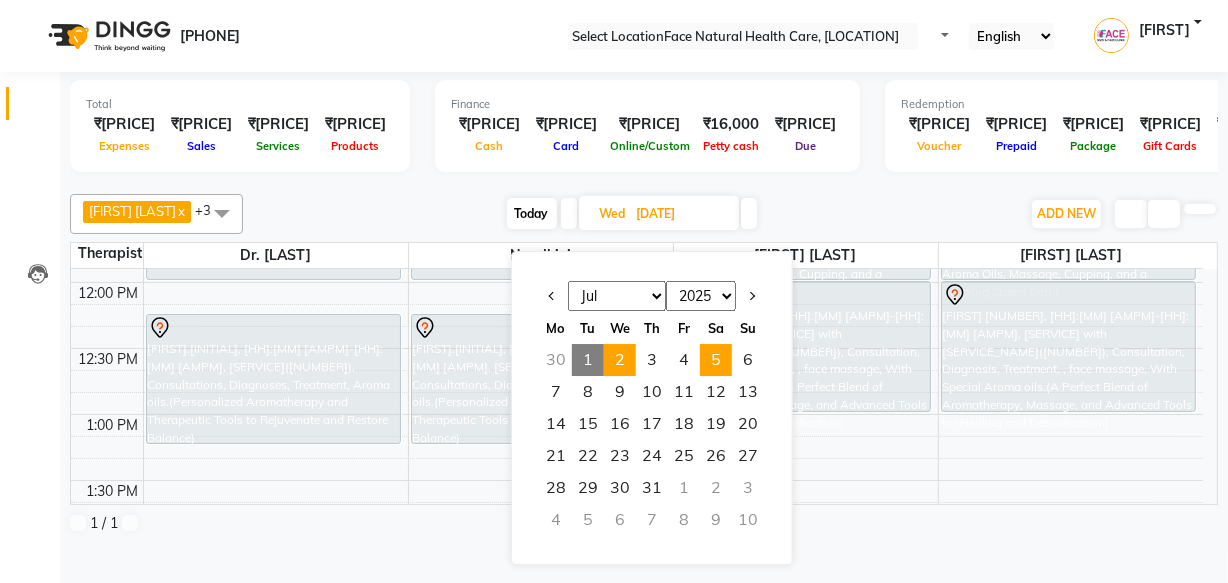 click on "5" at bounding box center [716, 360] 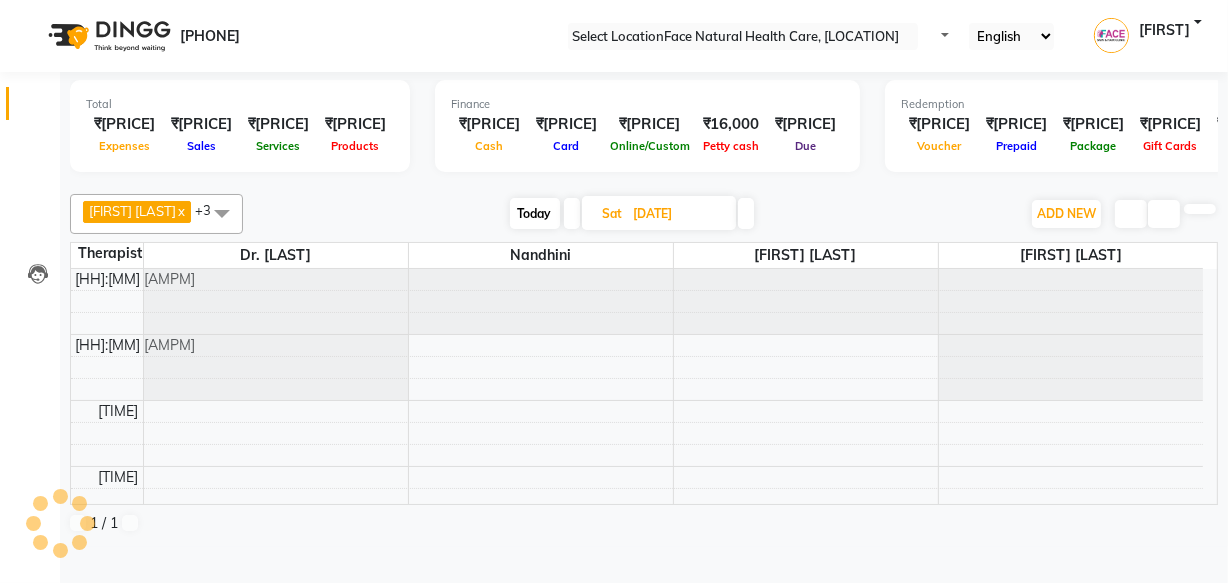 scroll, scrollTop: 527, scrollLeft: 0, axis: vertical 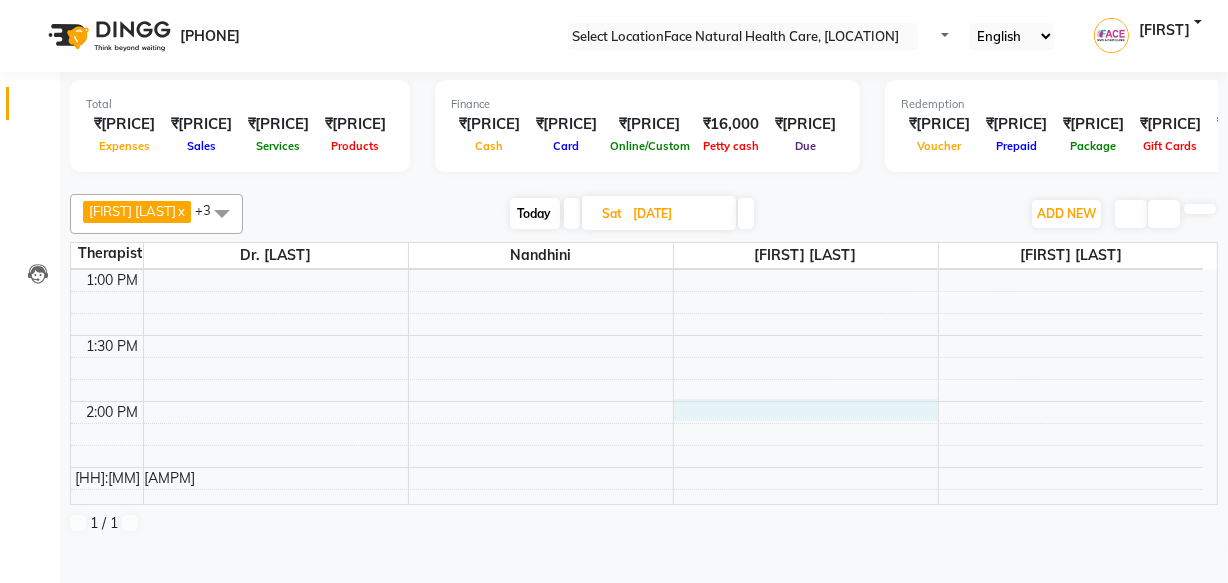 click on "9:00 AM 9:30 AM 10:00 AM 10:30 AM 11:00 AM 11:30 AM 12:00 PM 12:30 PM 1:00 PM 1:30 PM 2:00 PM 2:30 PM 3:00 PM 3:30 PM 4:00 PM 4:30 PM 5:00 PM 5:30 PM 6:00 PM 6:30 PM" at bounding box center (637, 401) 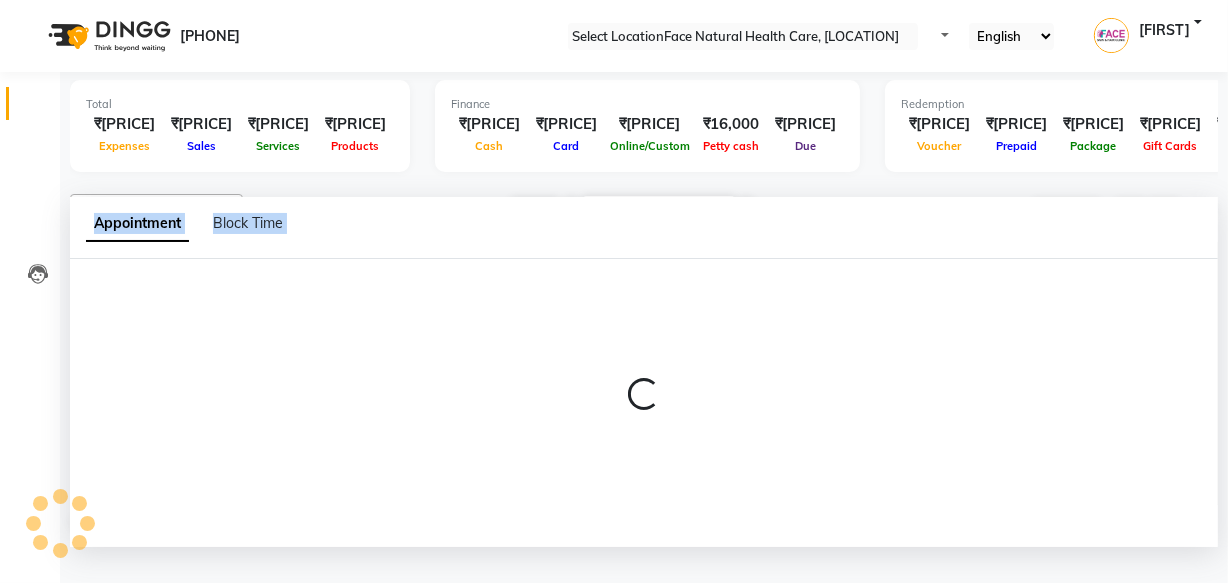 scroll, scrollTop: 0, scrollLeft: 0, axis: both 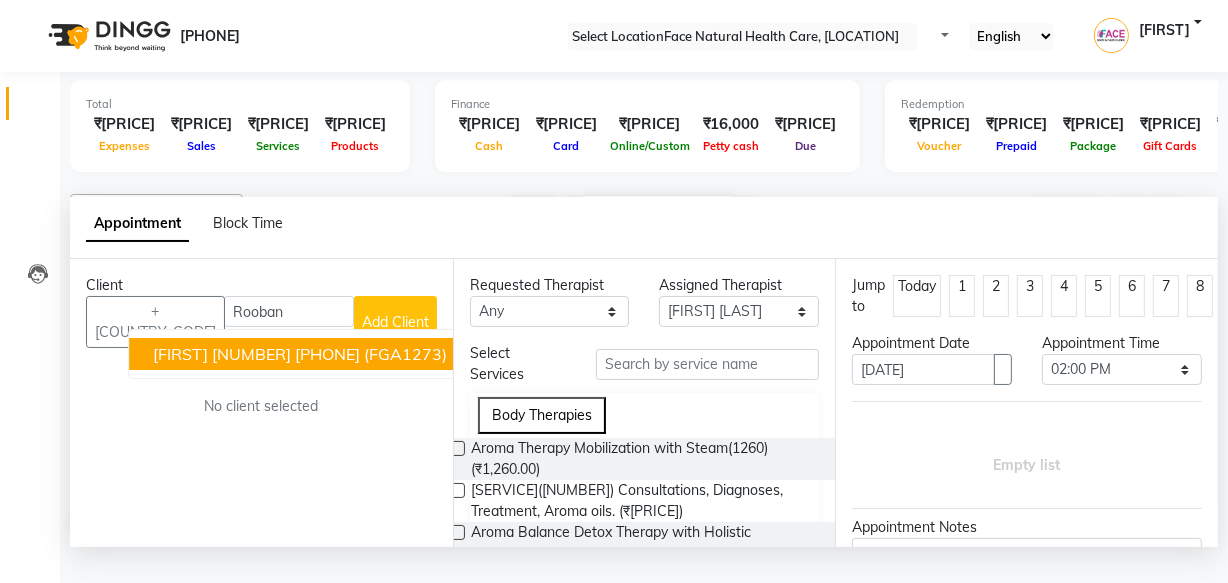 click on "Rooban 0835  9655512443 (FGA1273)" at bounding box center [302, 354] 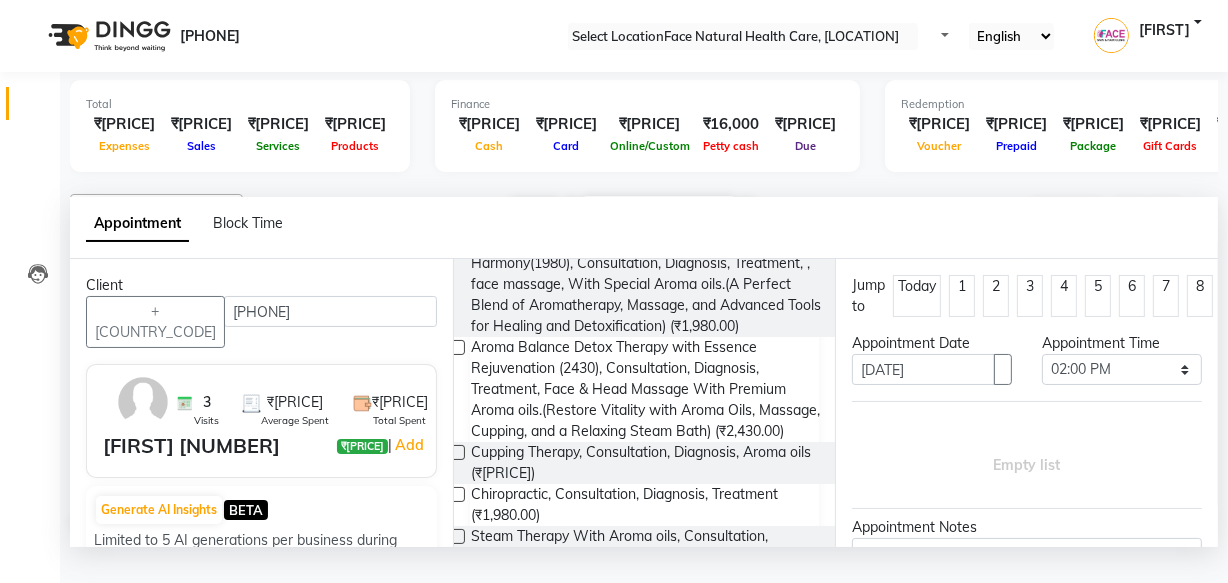 scroll, scrollTop: 292, scrollLeft: 0, axis: vertical 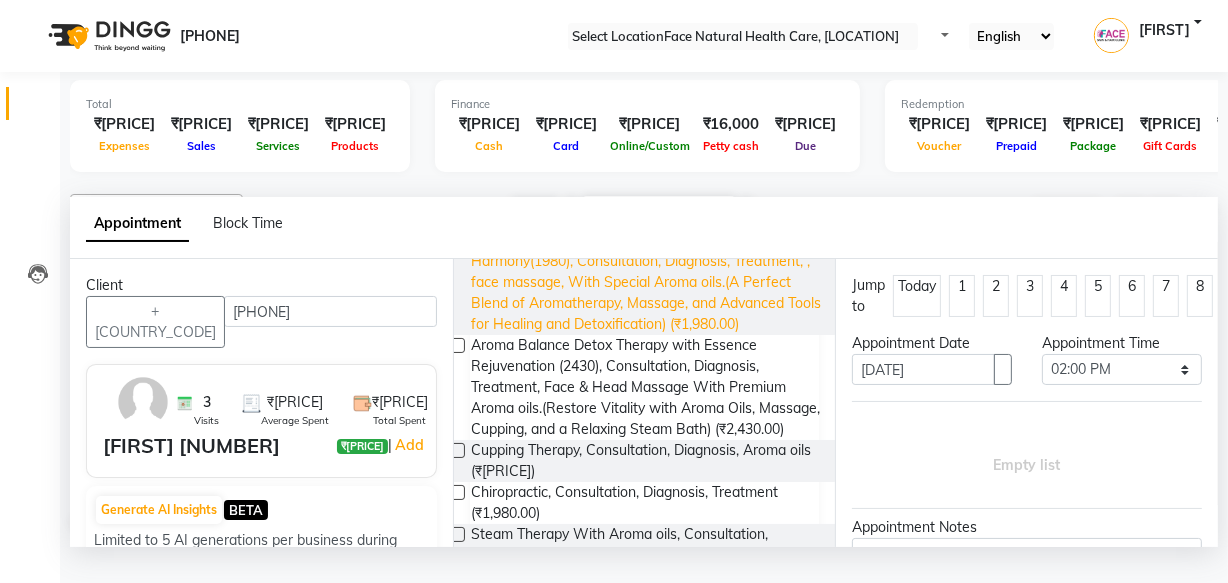 type on "[PHONE]" 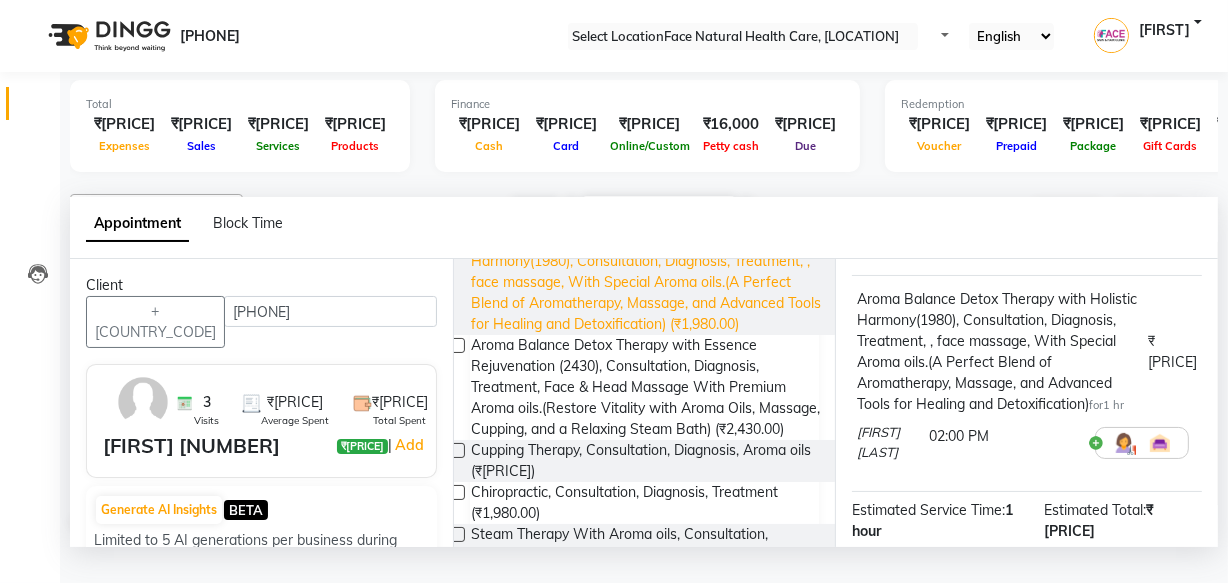 scroll, scrollTop: 127, scrollLeft: 0, axis: vertical 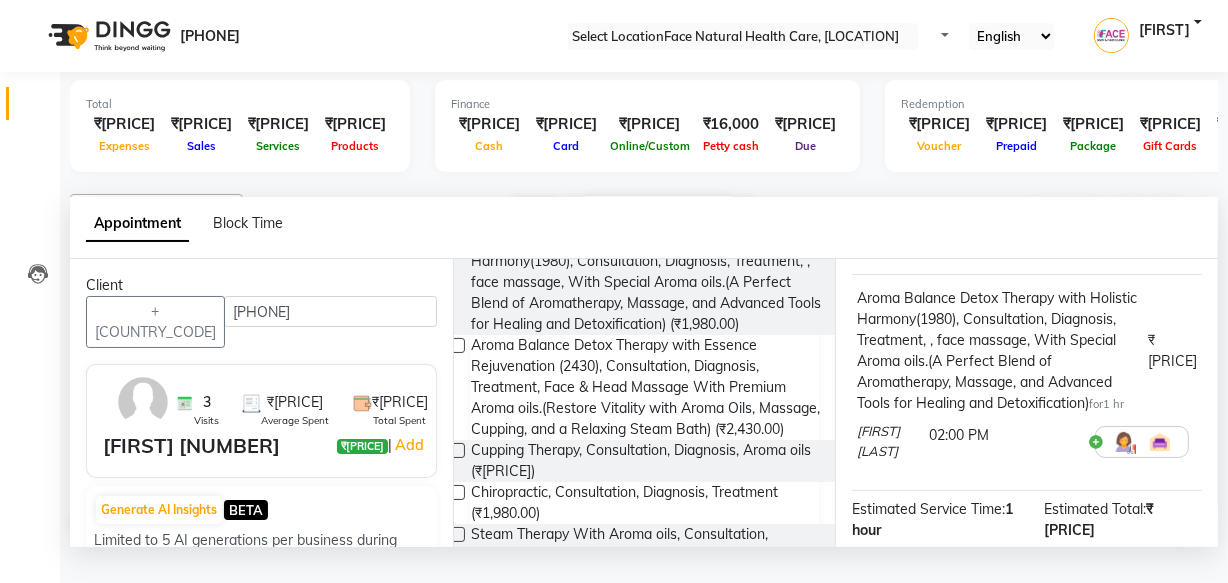 click at bounding box center (1124, 442) 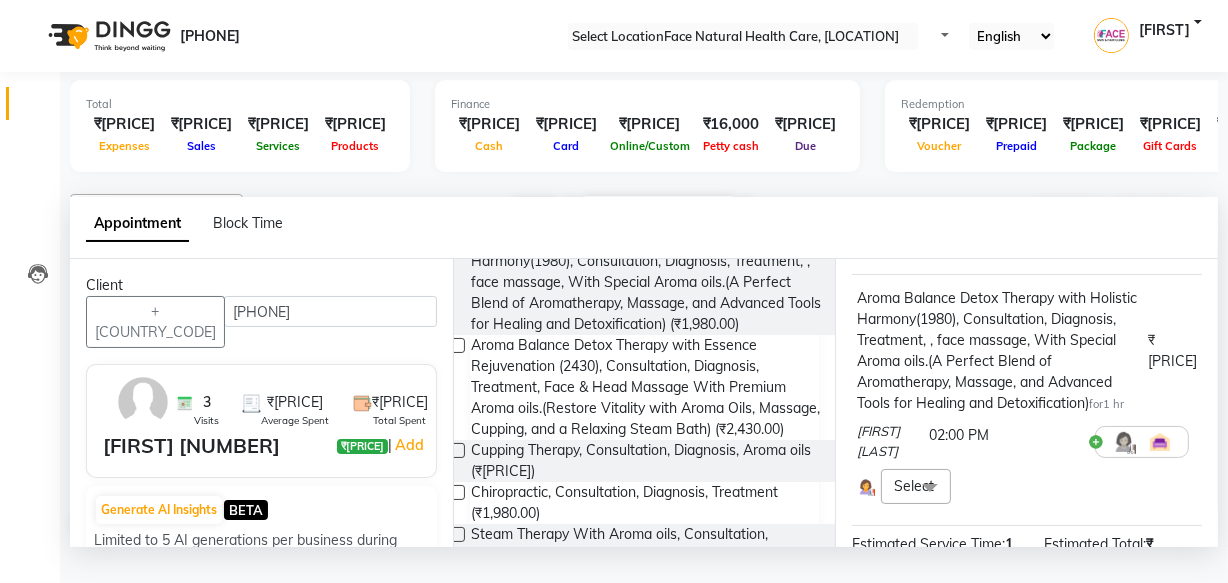 click at bounding box center [930, 488] 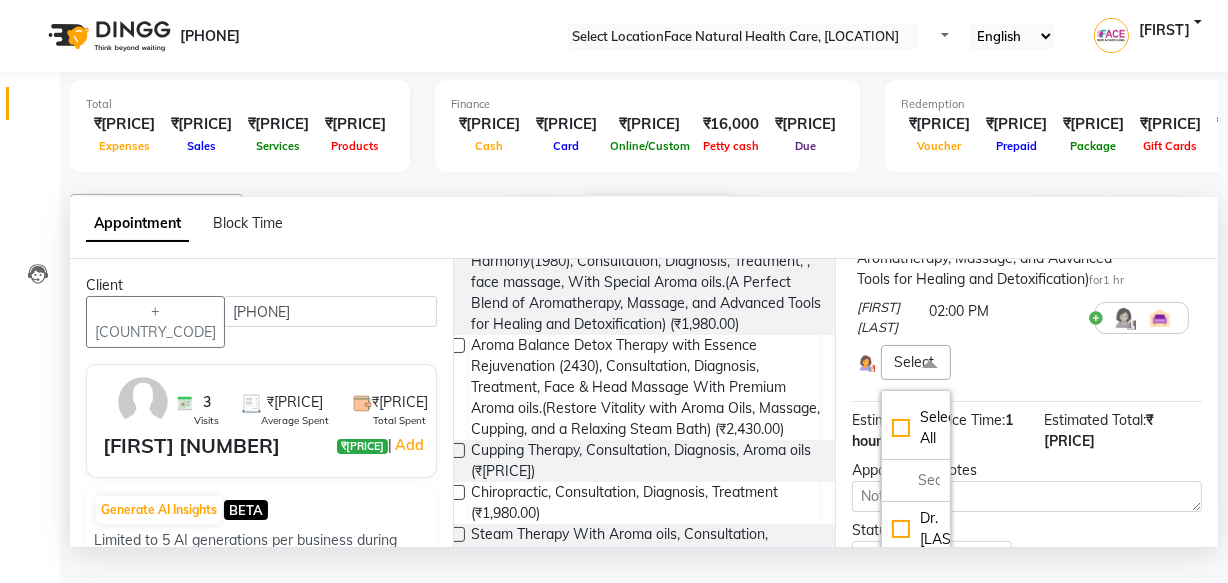 scroll, scrollTop: 453, scrollLeft: 0, axis: vertical 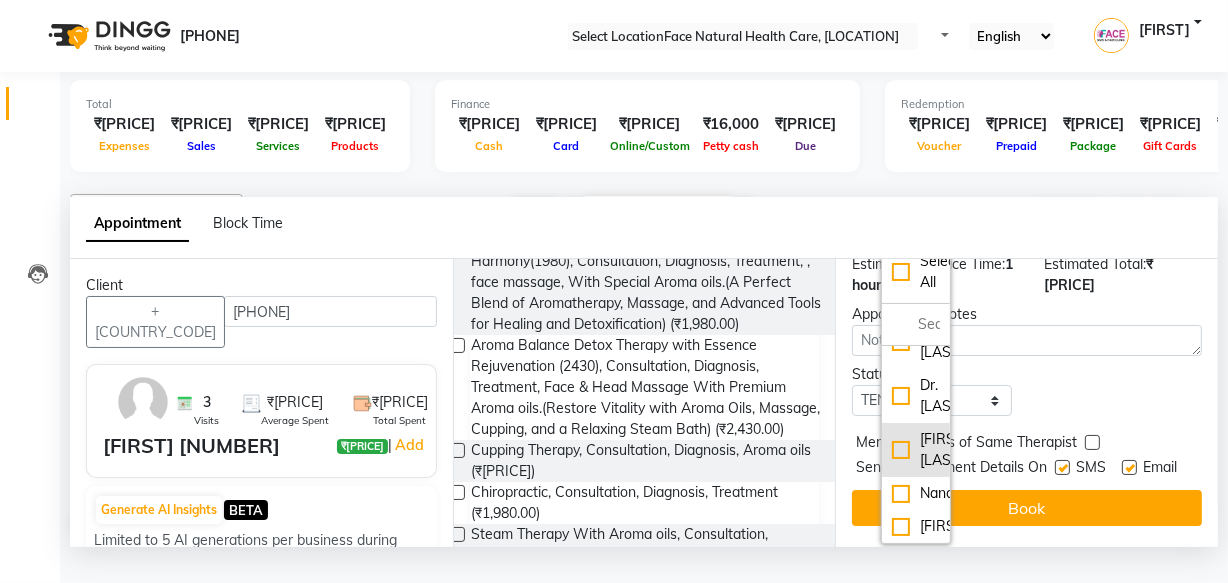 click on "[FIRST] [LAST]" at bounding box center [916, 342] 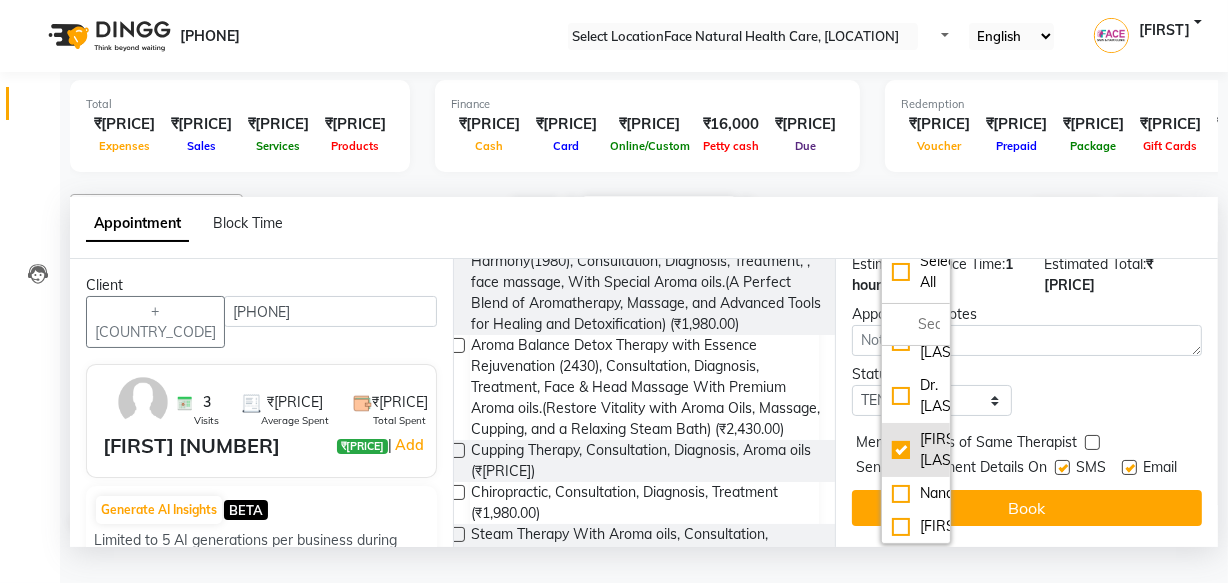 scroll, scrollTop: 480, scrollLeft: 0, axis: vertical 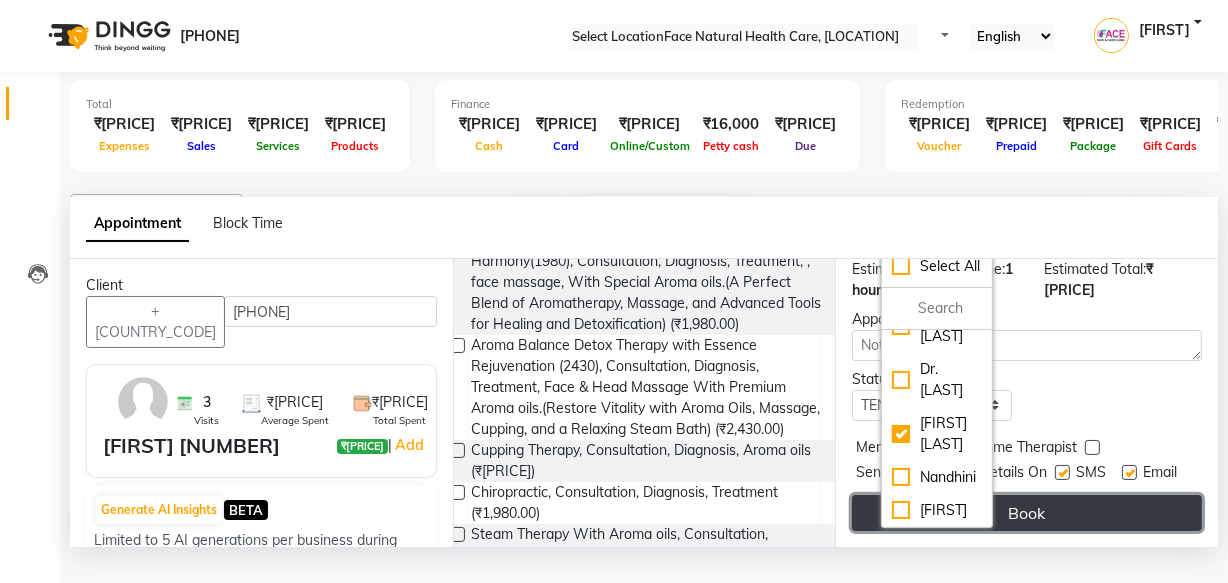 click on "Book" at bounding box center [1027, 513] 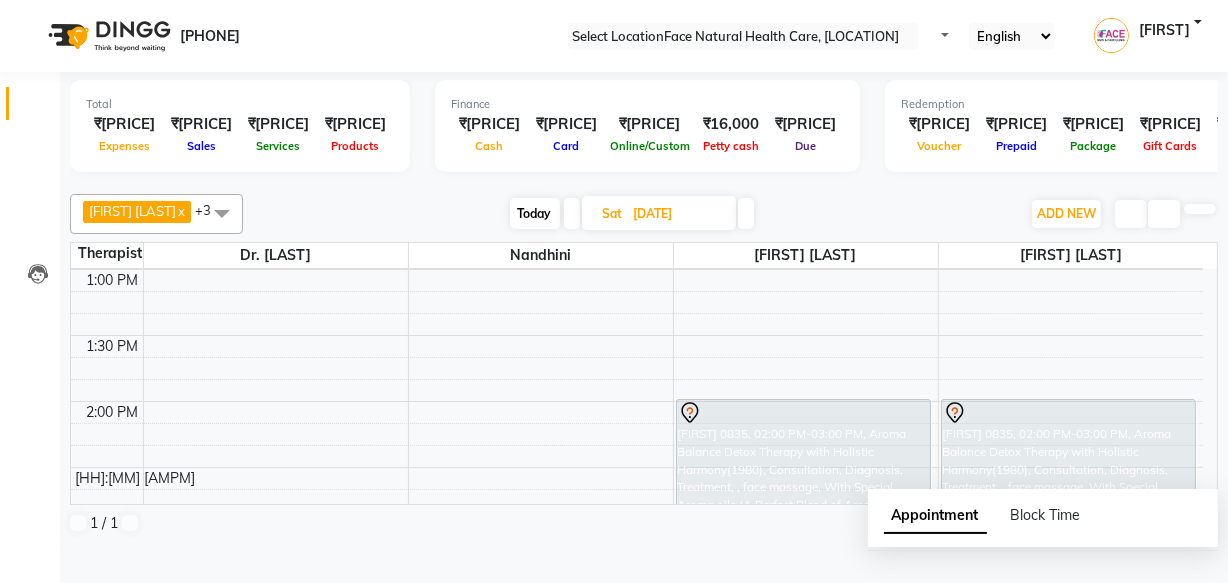 scroll, scrollTop: 0, scrollLeft: 0, axis: both 